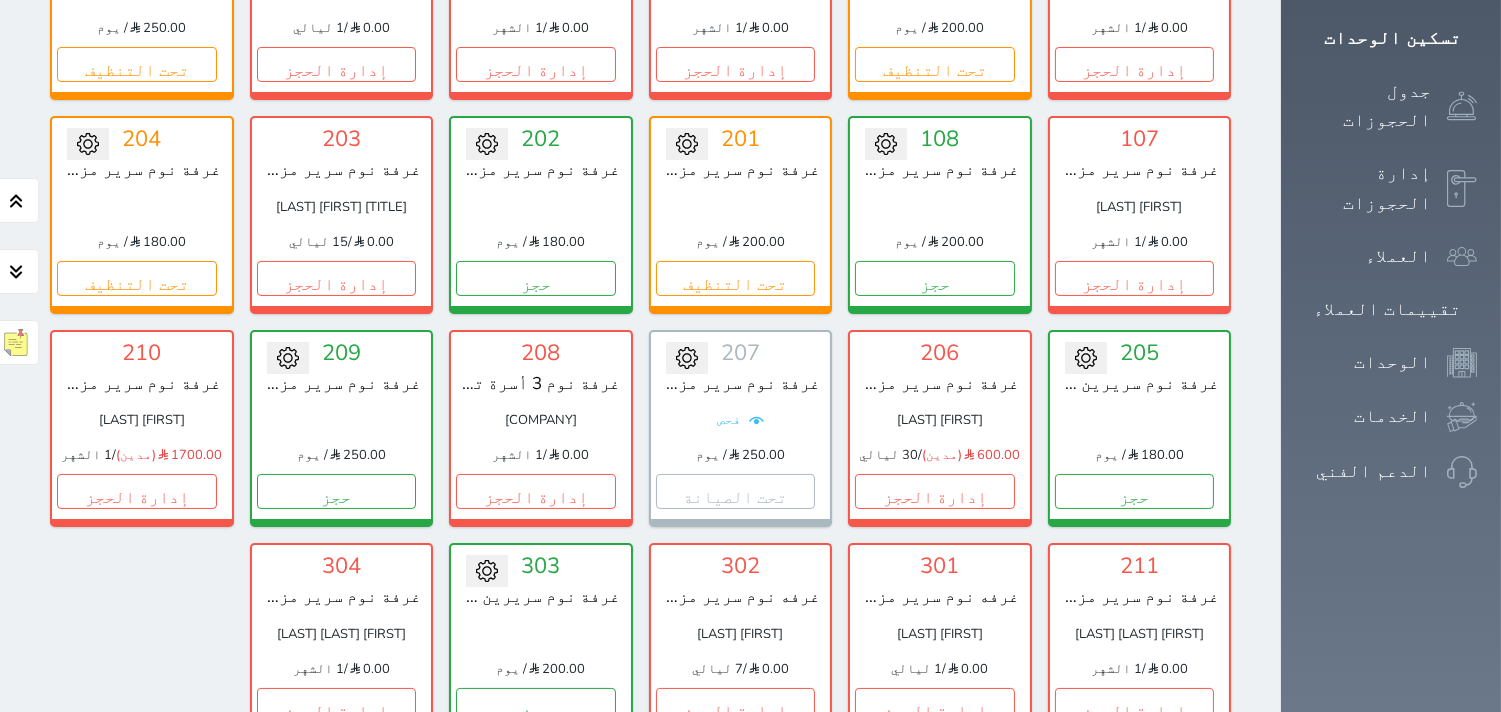 scroll, scrollTop: 411, scrollLeft: 0, axis: vertical 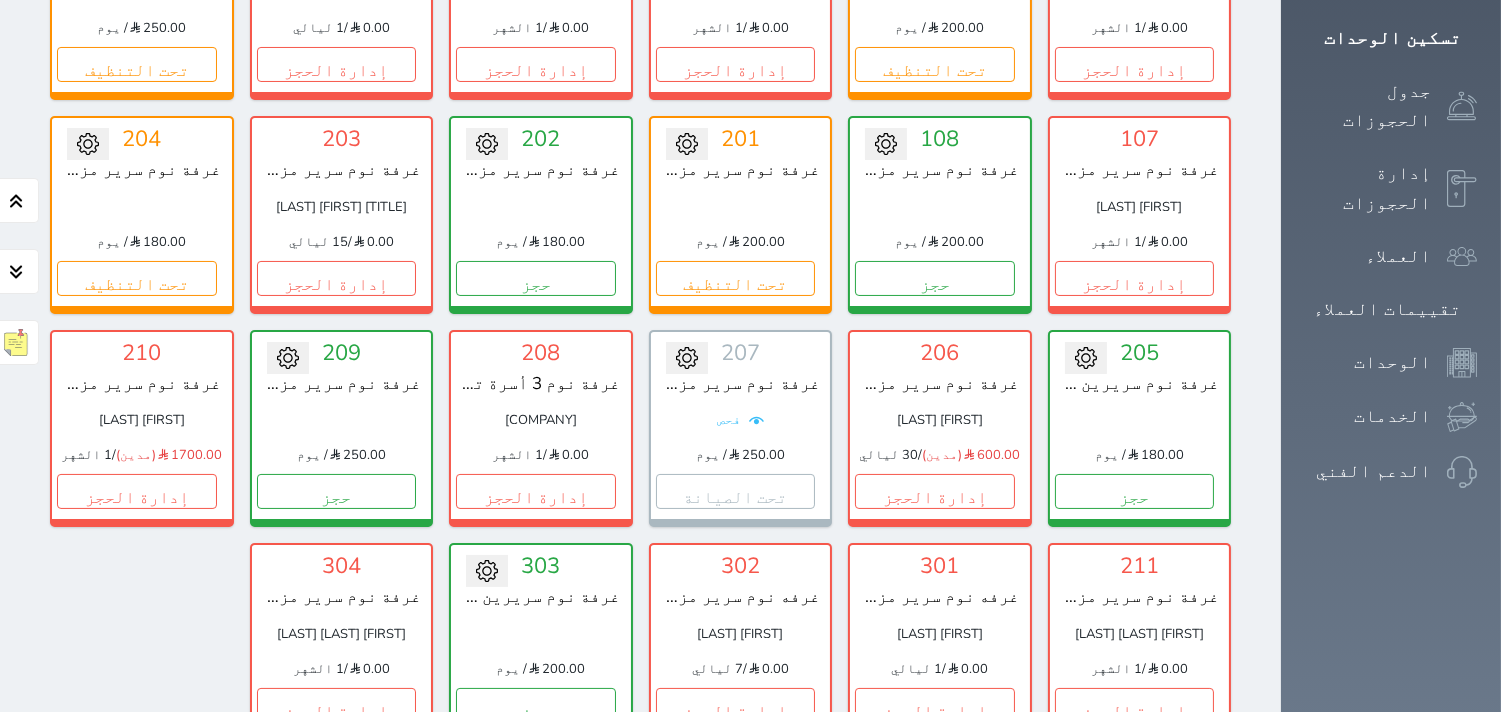 click 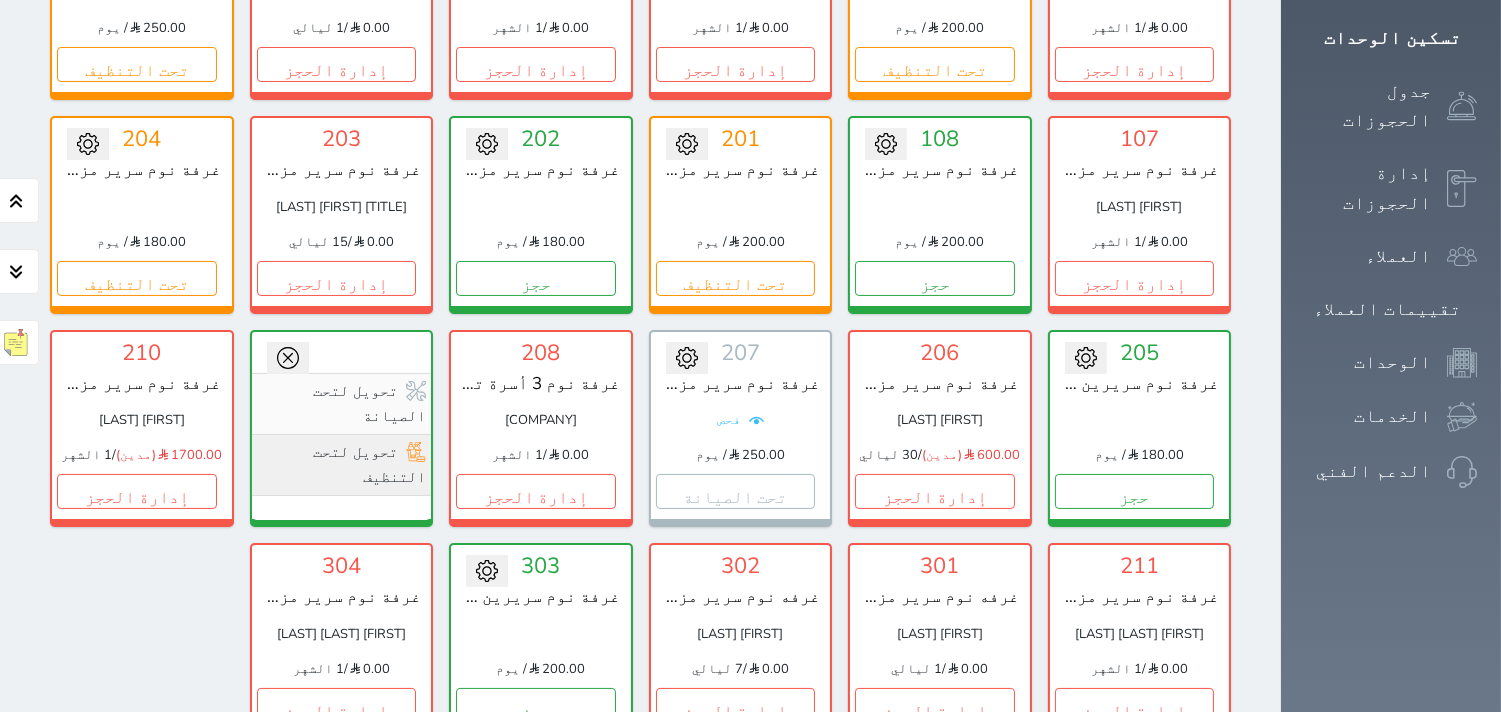 click on "تحويل لتحت التنظيف" at bounding box center (342, 465) 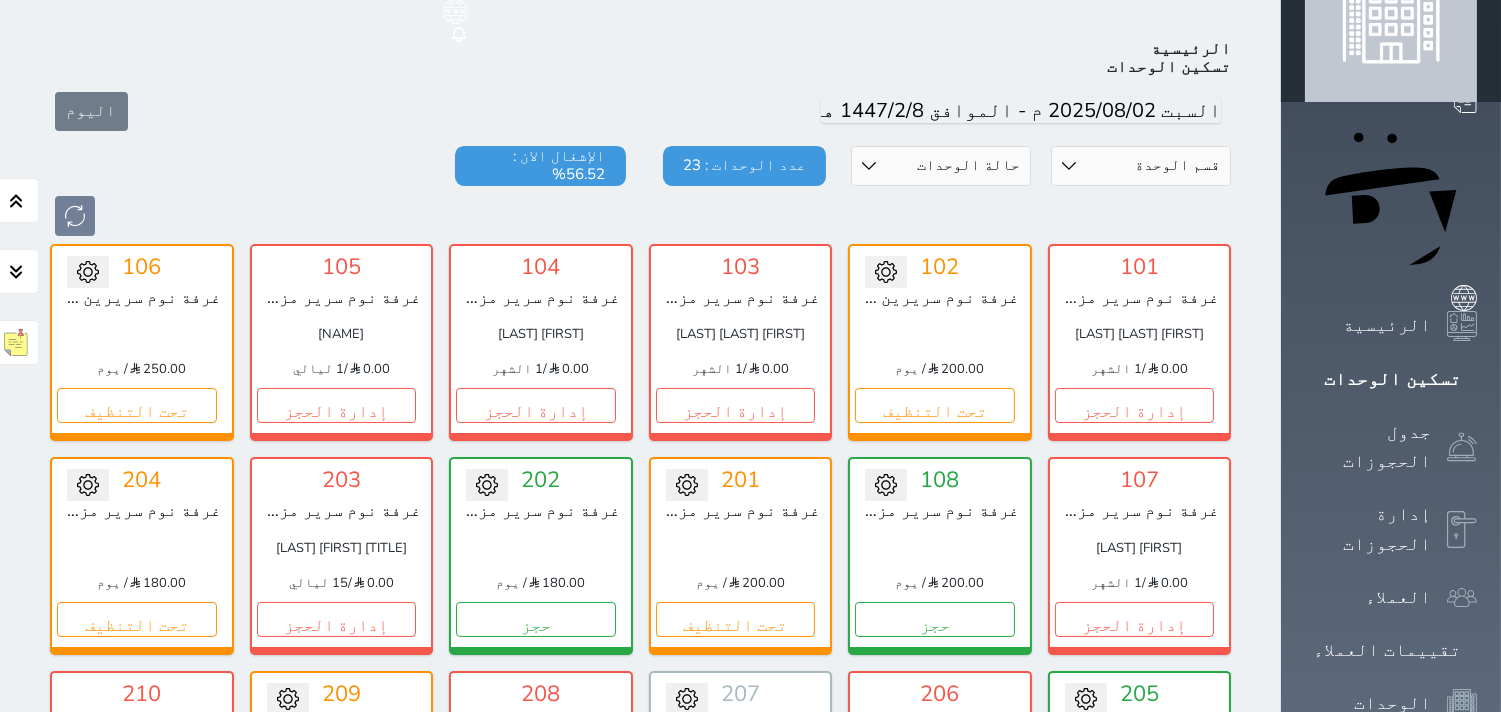 scroll, scrollTop: 0, scrollLeft: 0, axis: both 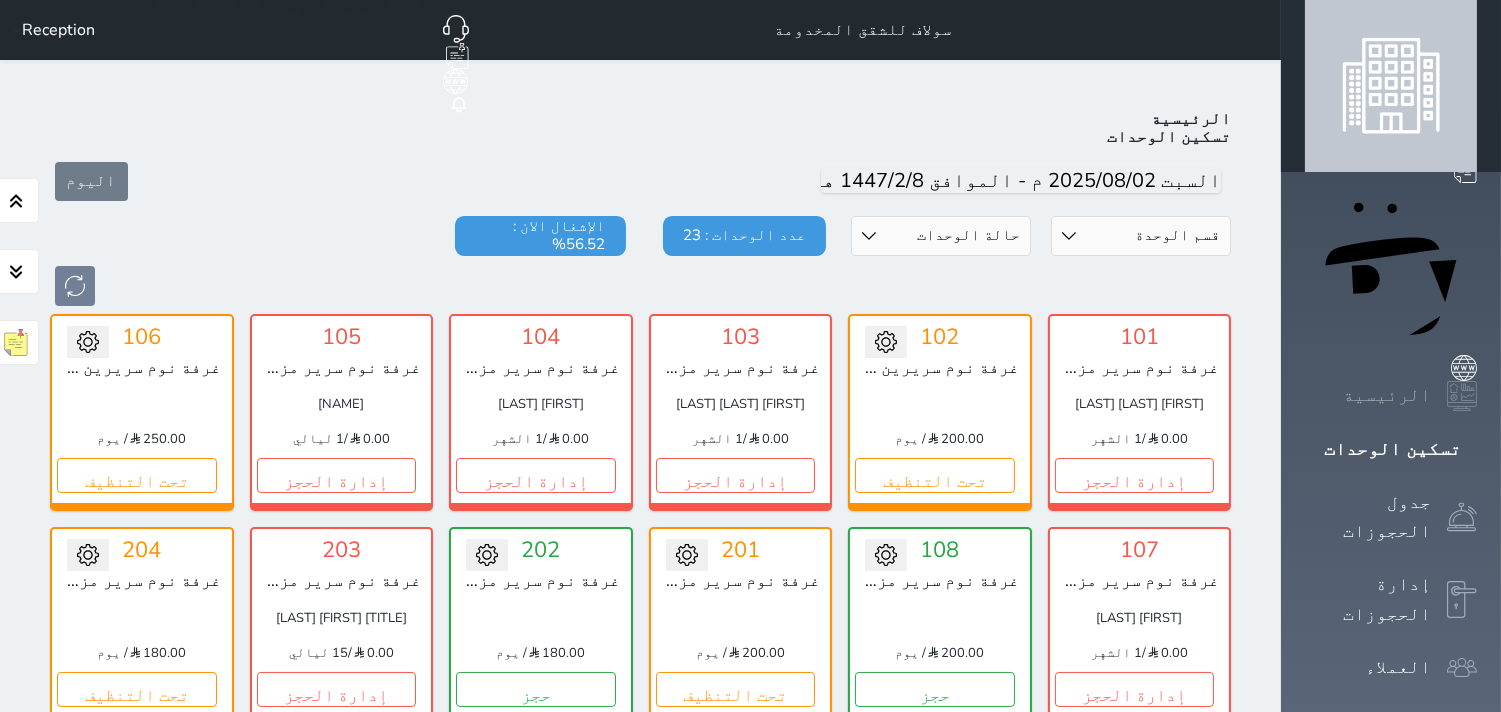 click at bounding box center (1462, 396) 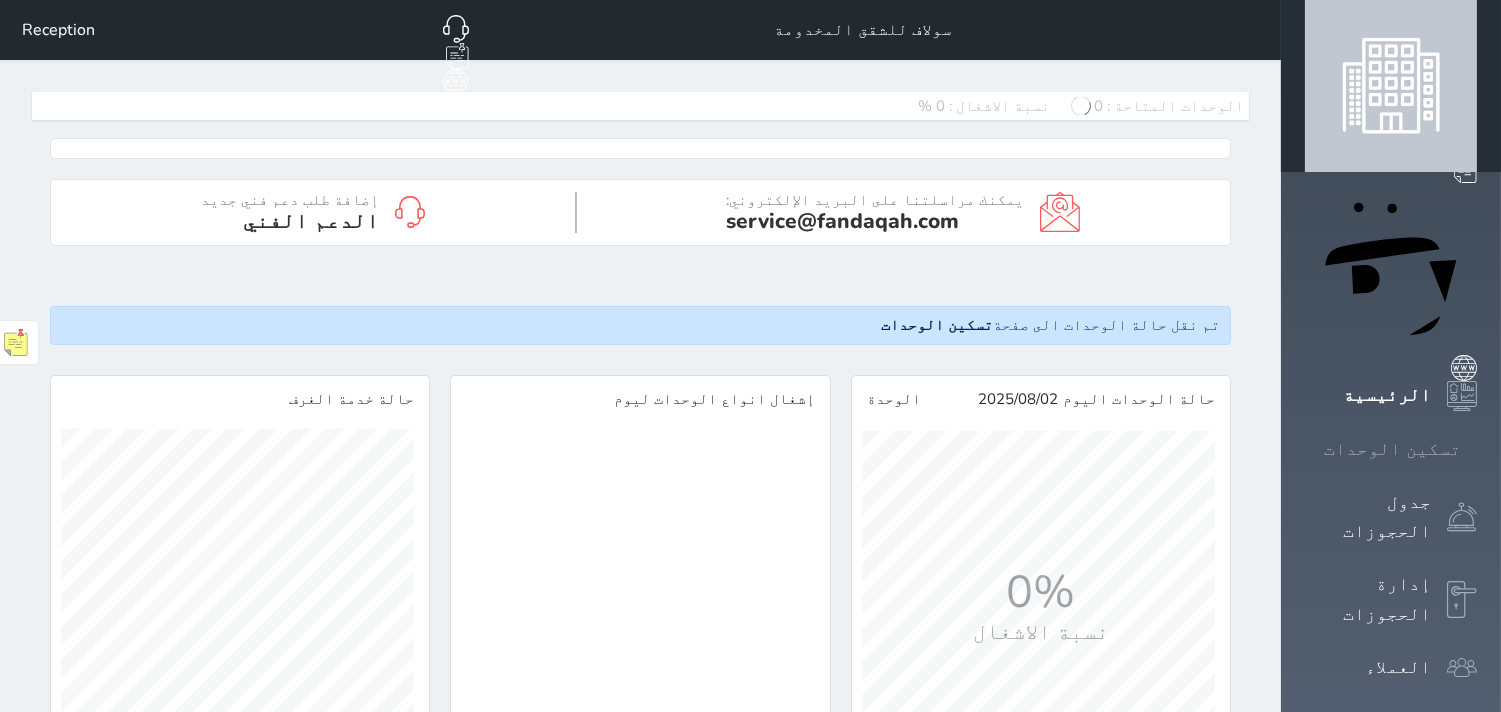 scroll, scrollTop: 999646, scrollLeft: 999606, axis: both 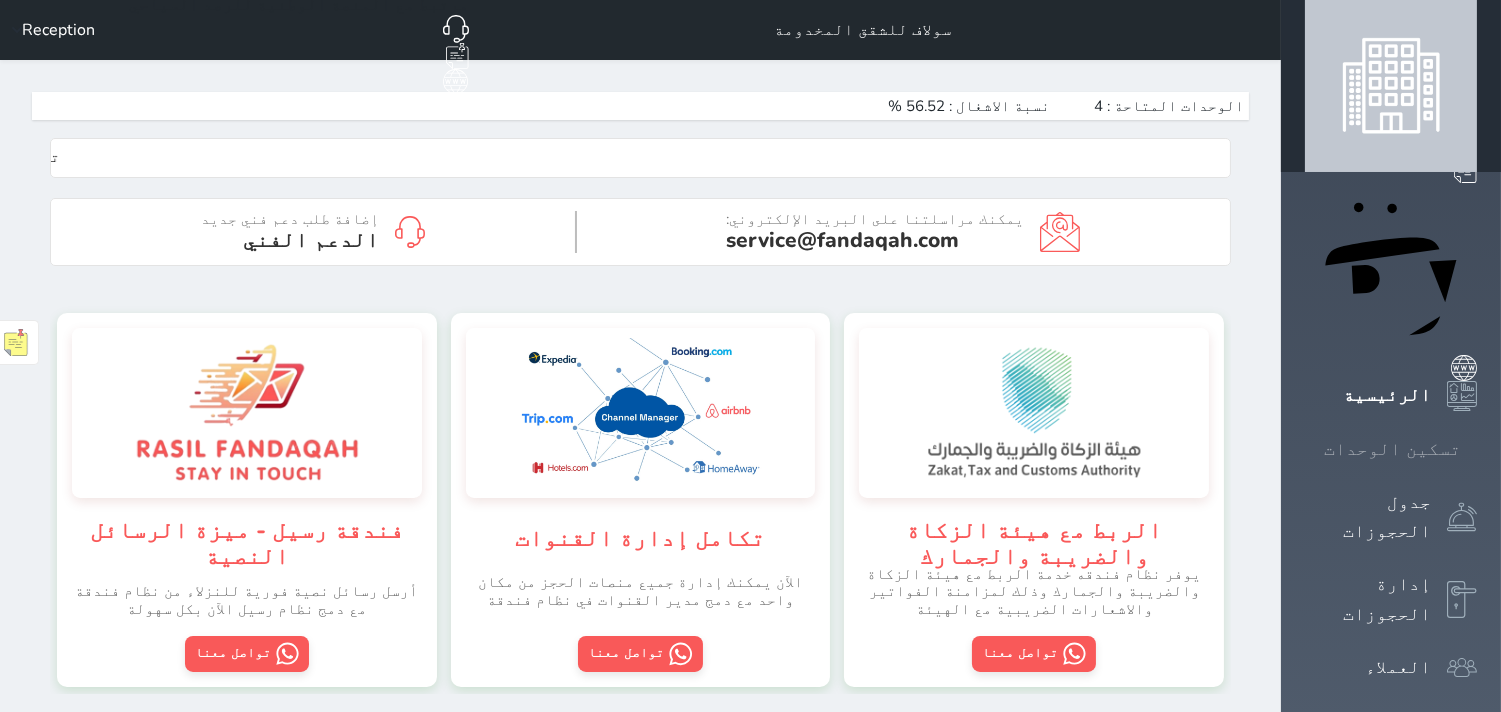 click 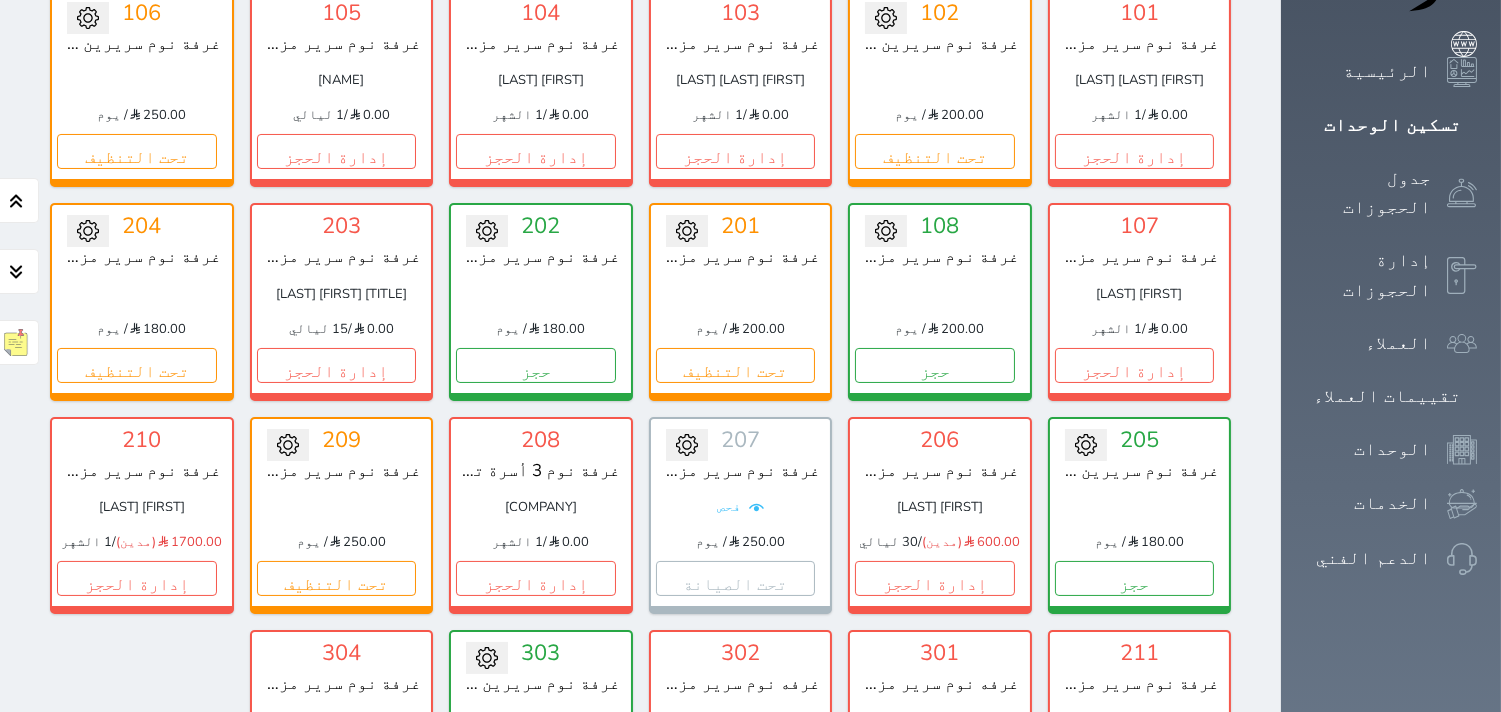 scroll, scrollTop: 333, scrollLeft: 0, axis: vertical 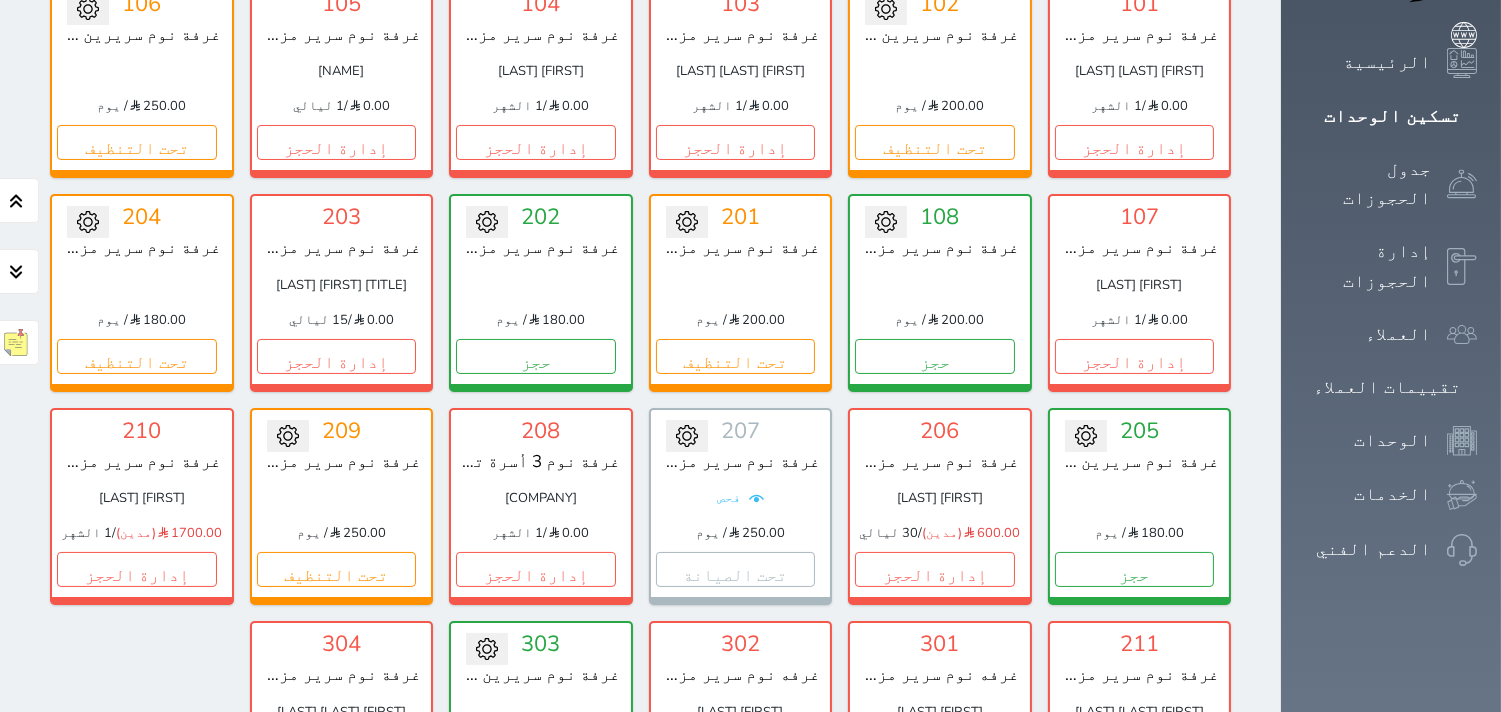 click 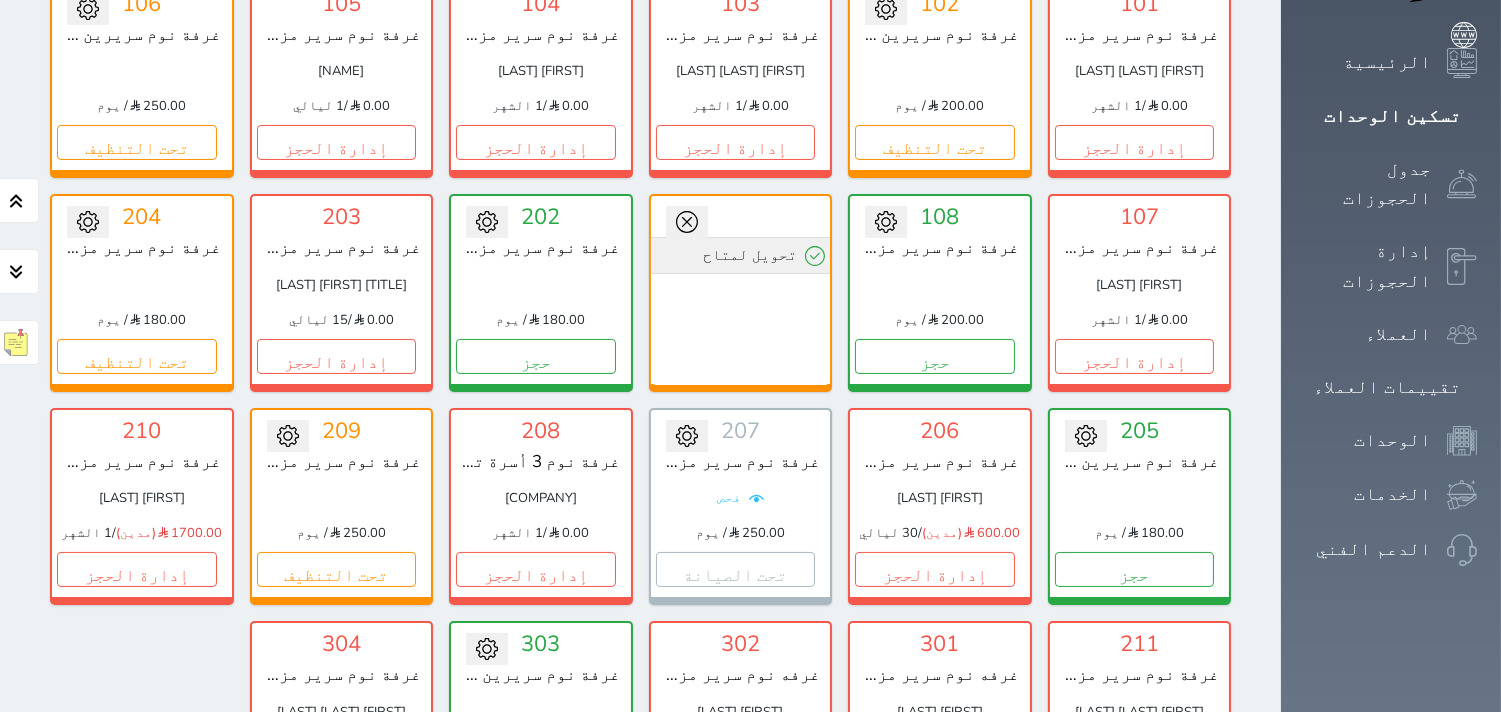 click 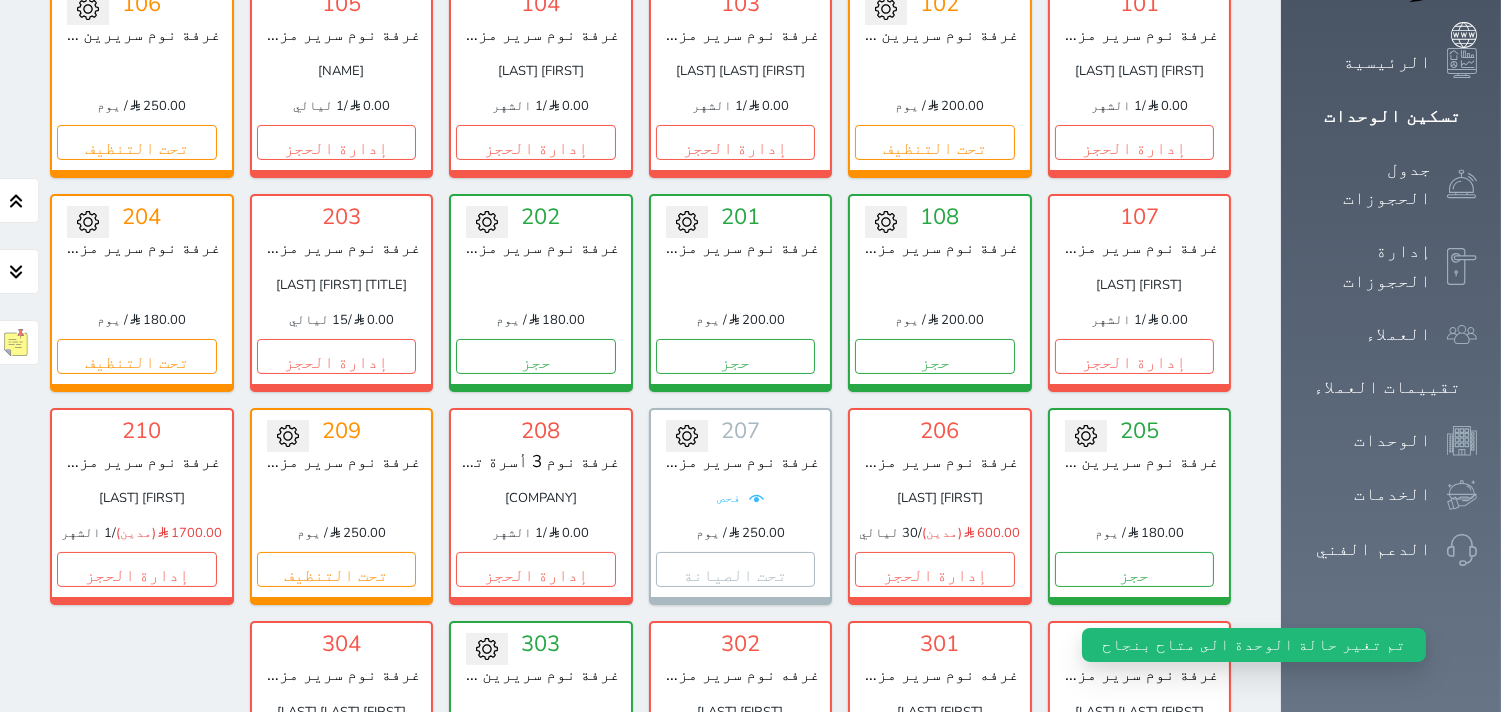 click 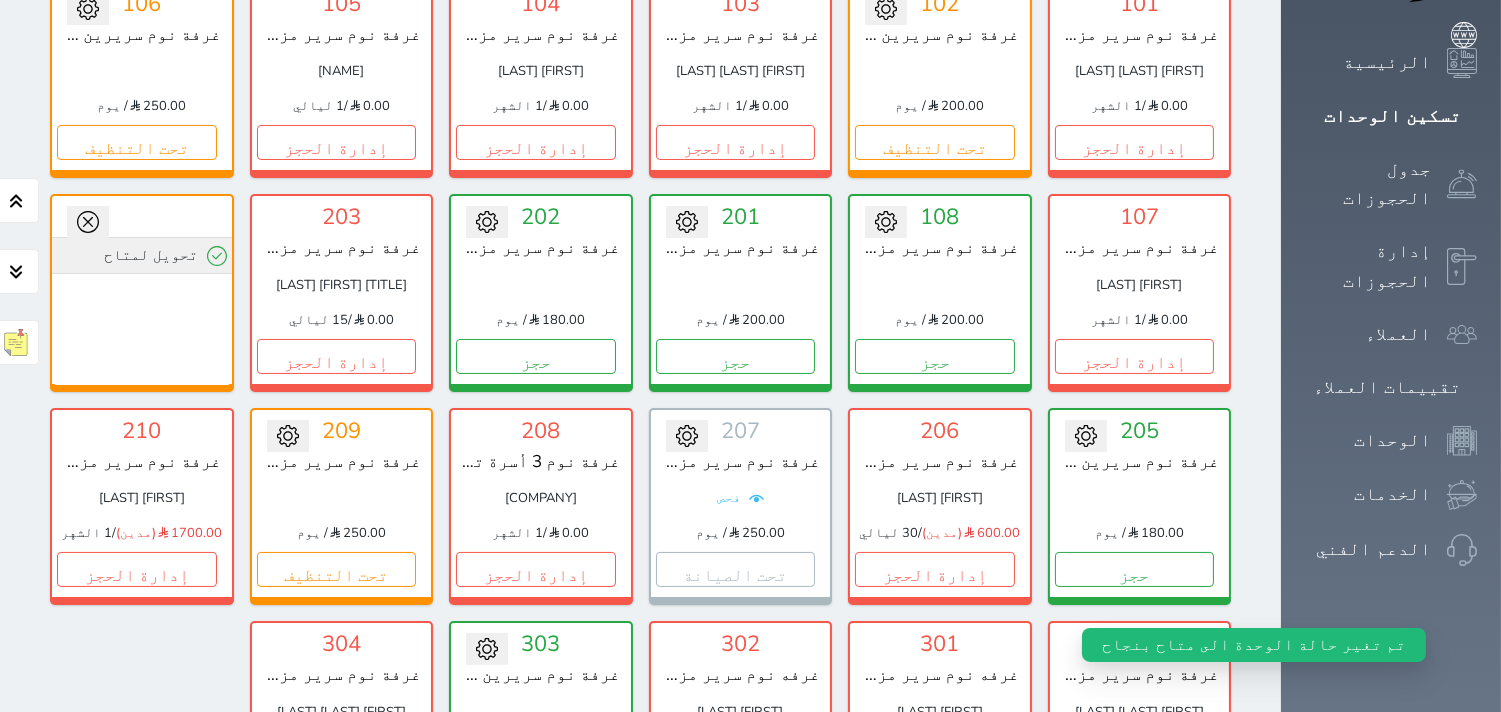 click 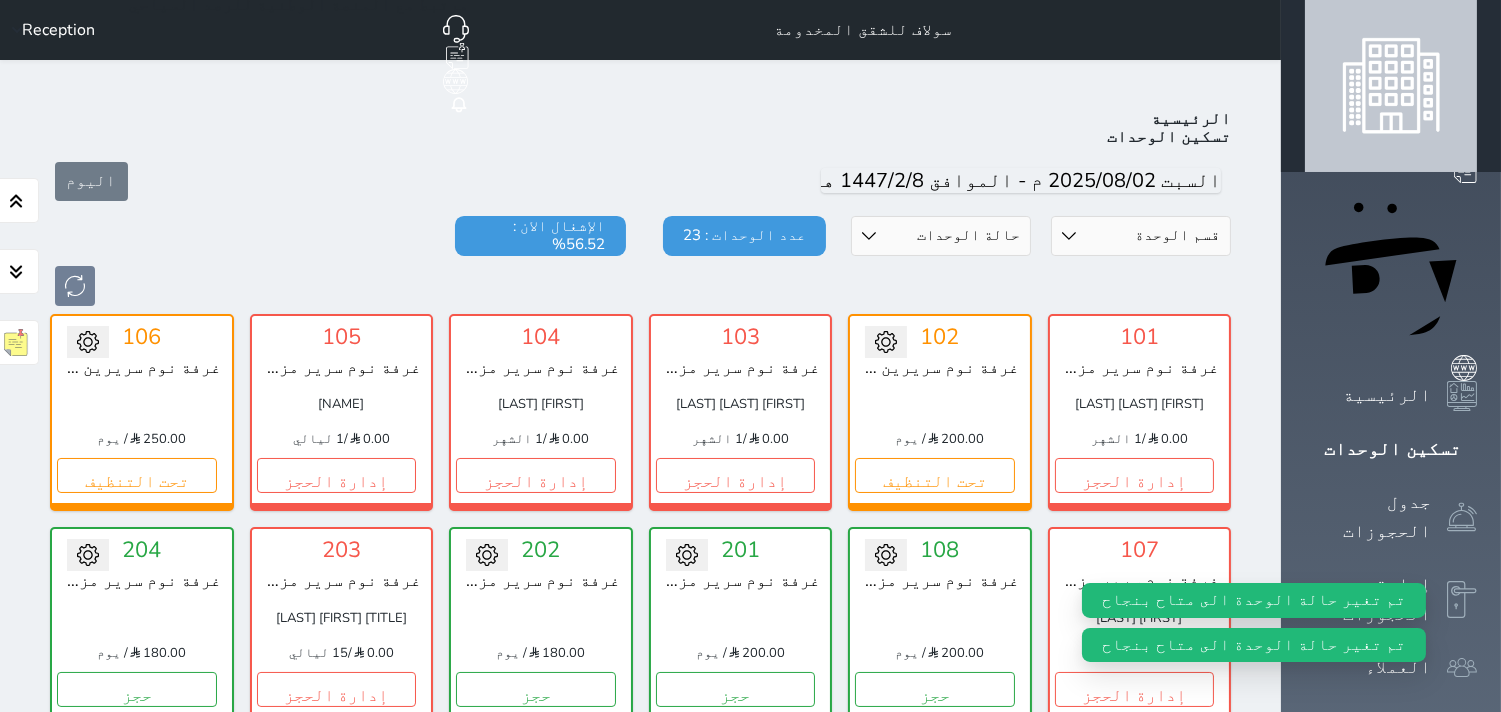 scroll, scrollTop: 111, scrollLeft: 0, axis: vertical 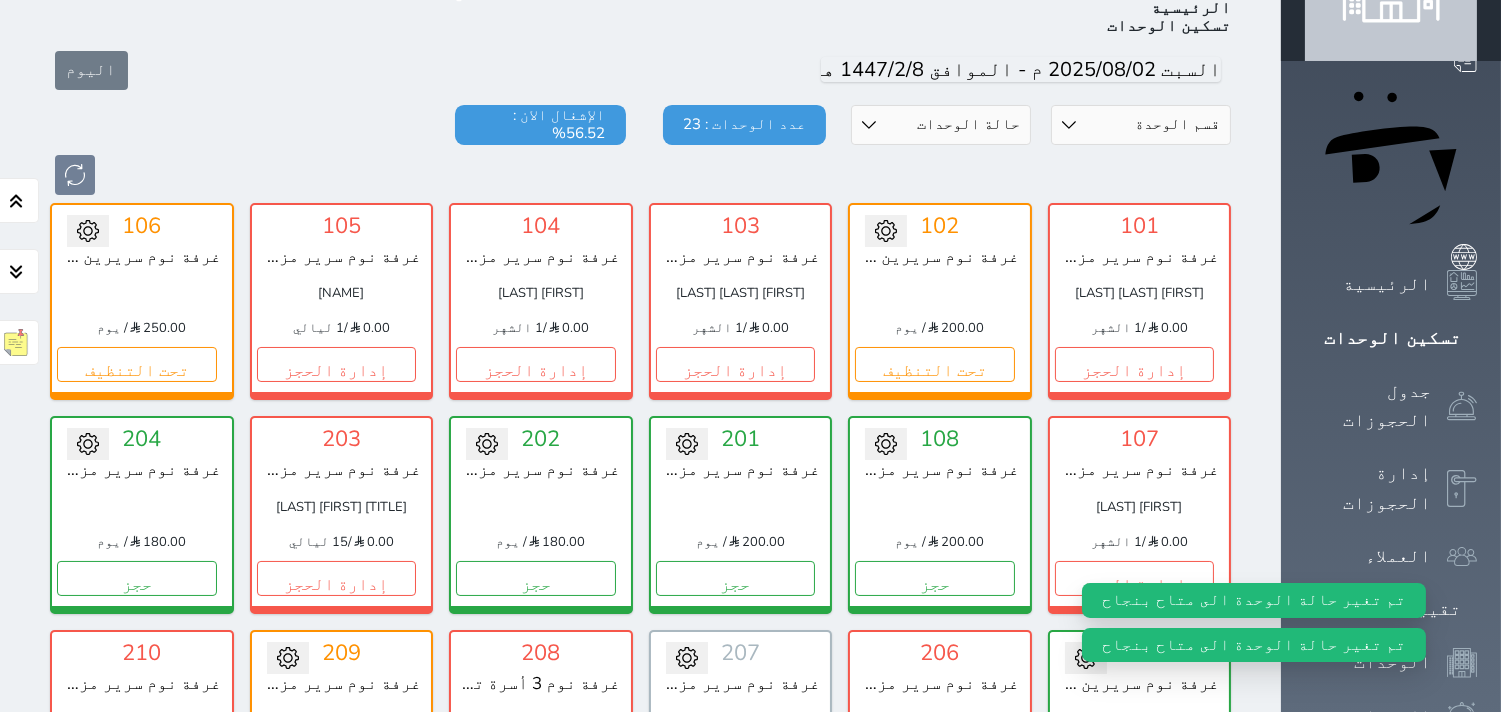 click 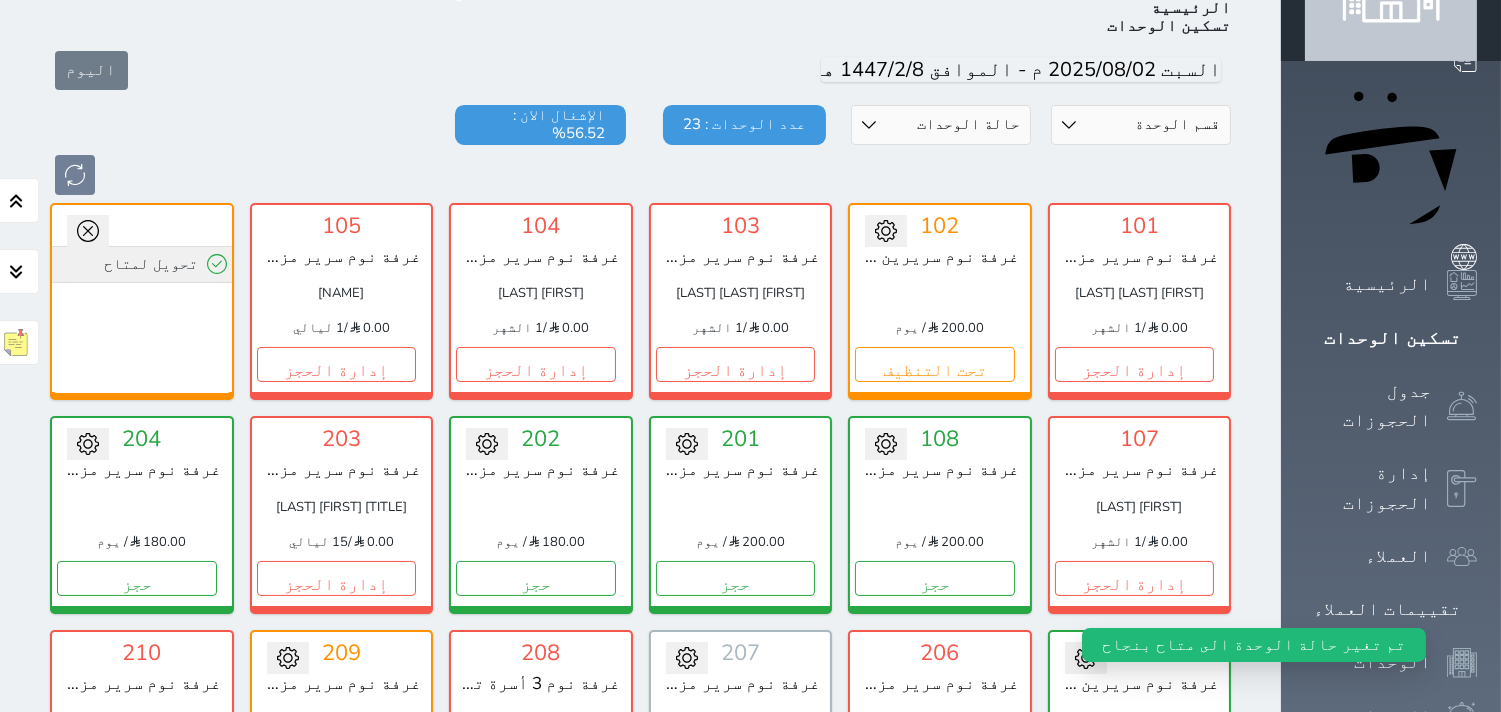 click 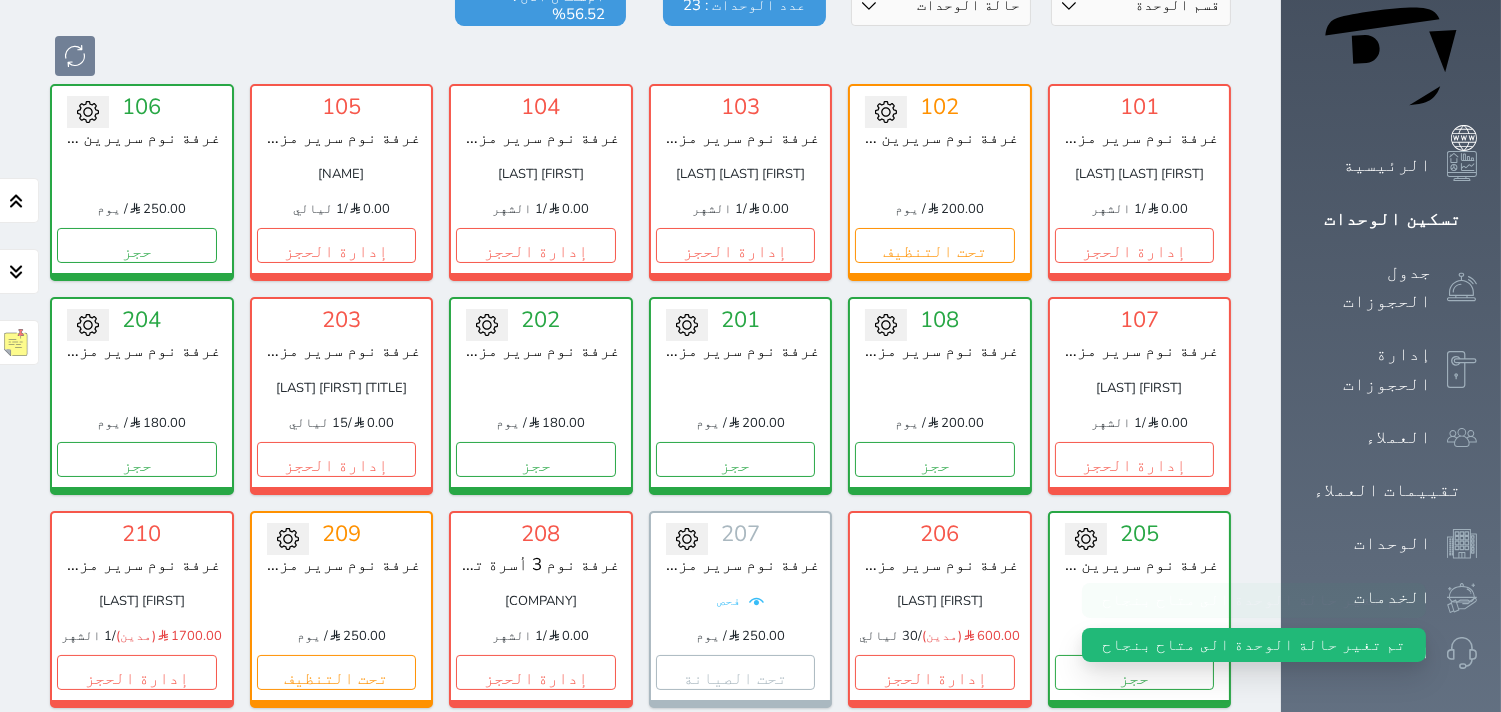 scroll, scrollTop: 0, scrollLeft: 0, axis: both 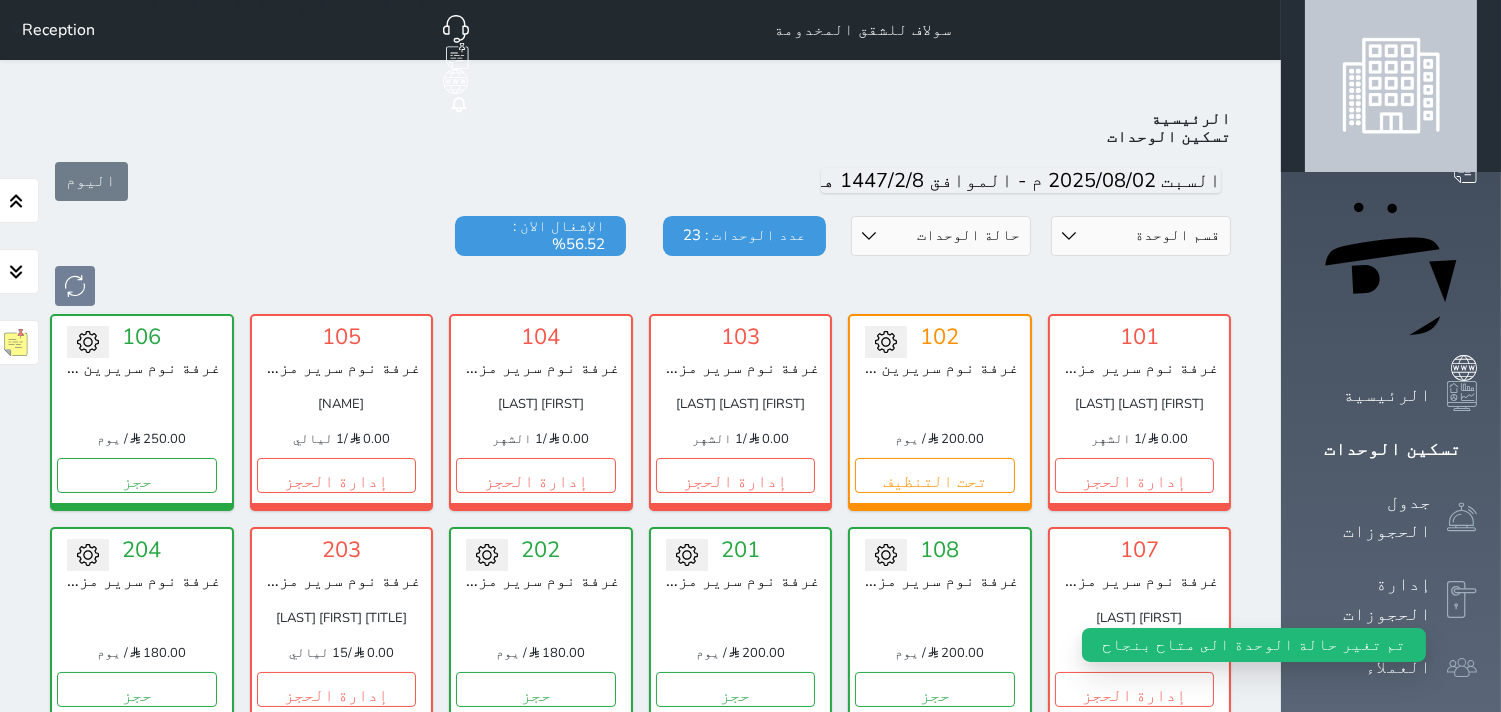 click 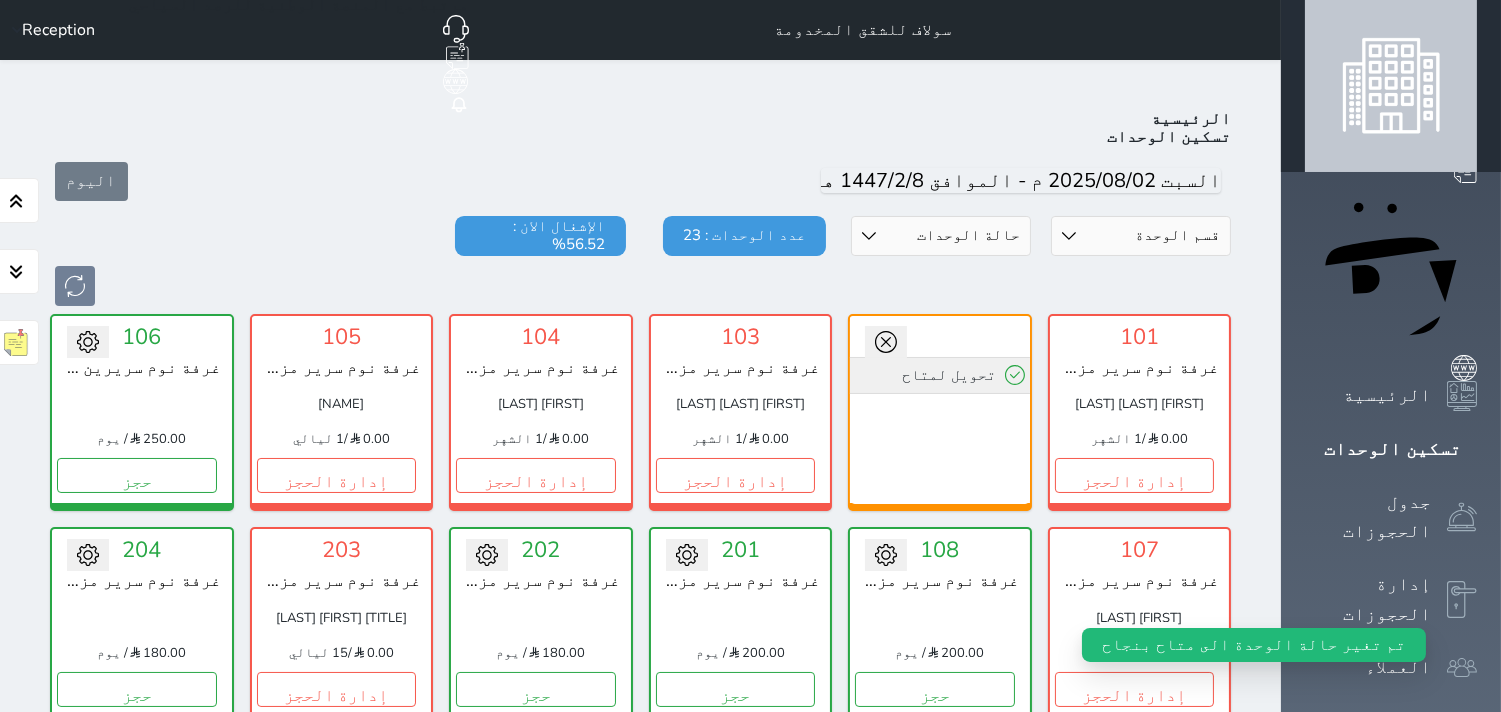 click 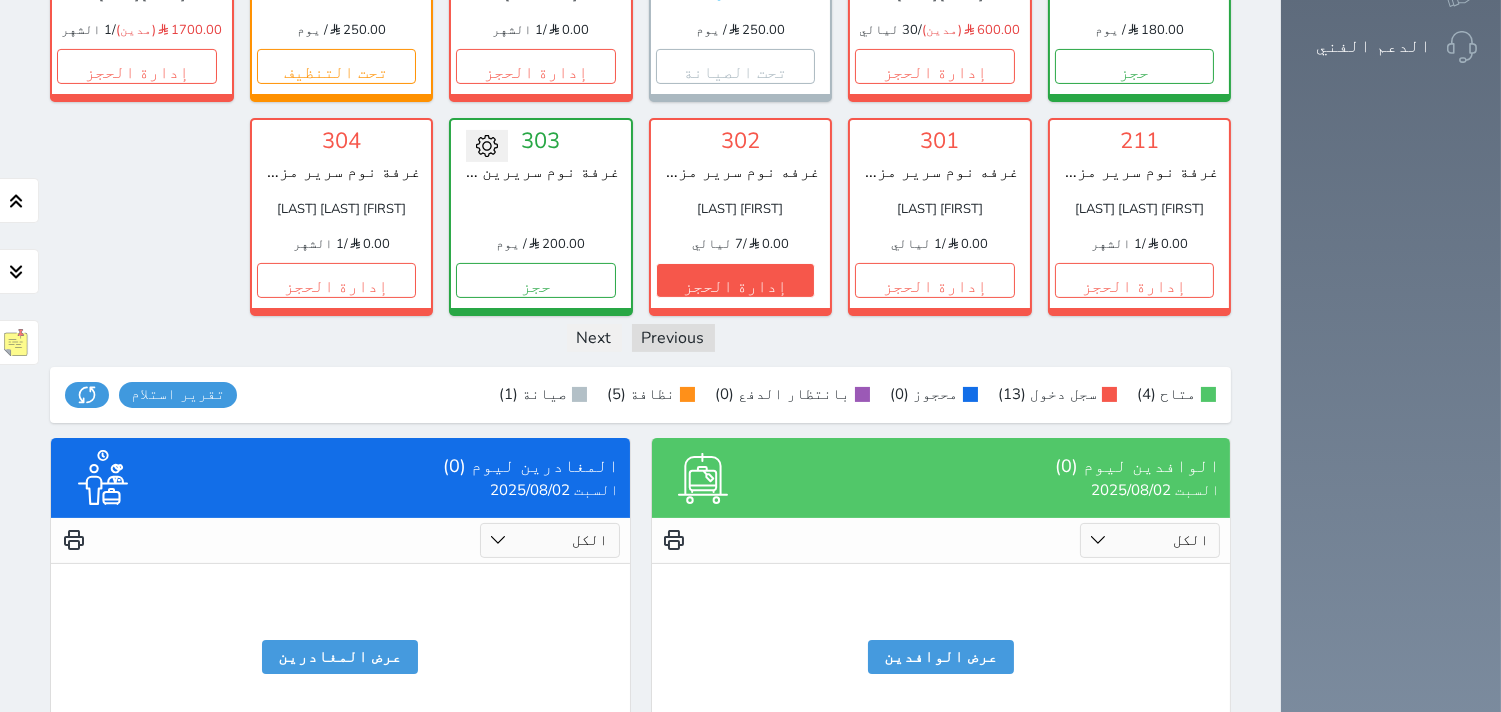 scroll, scrollTop: 844, scrollLeft: 0, axis: vertical 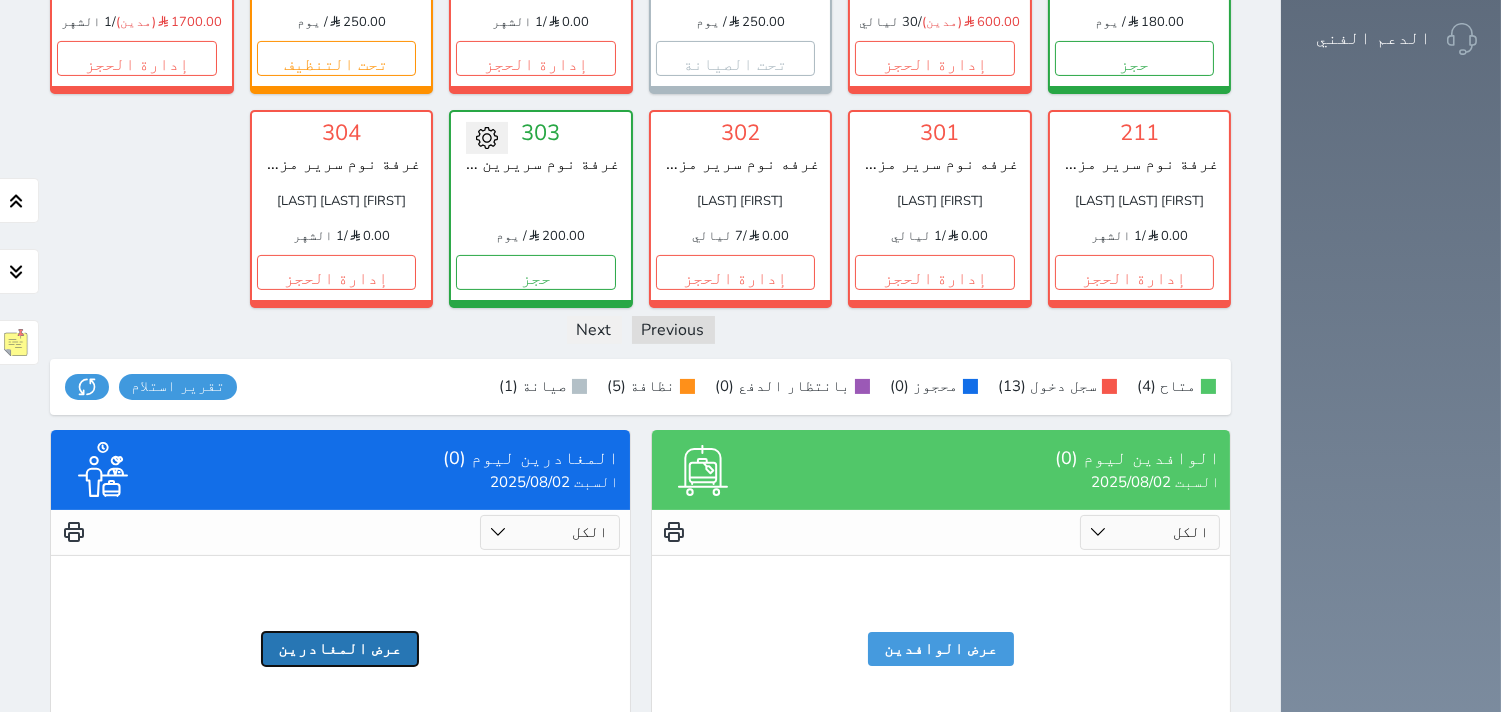 click on "عرض المغادرين" at bounding box center [340, 649] 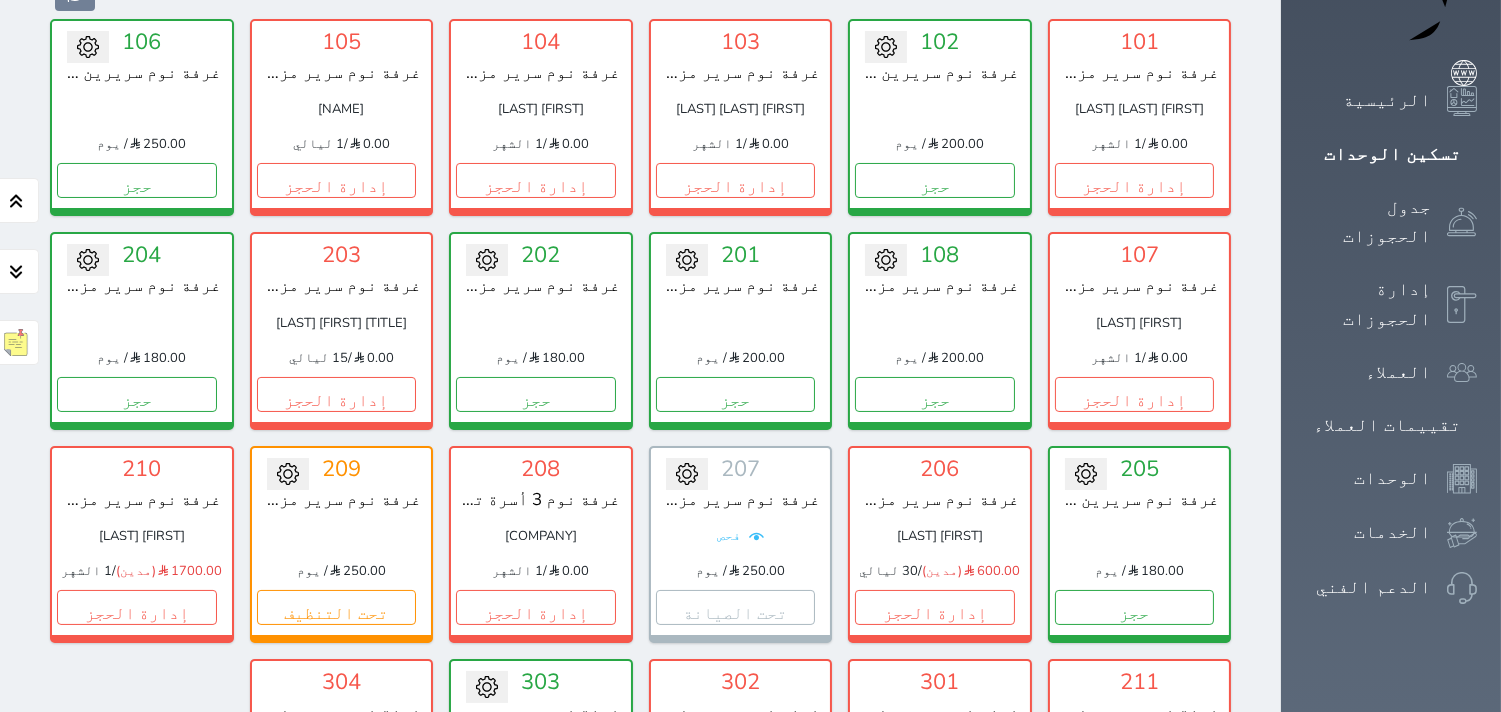 scroll, scrollTop: 66, scrollLeft: 0, axis: vertical 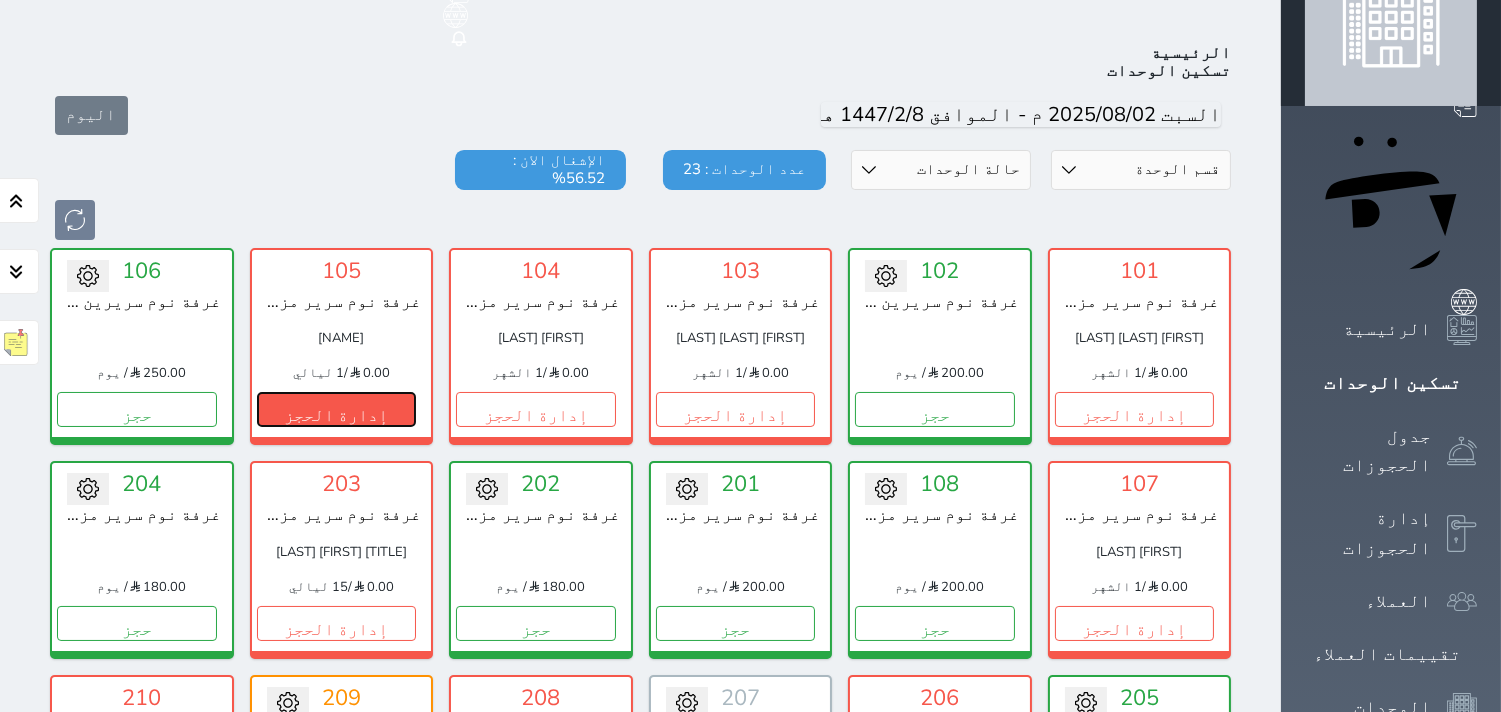 click on "إدارة الحجز" at bounding box center [337, 409] 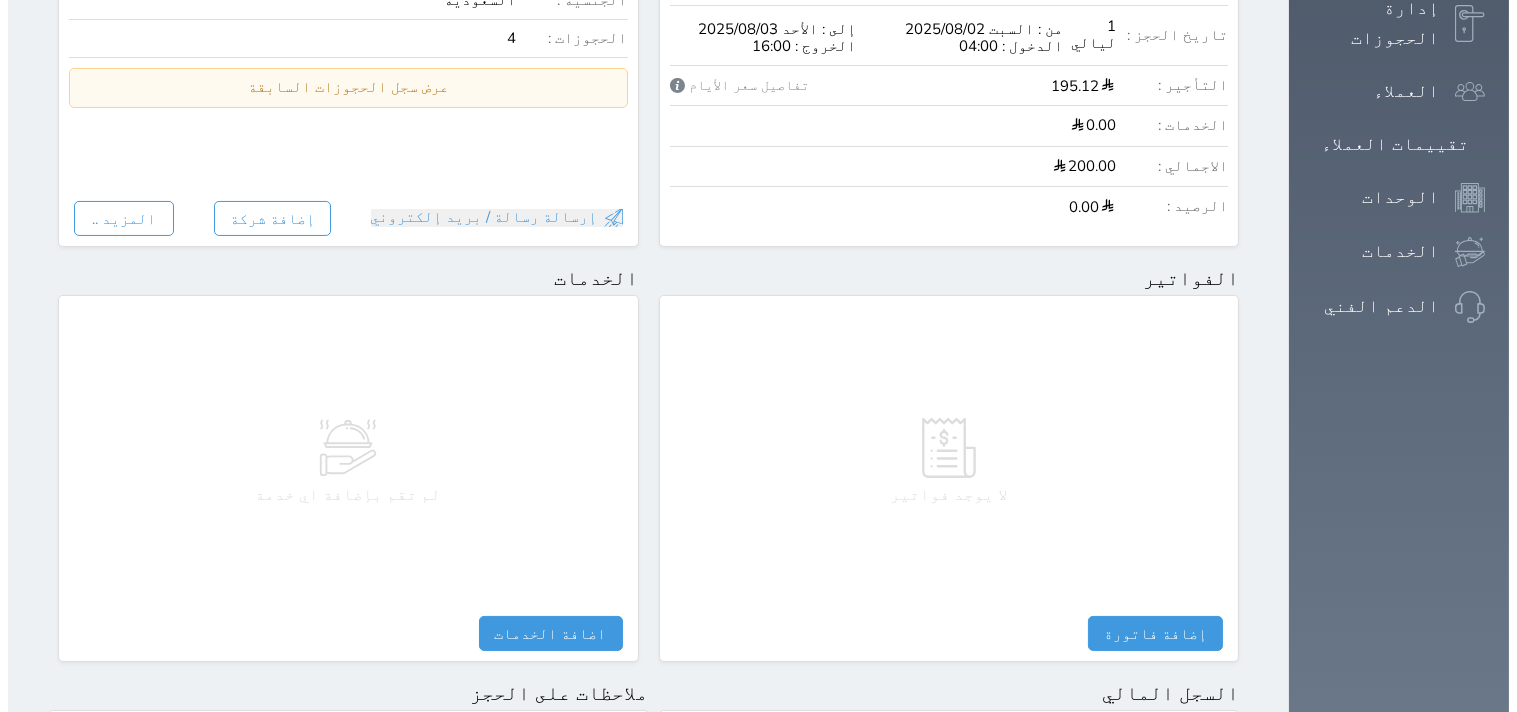 scroll, scrollTop: 888, scrollLeft: 0, axis: vertical 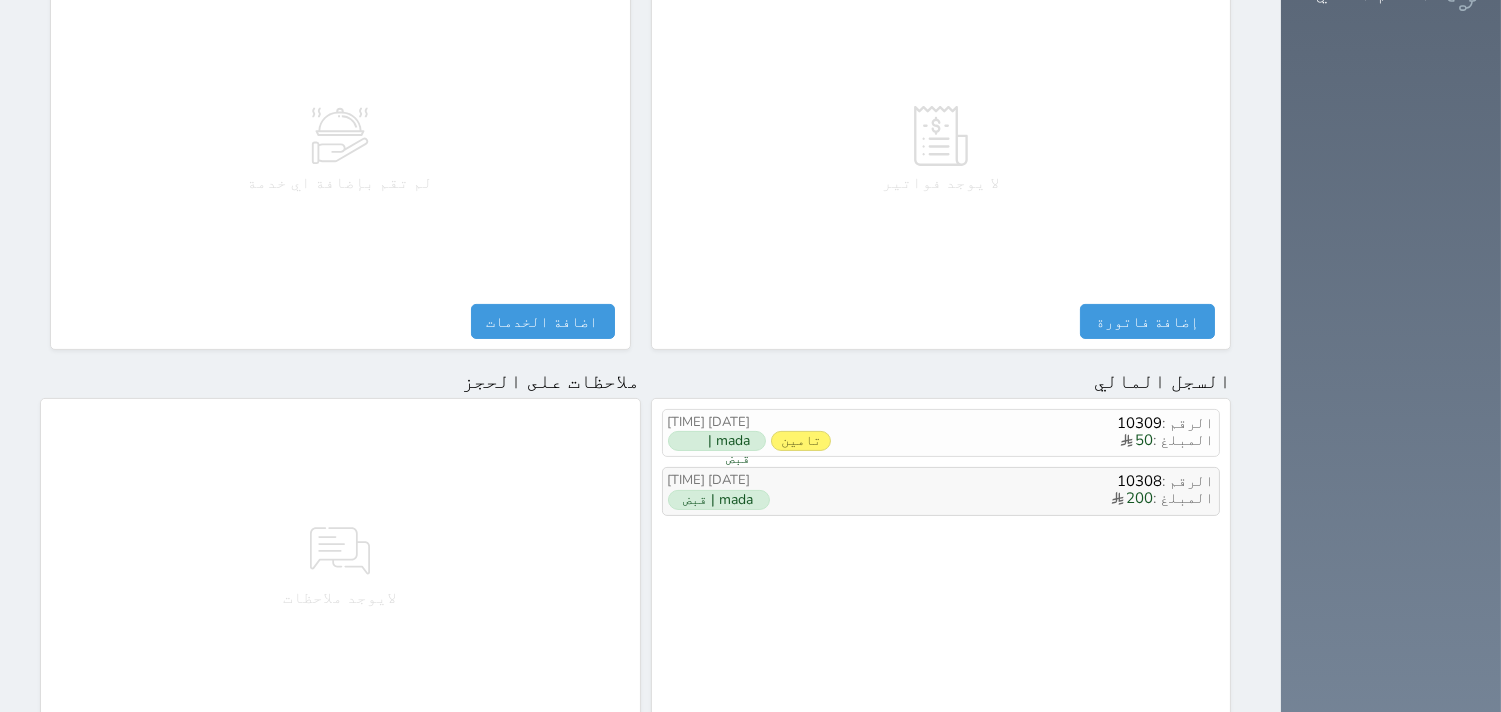 click on "المبلغ :  200" at bounding box center [1022, 499] 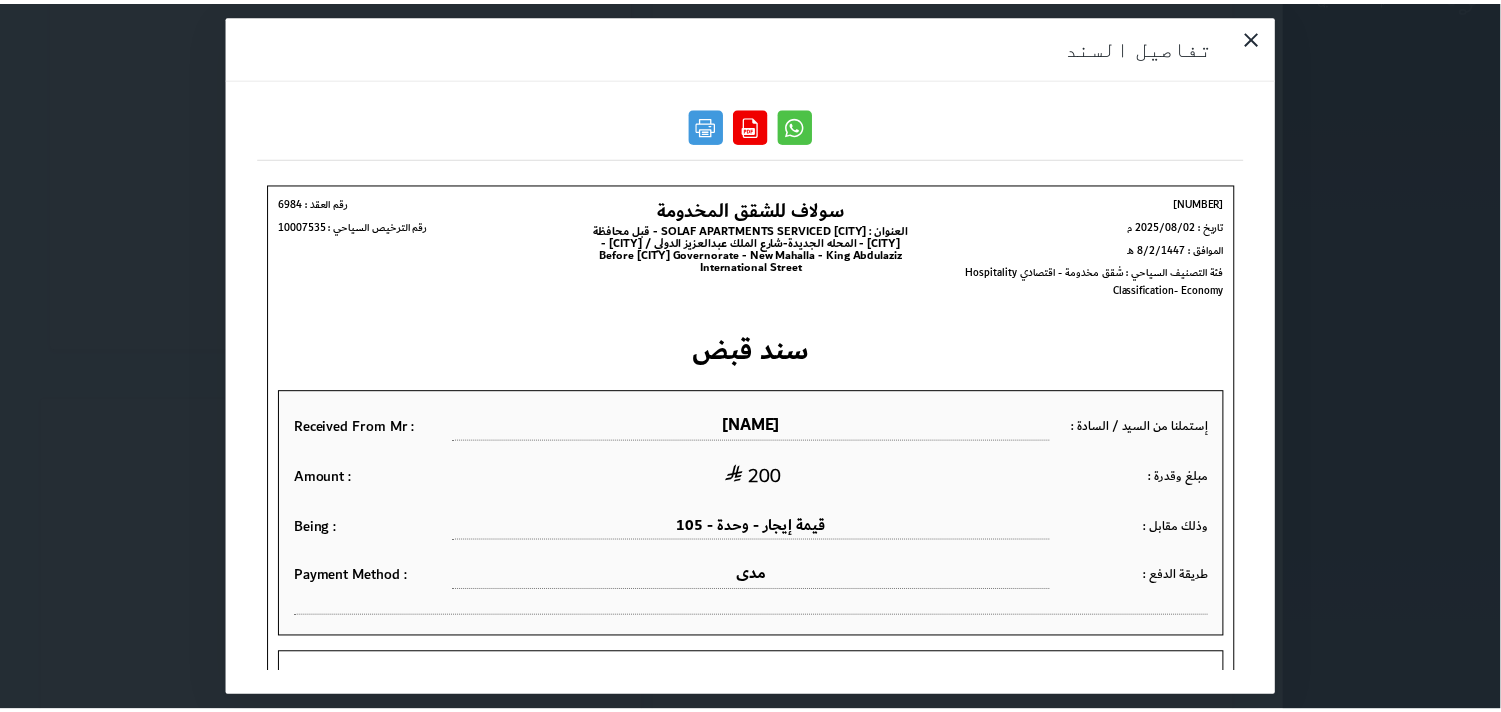 scroll, scrollTop: 0, scrollLeft: 0, axis: both 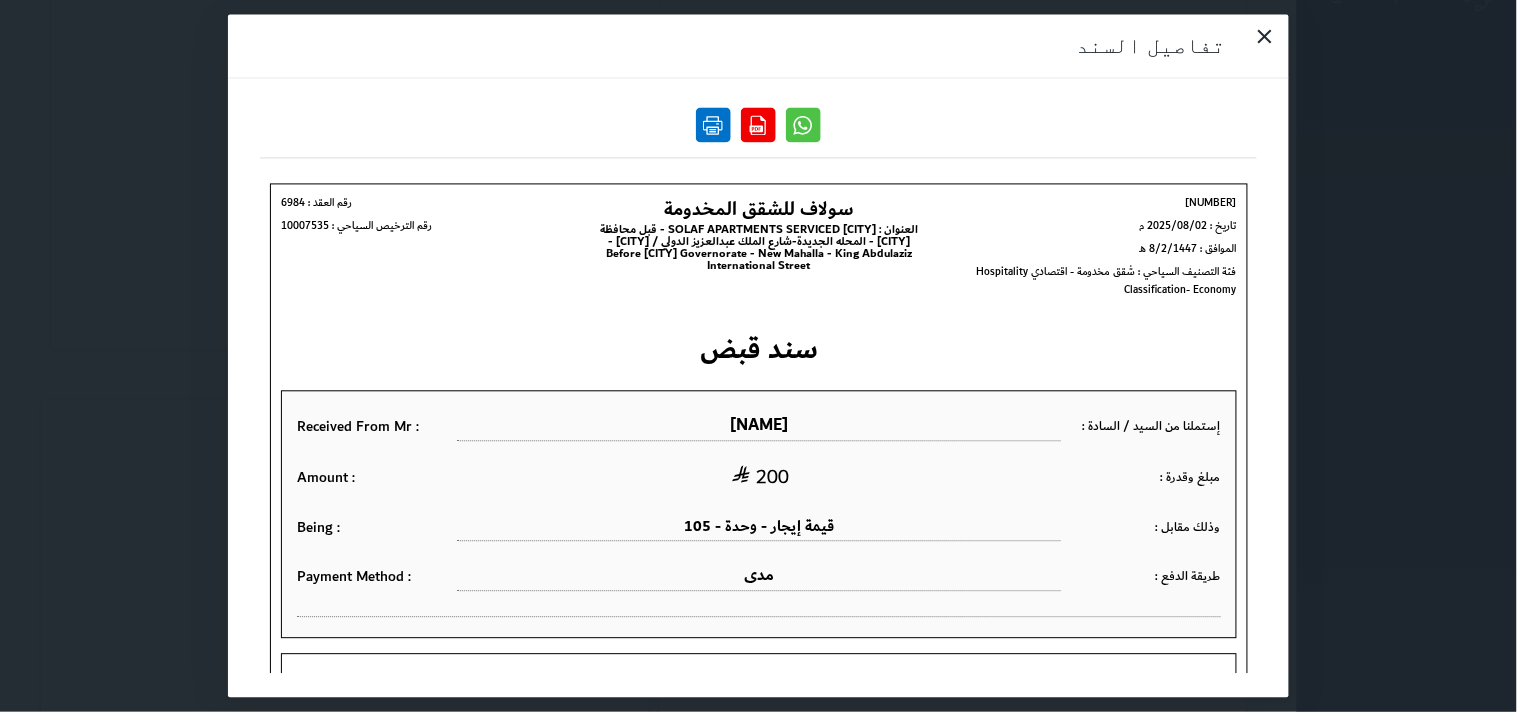 click at bounding box center (713, 125) 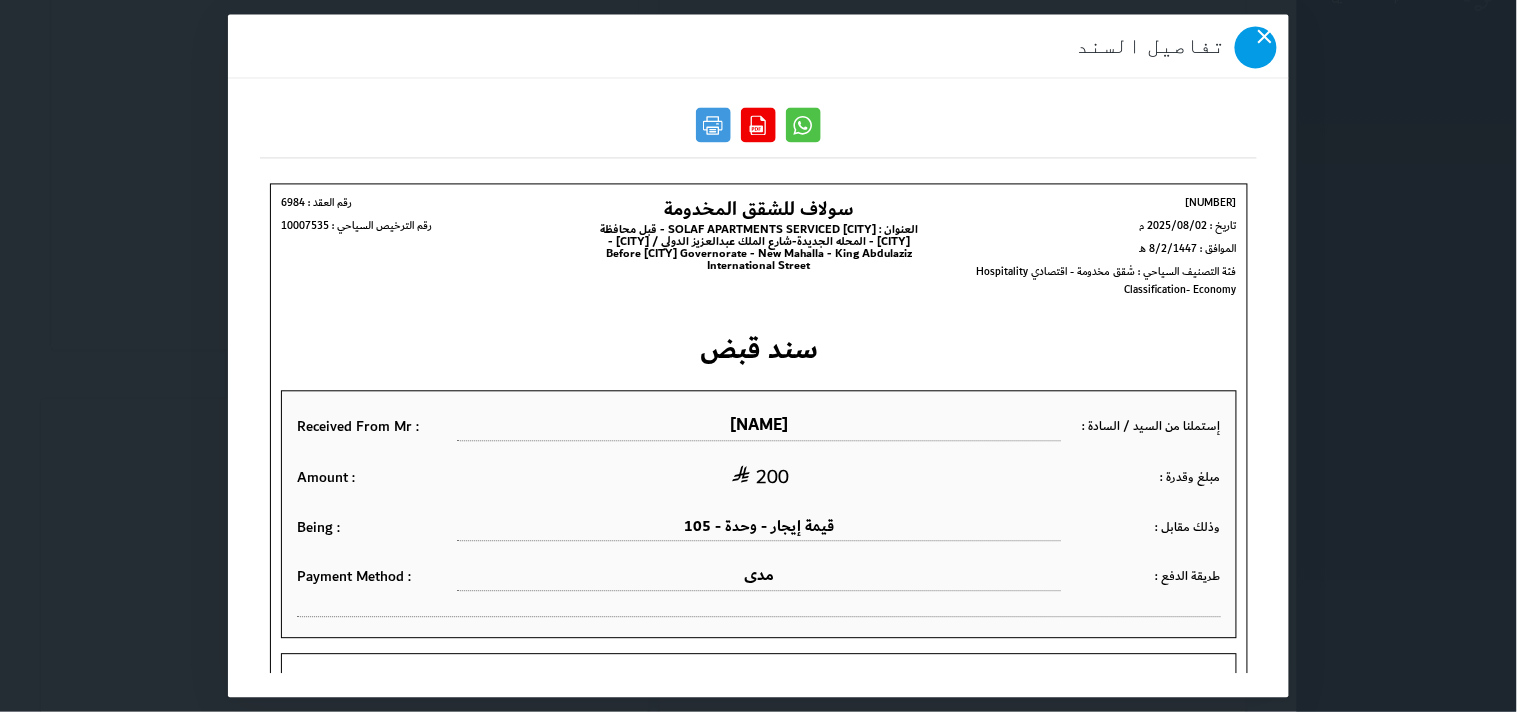 click 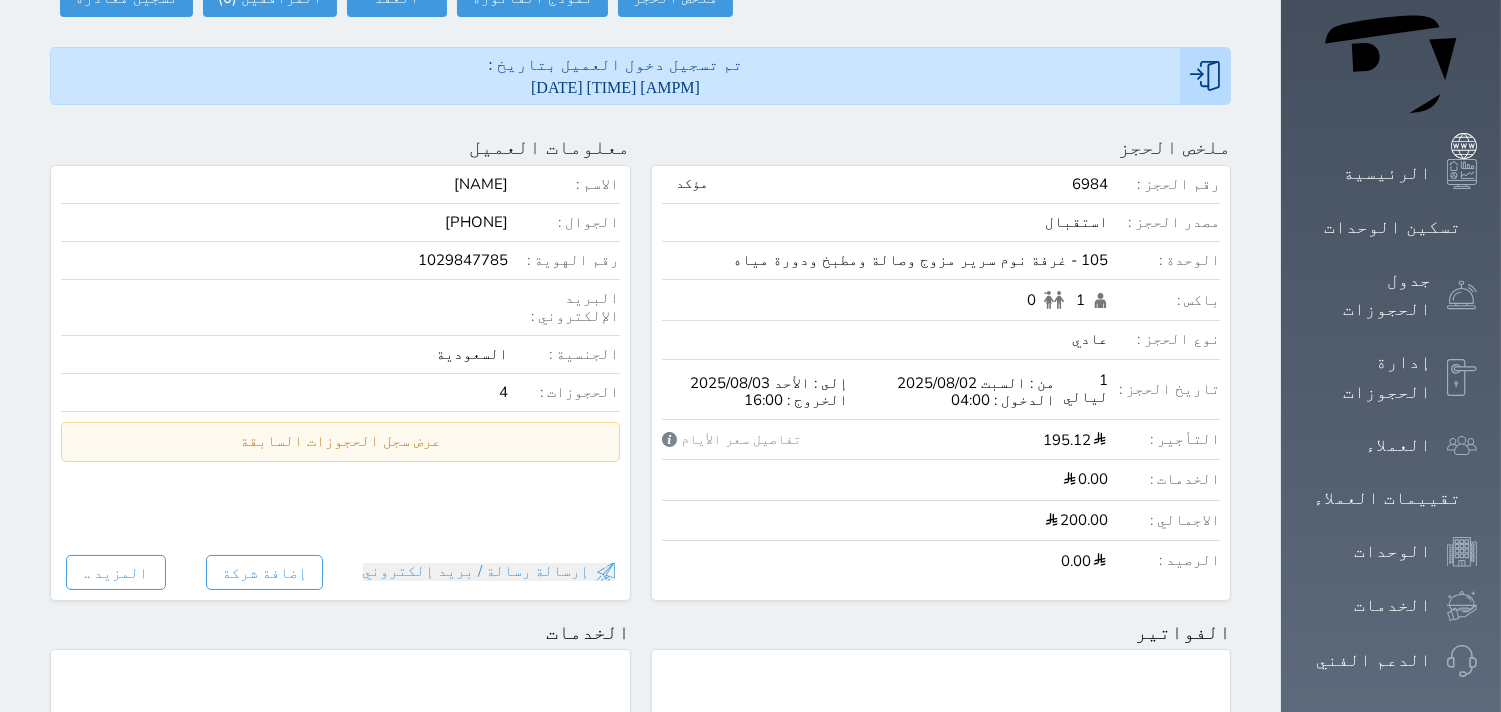 scroll, scrollTop: 0, scrollLeft: 0, axis: both 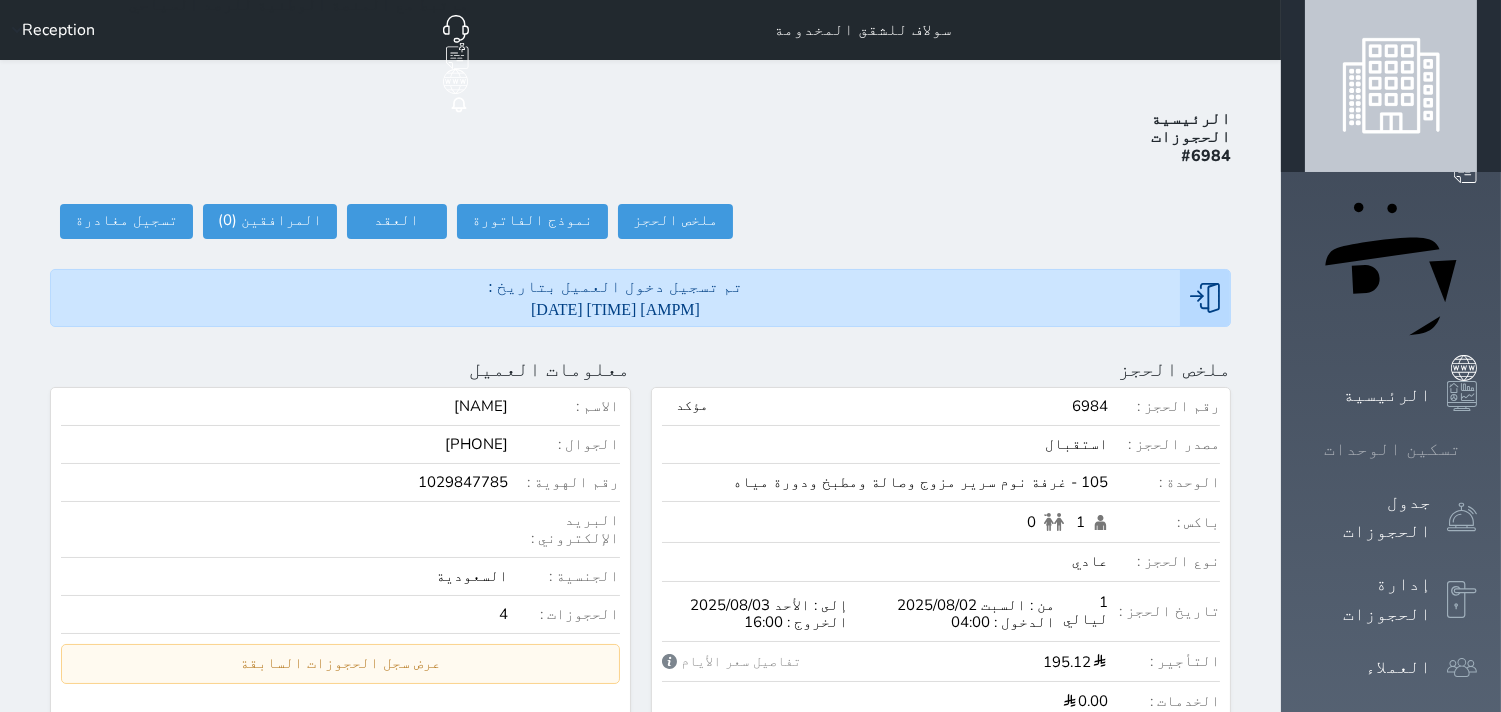 click at bounding box center [1477, 449] 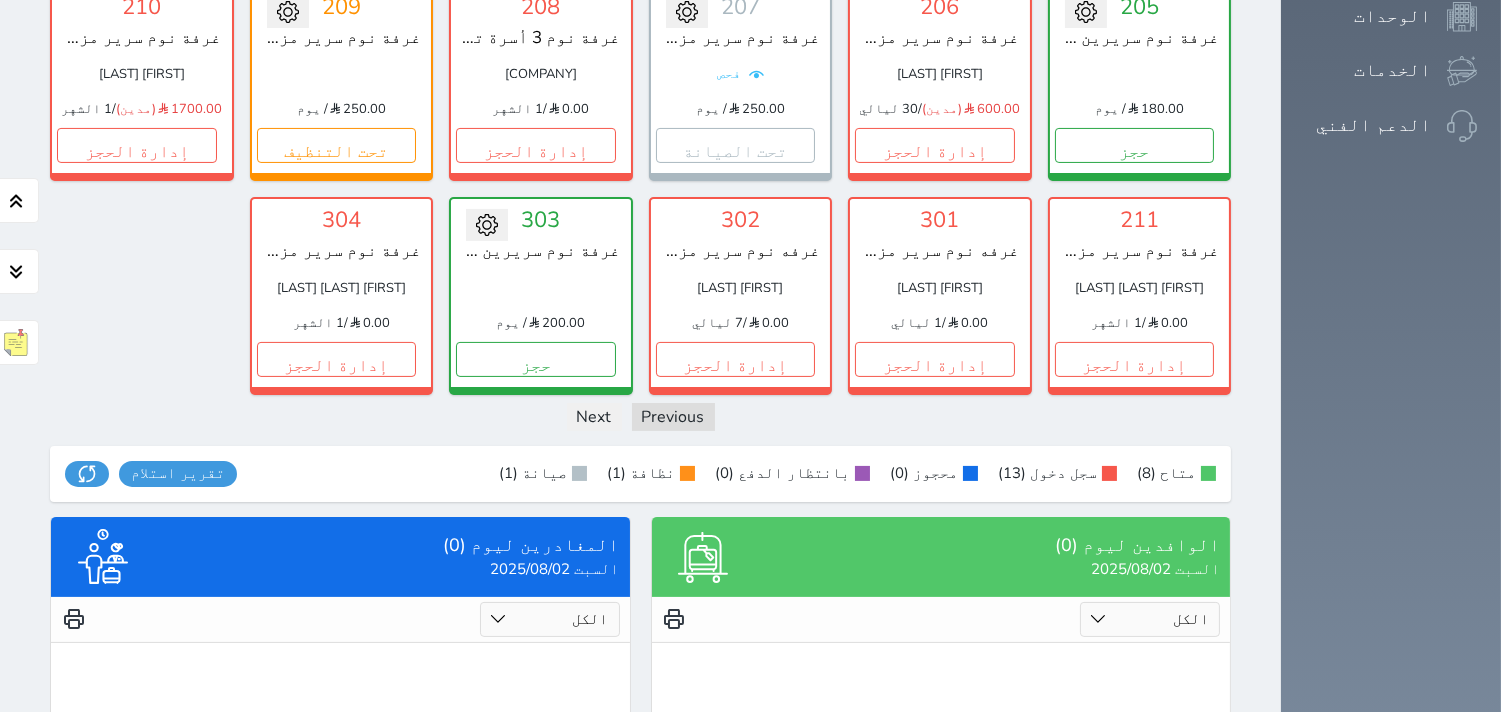 scroll, scrollTop: 844, scrollLeft: 0, axis: vertical 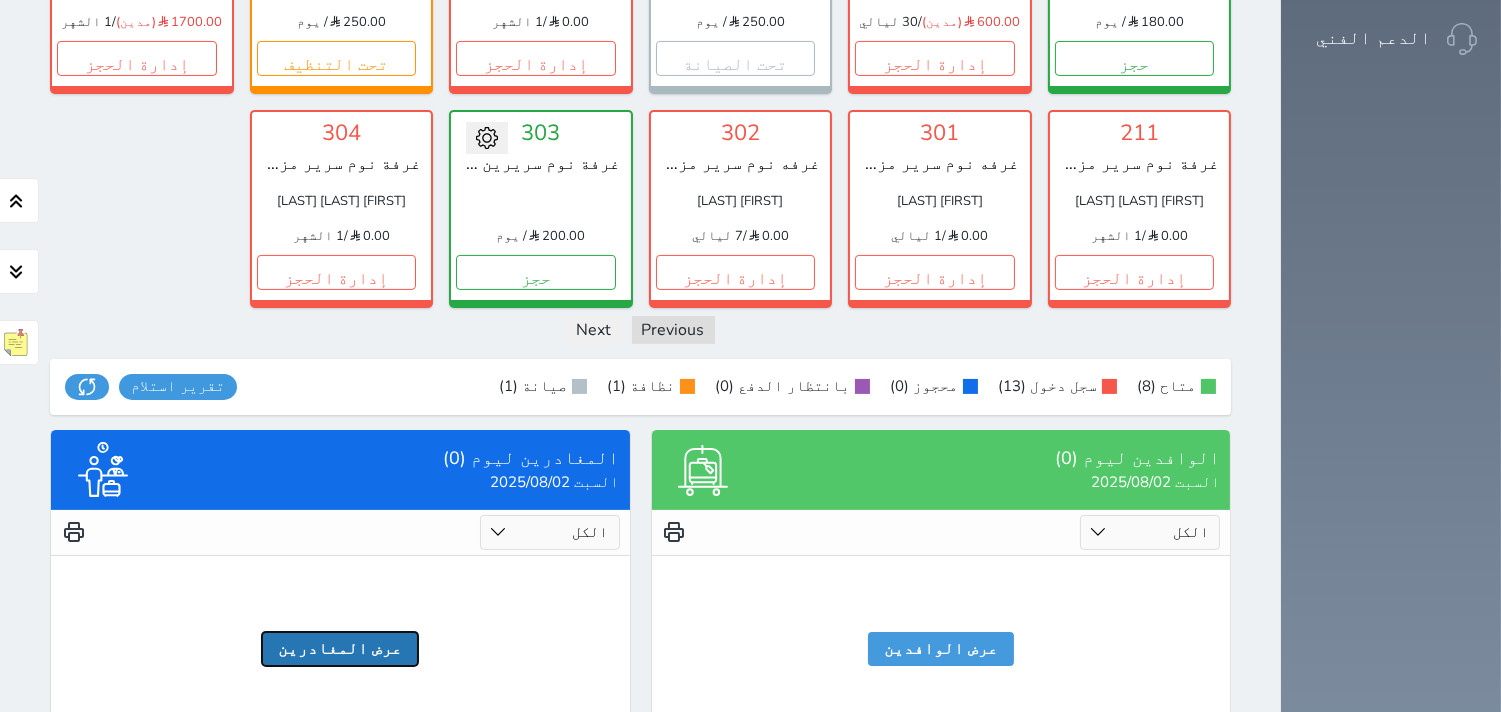 click on "عرض المغادرين" at bounding box center [340, 649] 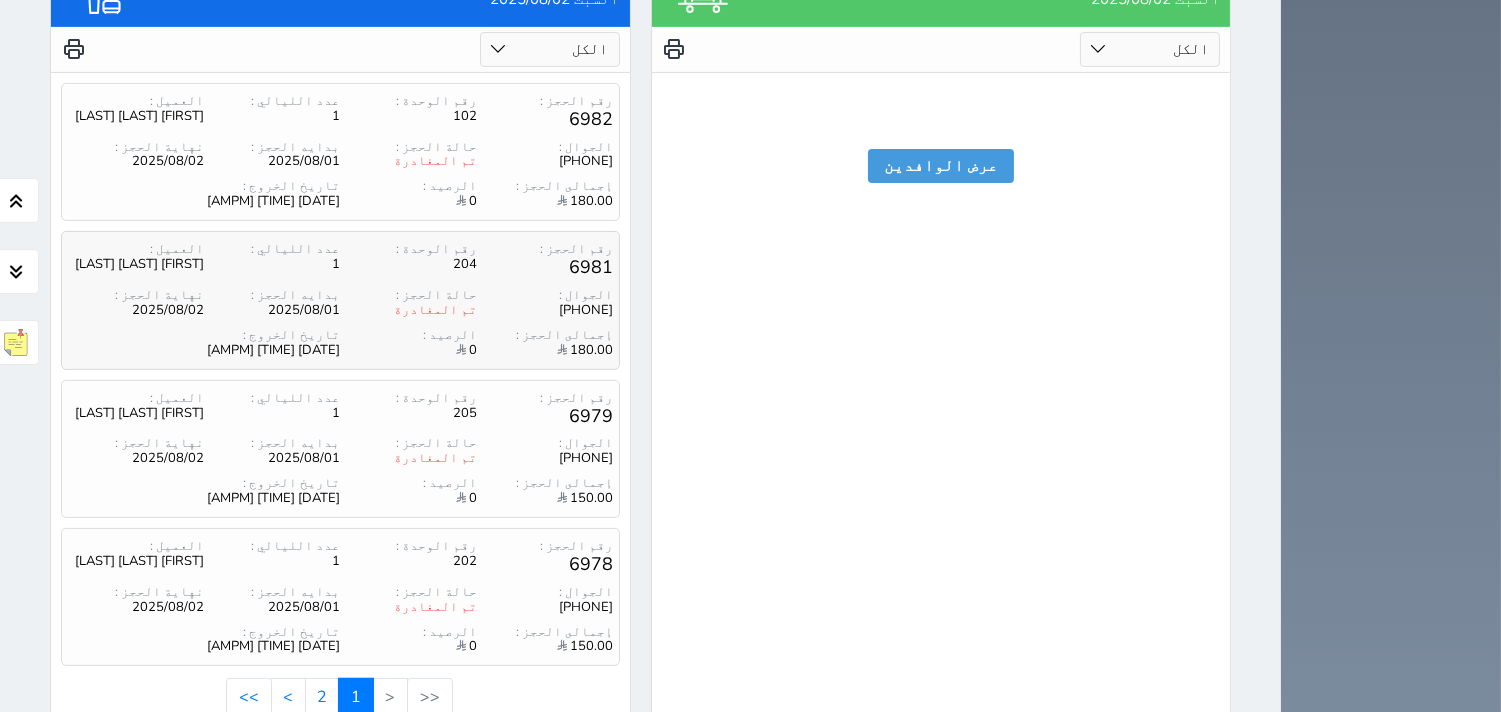 scroll, scrollTop: 1348, scrollLeft: 0, axis: vertical 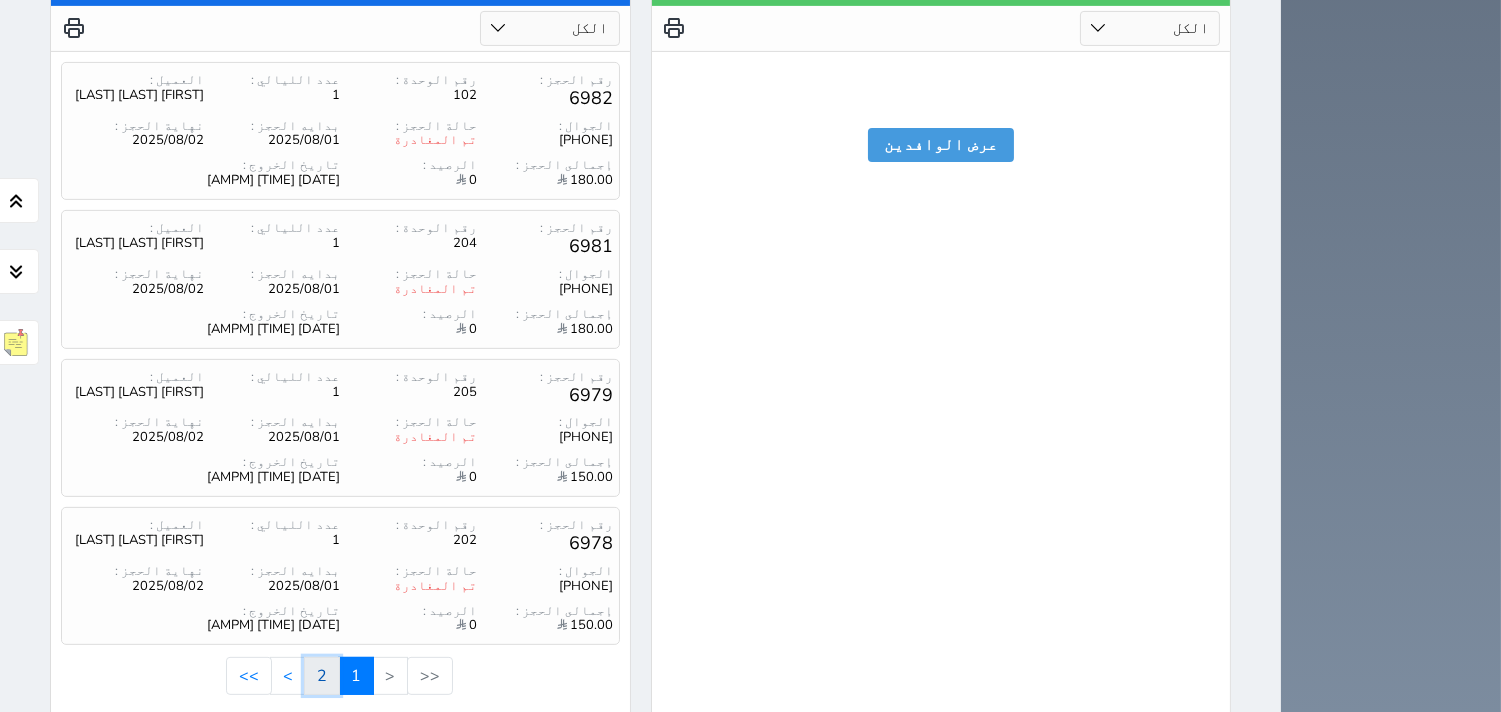 click on "2" at bounding box center [322, 676] 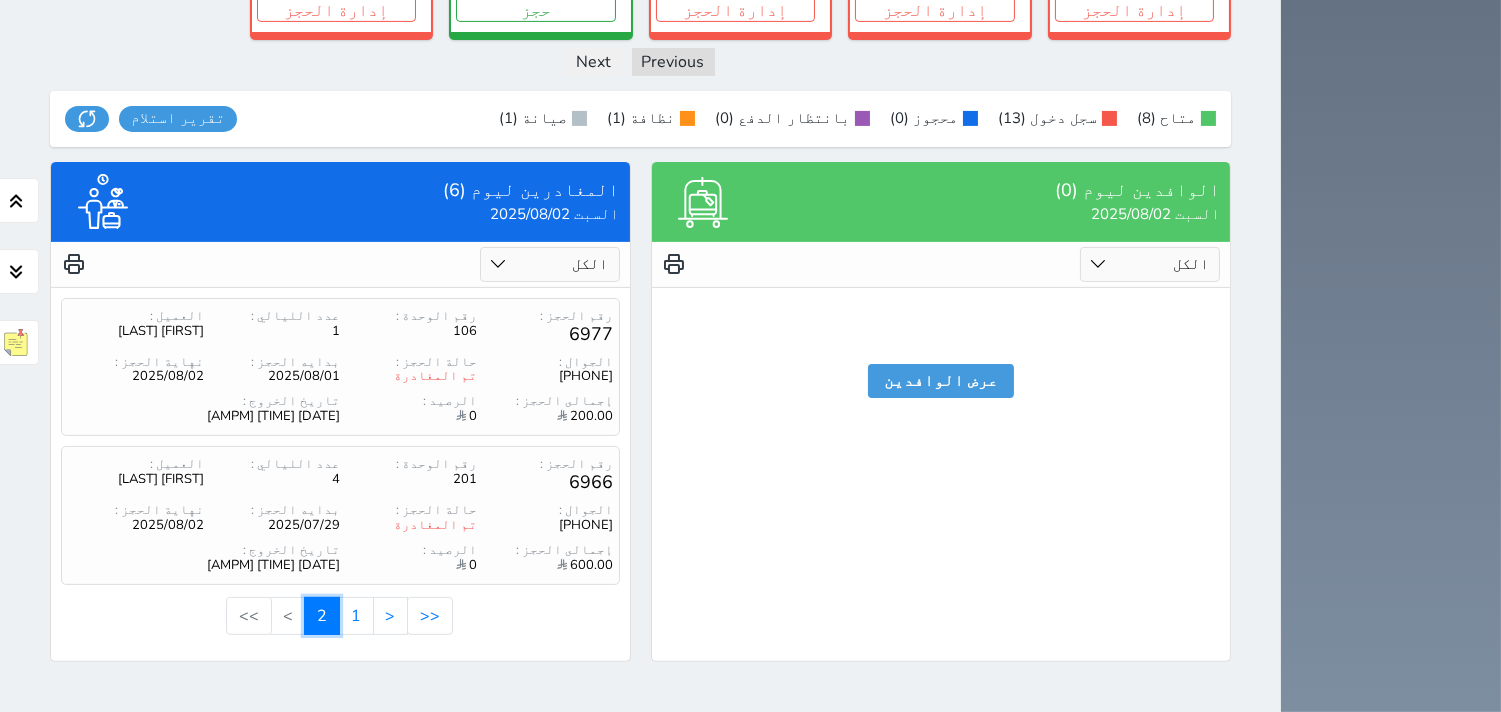 scroll, scrollTop: 1050, scrollLeft: 0, axis: vertical 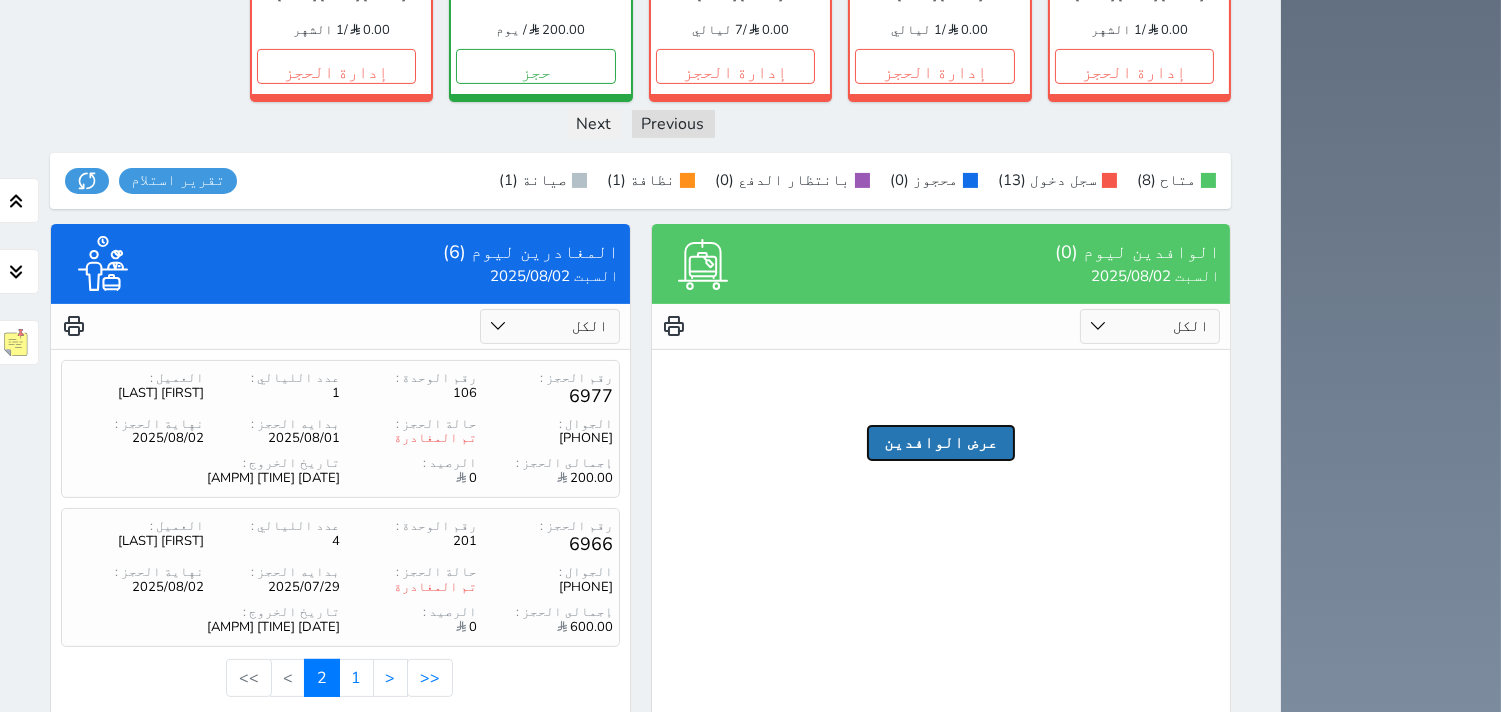 click on "عرض الوافدين" at bounding box center [941, 443] 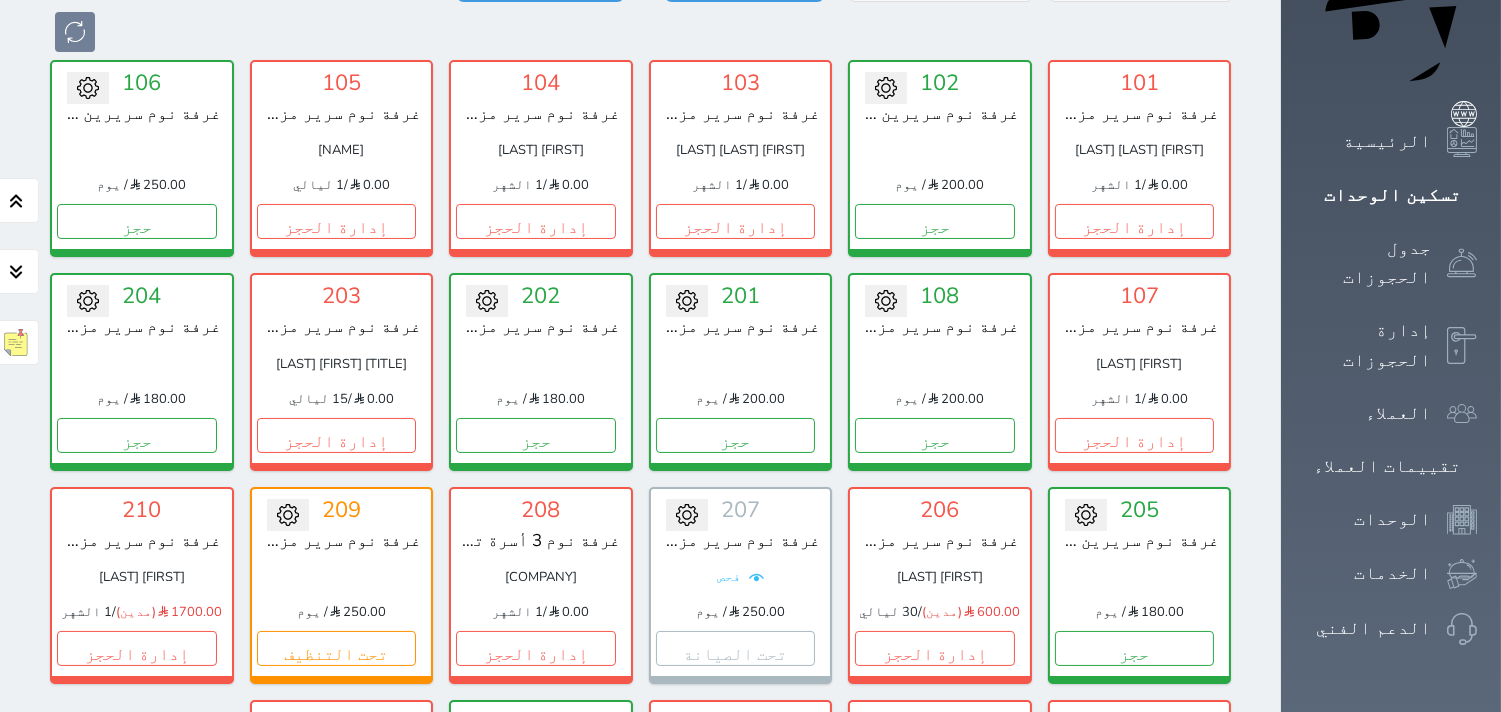 scroll, scrollTop: 0, scrollLeft: 0, axis: both 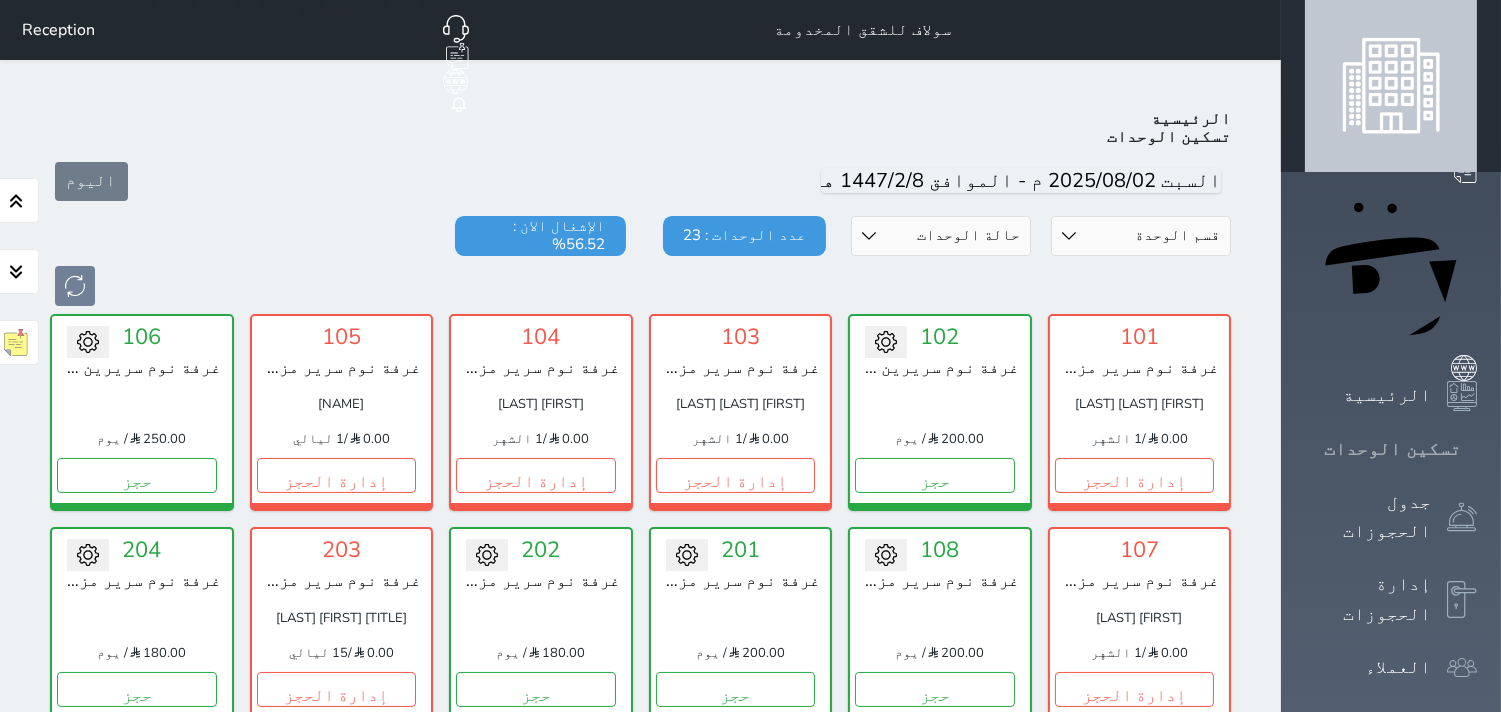 click 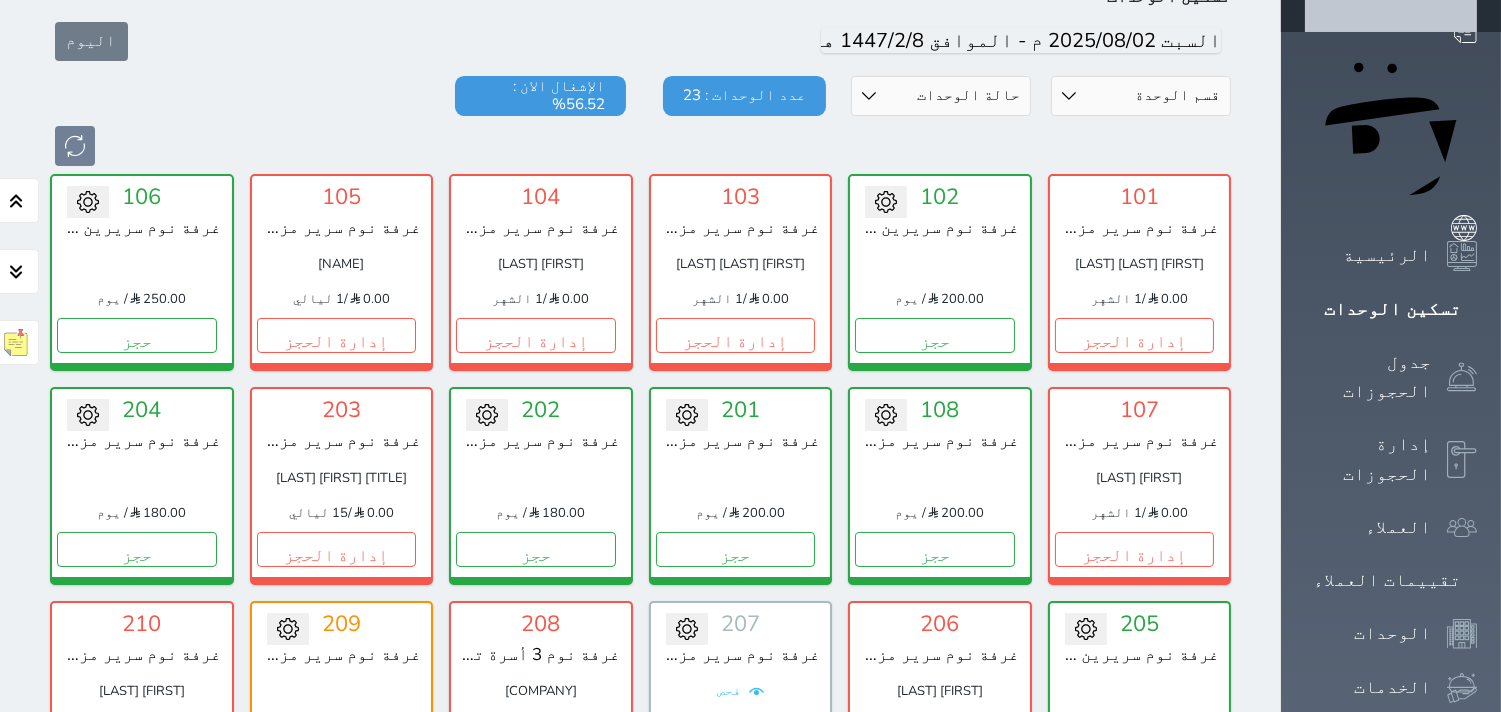 scroll, scrollTop: 0, scrollLeft: 0, axis: both 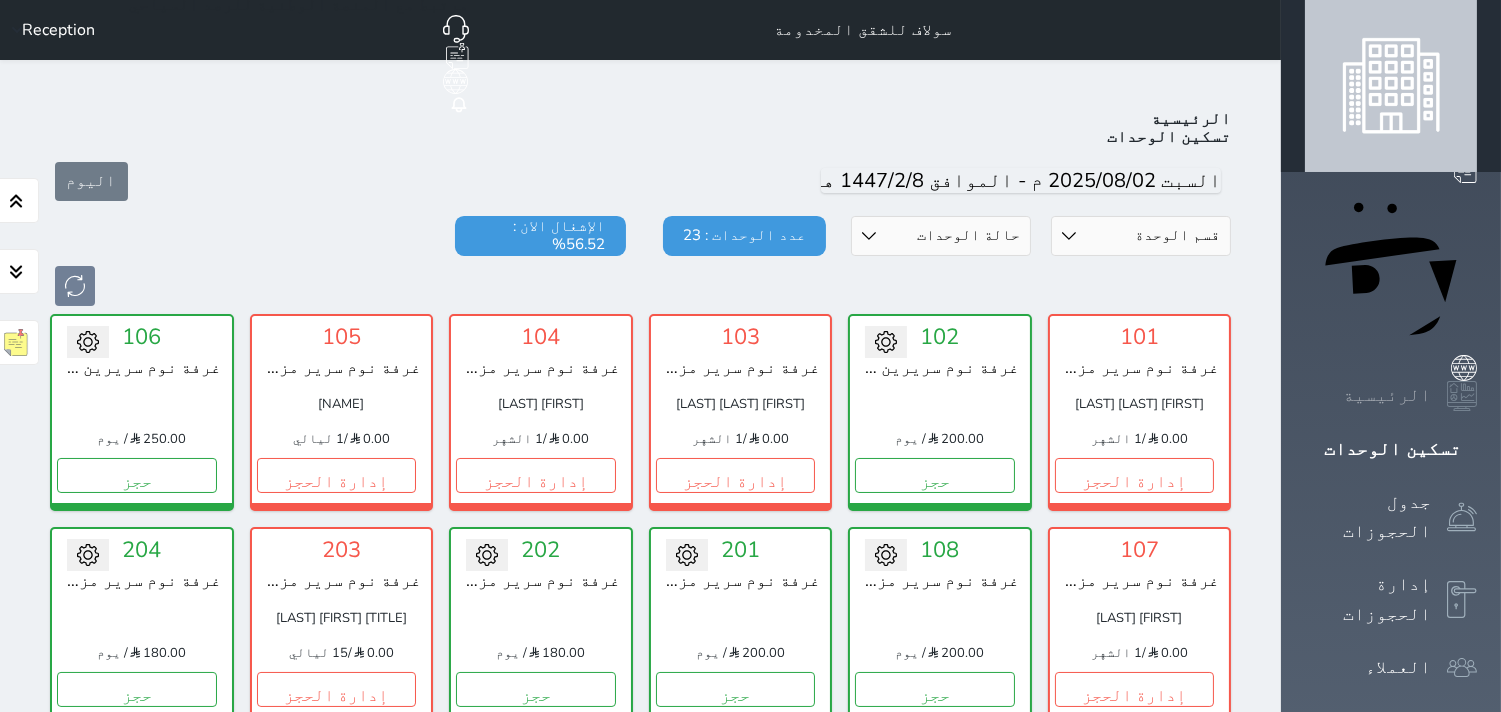 click at bounding box center (1462, 396) 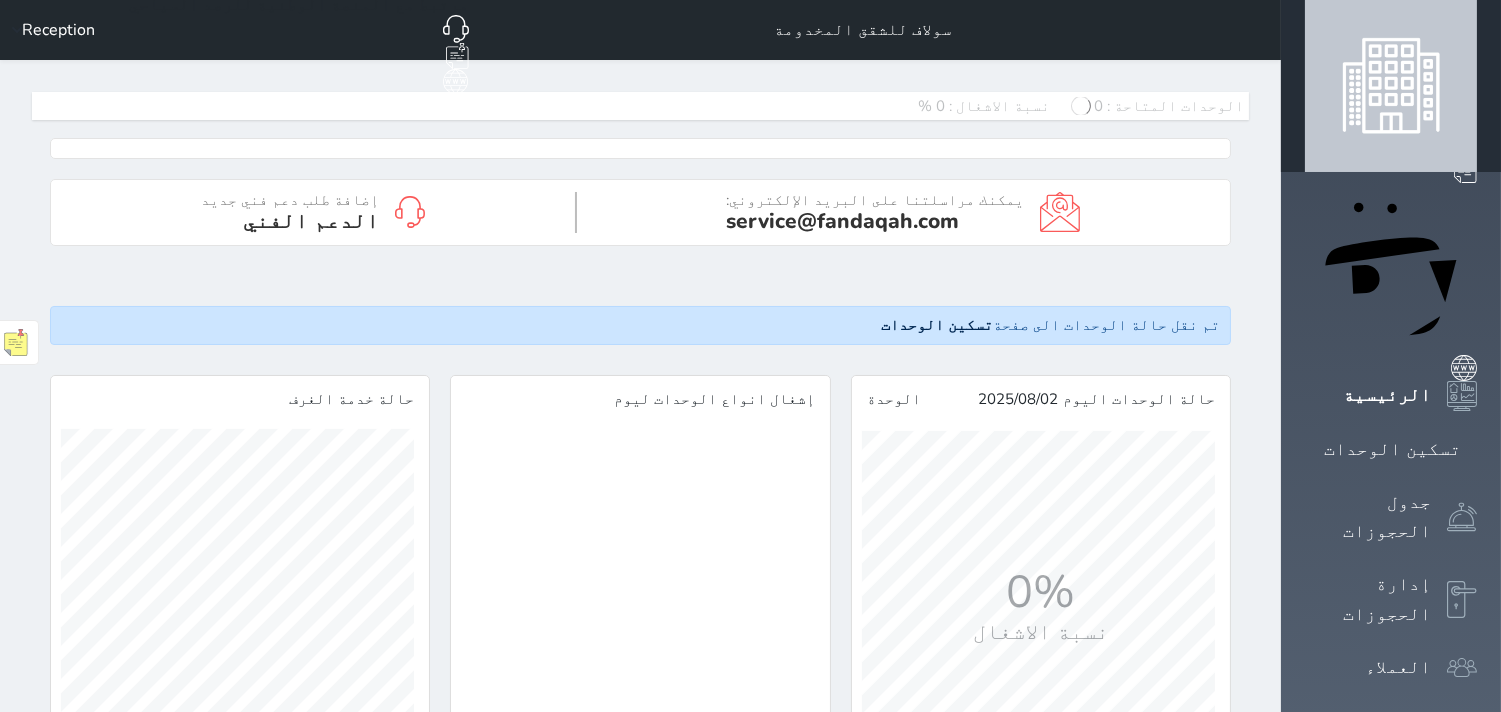 scroll, scrollTop: 999646, scrollLeft: 999606, axis: both 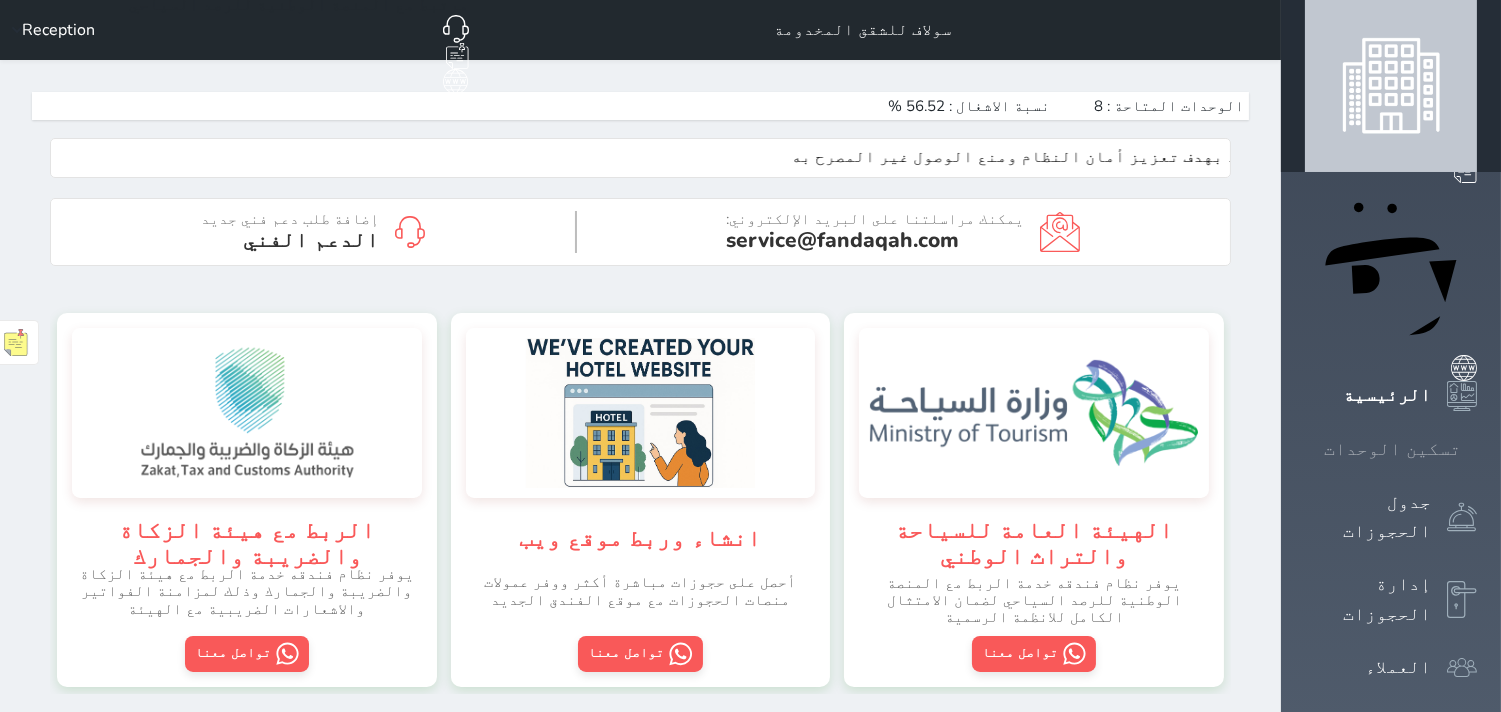 click 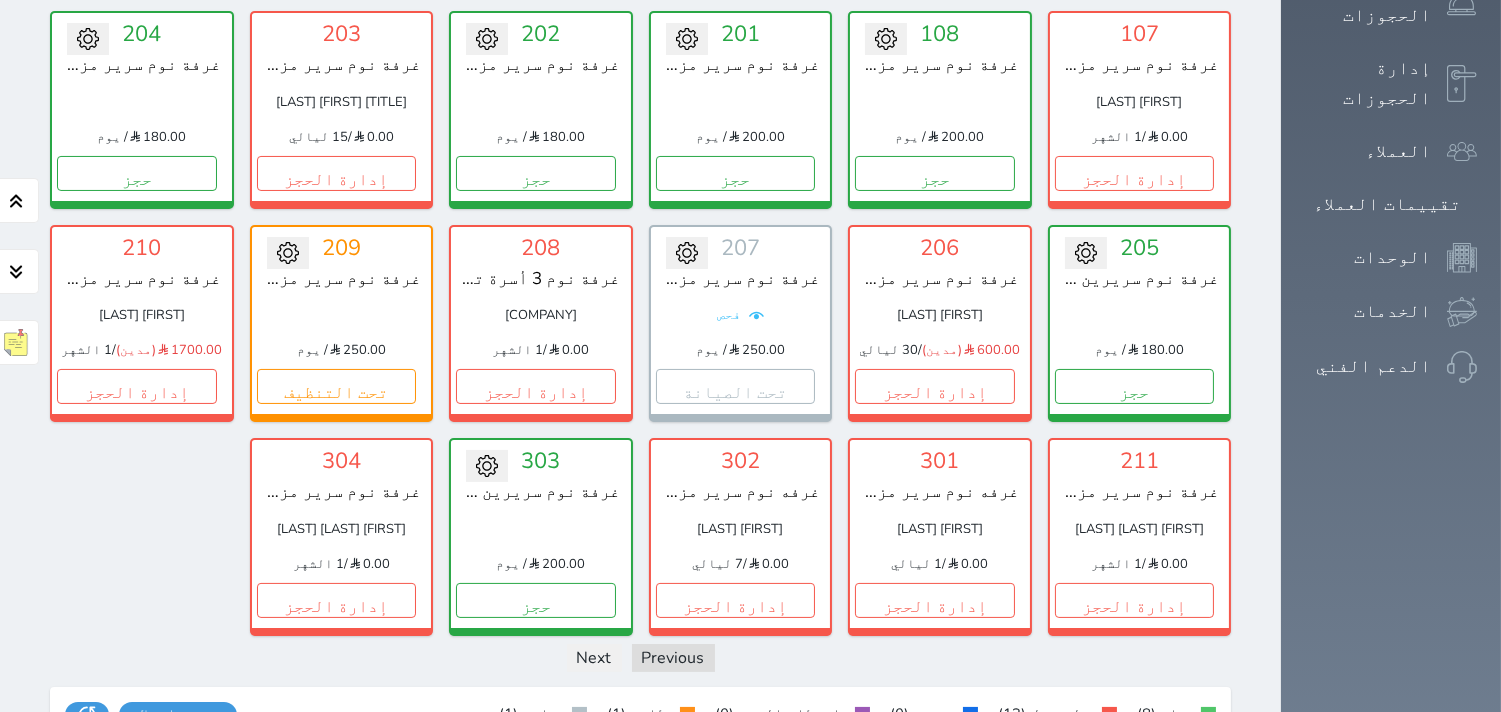 scroll, scrollTop: 555, scrollLeft: 0, axis: vertical 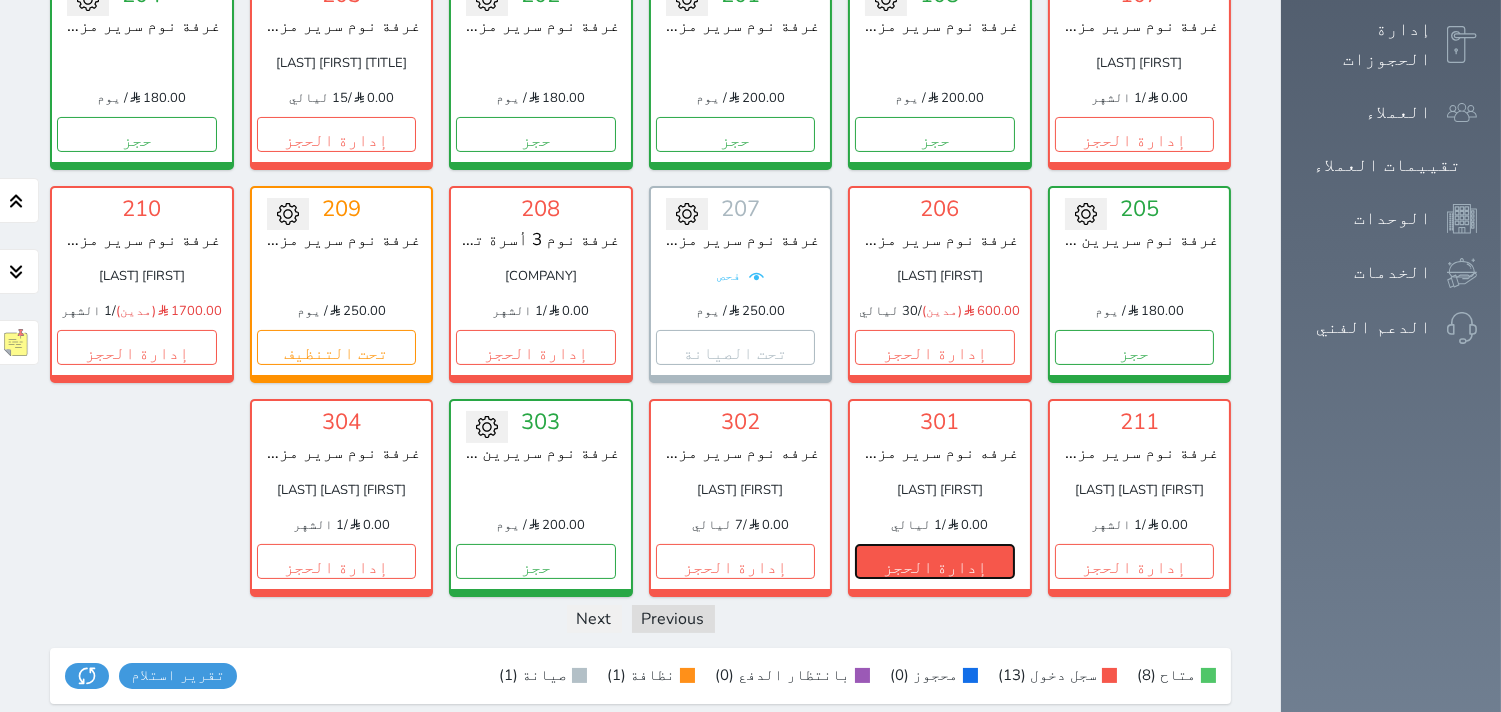 click on "إدارة الحجز" at bounding box center [935, 561] 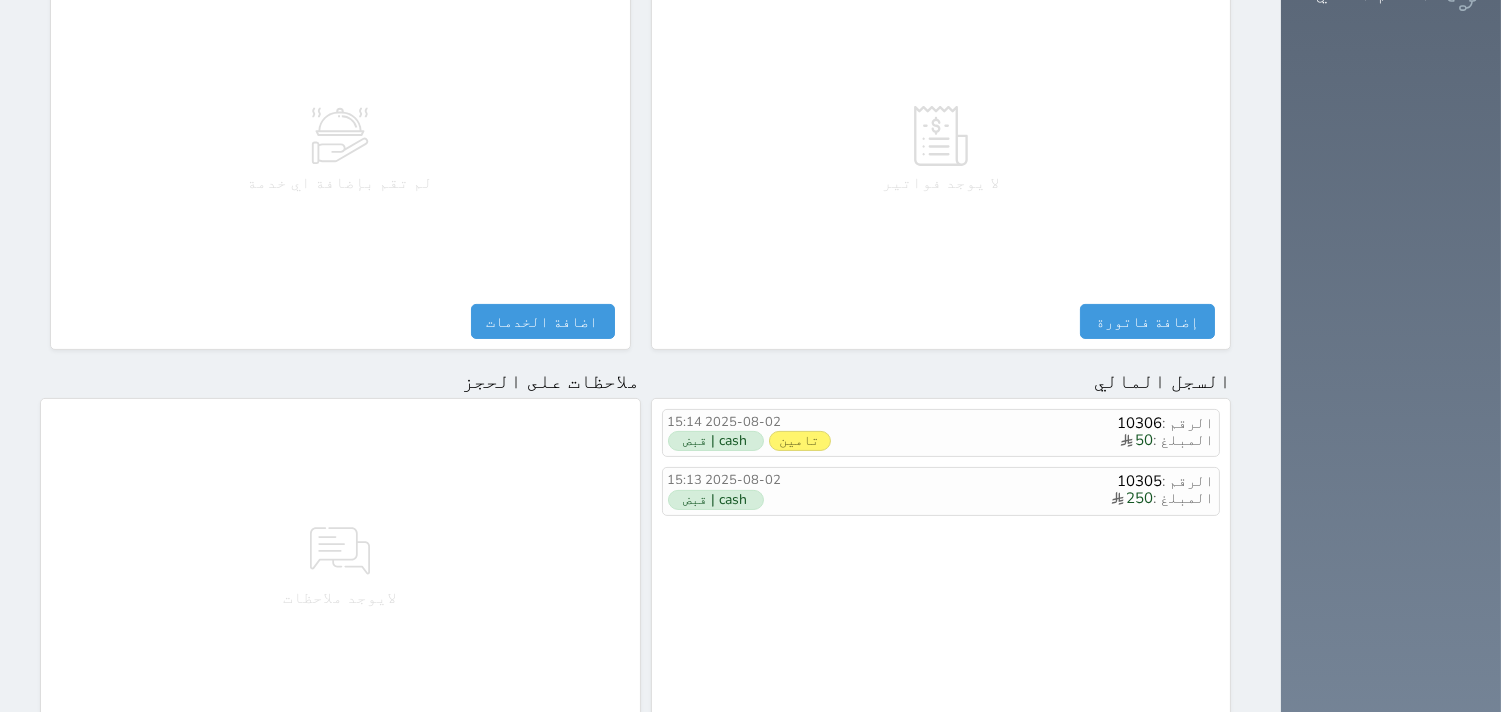 scroll, scrollTop: 222, scrollLeft: 0, axis: vertical 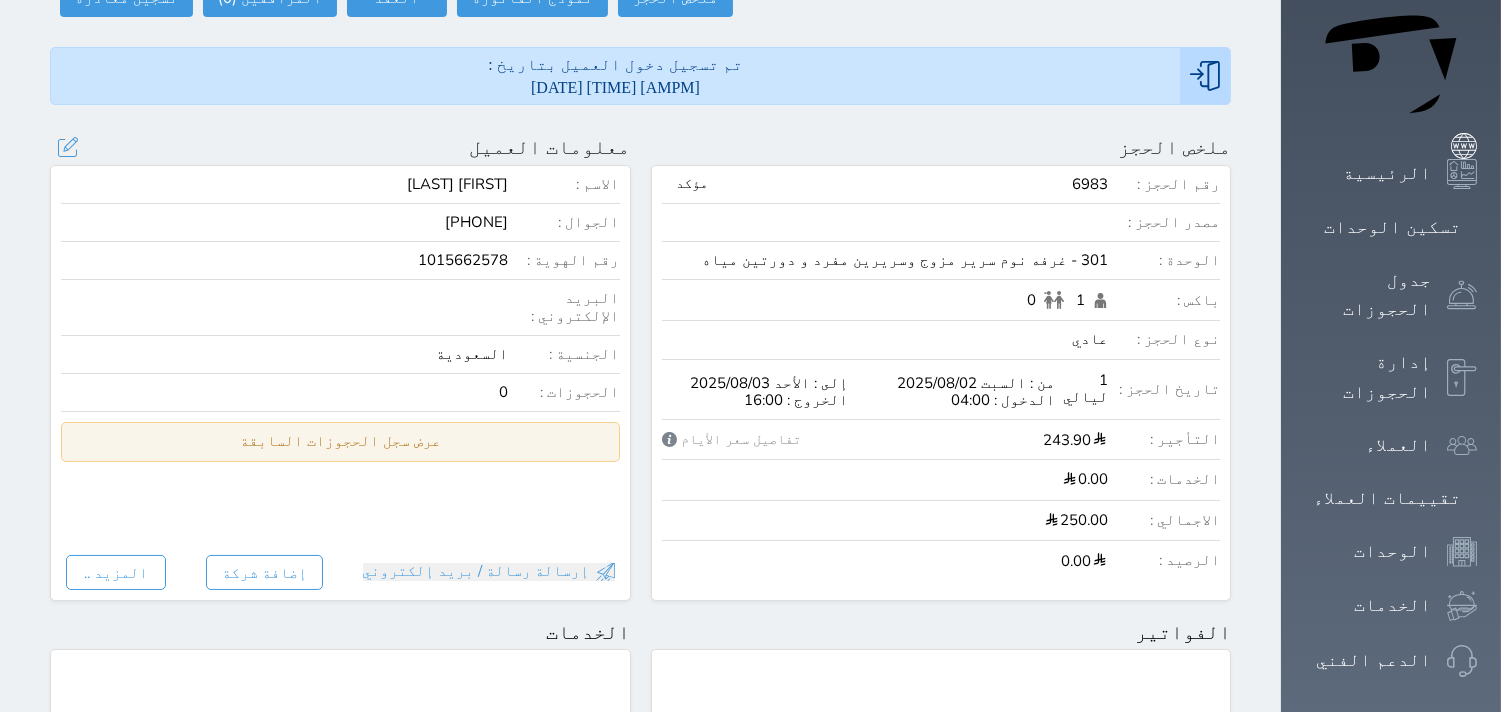 click on "عرض سجل الحجوزات السابقة" at bounding box center [340, 441] 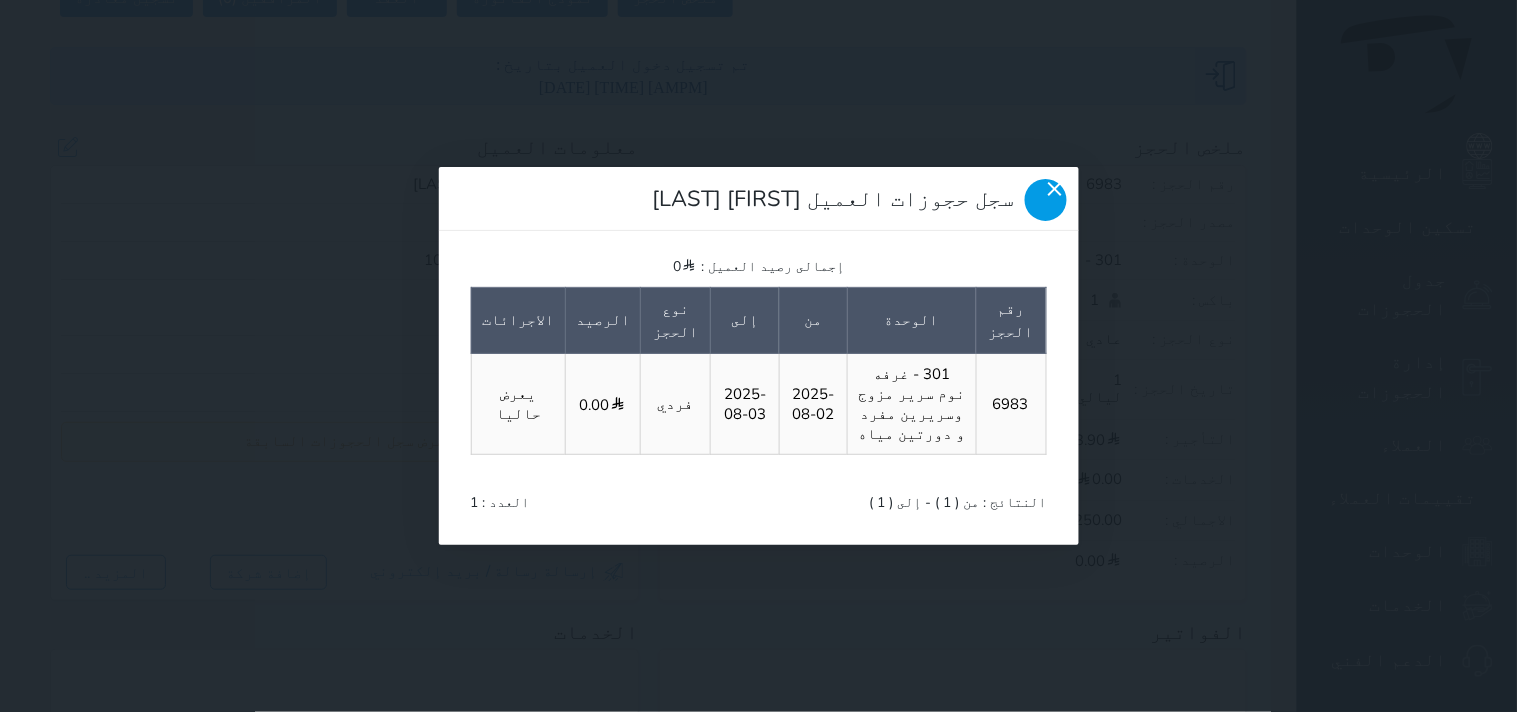 click 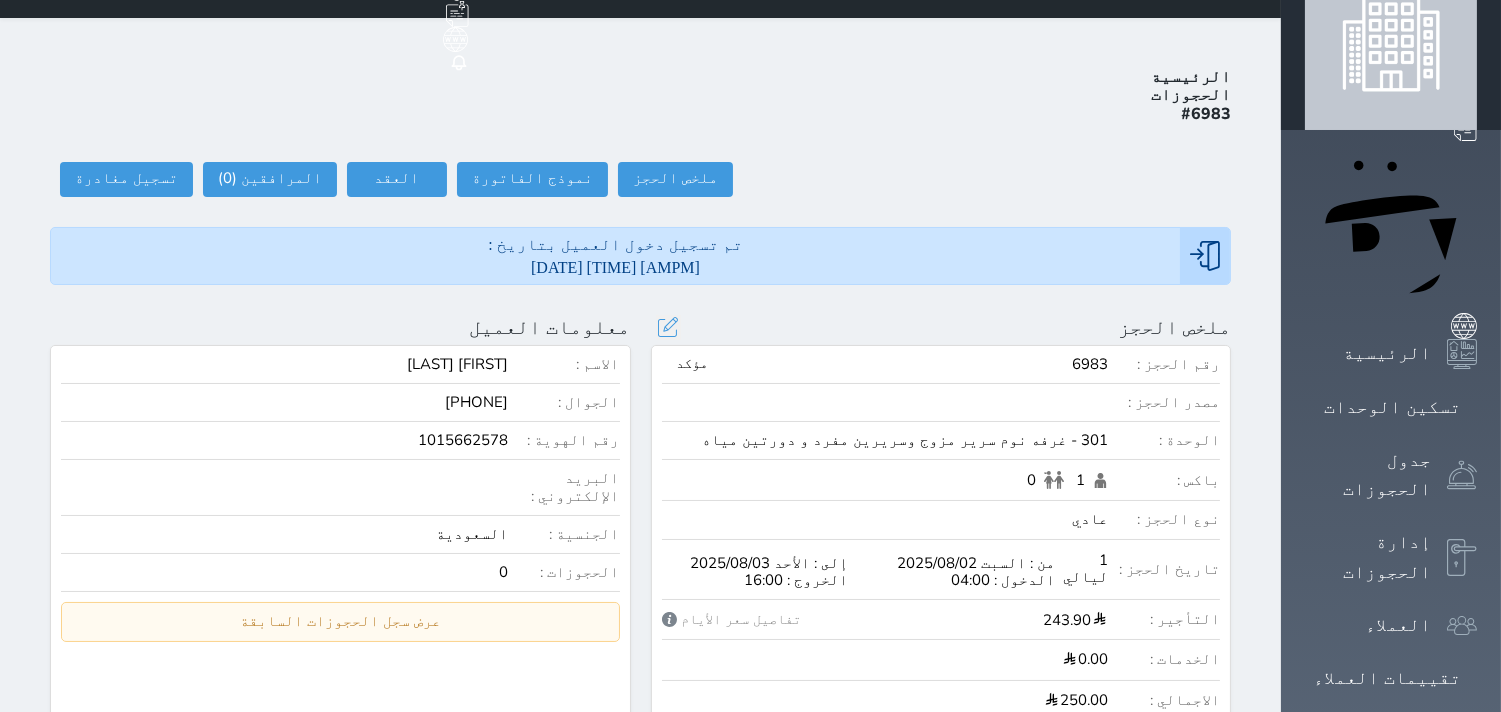 scroll, scrollTop: 0, scrollLeft: 0, axis: both 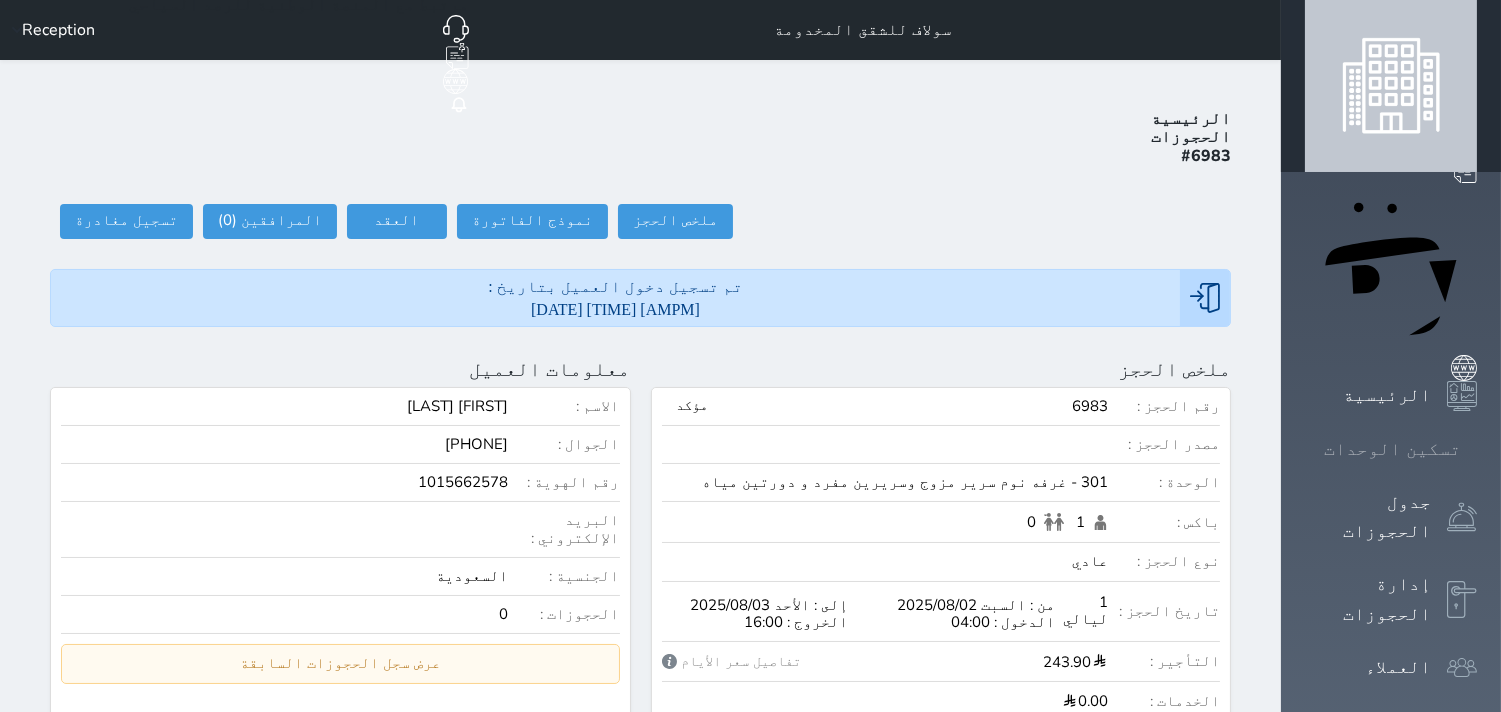 click 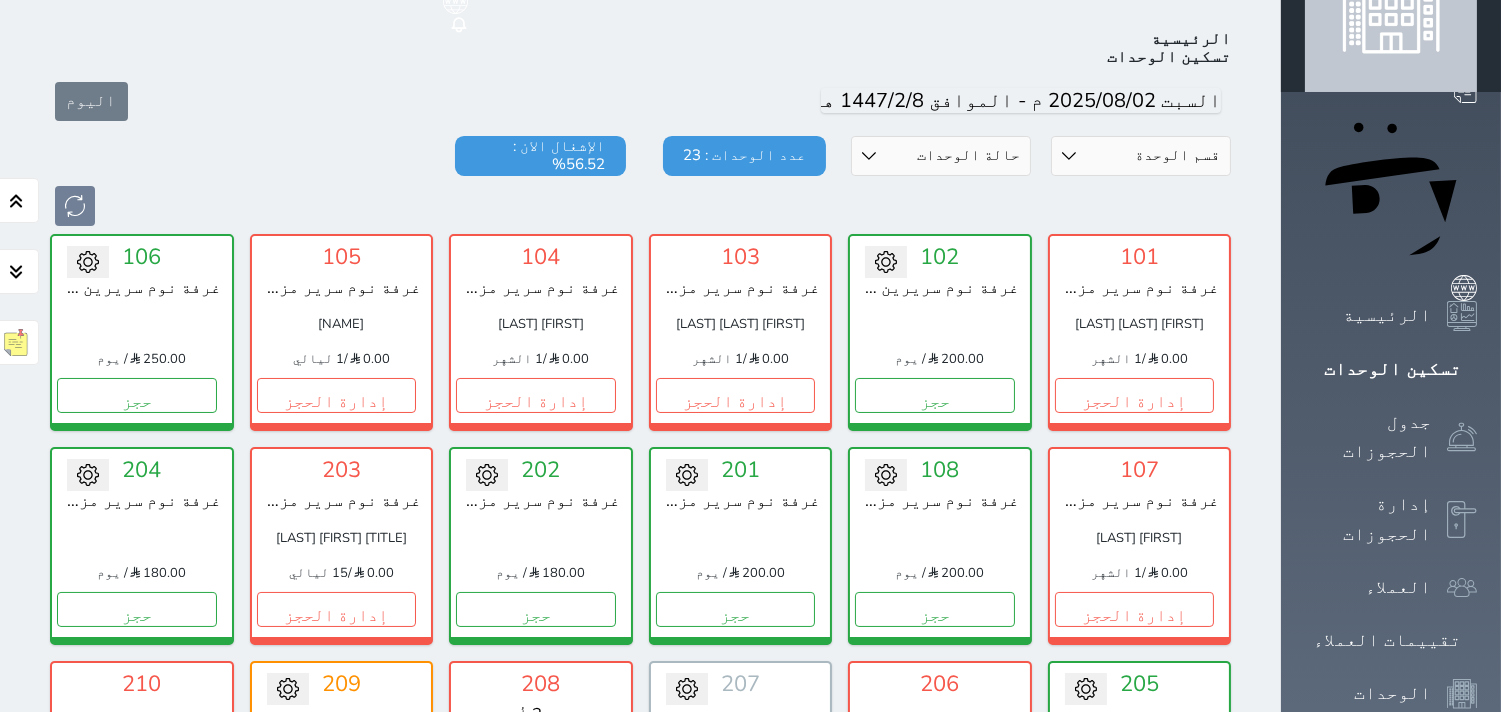 scroll, scrollTop: 0, scrollLeft: 0, axis: both 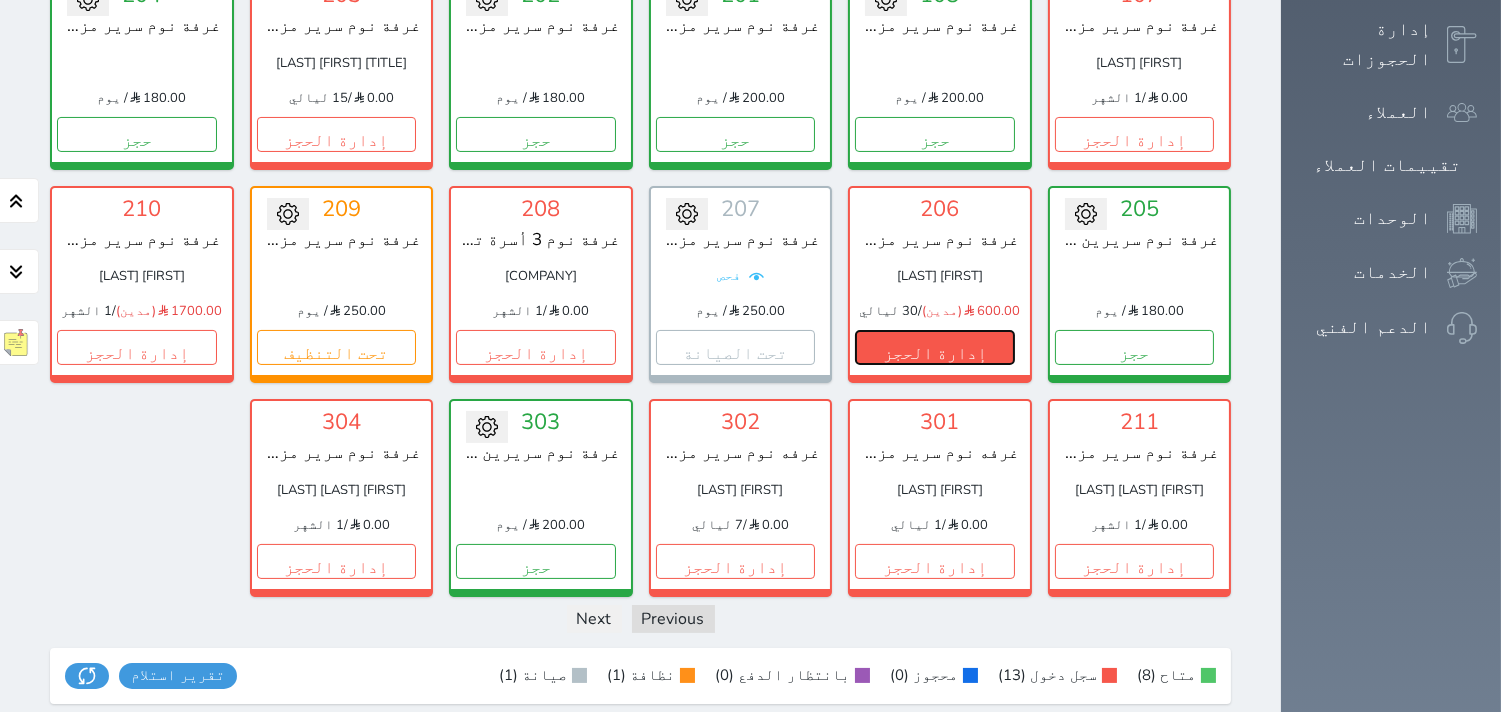 click on "إدارة الحجز" at bounding box center [935, 347] 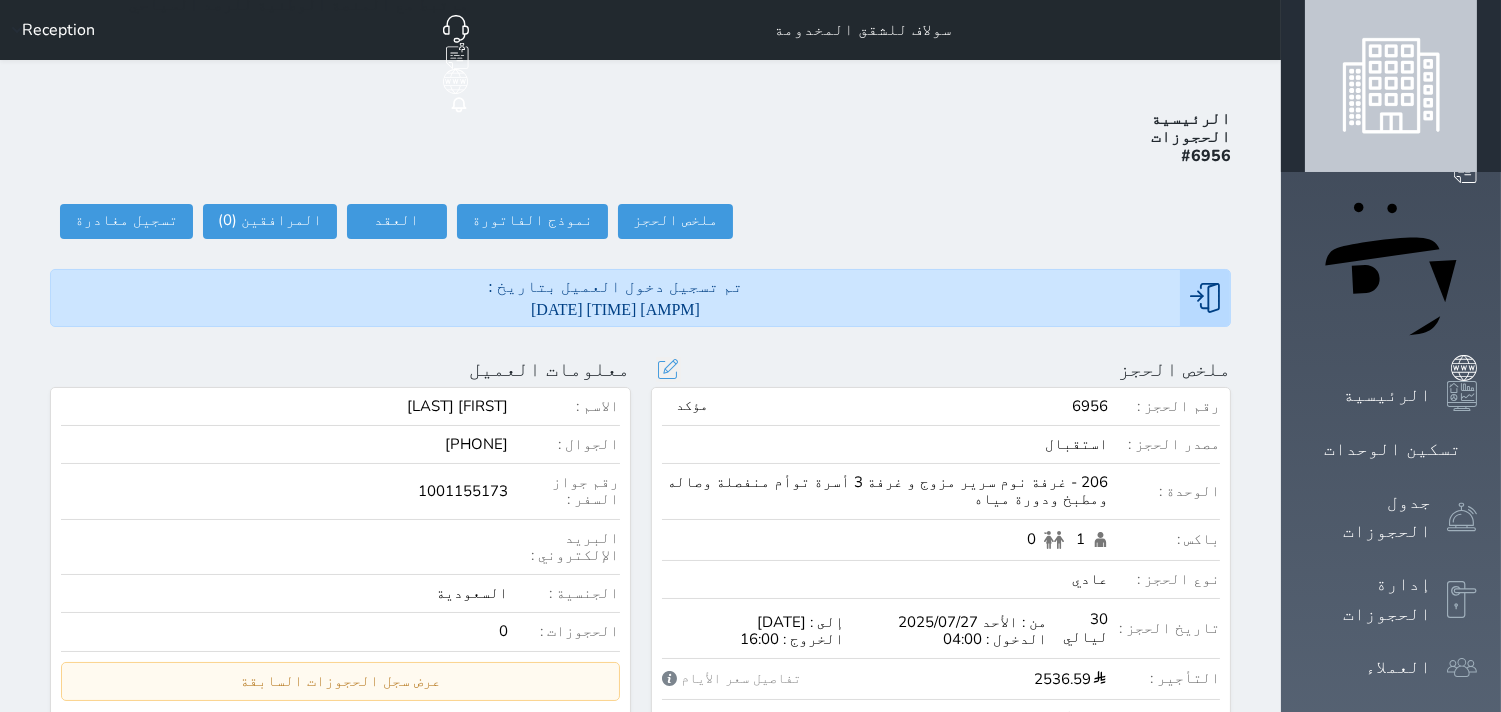 scroll, scrollTop: 111, scrollLeft: 0, axis: vertical 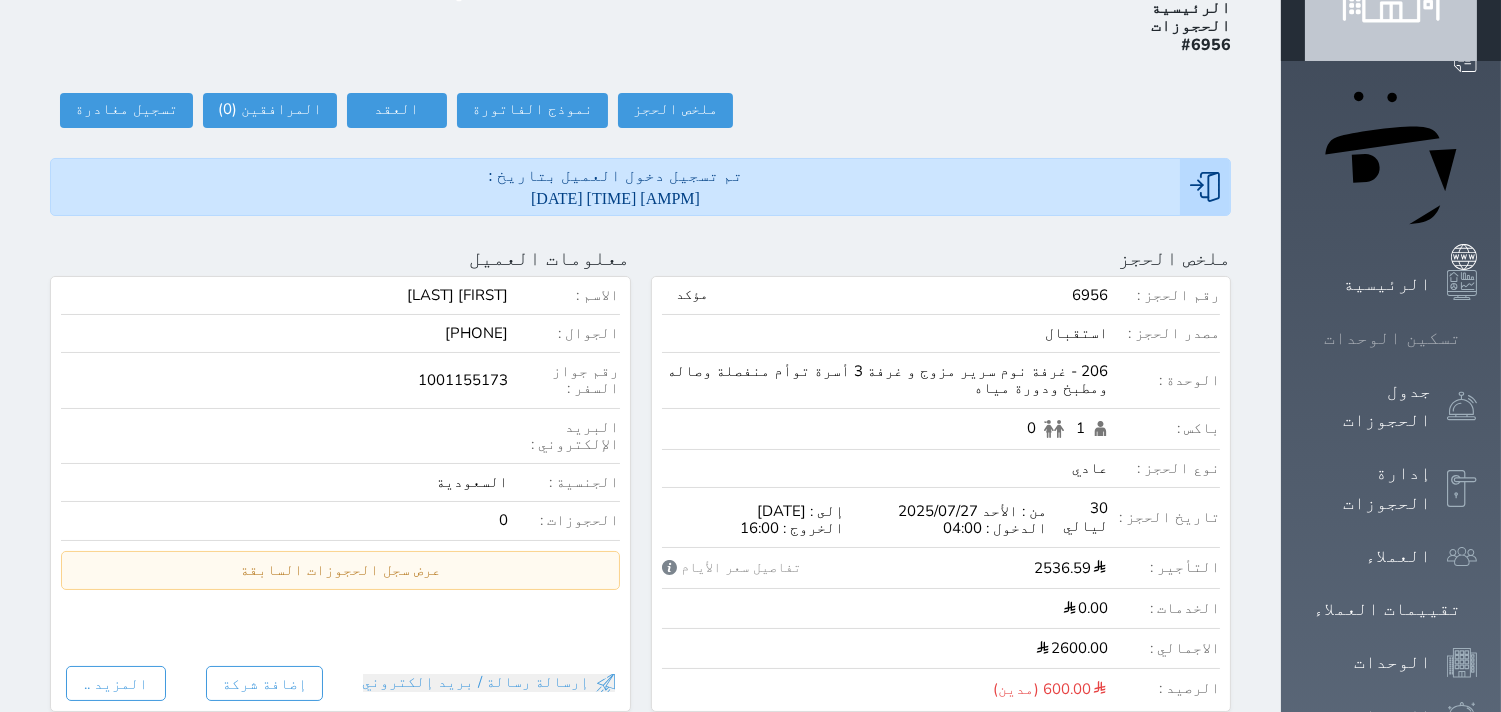 click 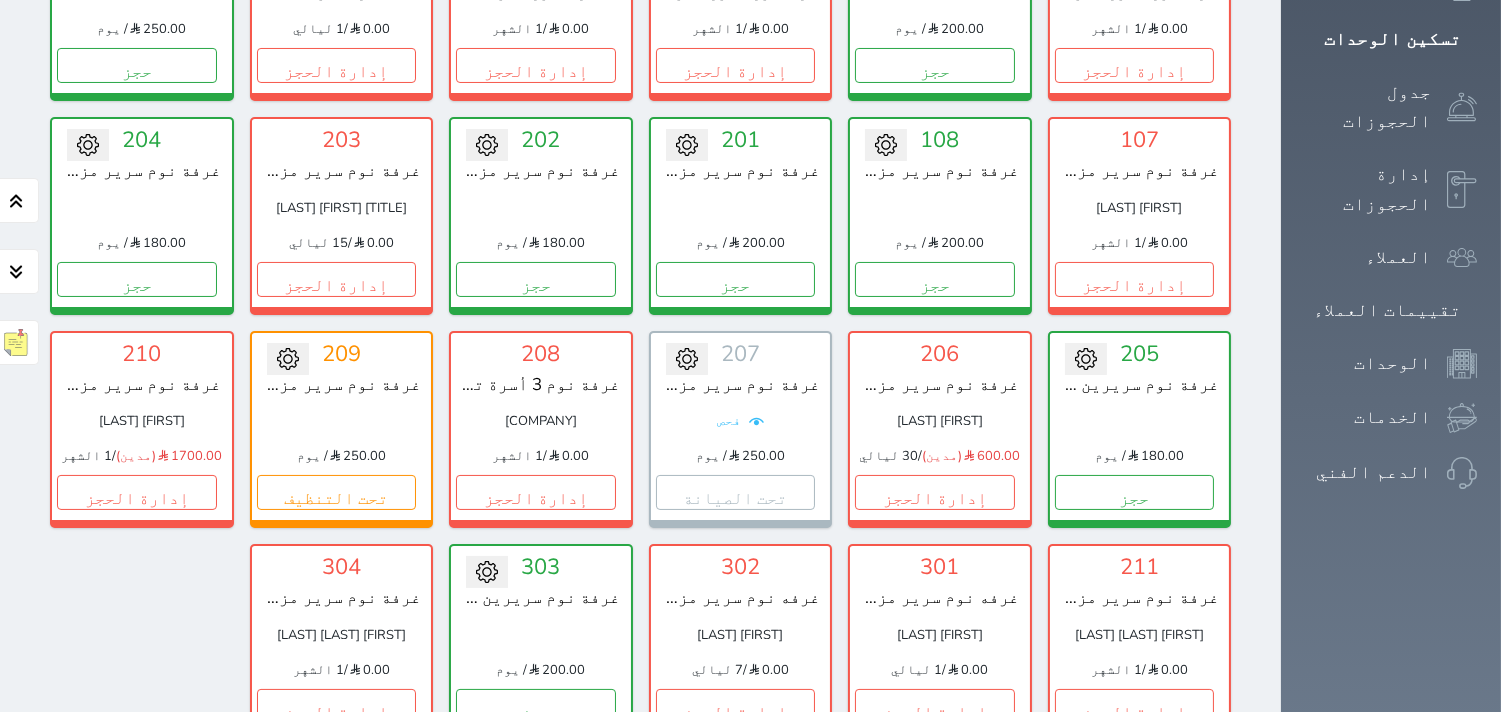 scroll, scrollTop: 411, scrollLeft: 0, axis: vertical 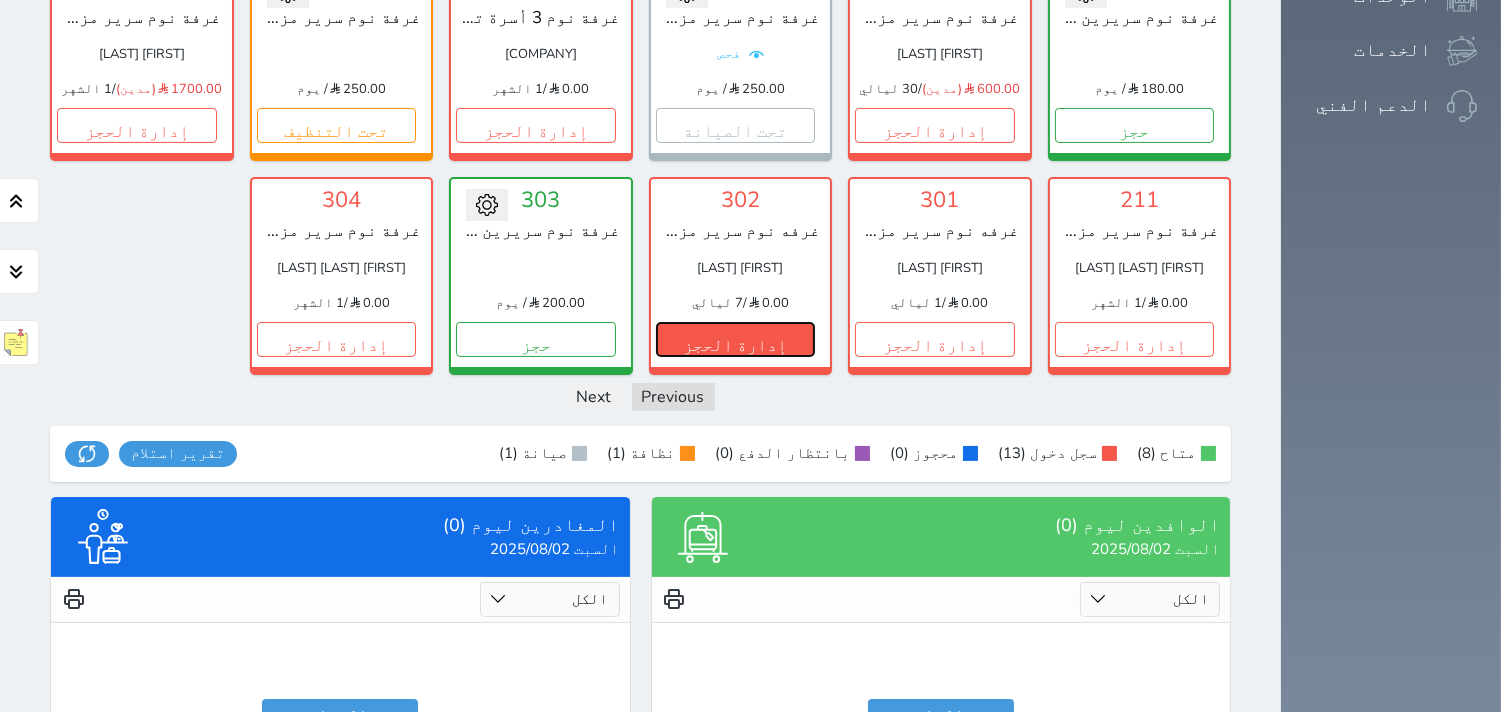 click on "إدارة الحجز" at bounding box center [736, 339] 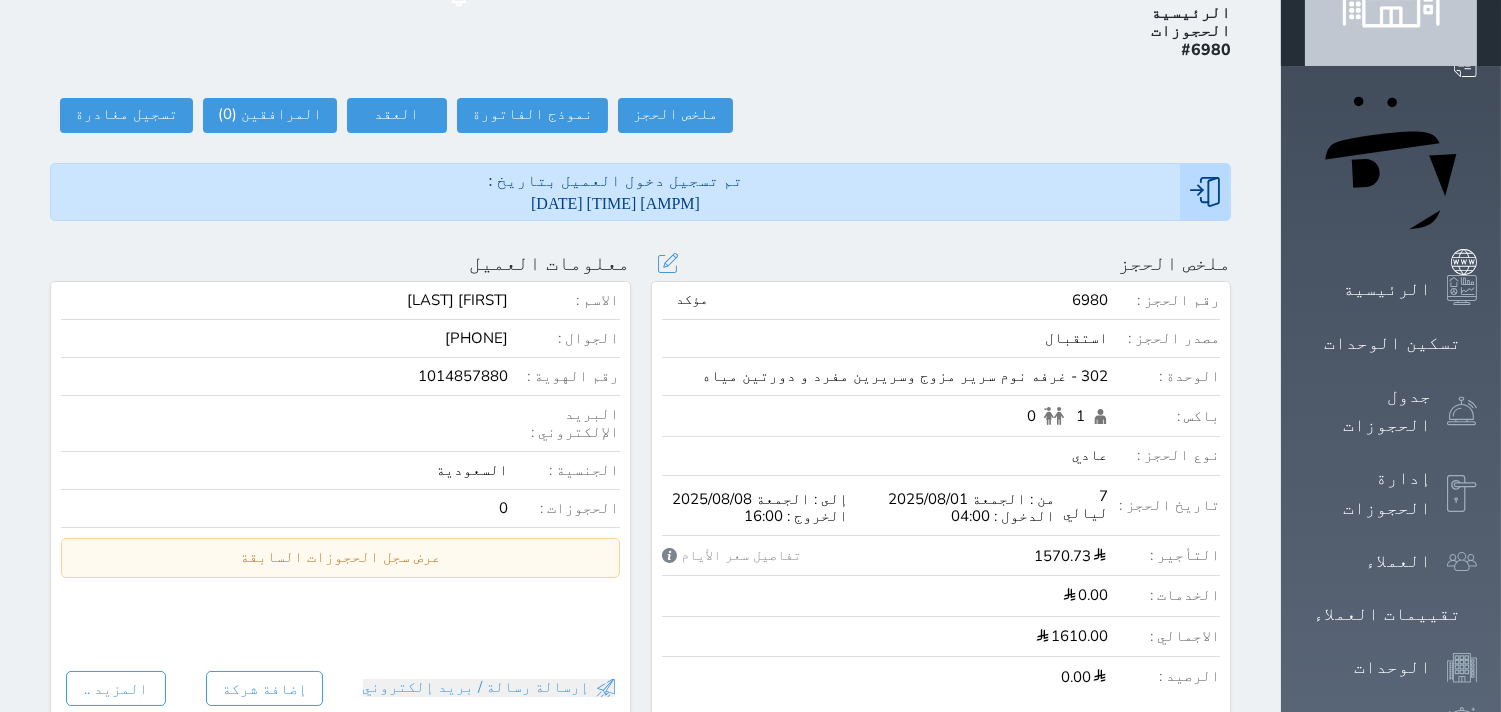 scroll, scrollTop: 0, scrollLeft: 0, axis: both 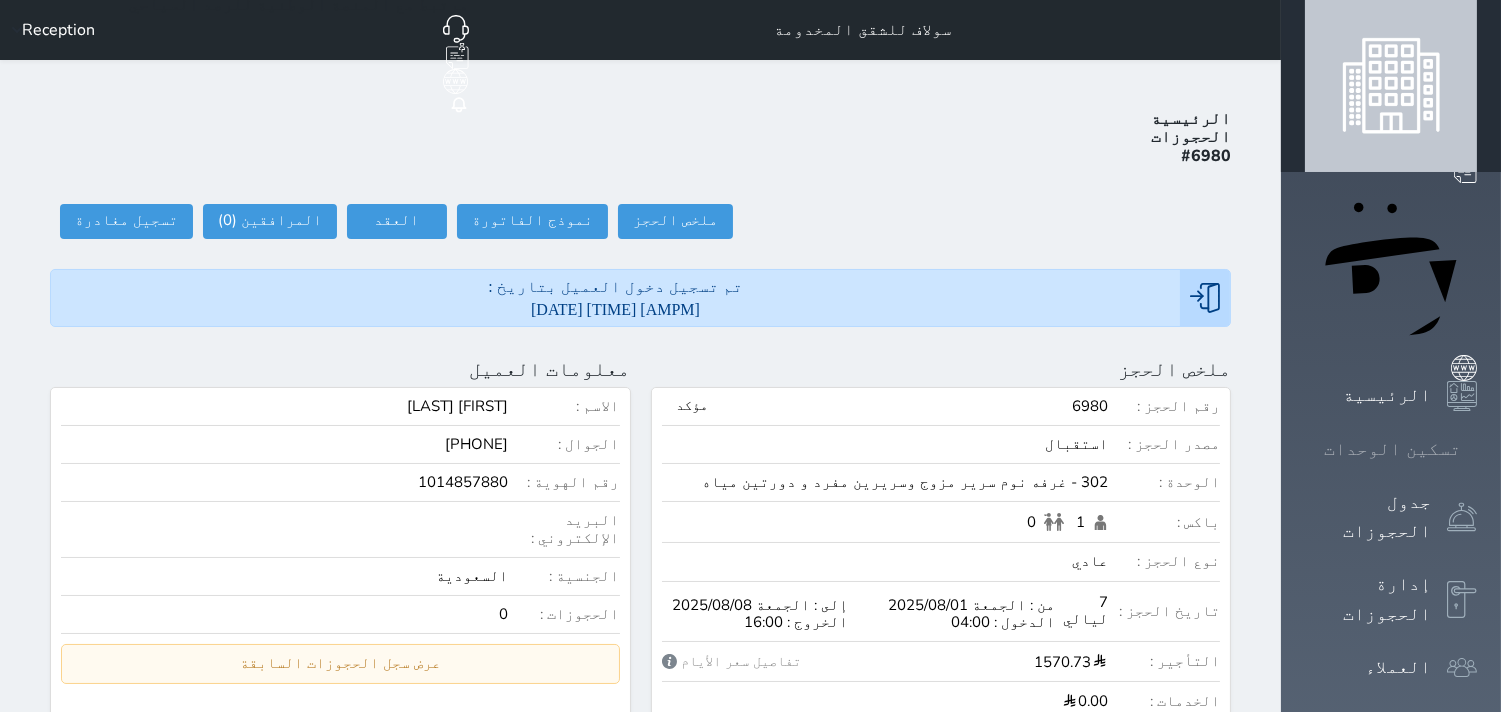 click 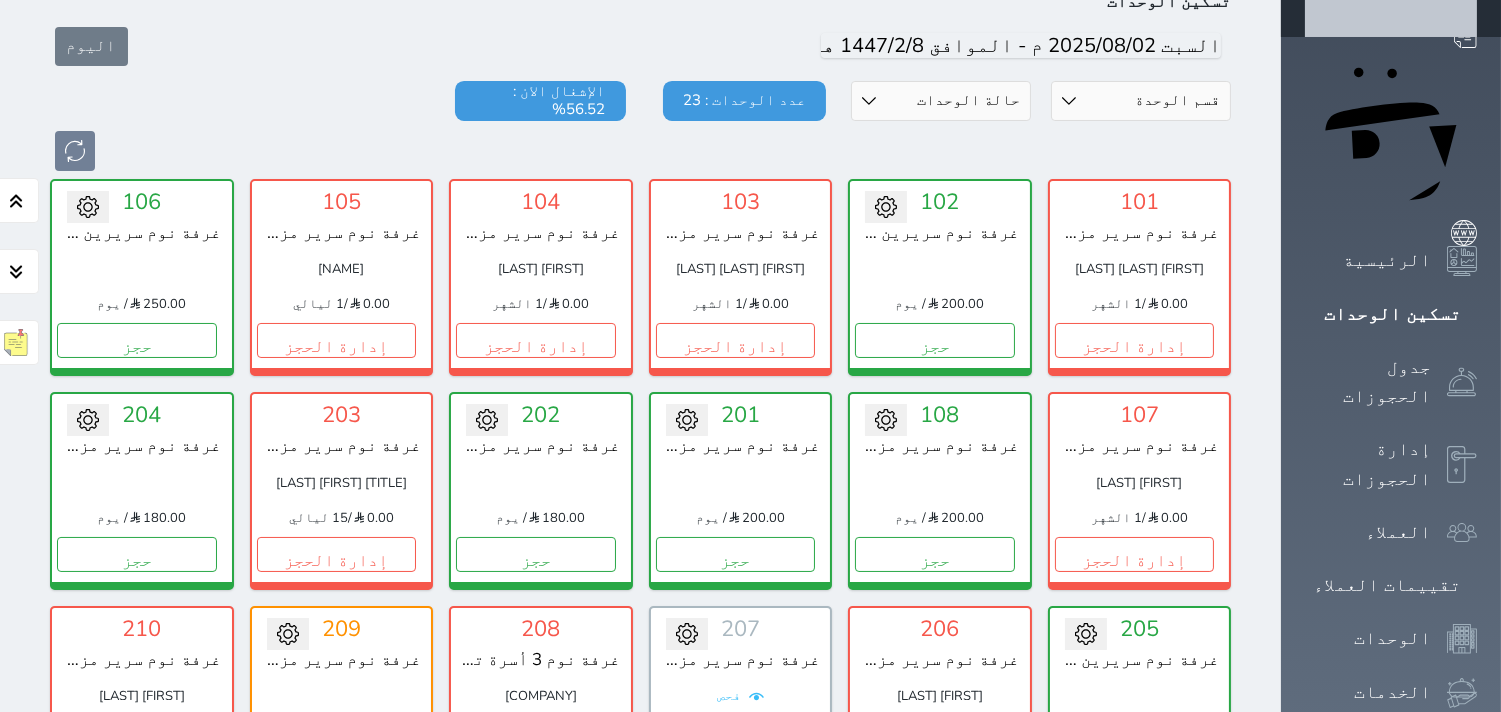 scroll, scrollTop: 77, scrollLeft: 0, axis: vertical 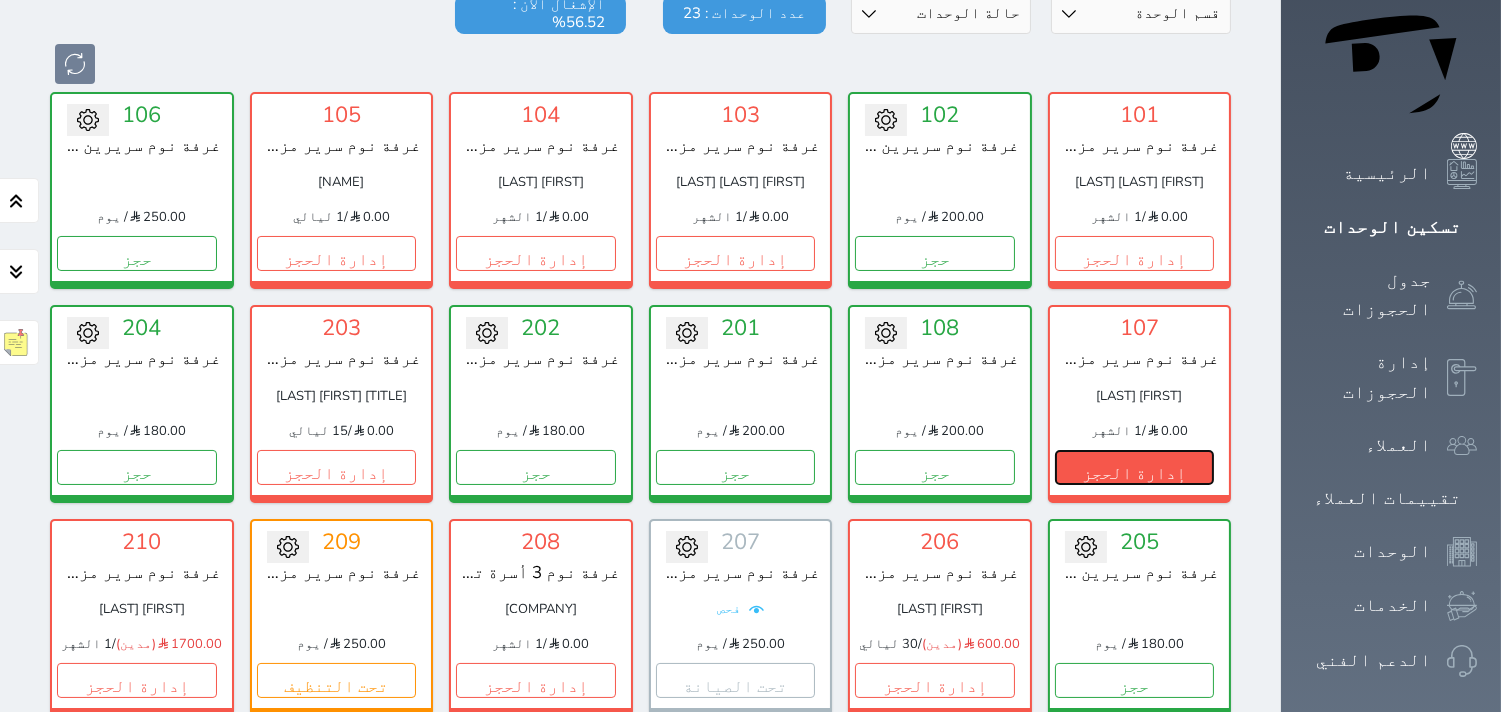click on "إدارة الحجز" at bounding box center (1135, 467) 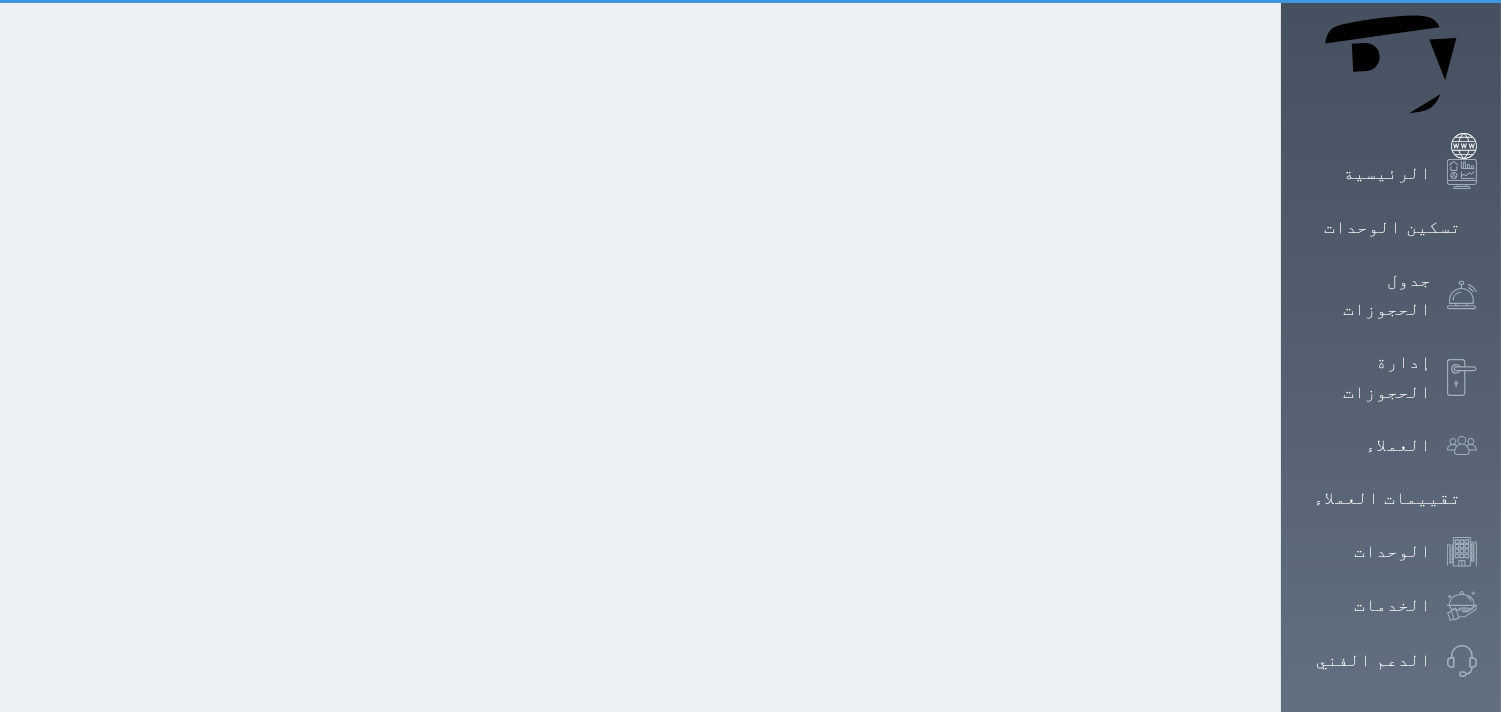 scroll, scrollTop: 0, scrollLeft: 0, axis: both 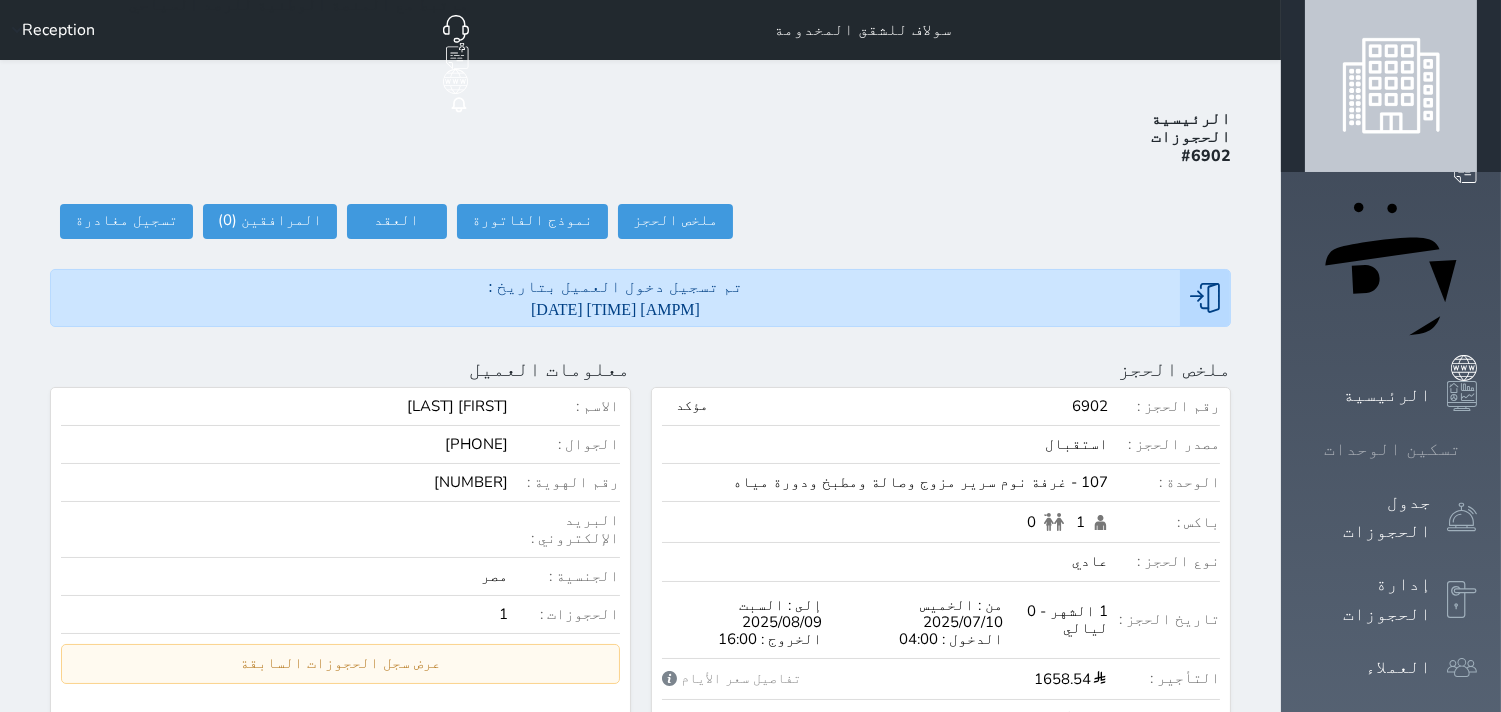 click at bounding box center [1477, 449] 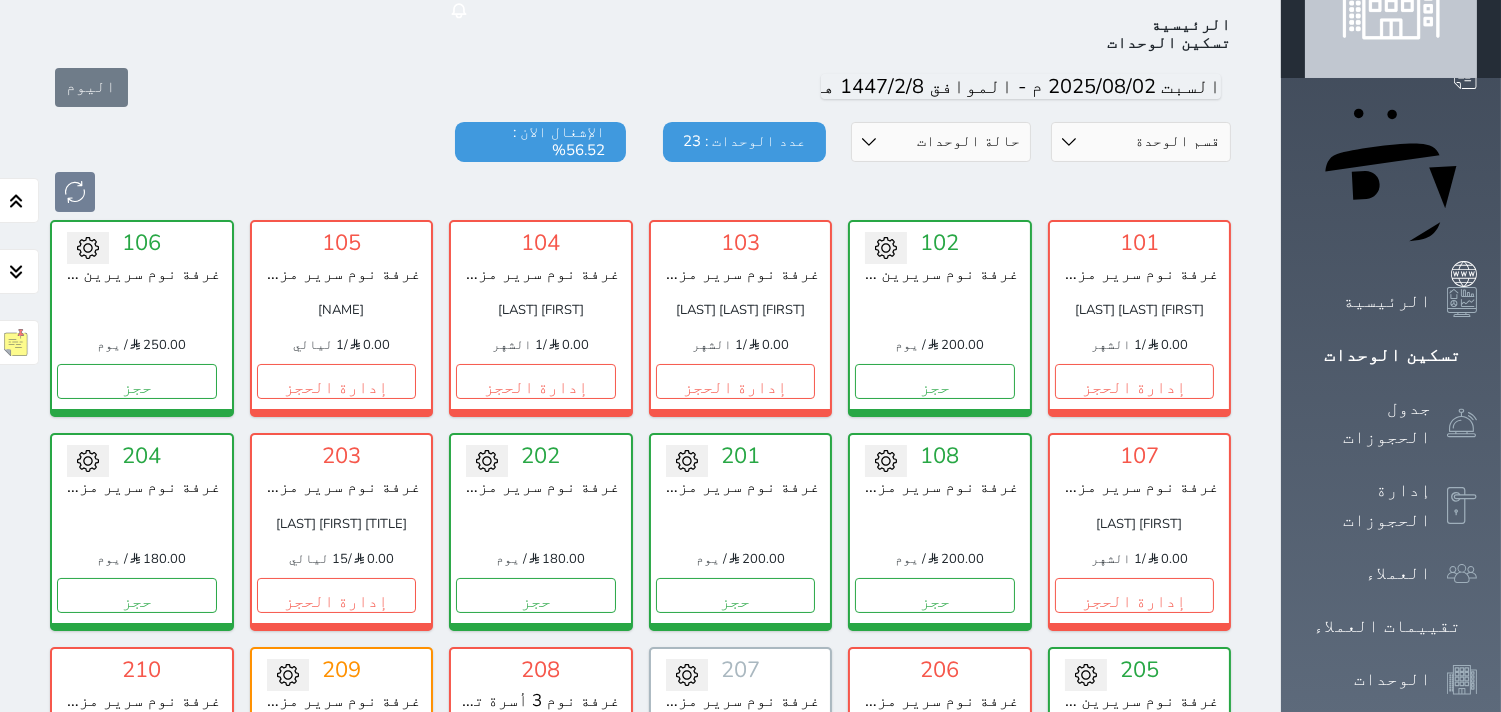 scroll, scrollTop: 66, scrollLeft: 0, axis: vertical 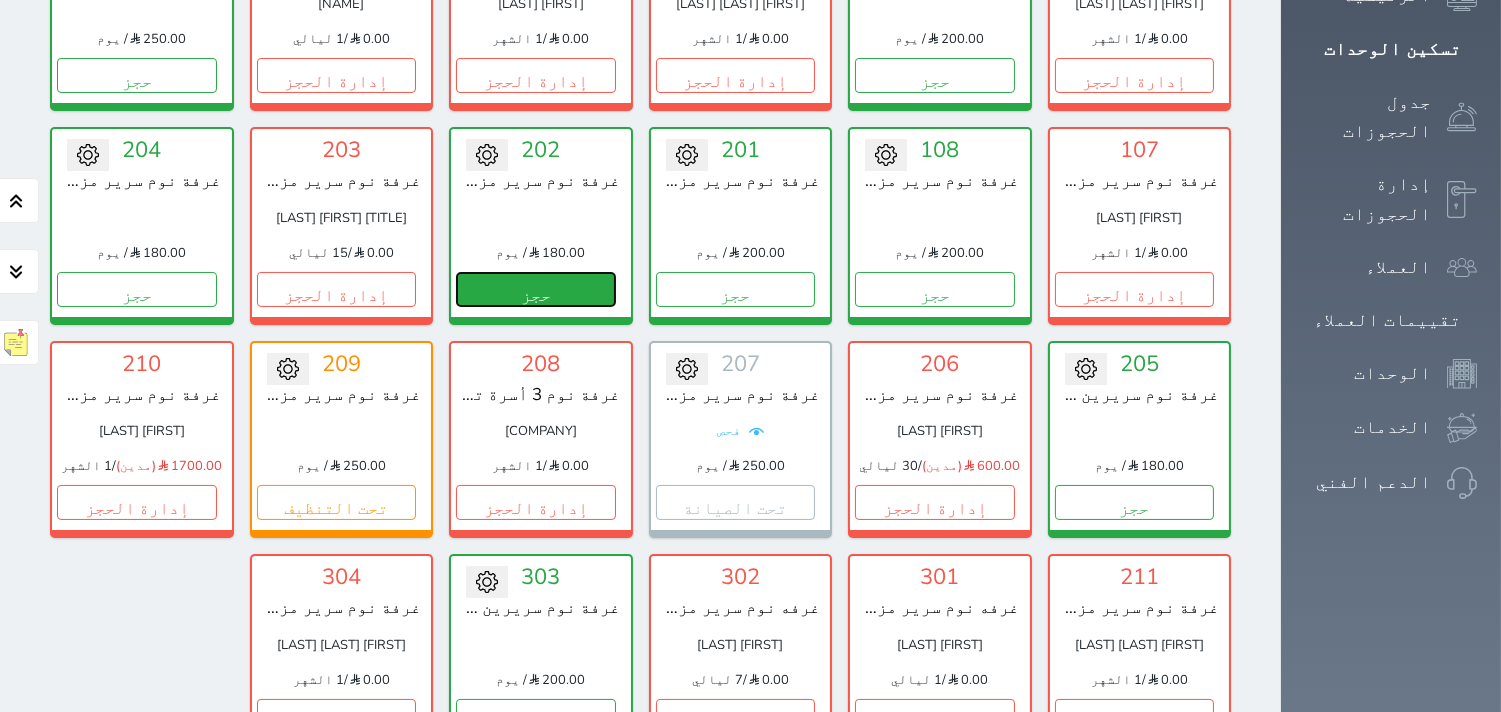 click on "حجز" at bounding box center (536, 289) 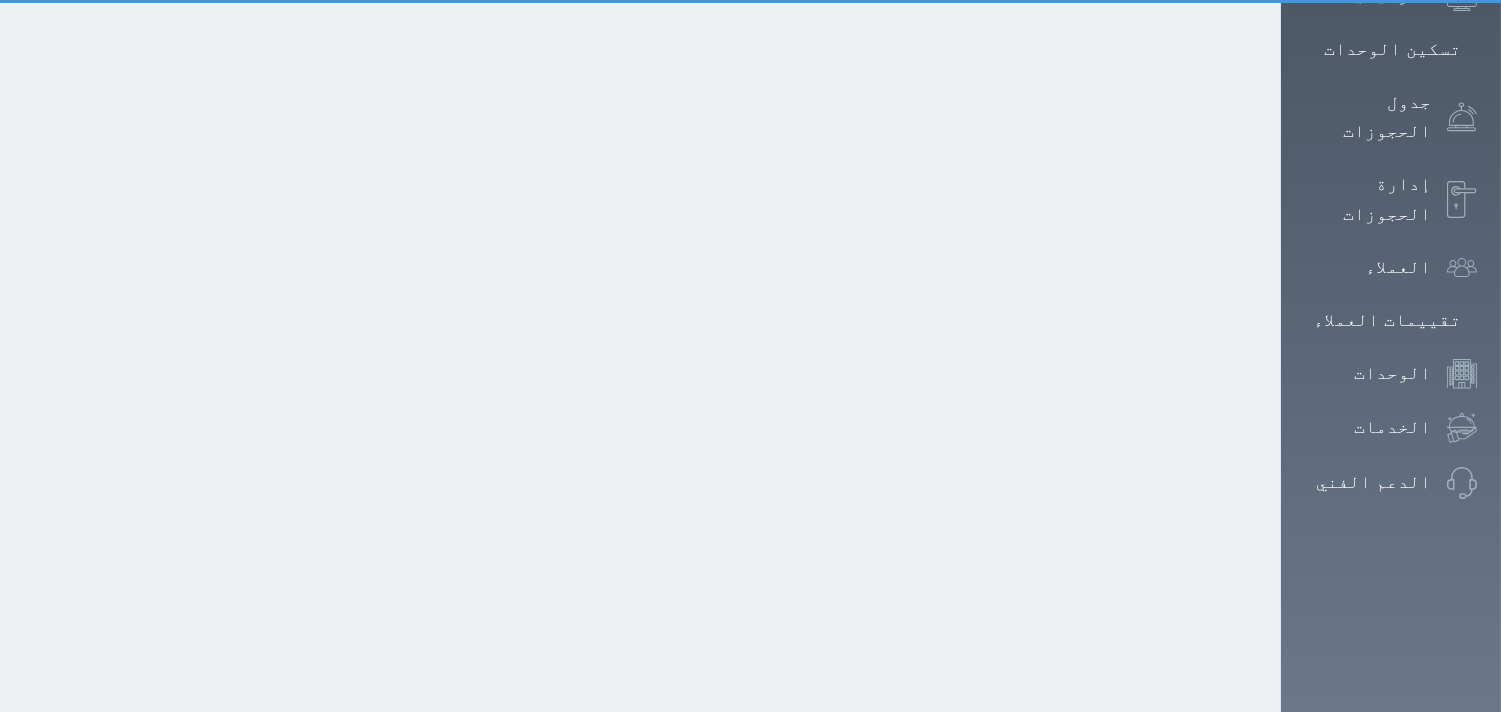 select on "1" 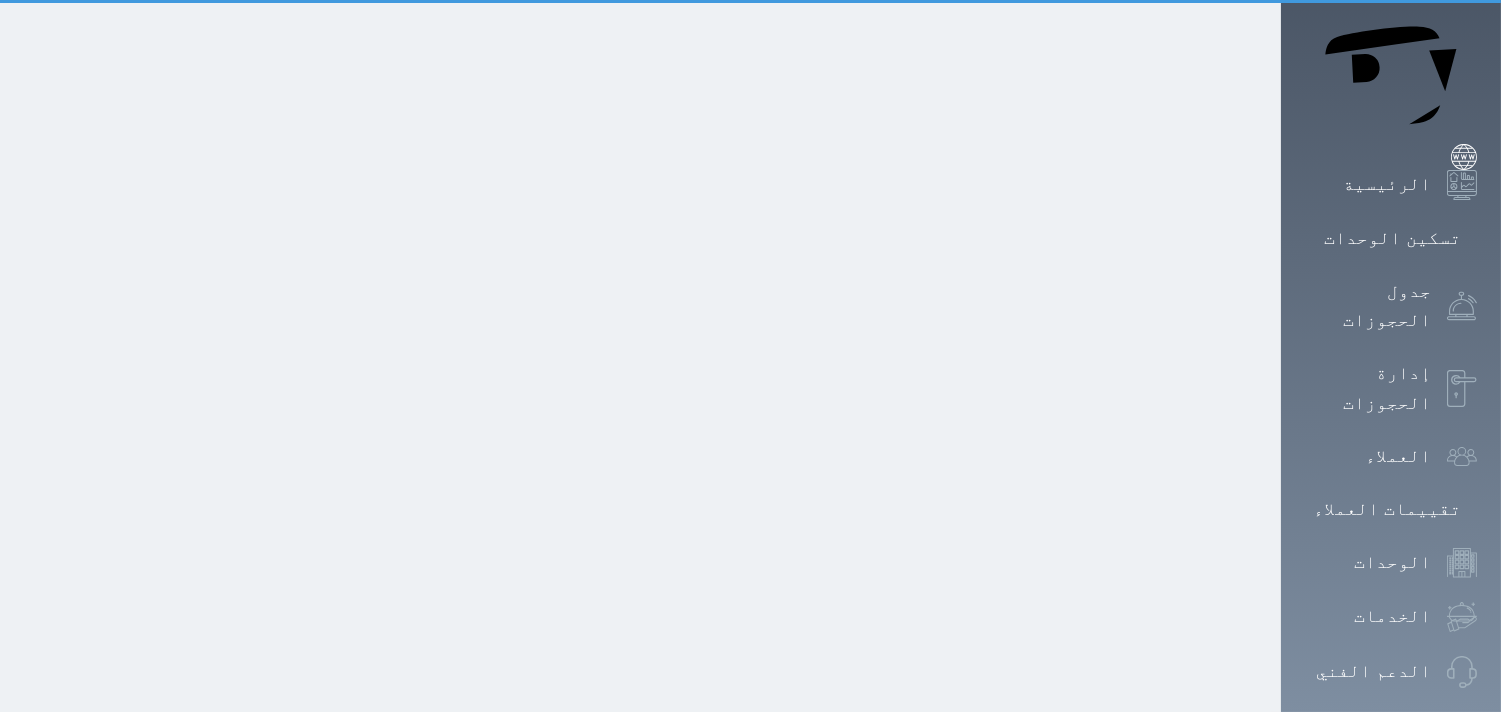 scroll, scrollTop: 0, scrollLeft: 0, axis: both 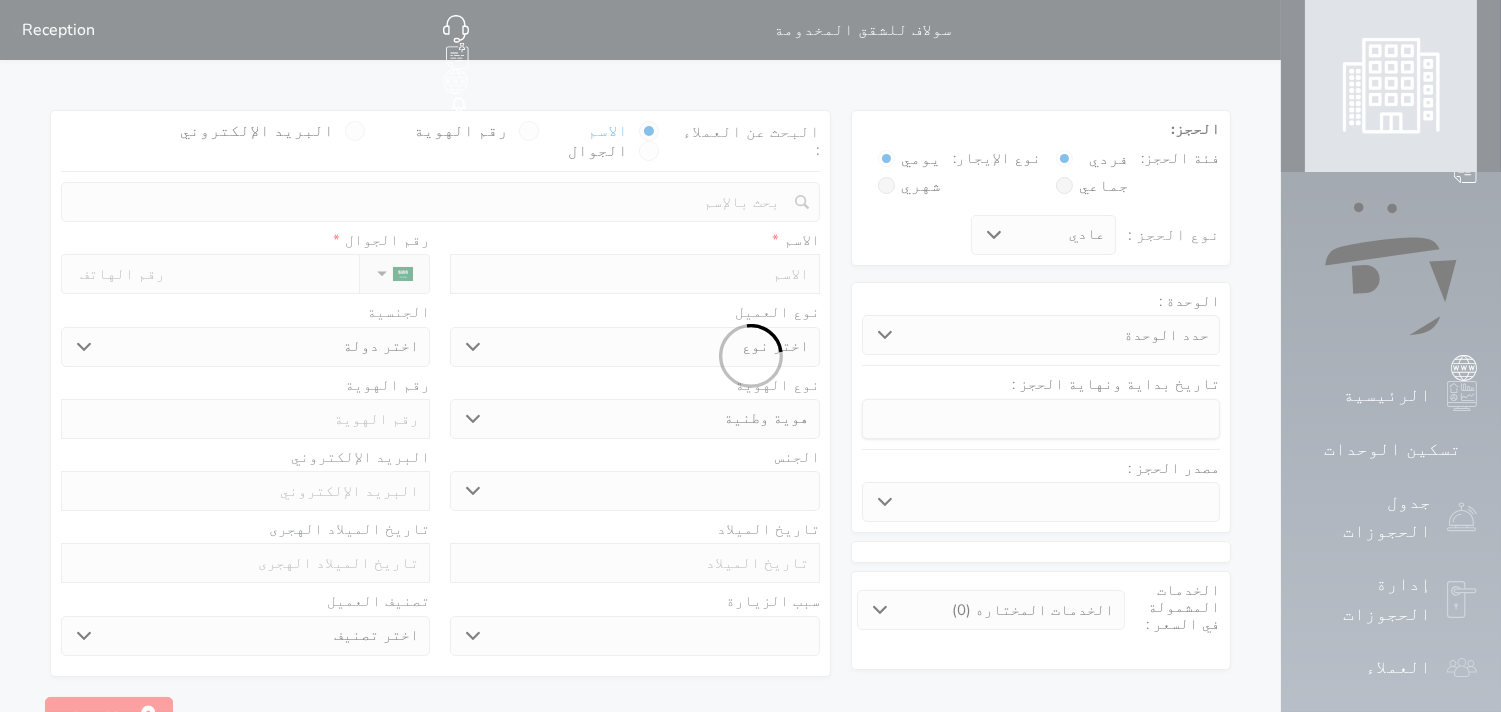select 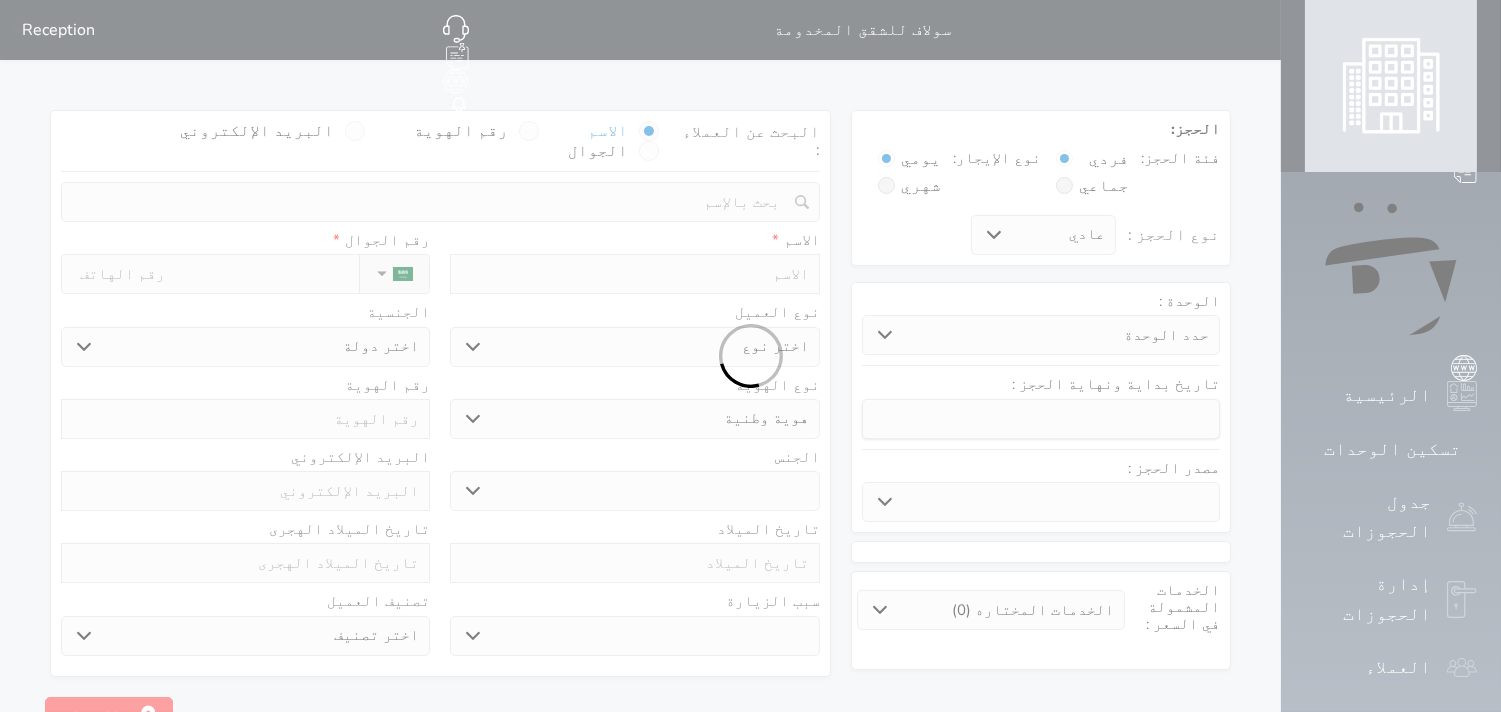 select 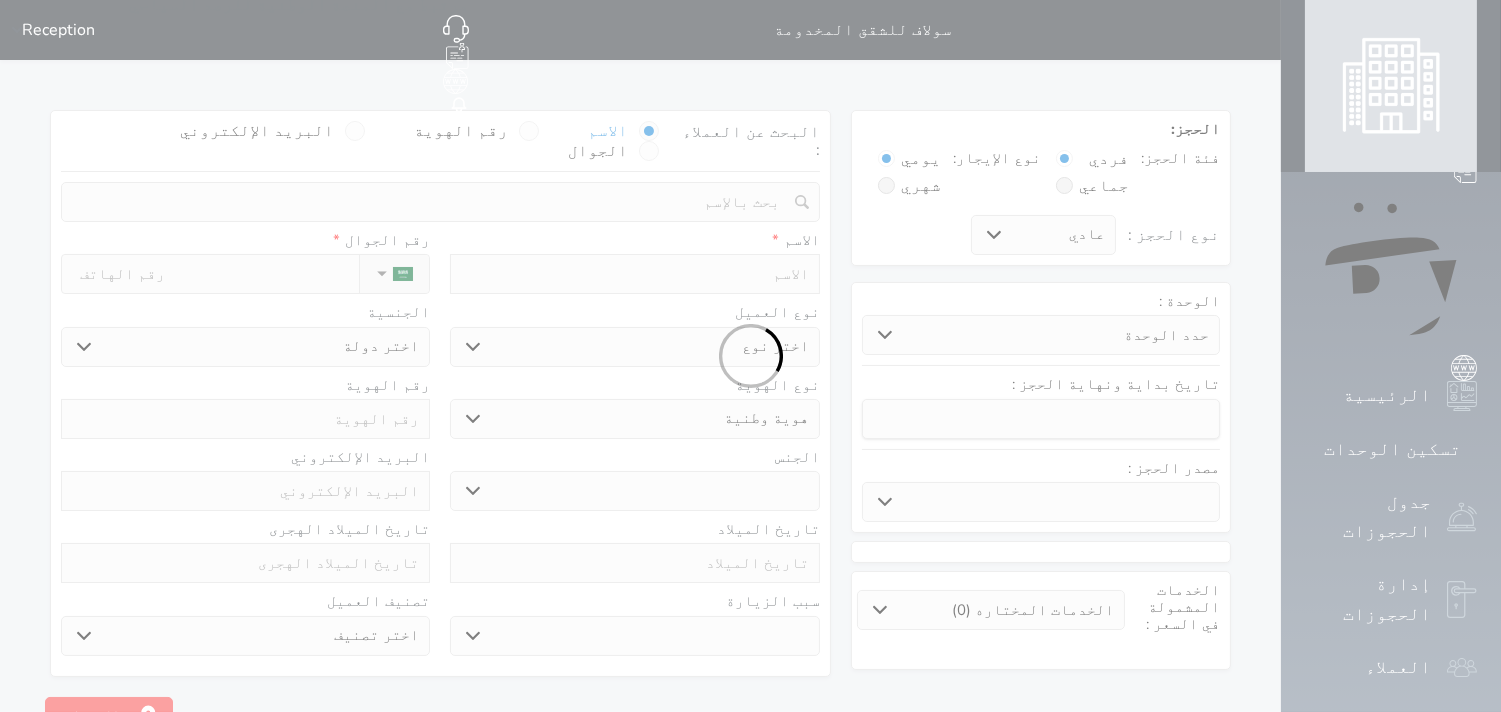 select 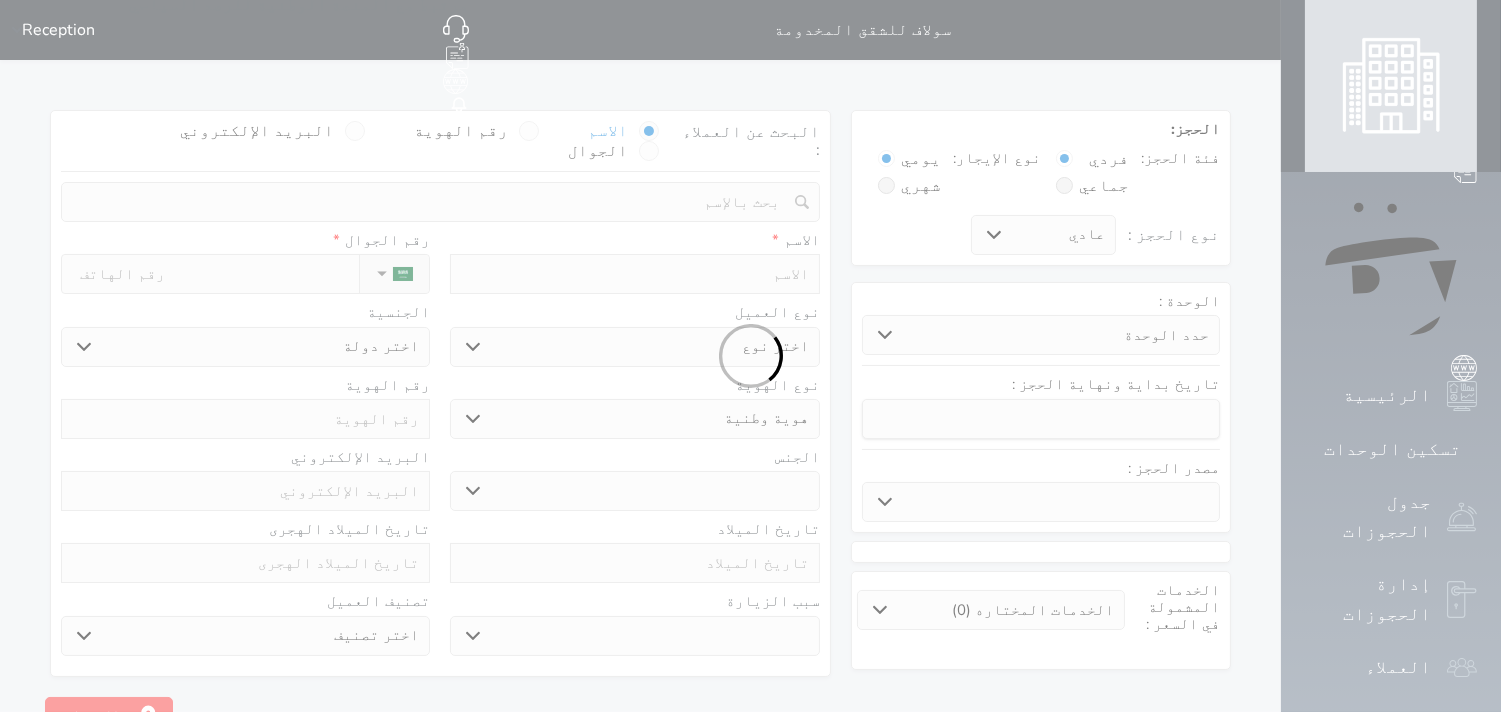 select 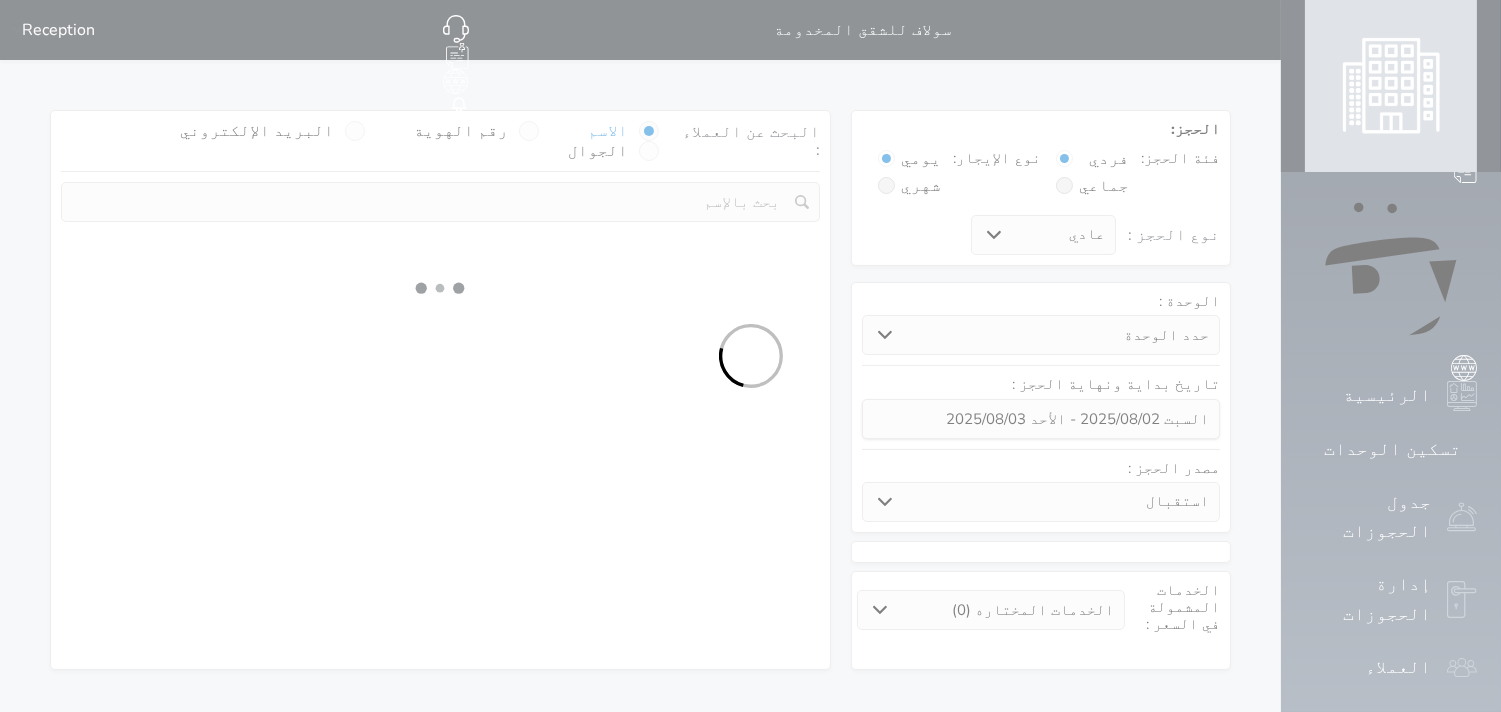 select on "5184" 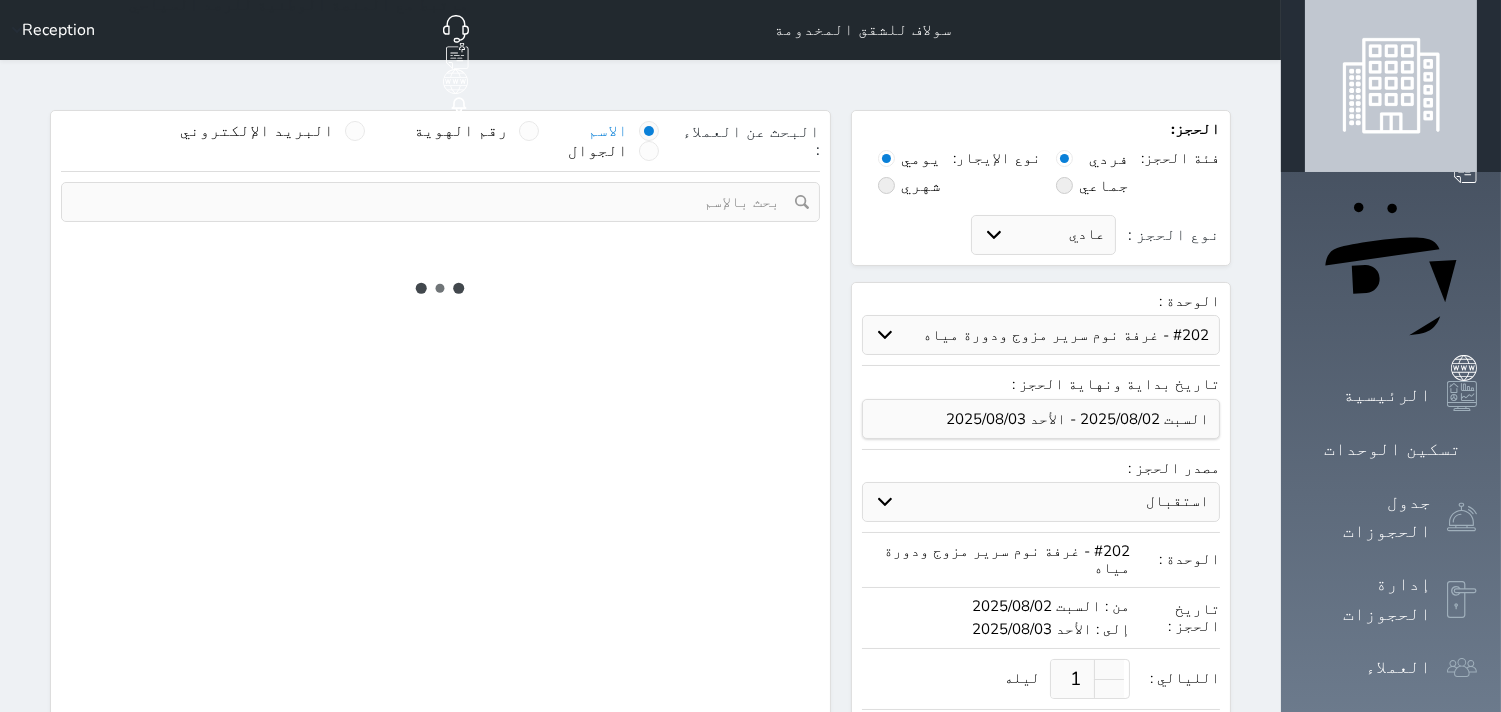 select on "1" 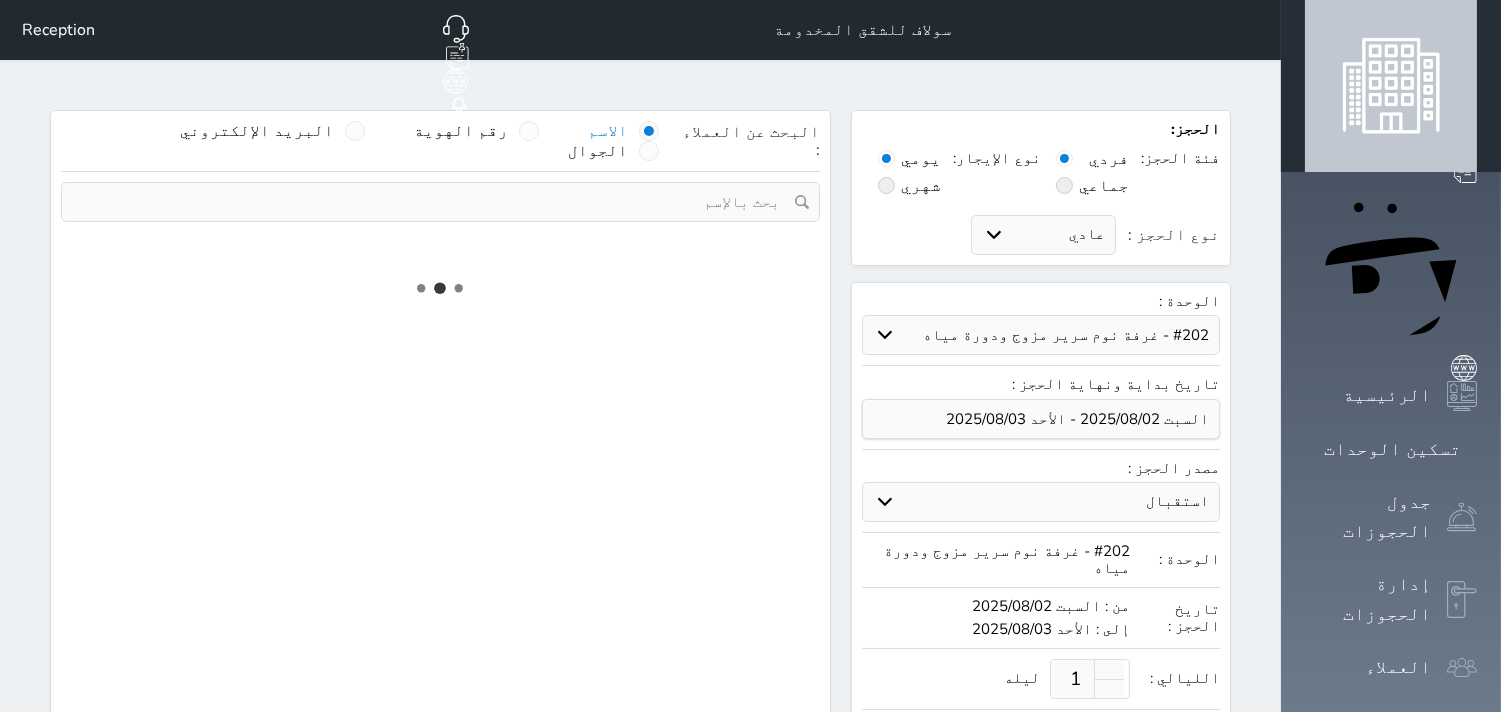 select on "113" 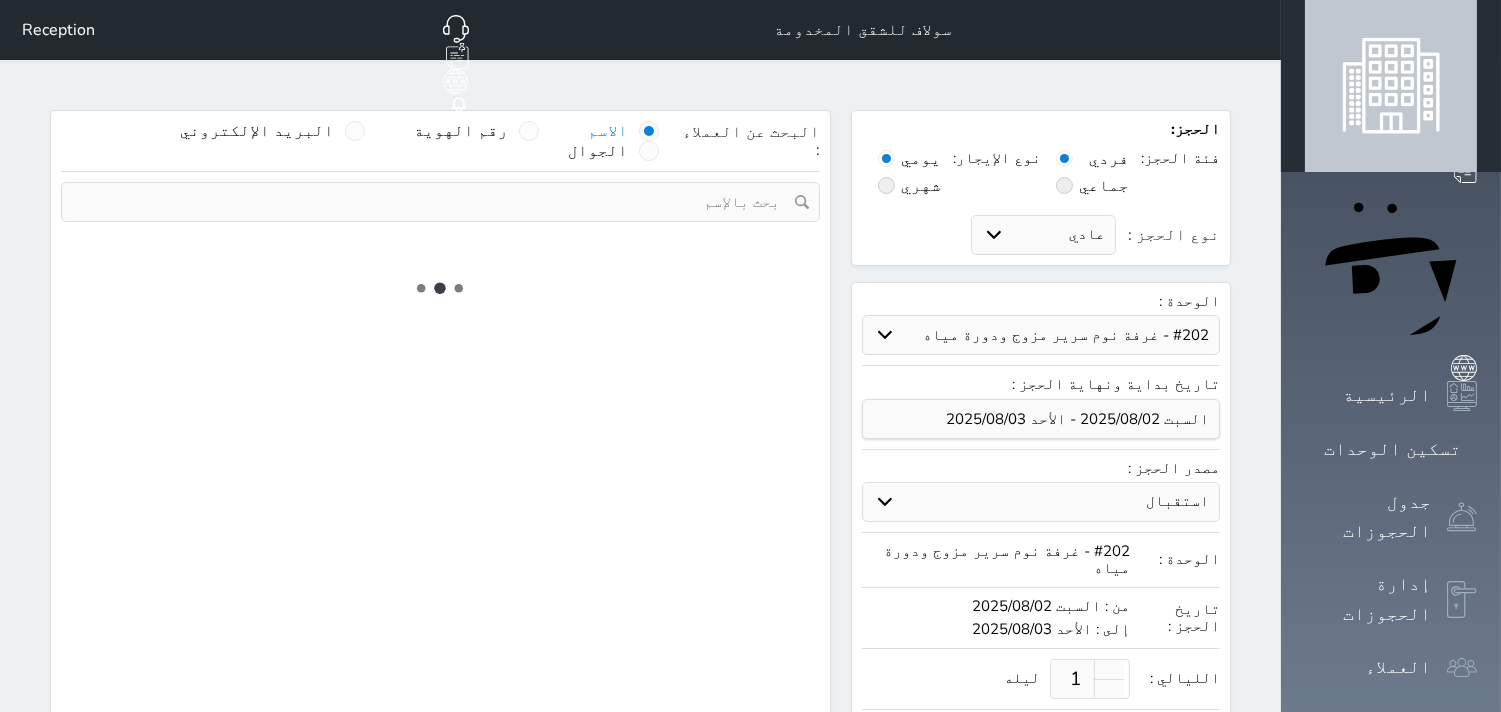 select on "1" 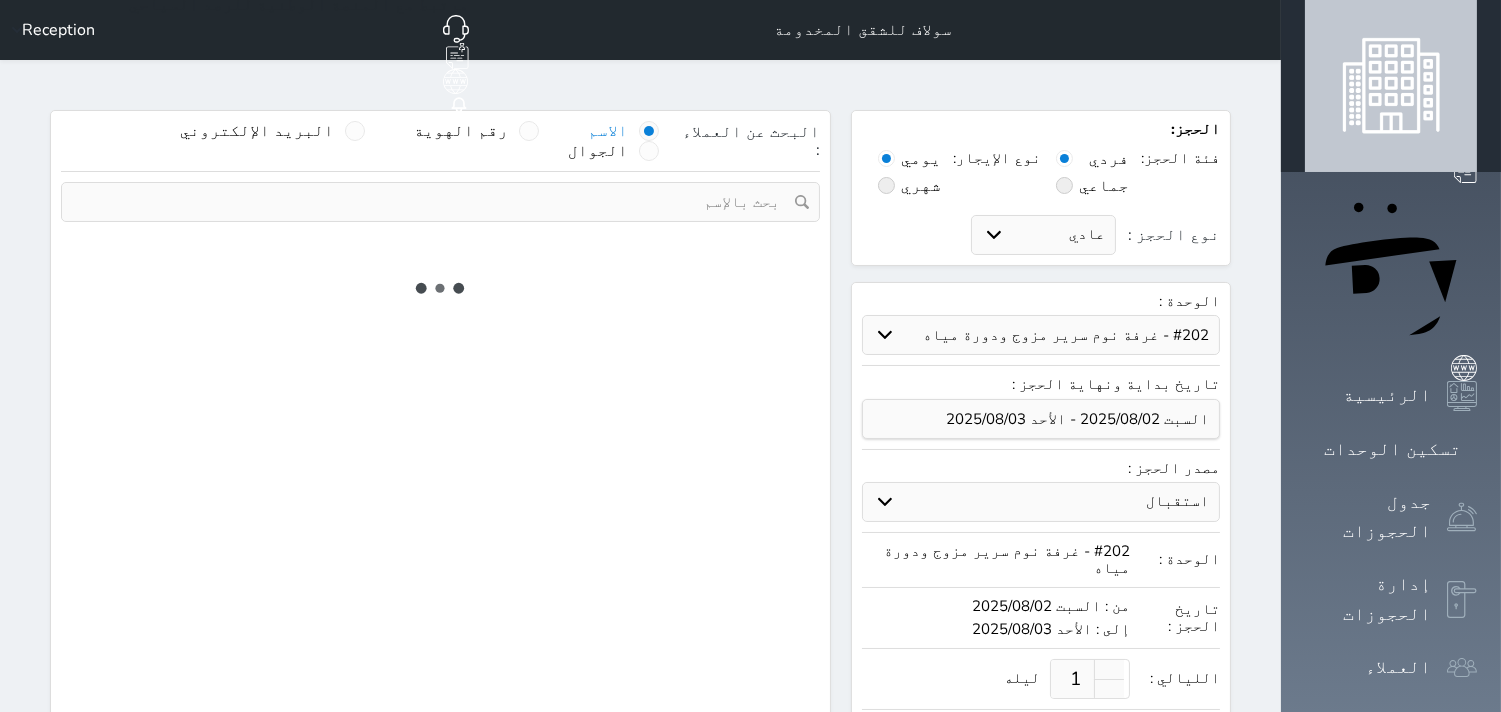 select 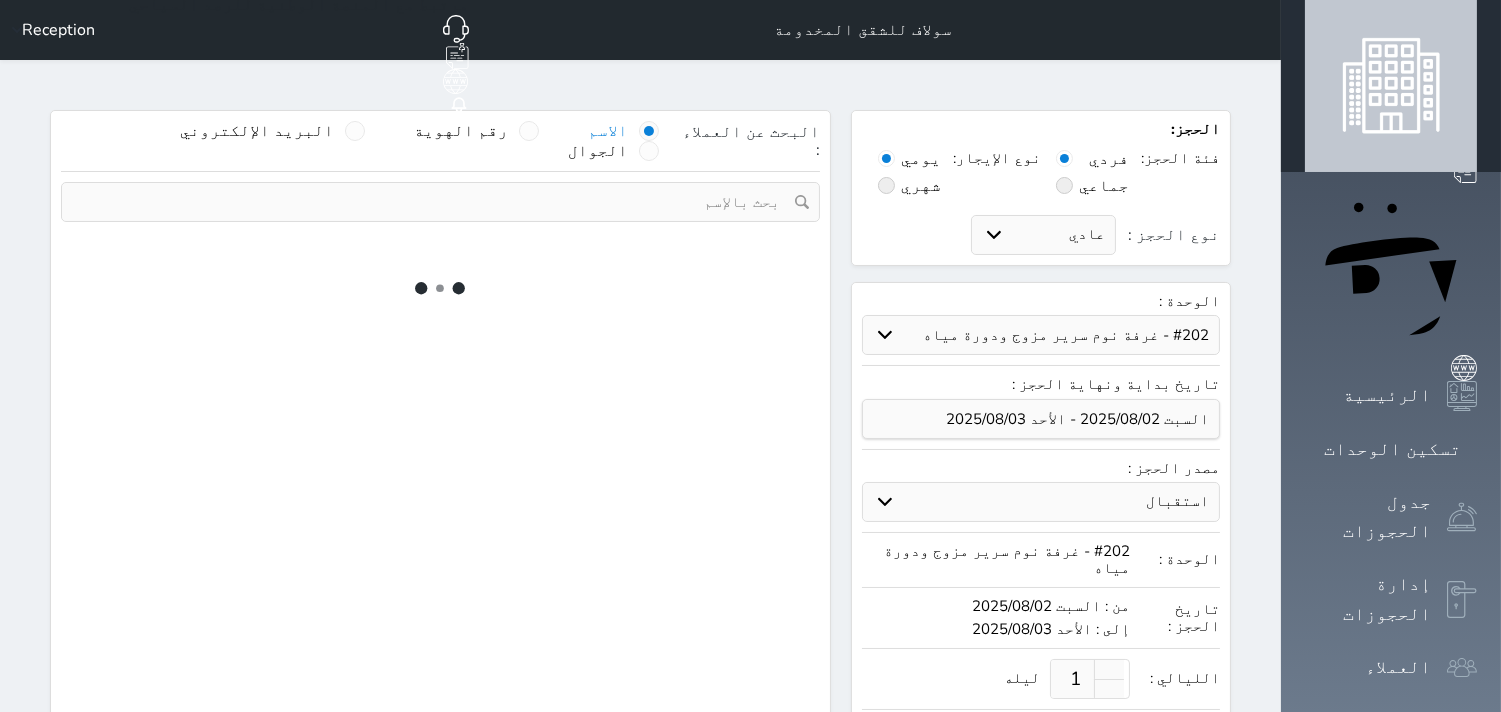 select on "7" 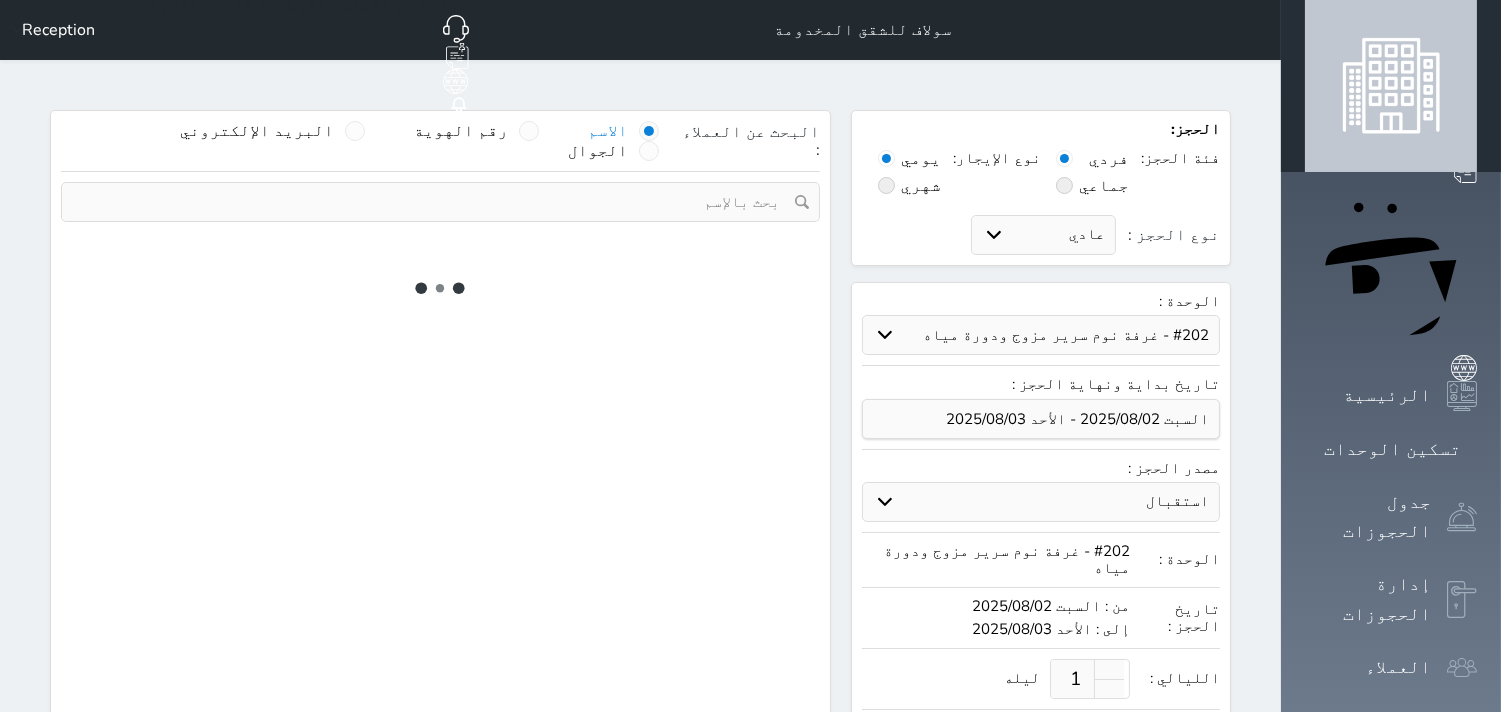 select 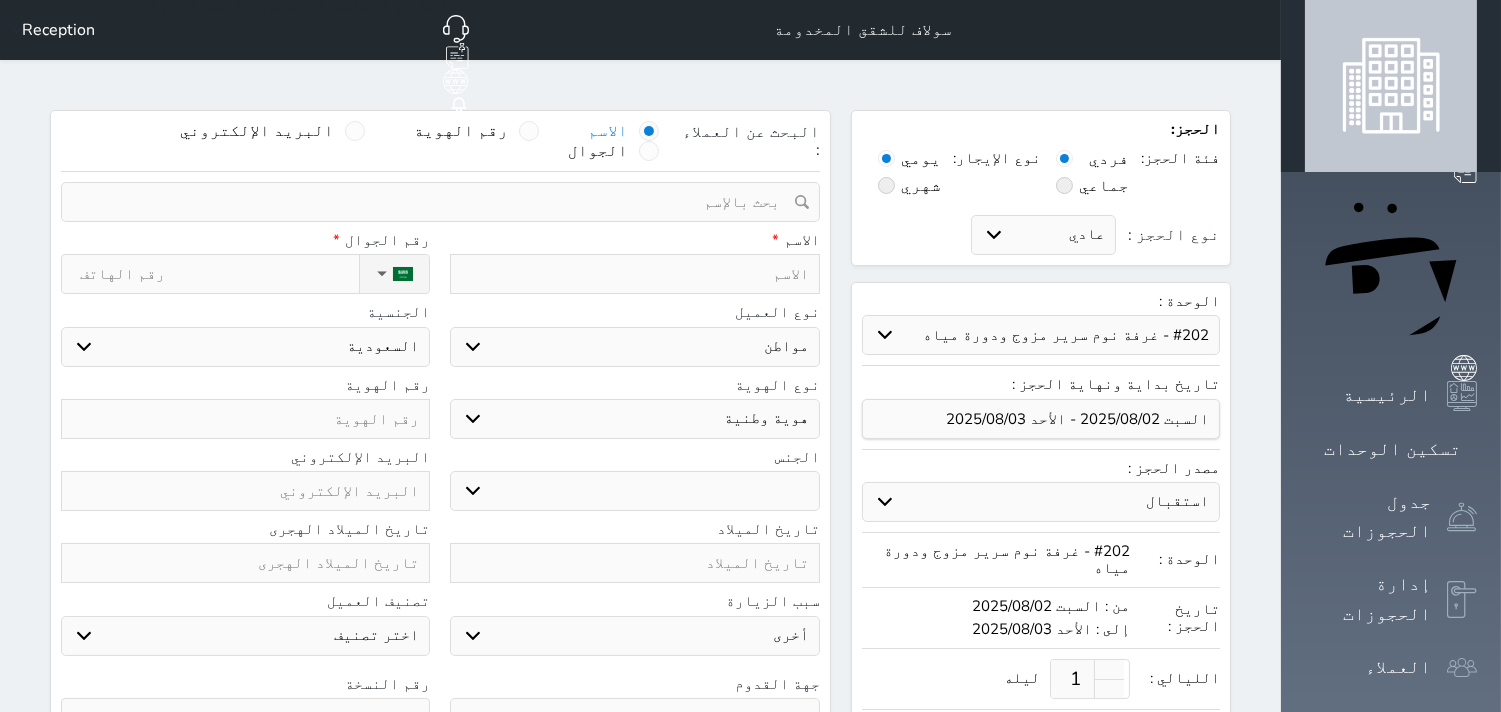 select 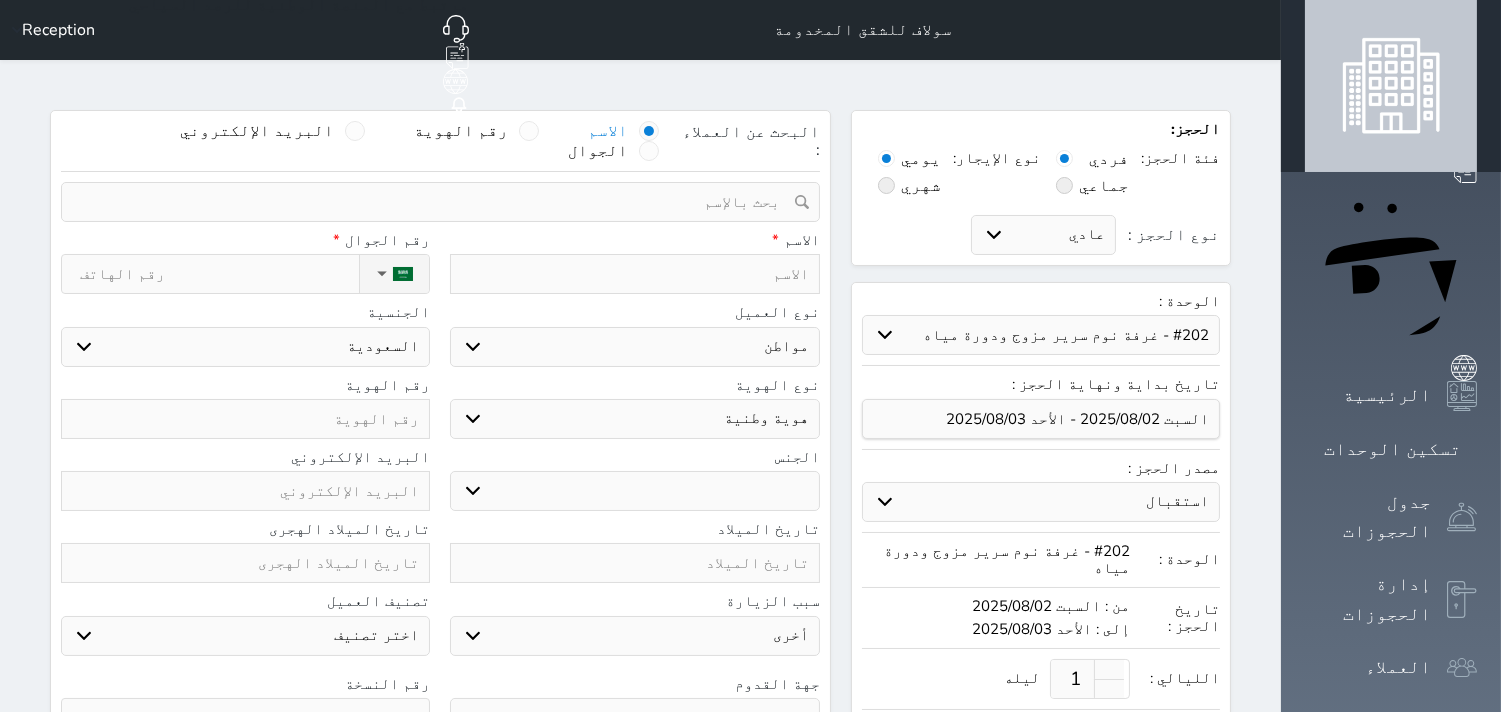 select 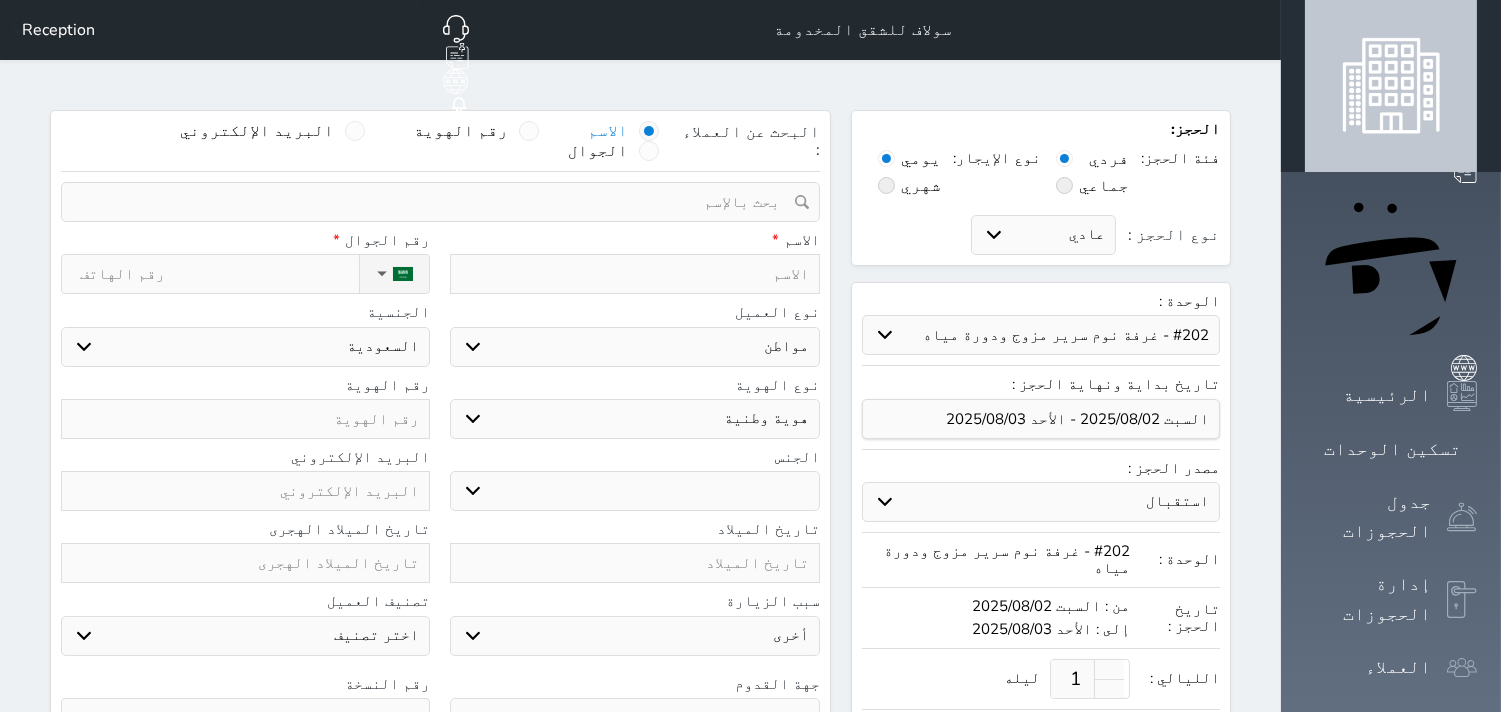 select 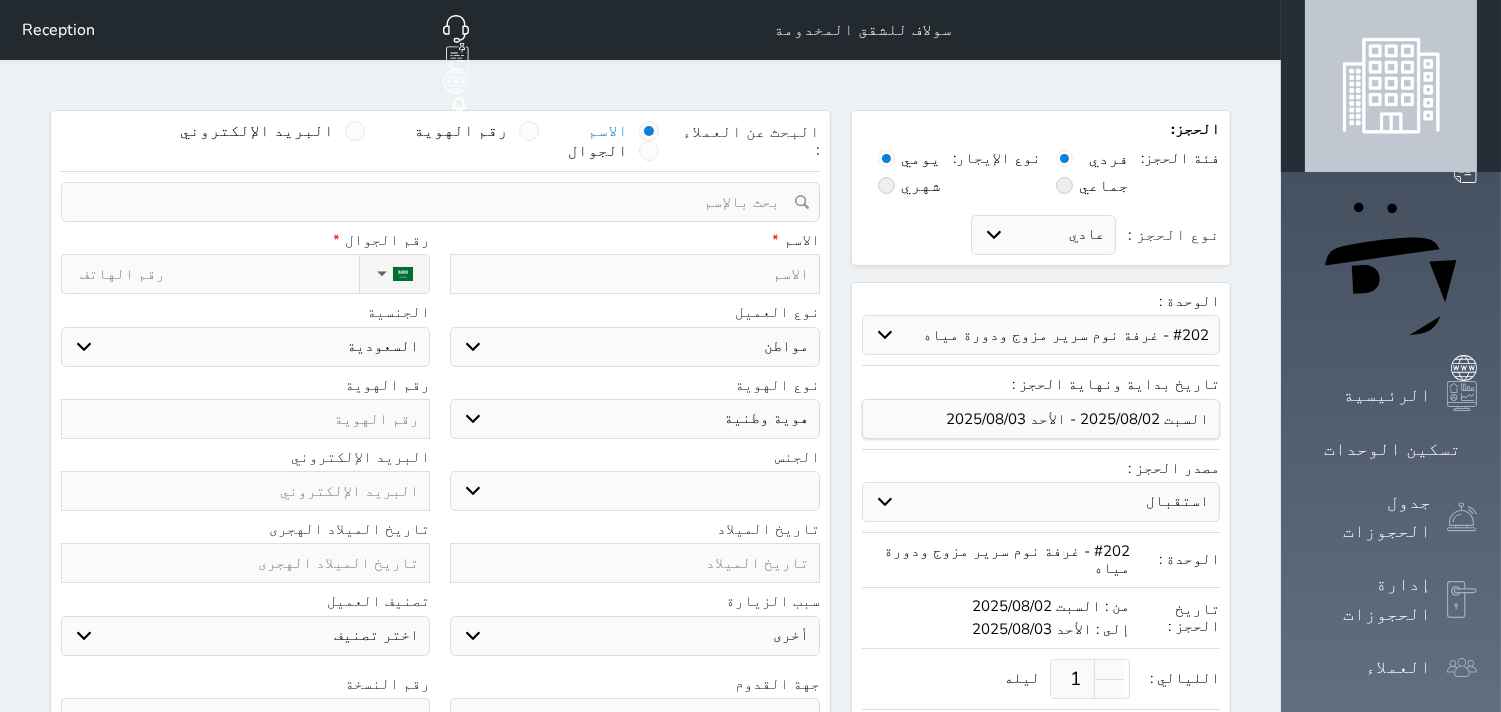 select 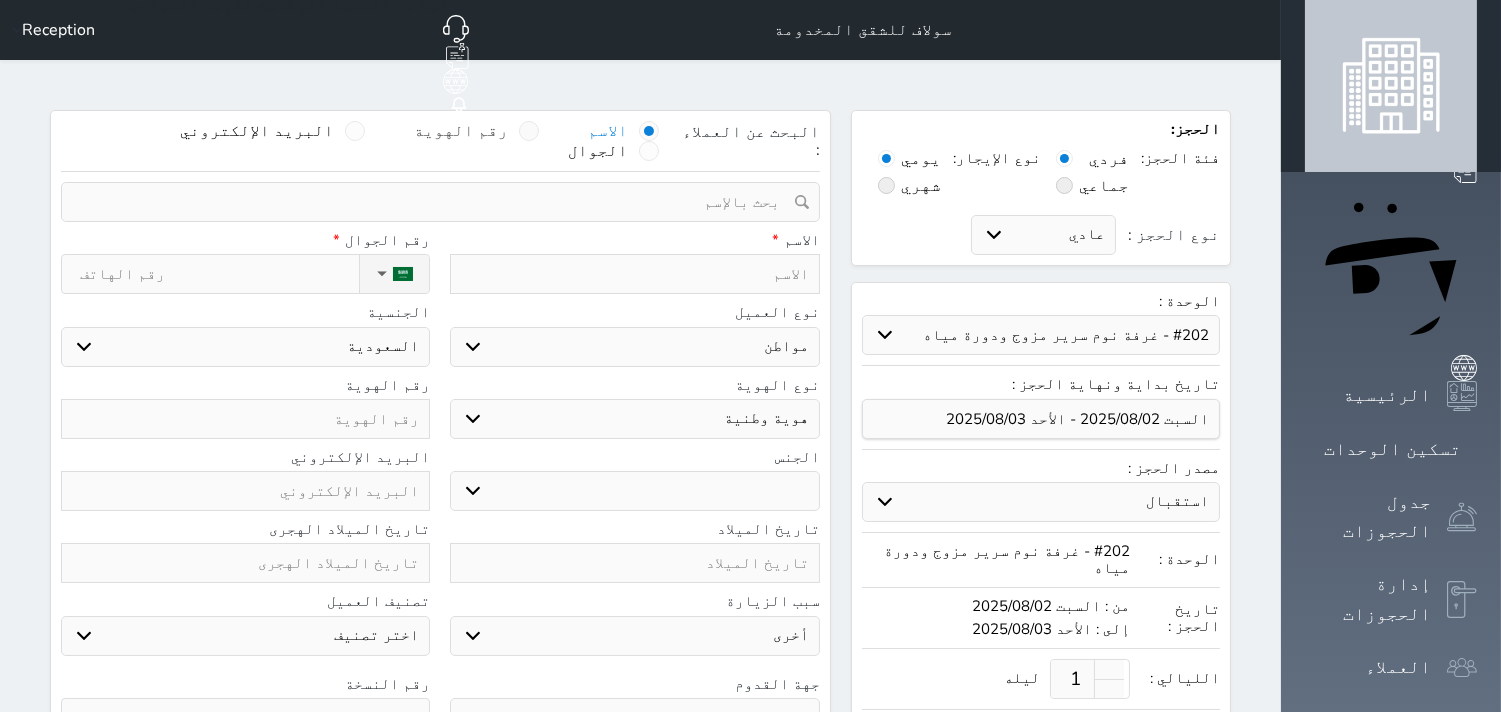 click at bounding box center (529, 131) 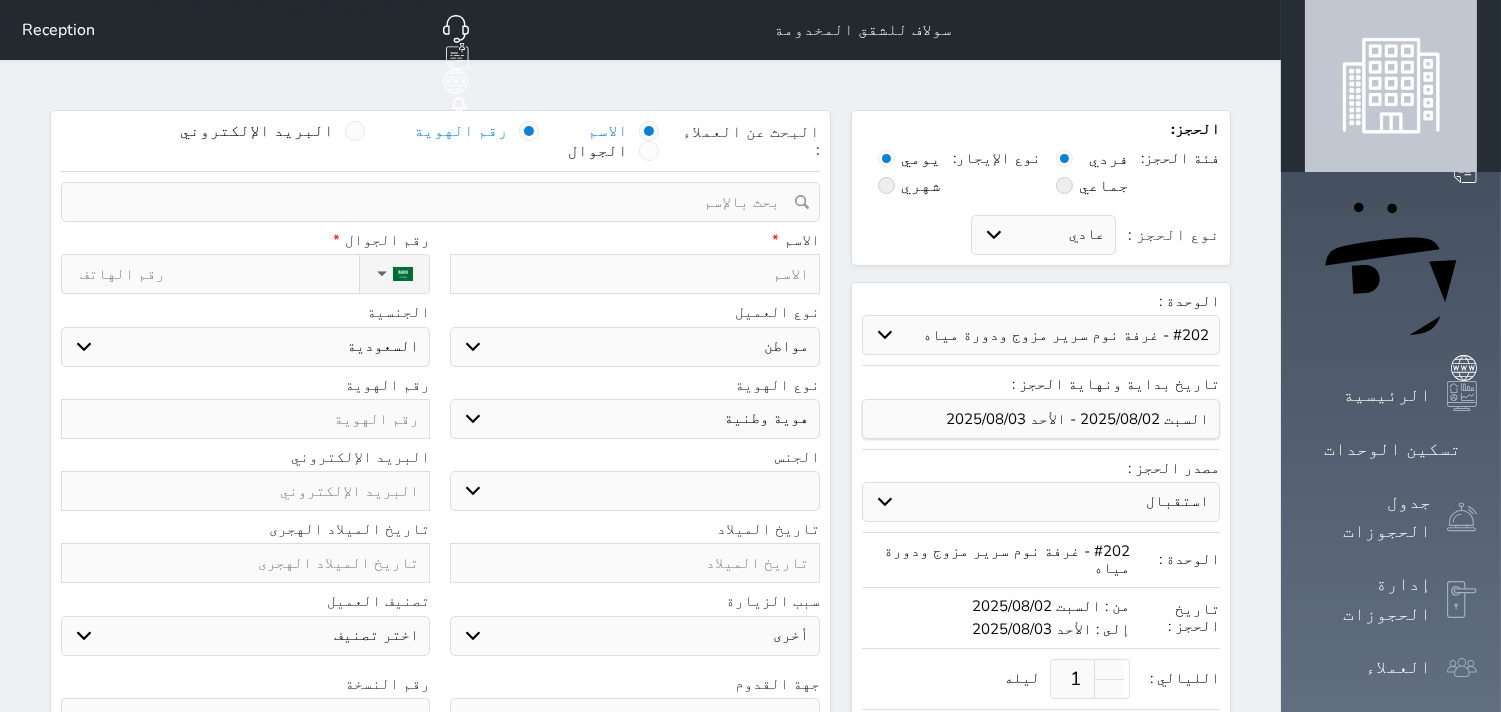 select 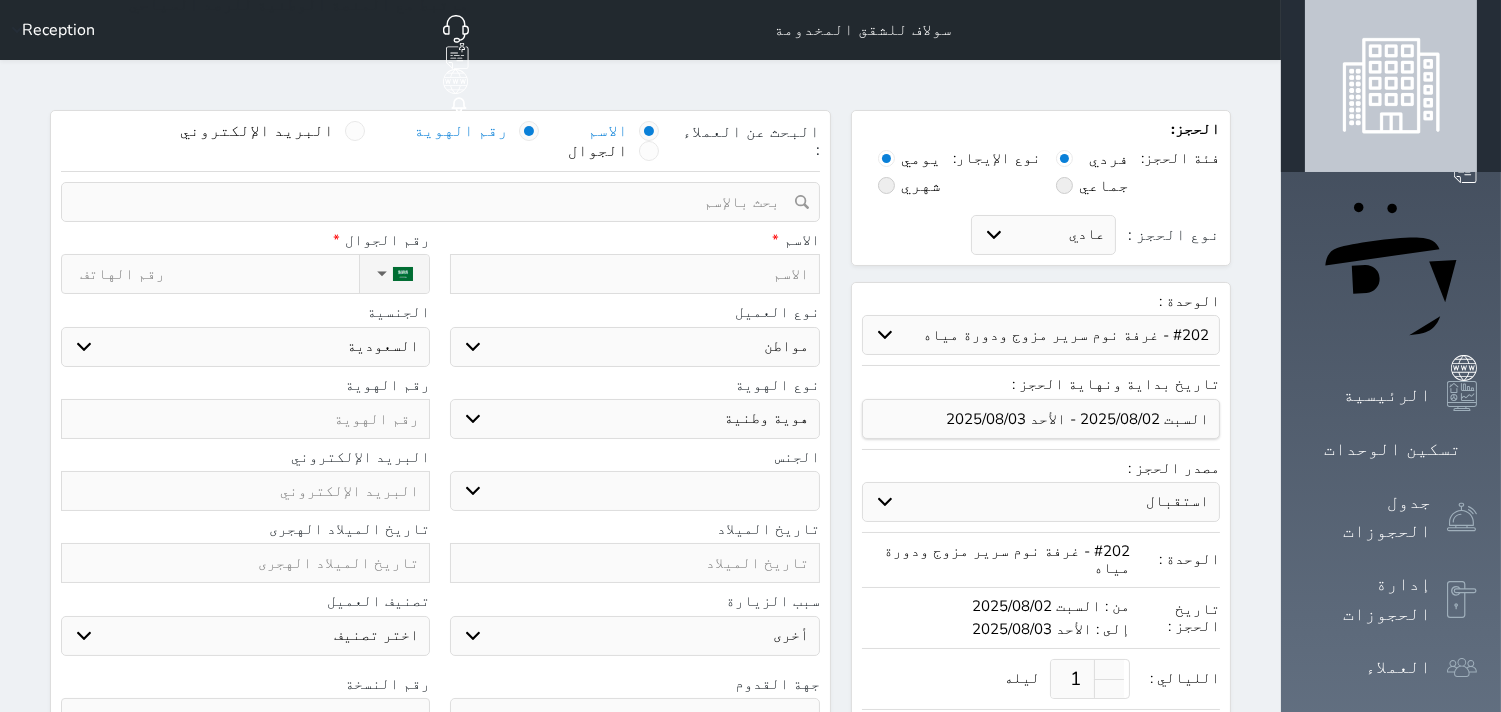 select 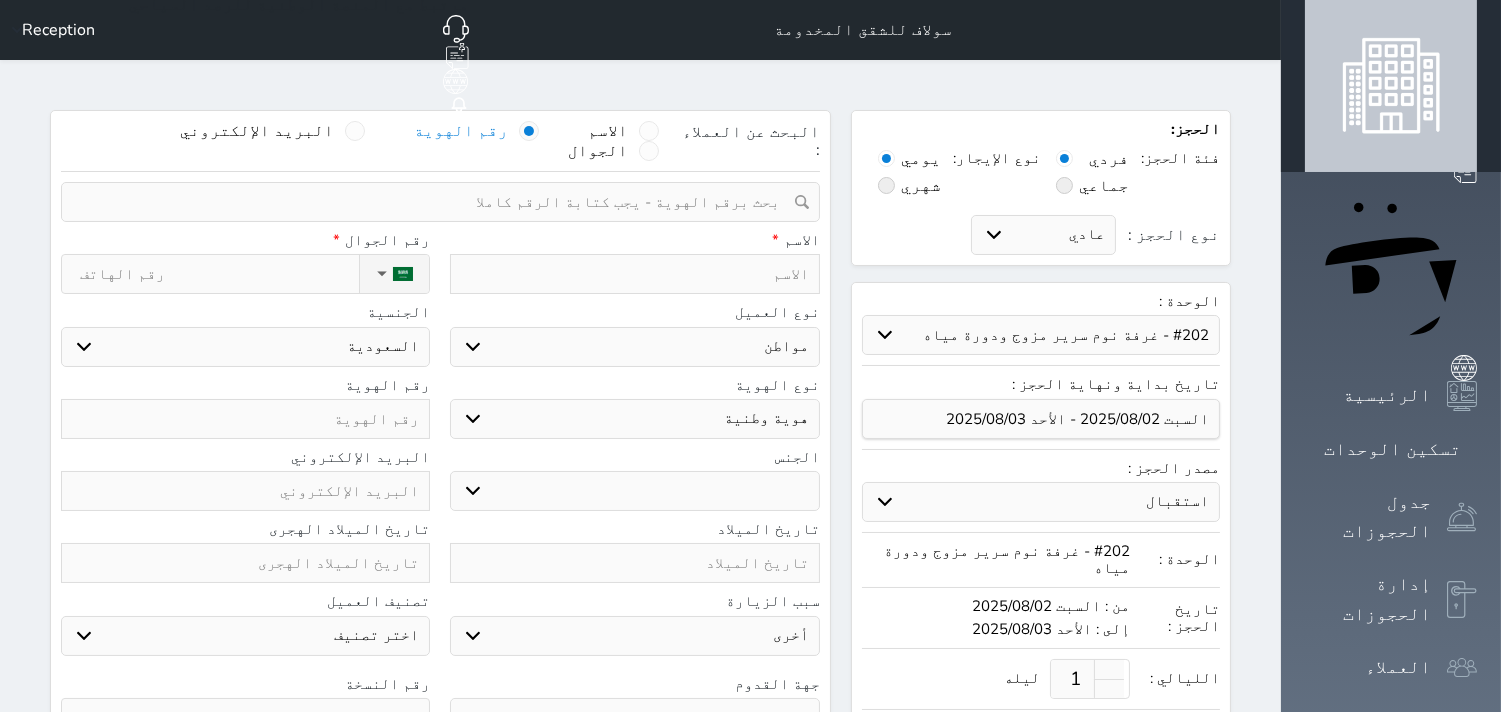 click at bounding box center (433, 202) 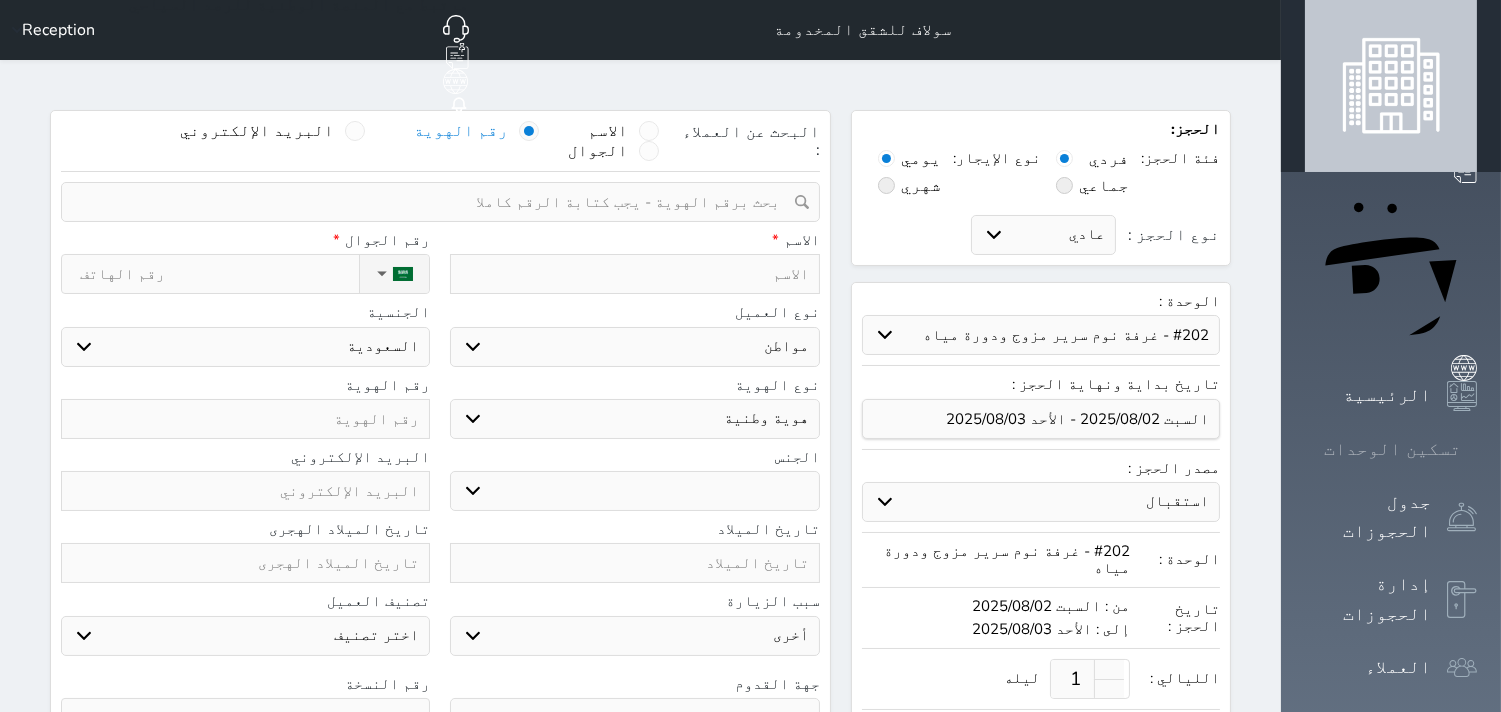 click 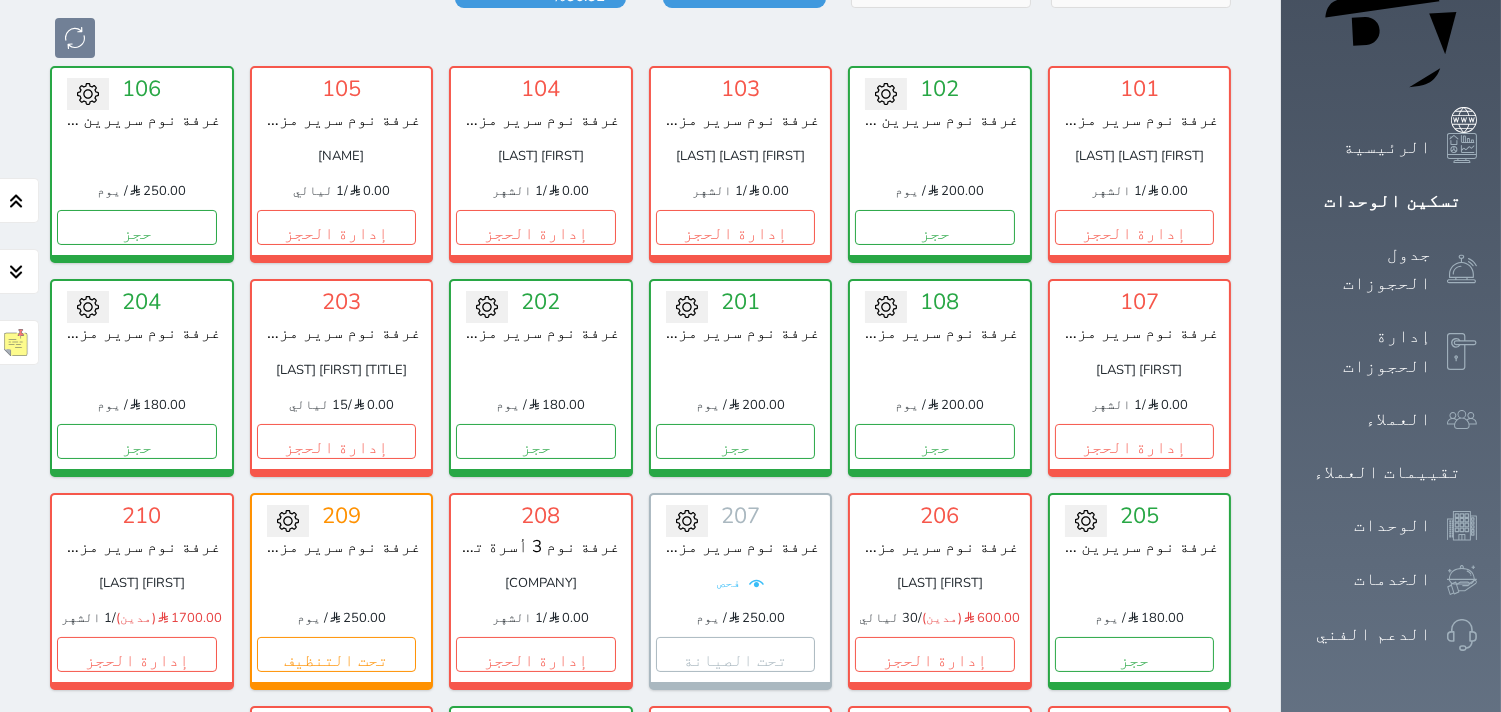 scroll, scrollTop: 555, scrollLeft: 0, axis: vertical 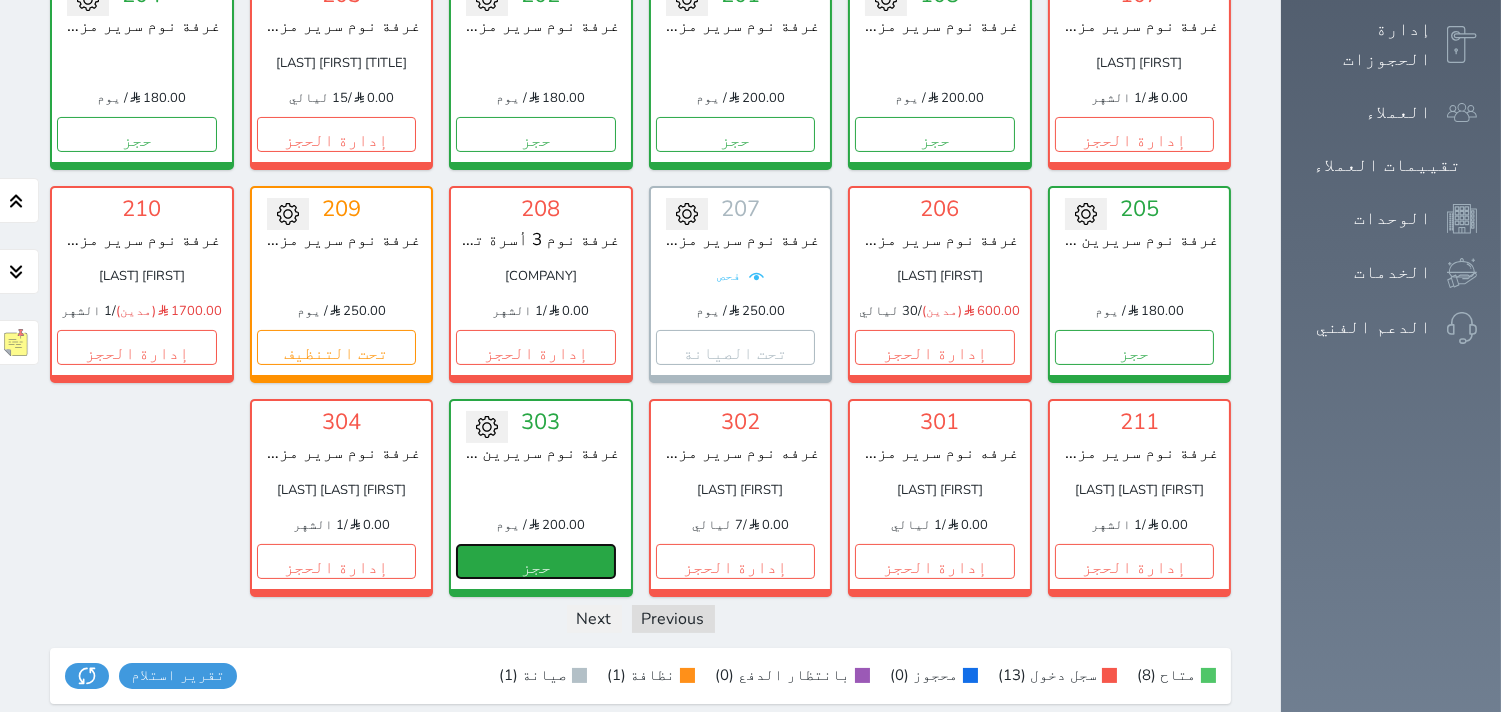 click on "حجز" at bounding box center (536, 561) 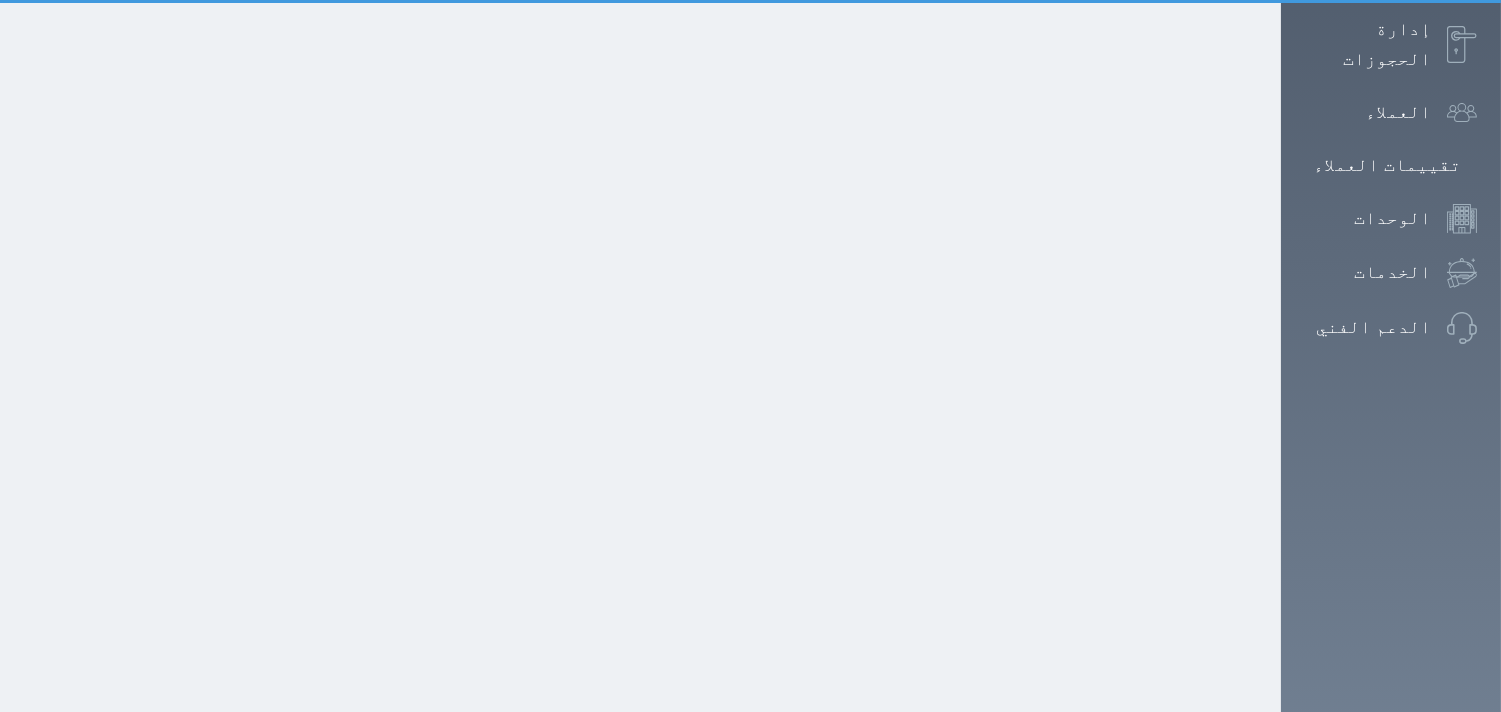 scroll, scrollTop: 107, scrollLeft: 0, axis: vertical 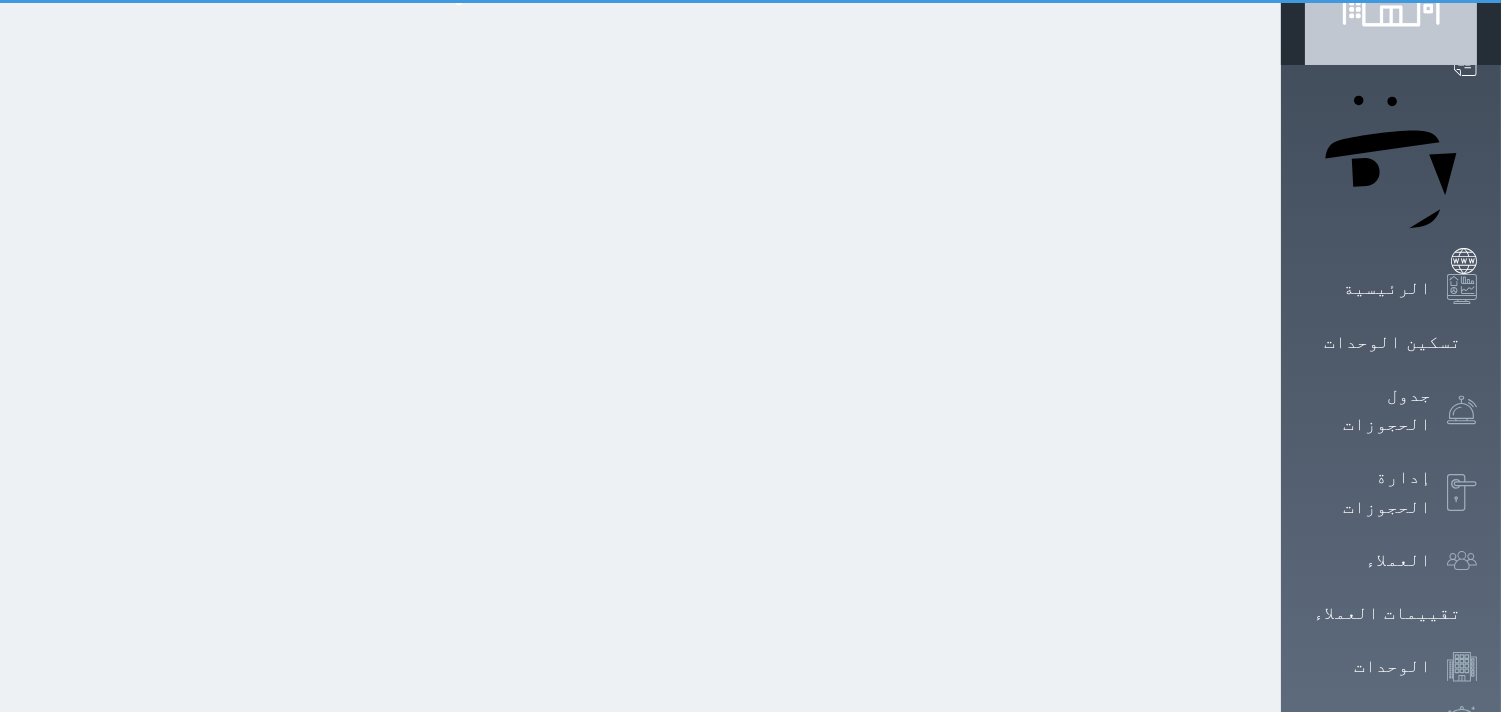 select on "1" 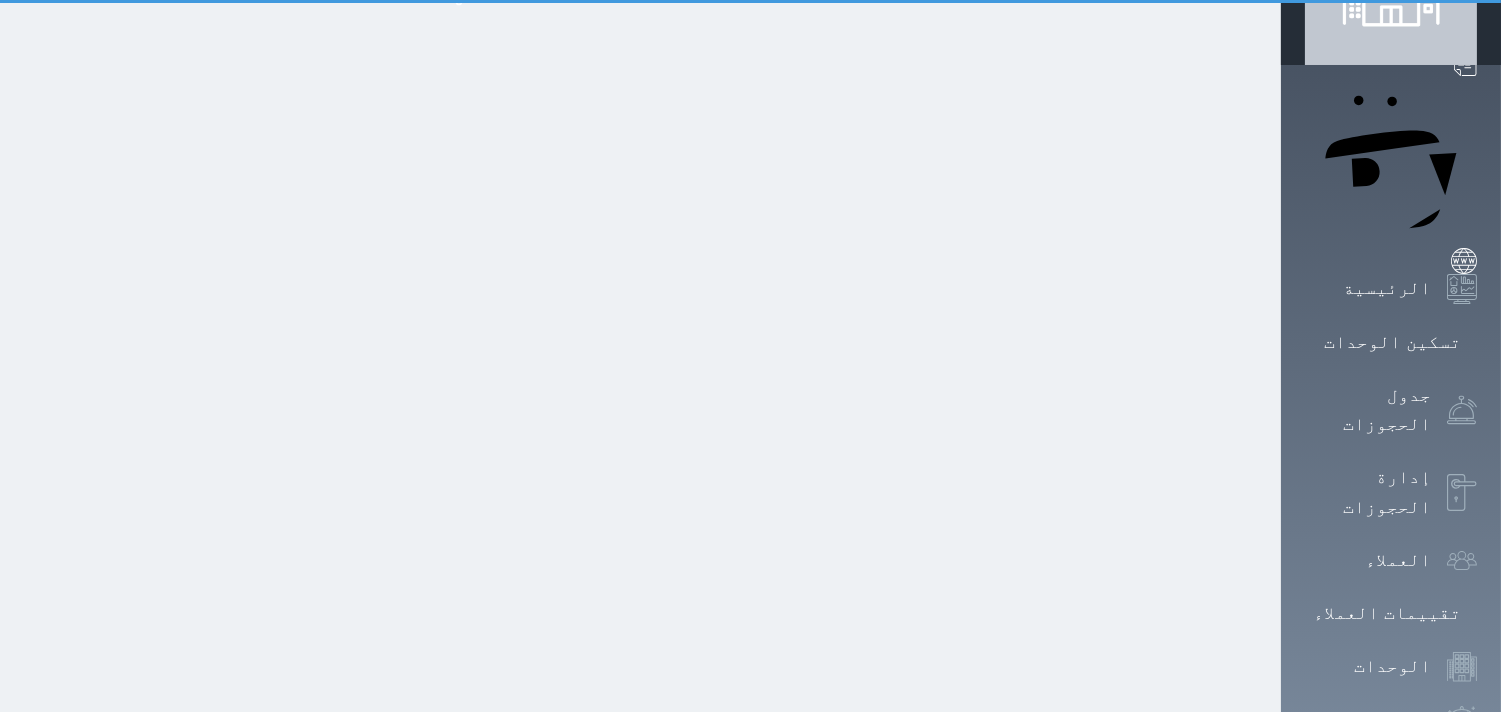 scroll, scrollTop: 0, scrollLeft: 0, axis: both 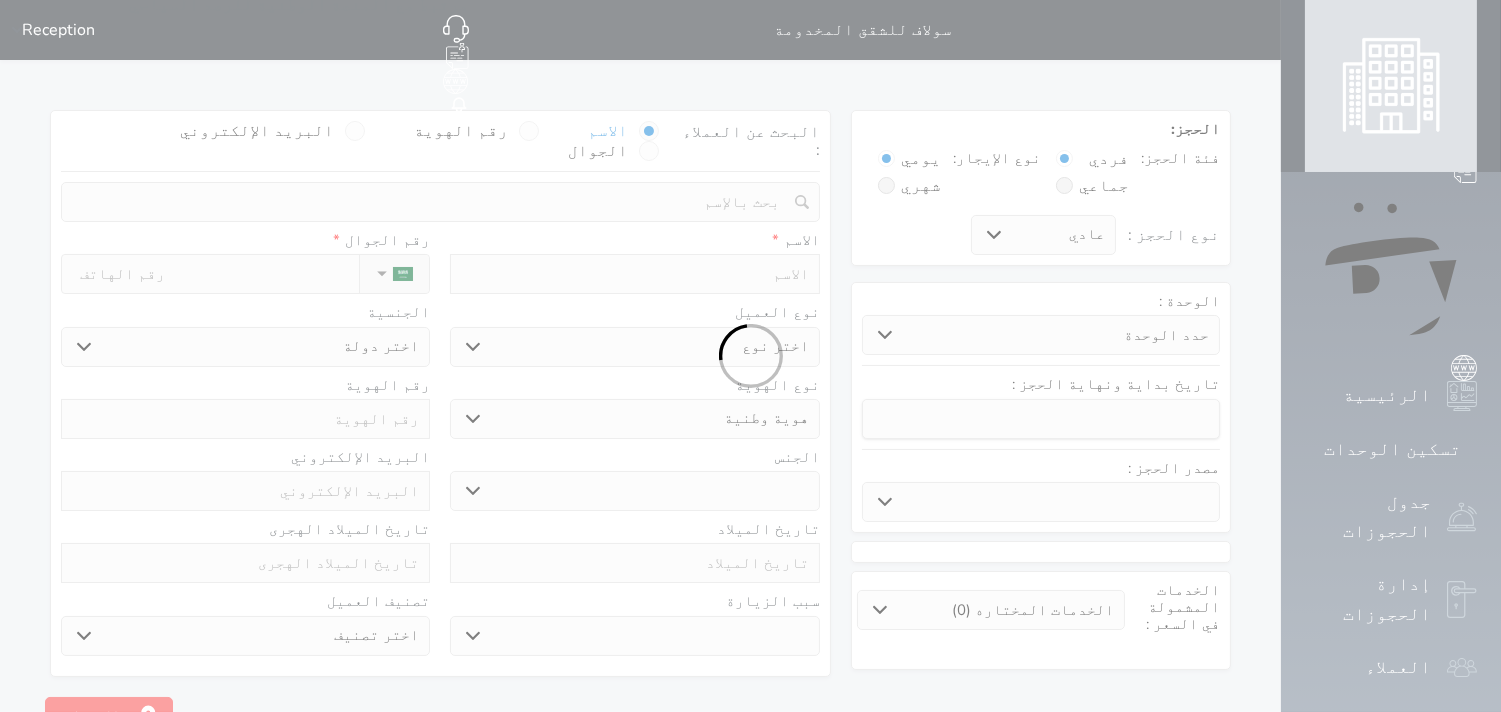 select 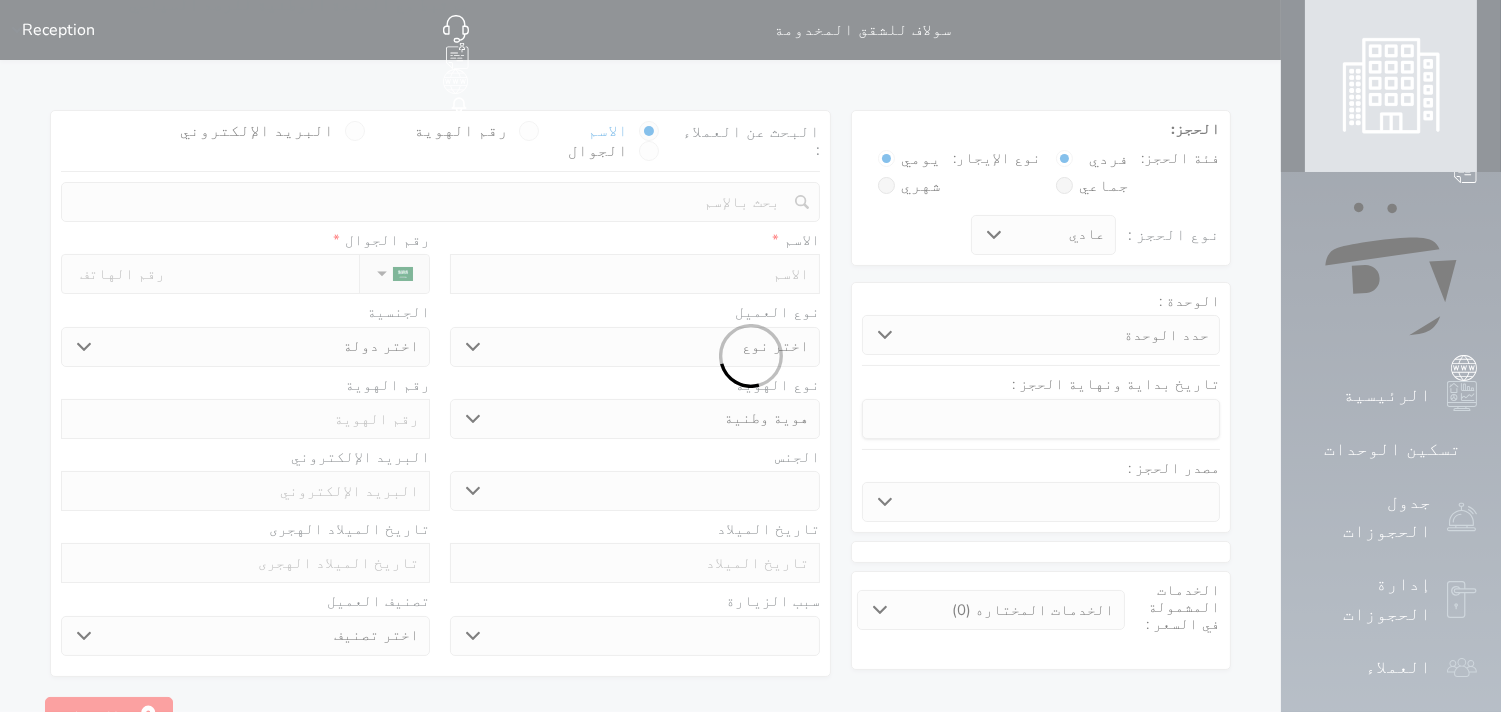 select 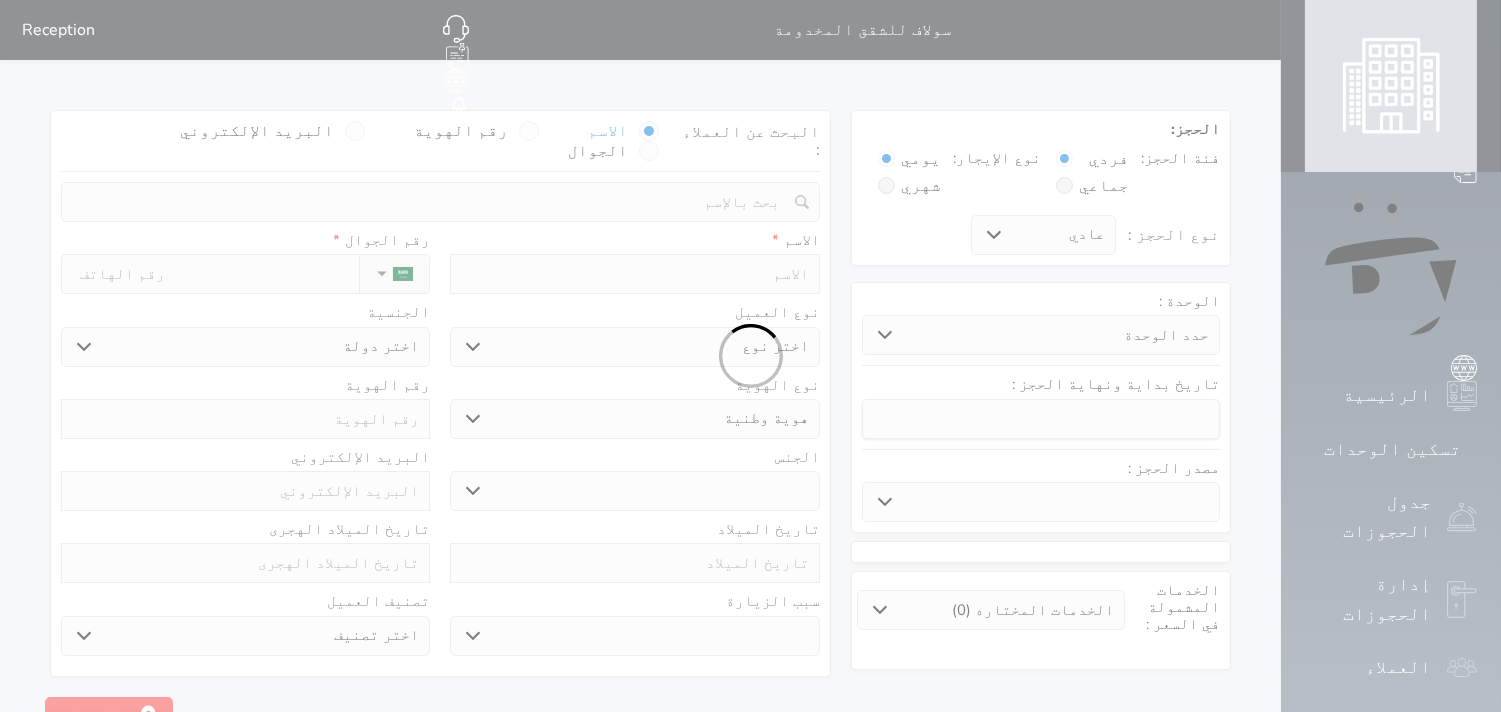 select 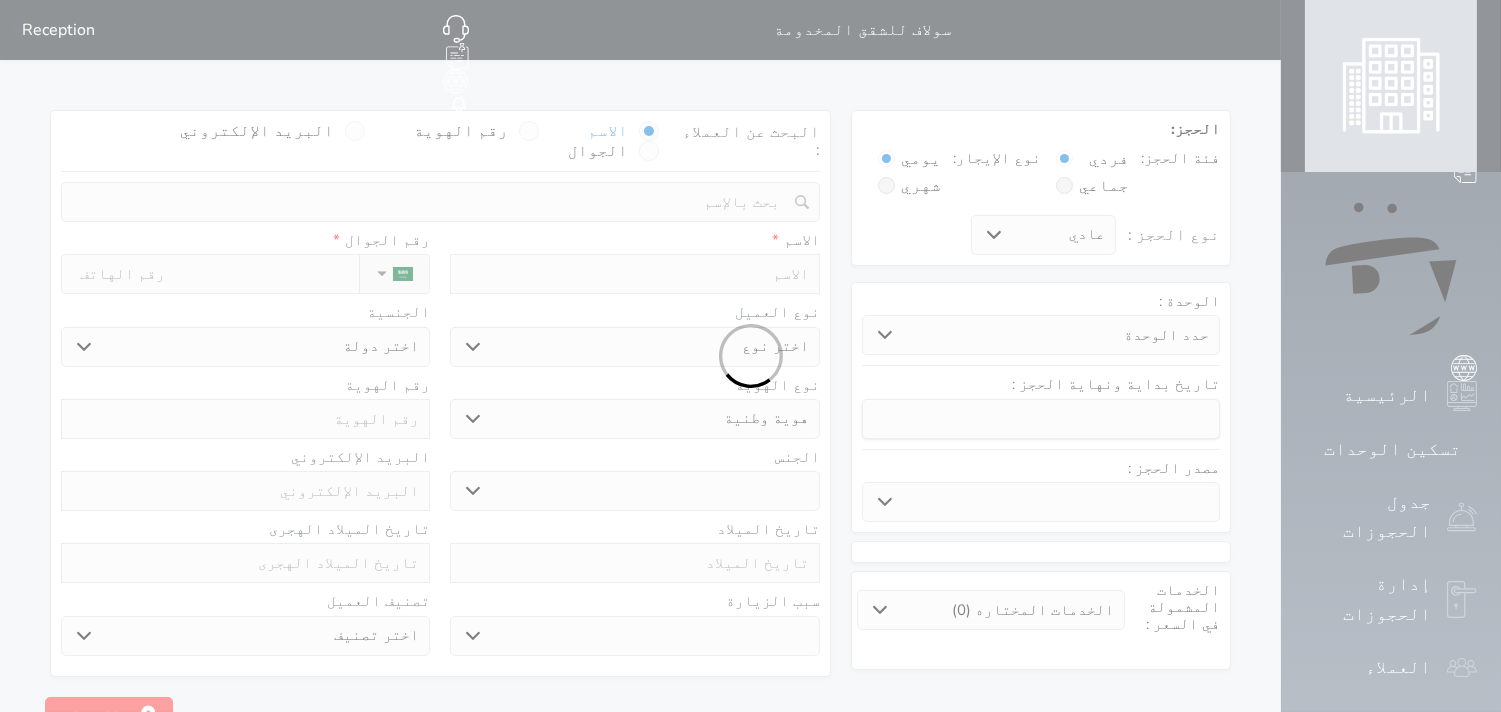select 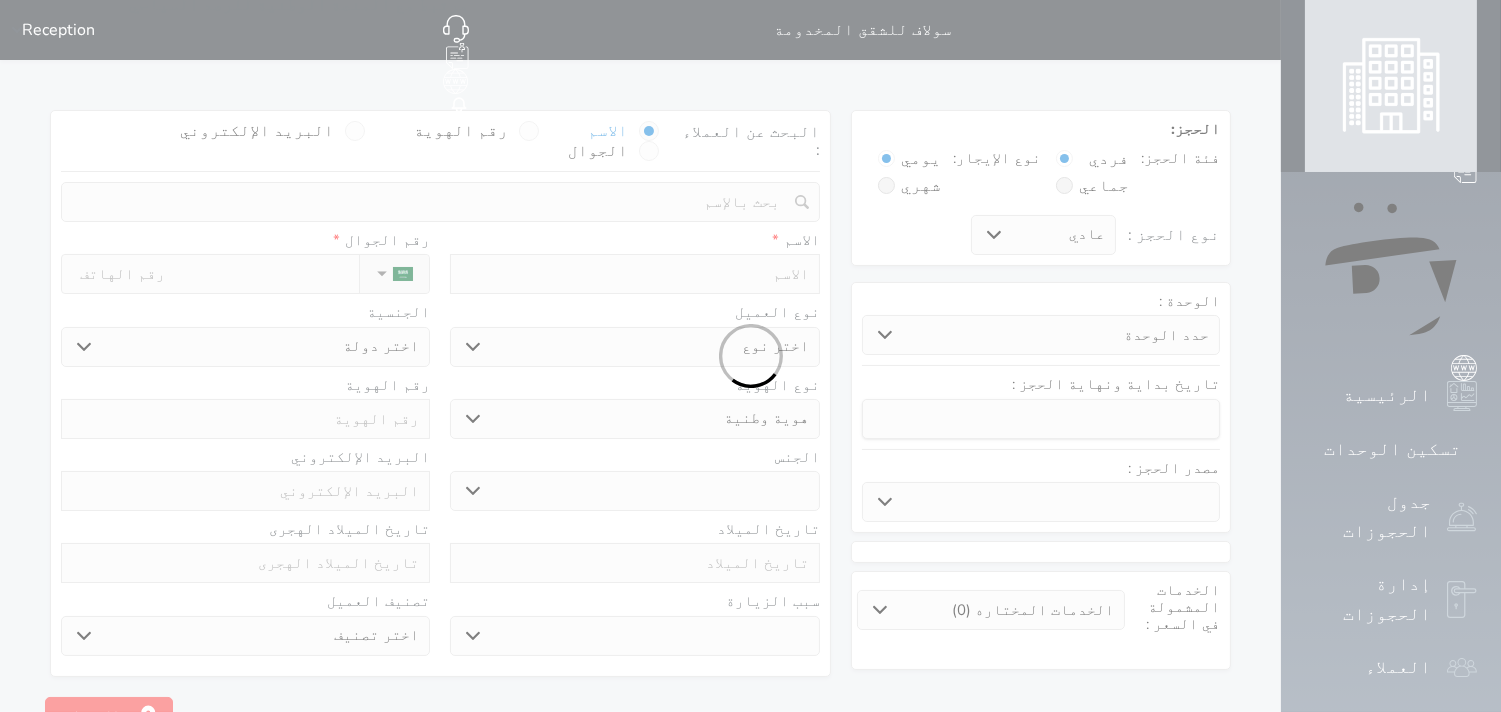 select 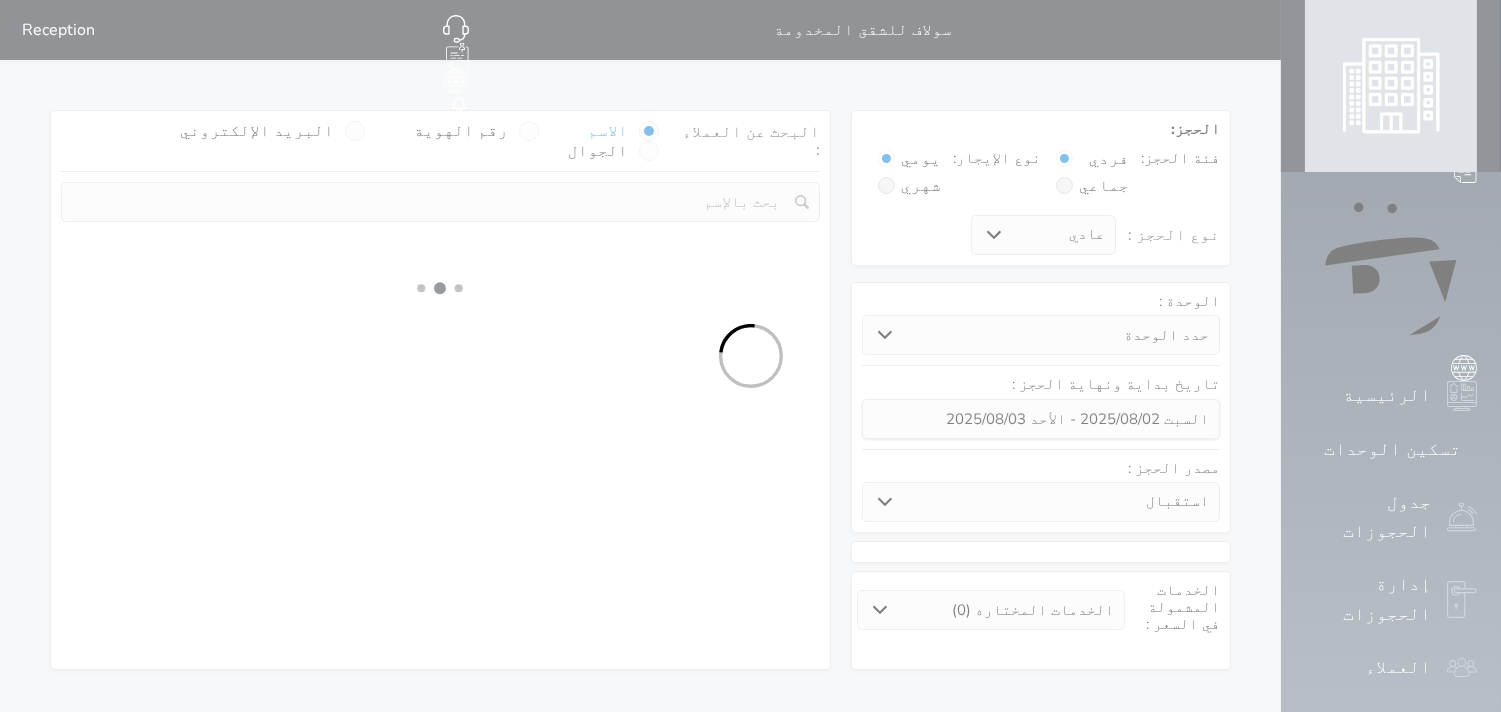 select 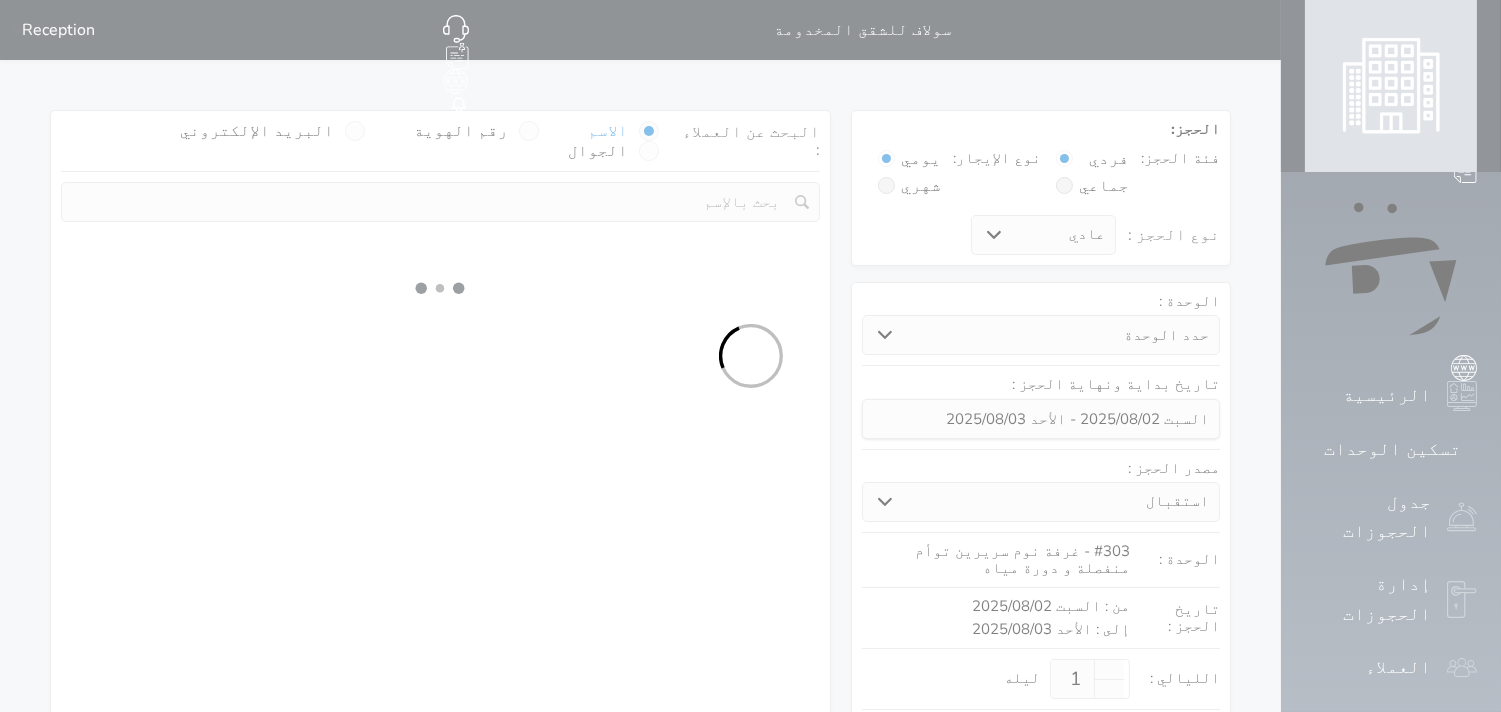 select on "1" 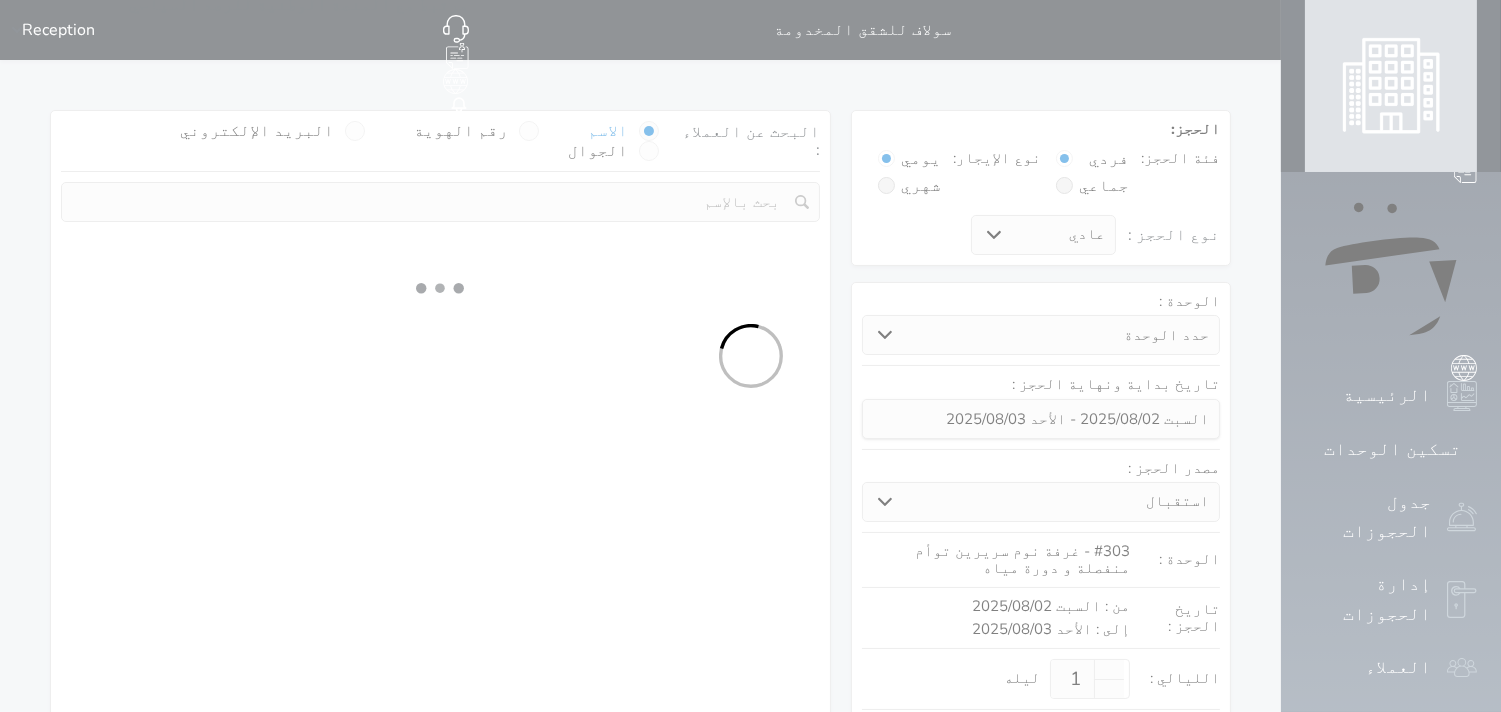 select on "113" 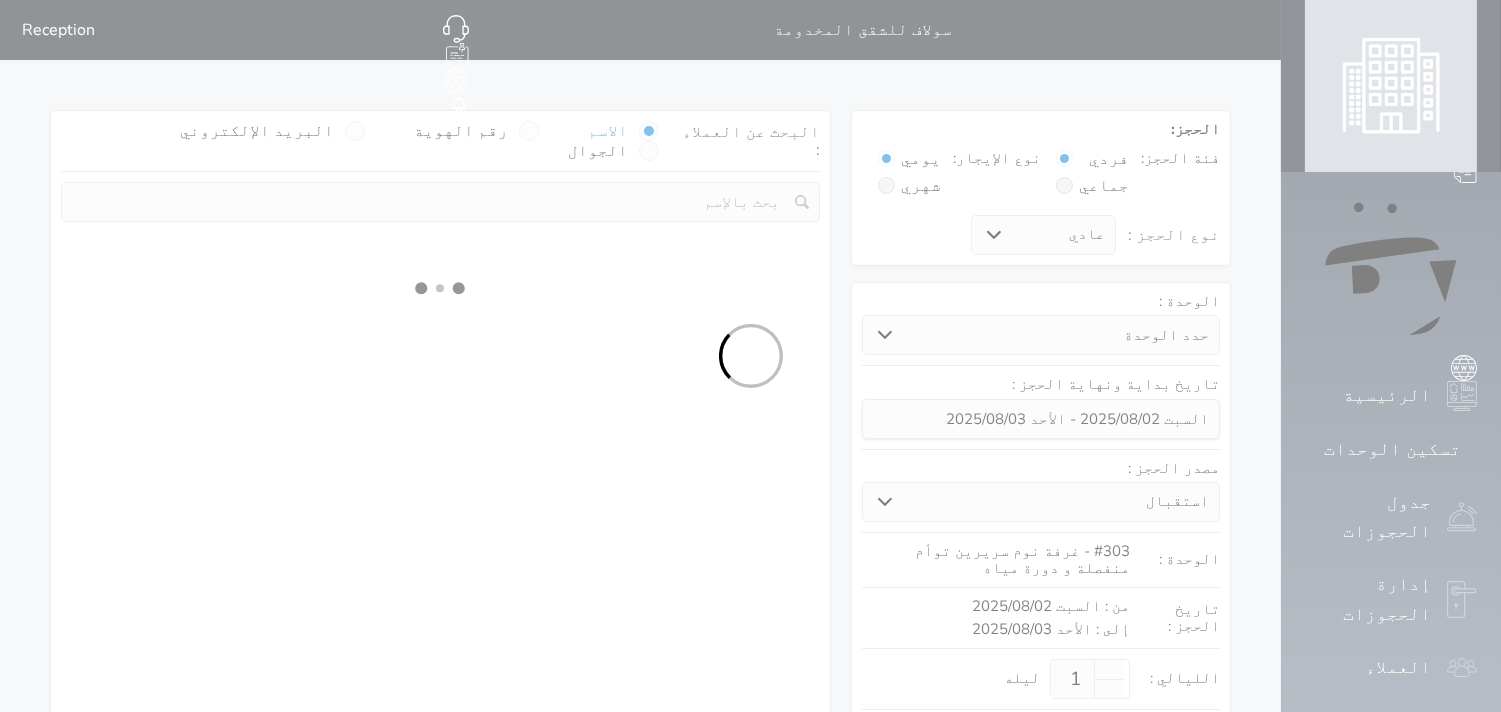 select on "1" 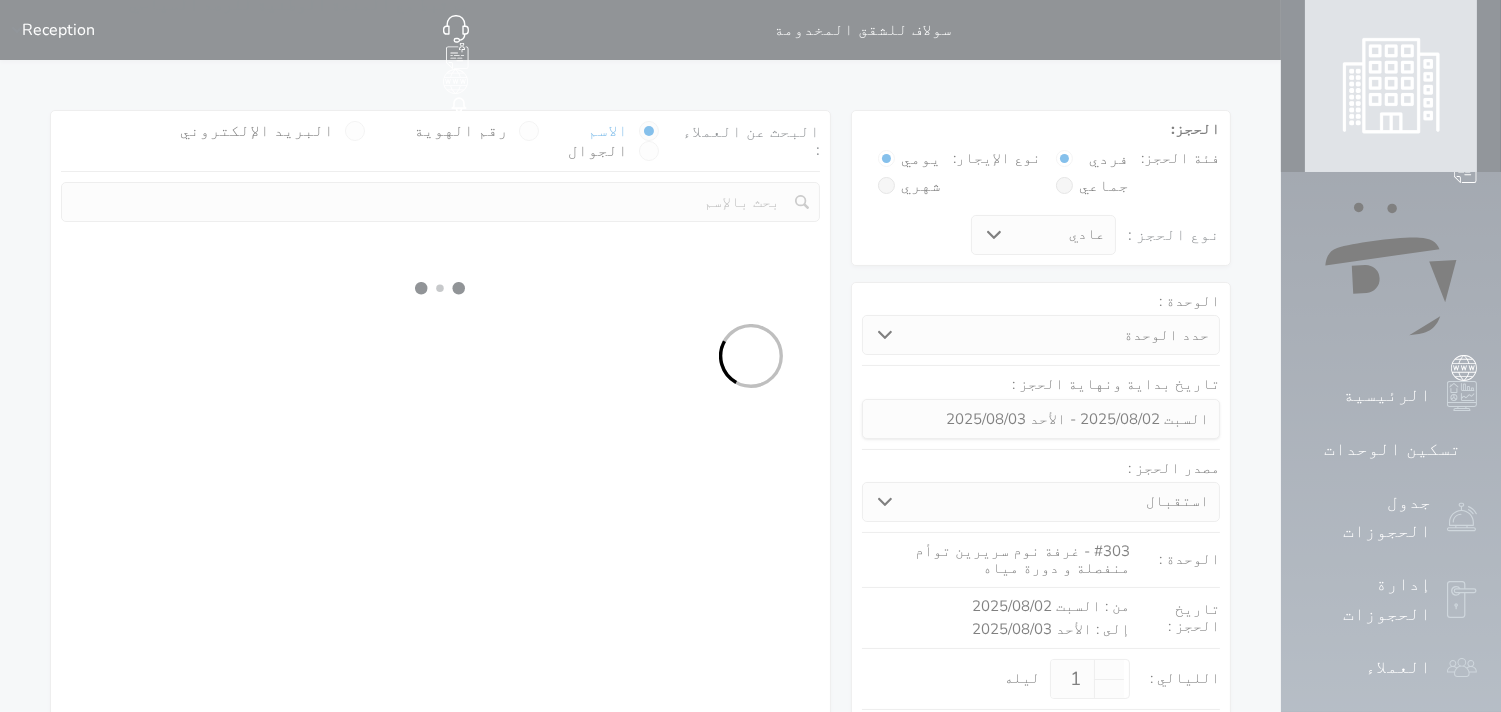 select 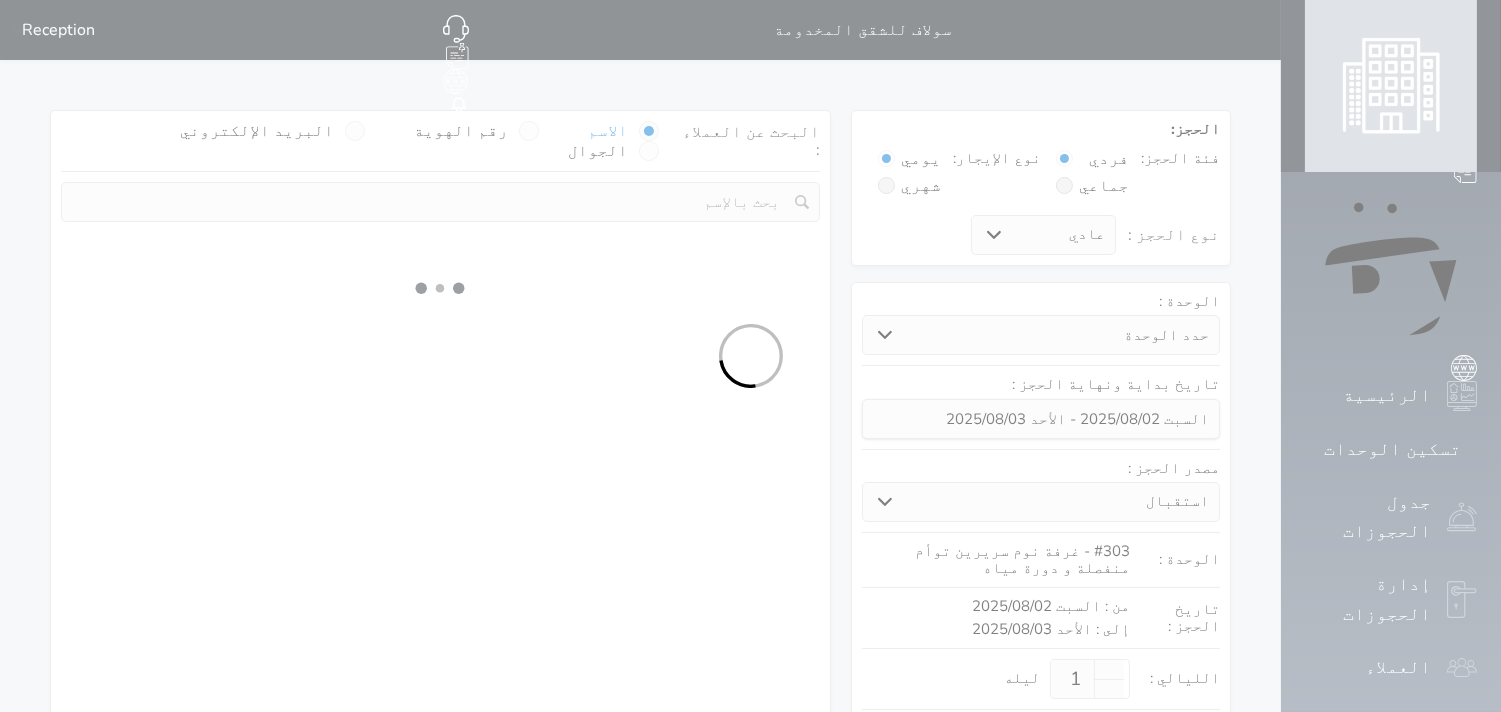 select on "7" 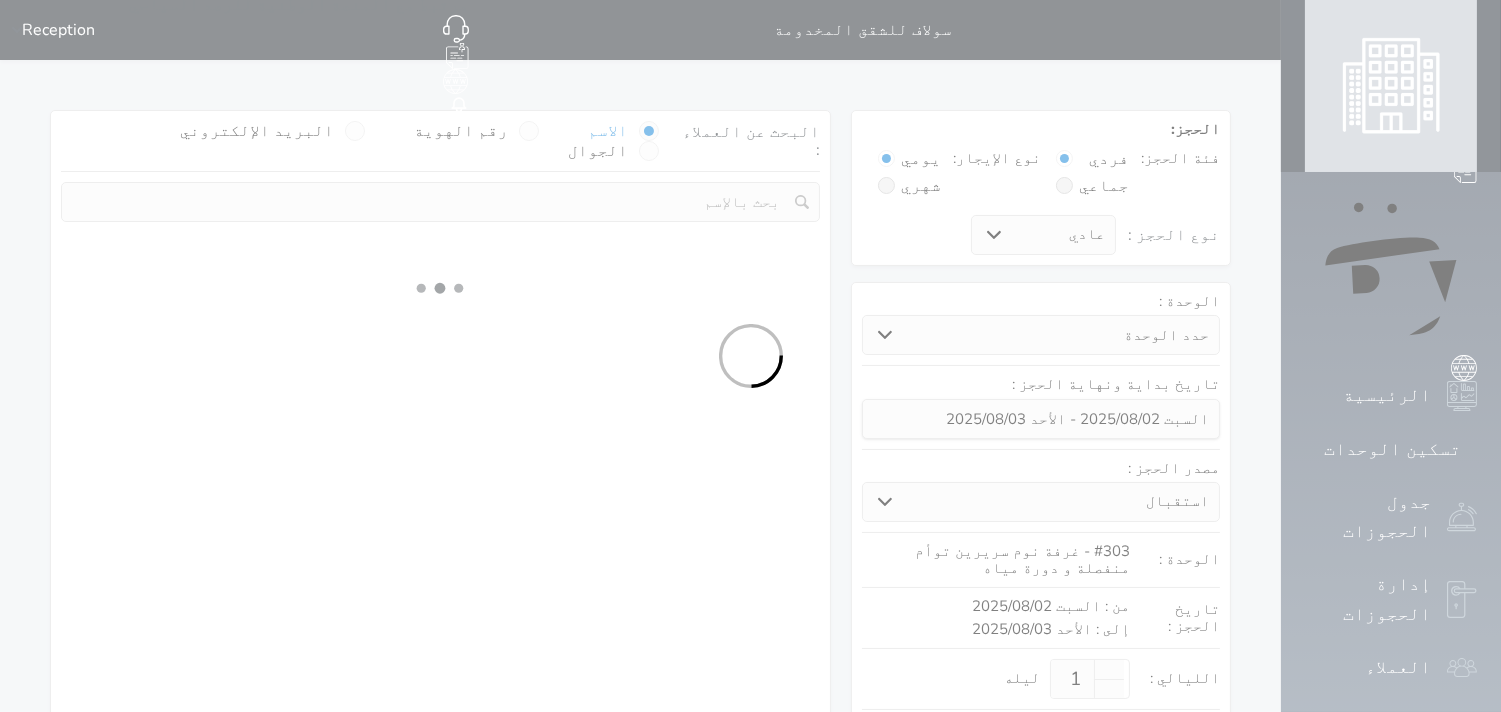 select 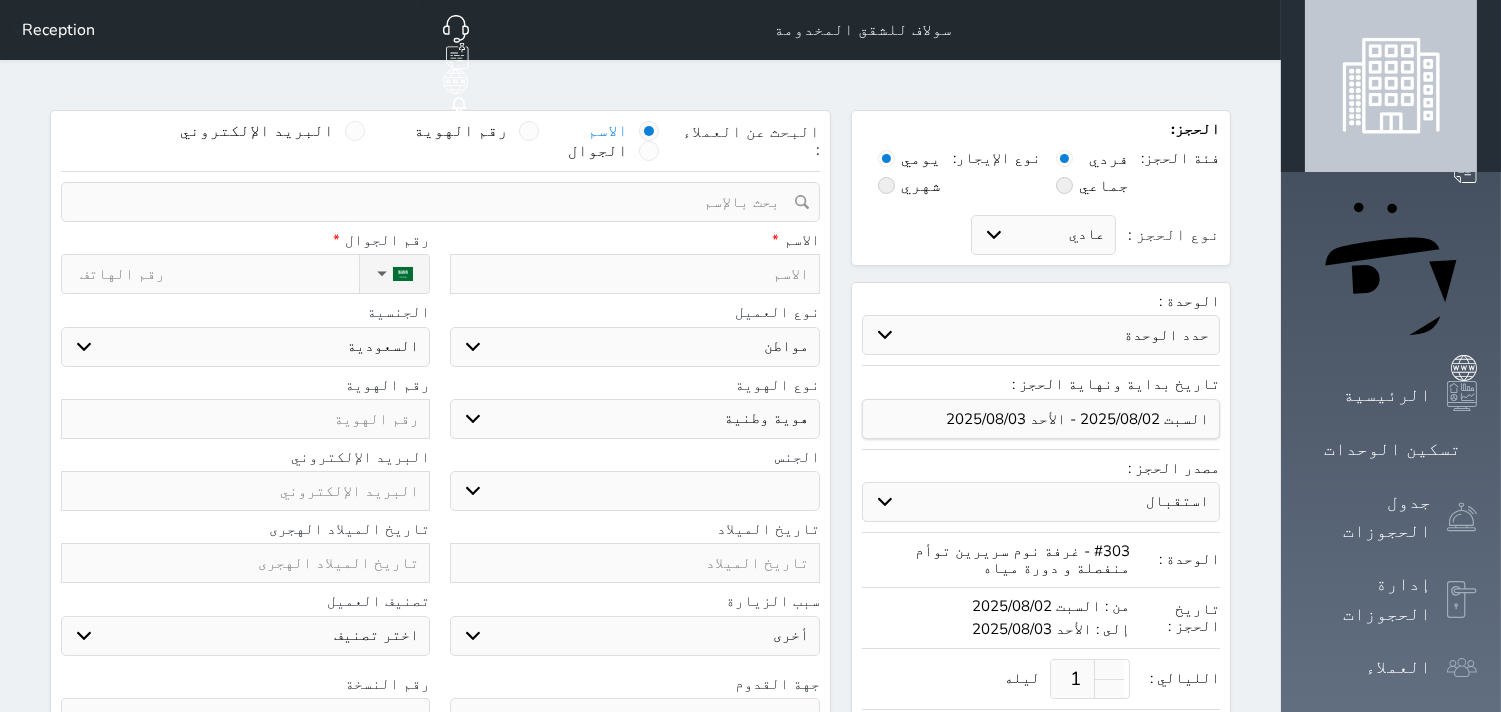 select 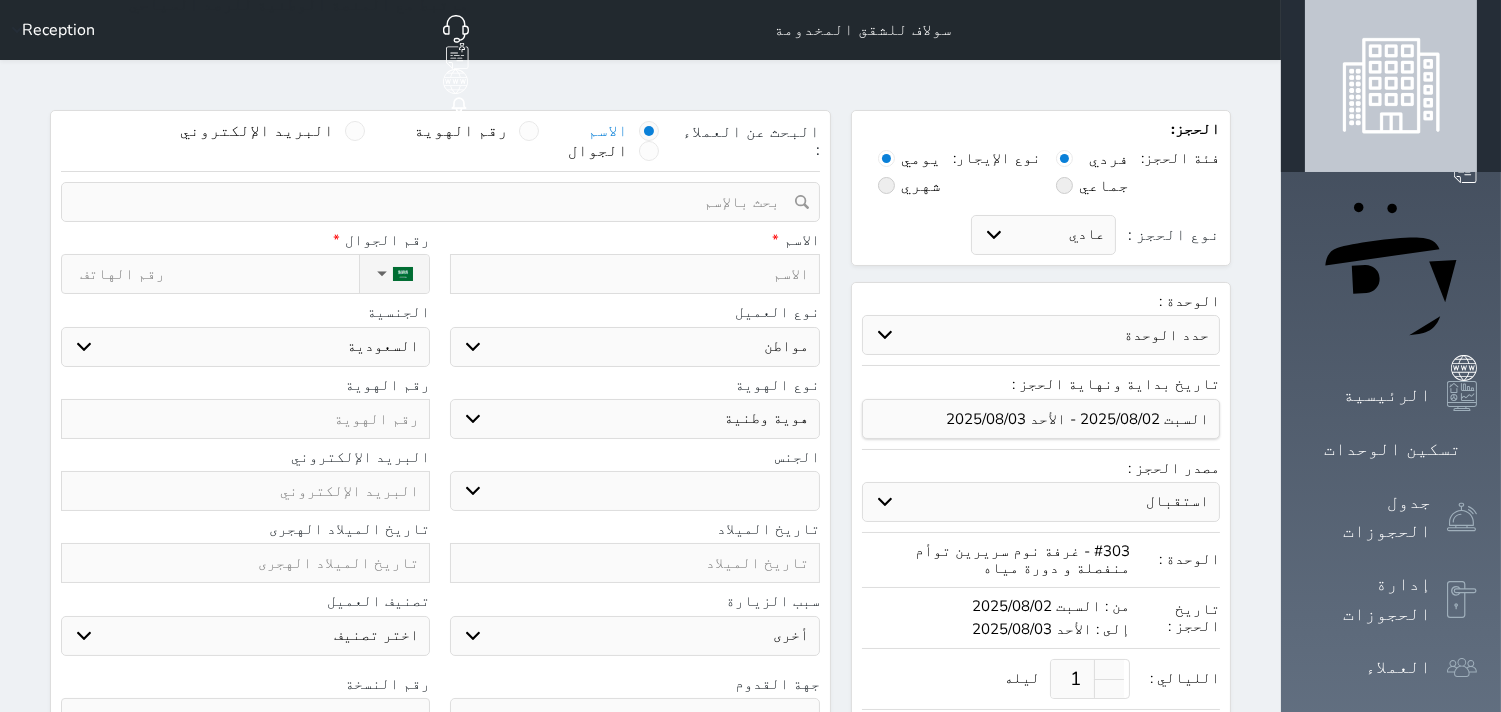 select 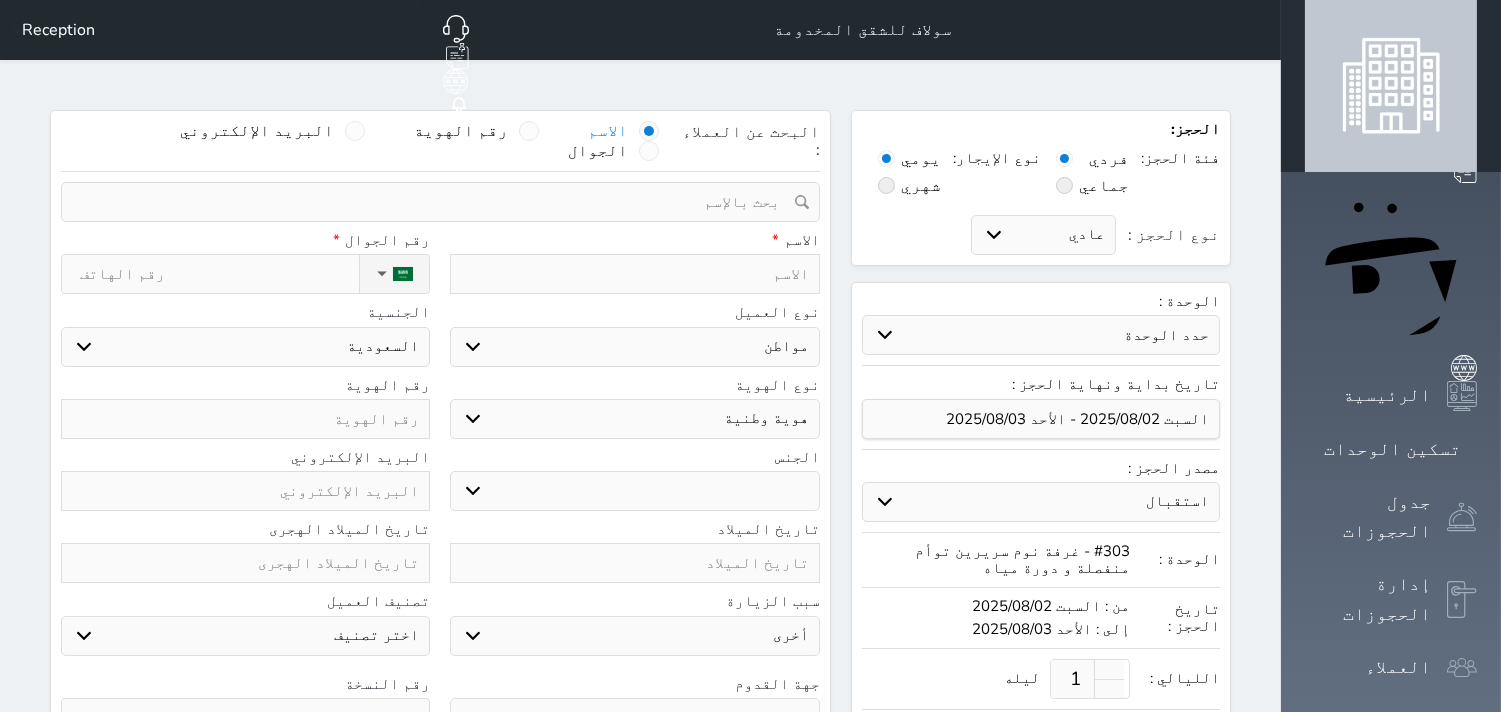select 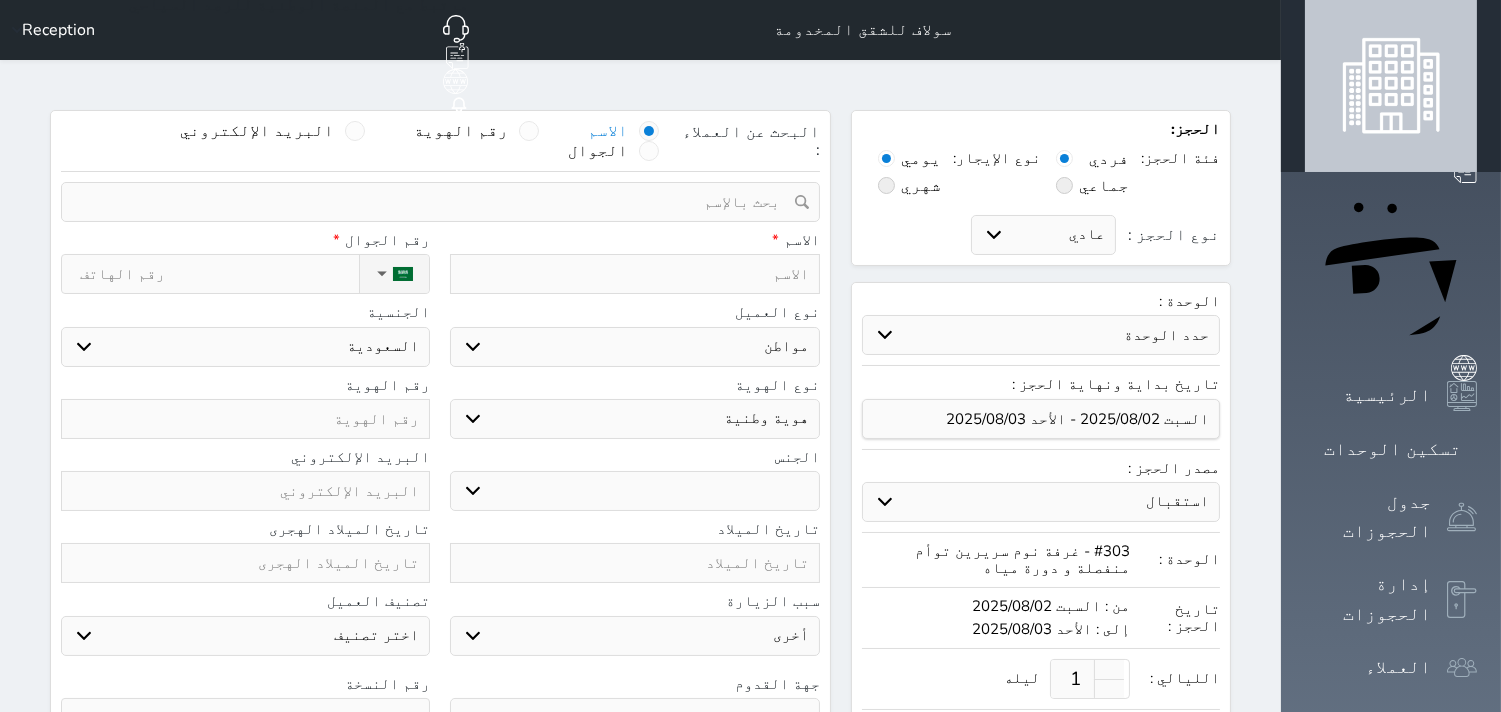 select 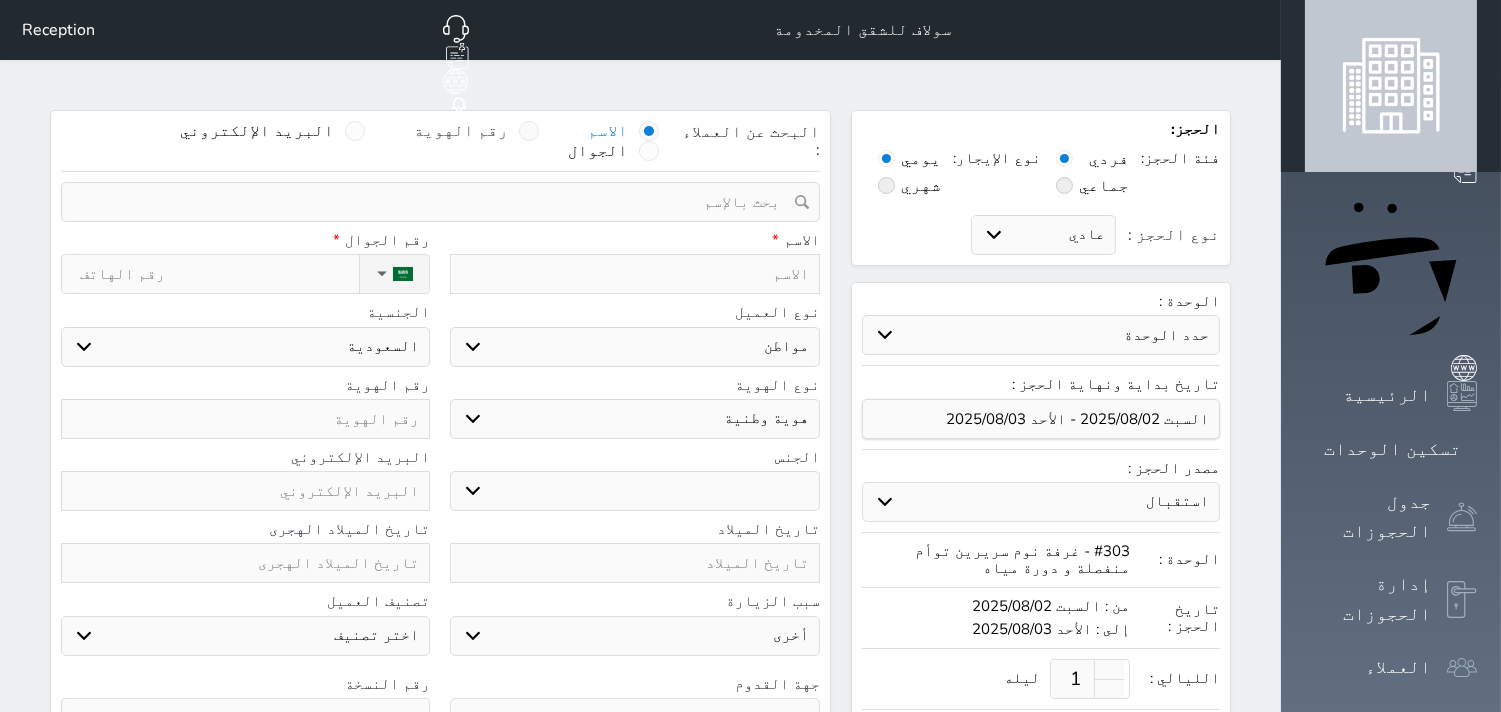 click at bounding box center [529, 131] 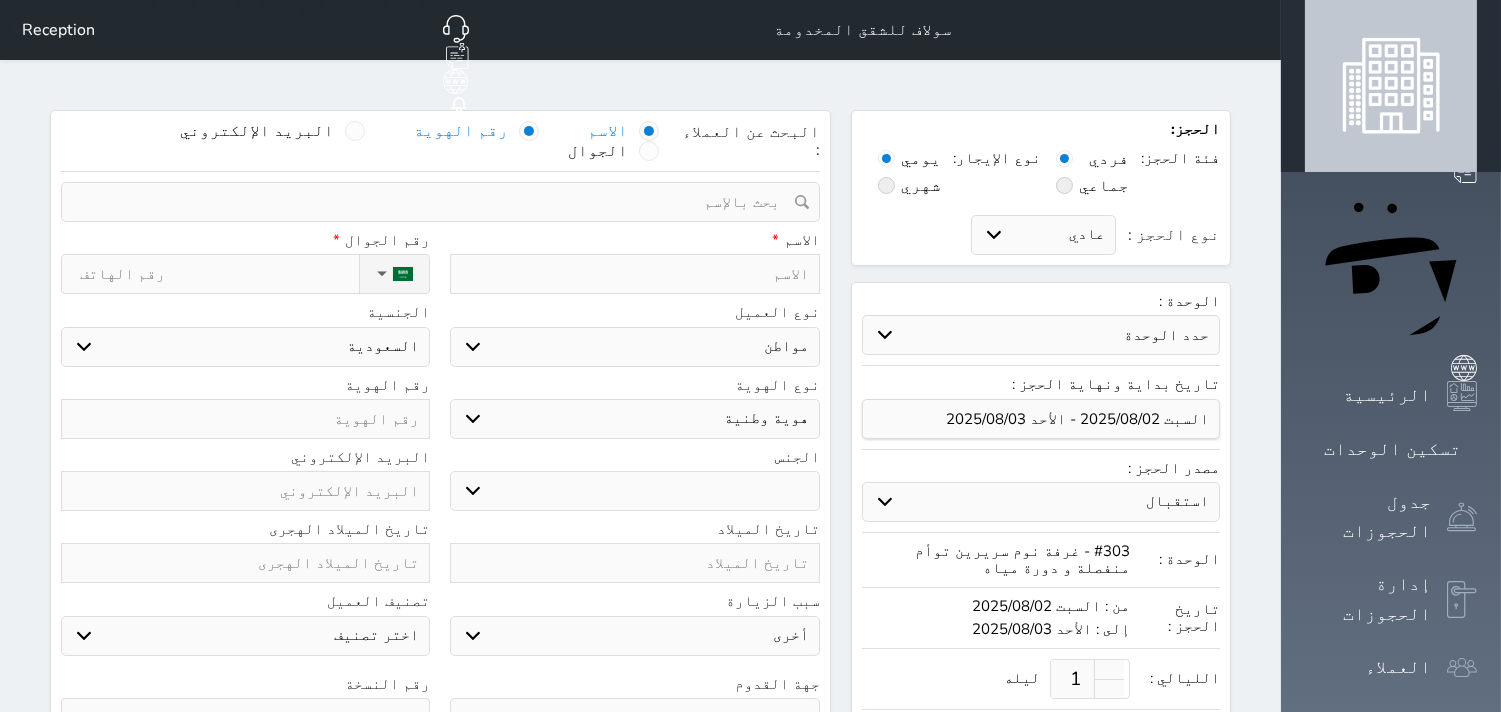 select 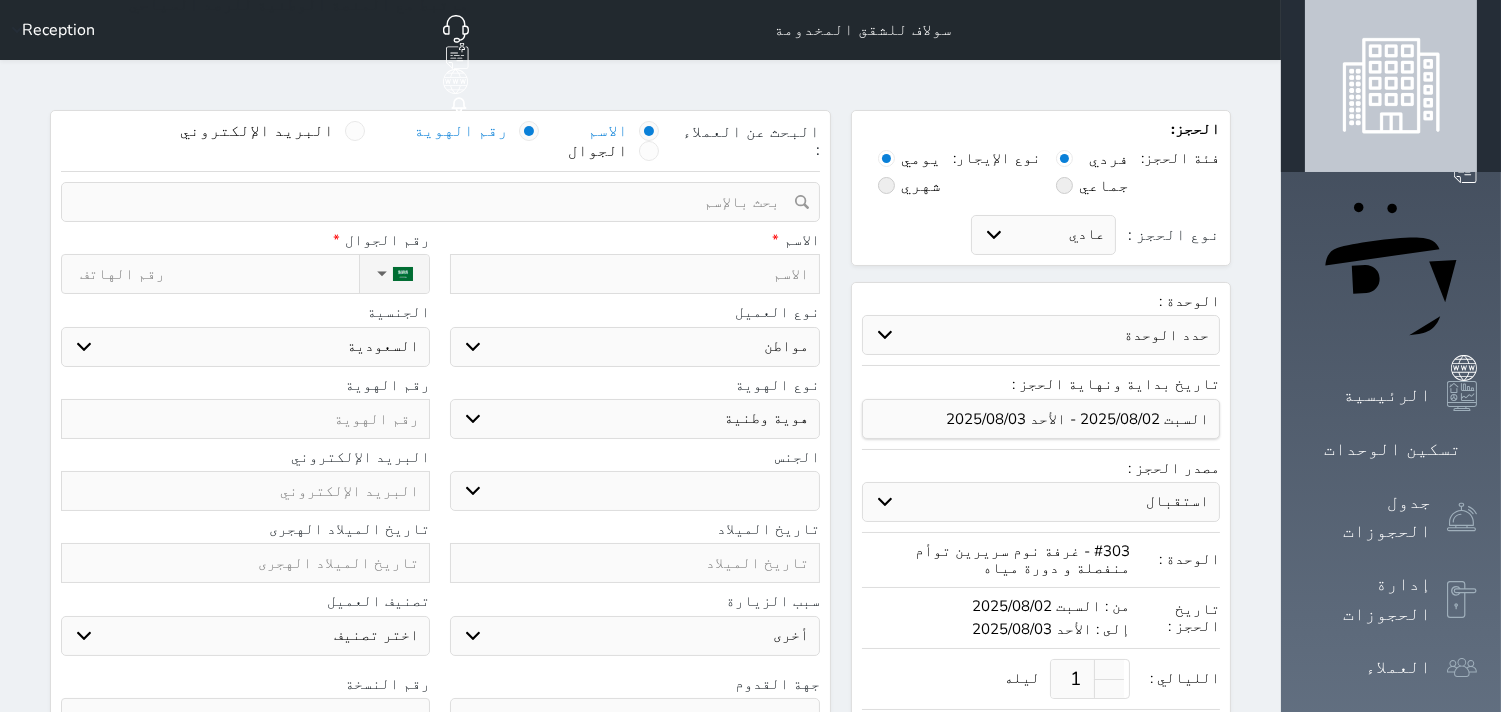 select 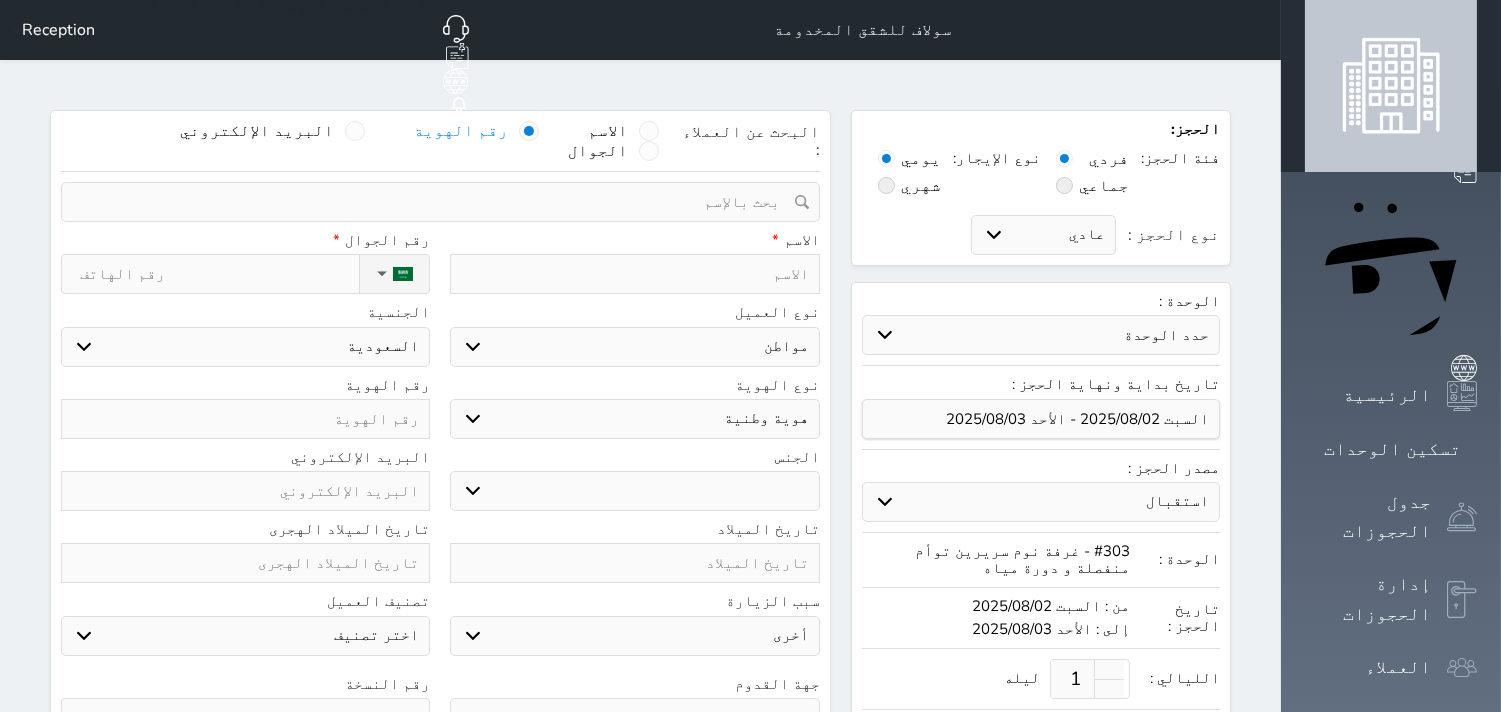 select 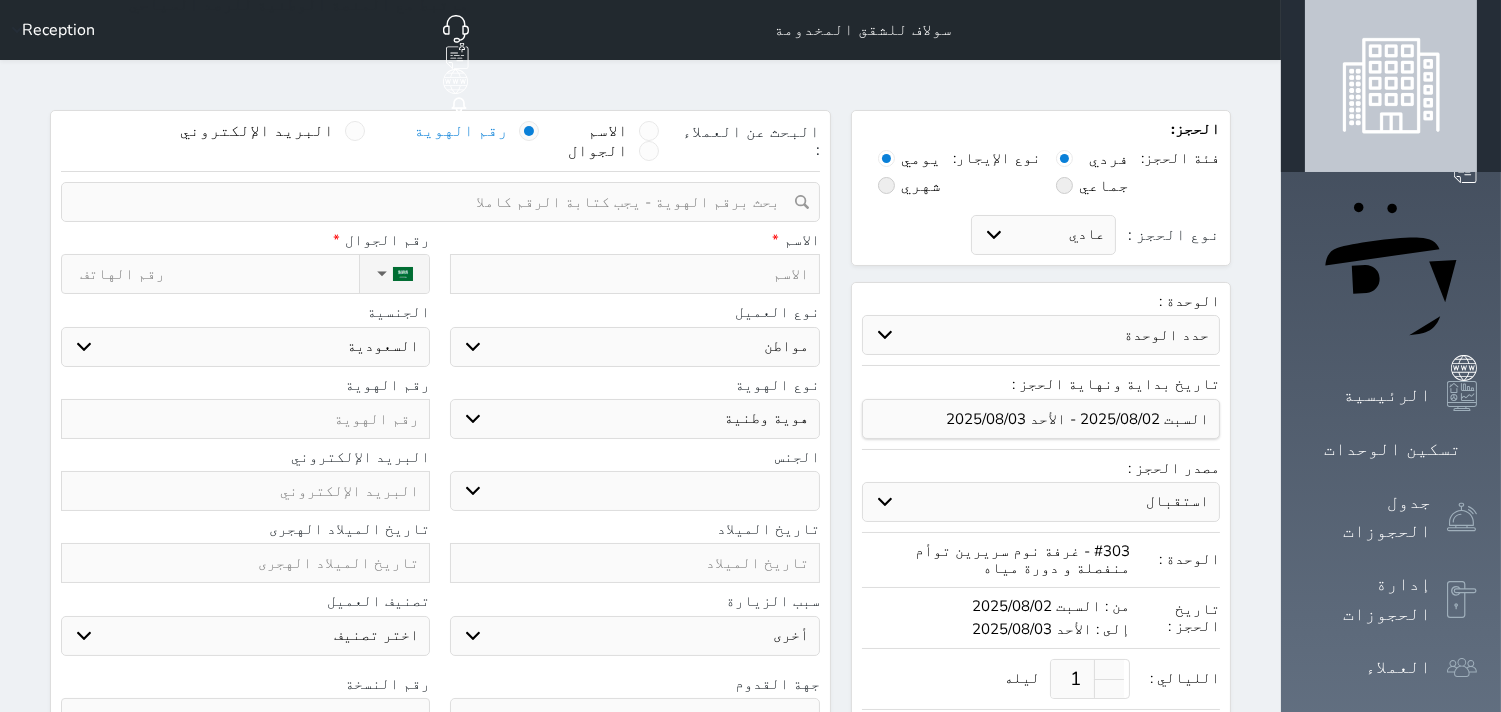 click at bounding box center [433, 202] 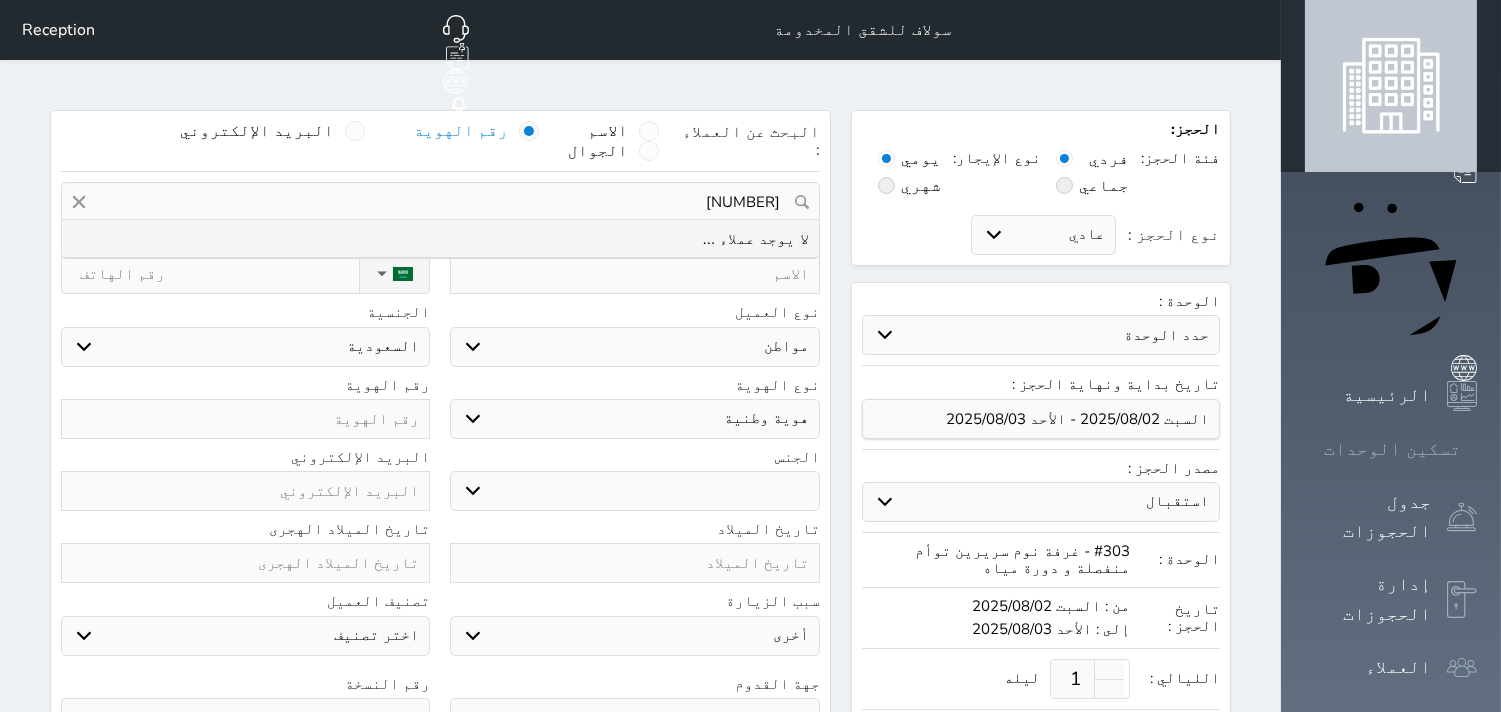 type on "[NUMBER]" 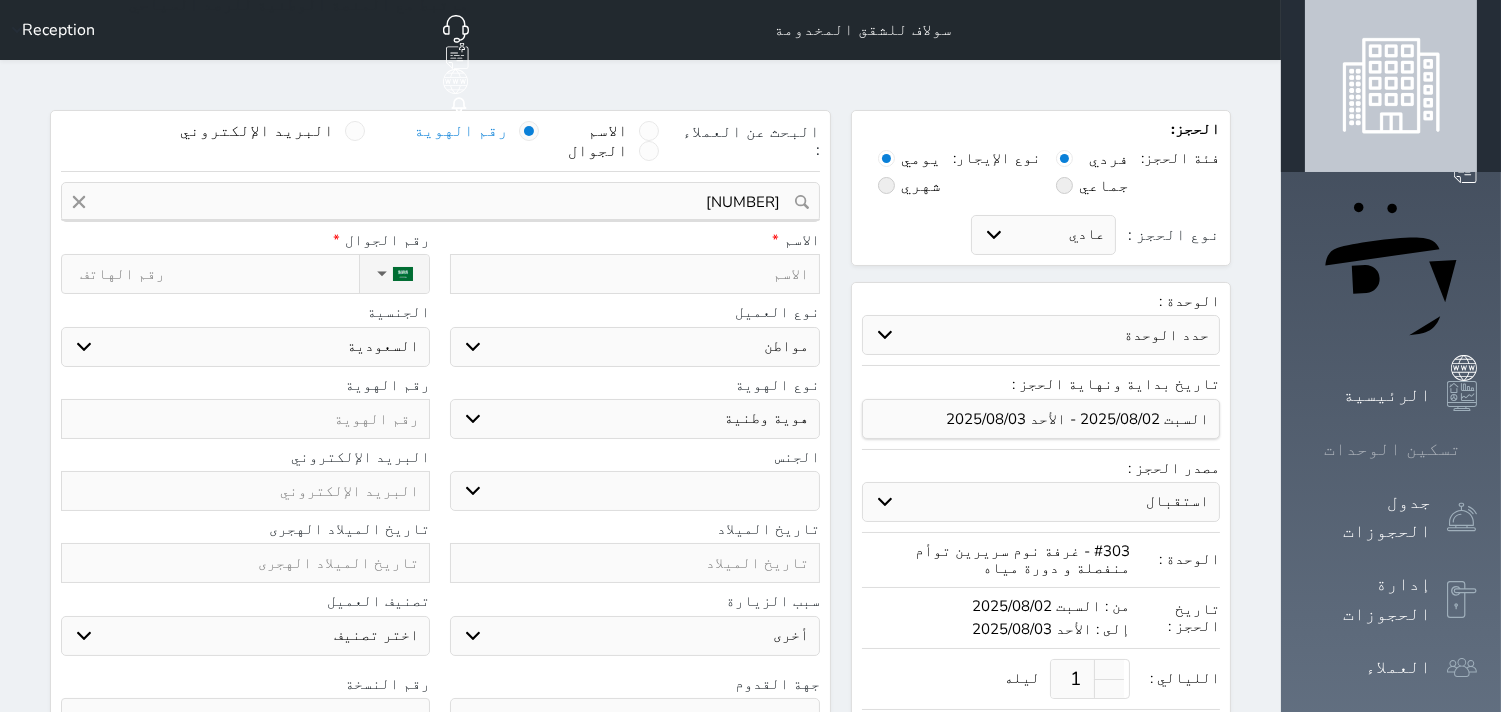 click 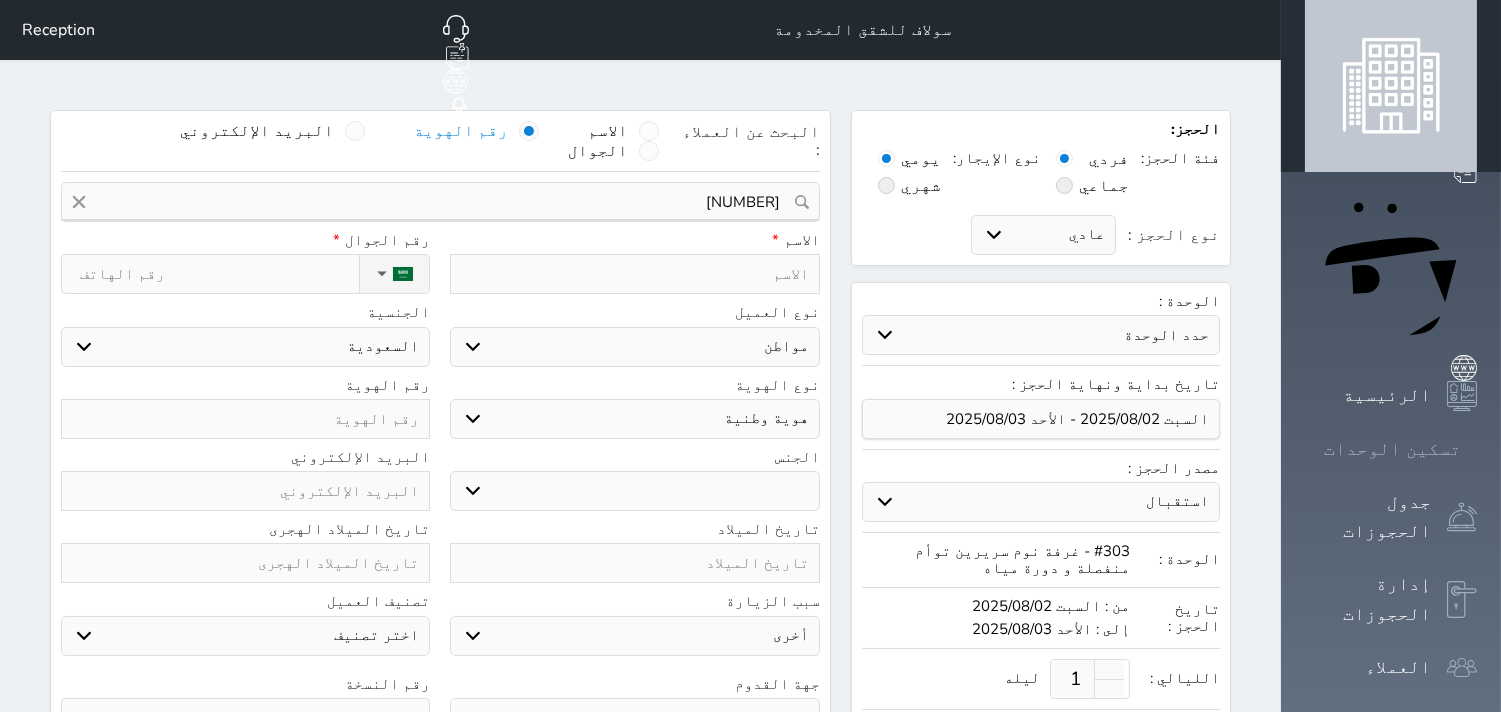 select 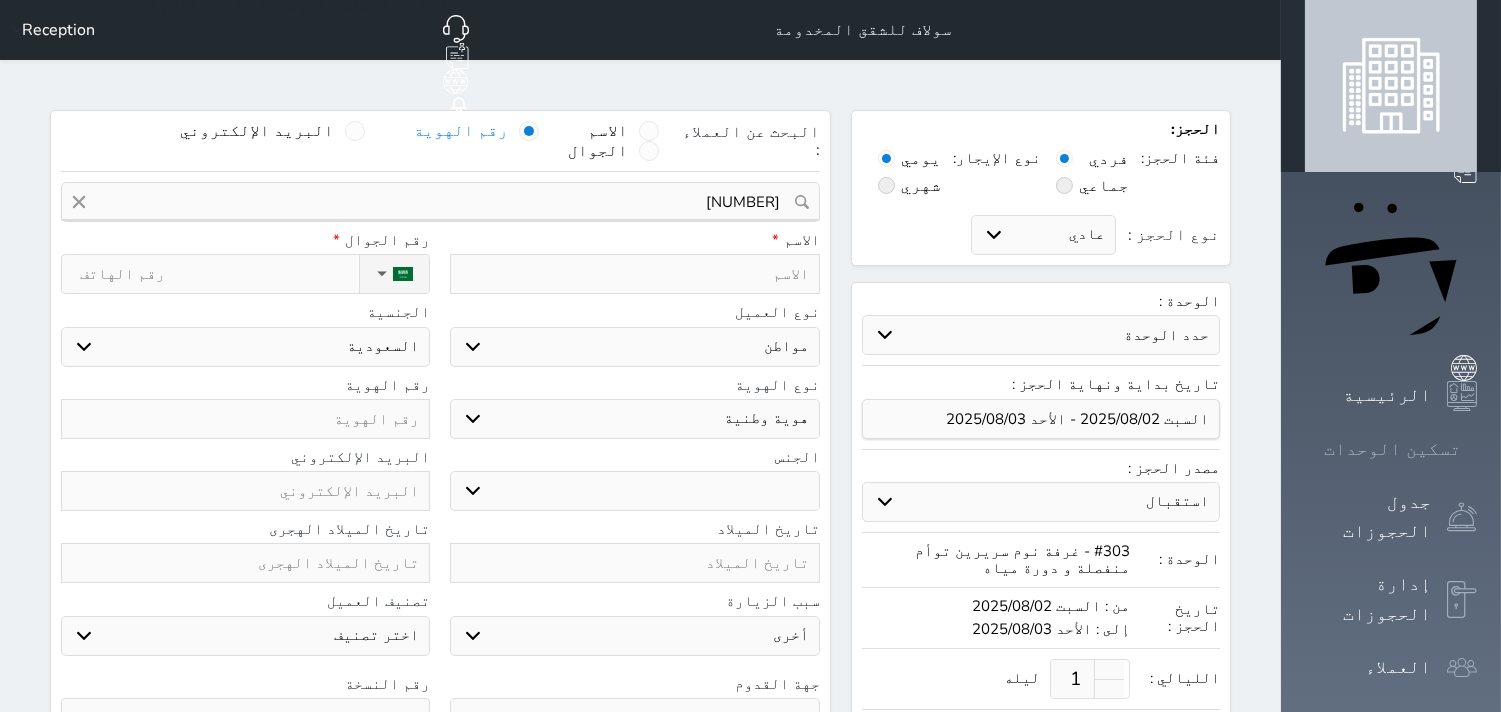 select 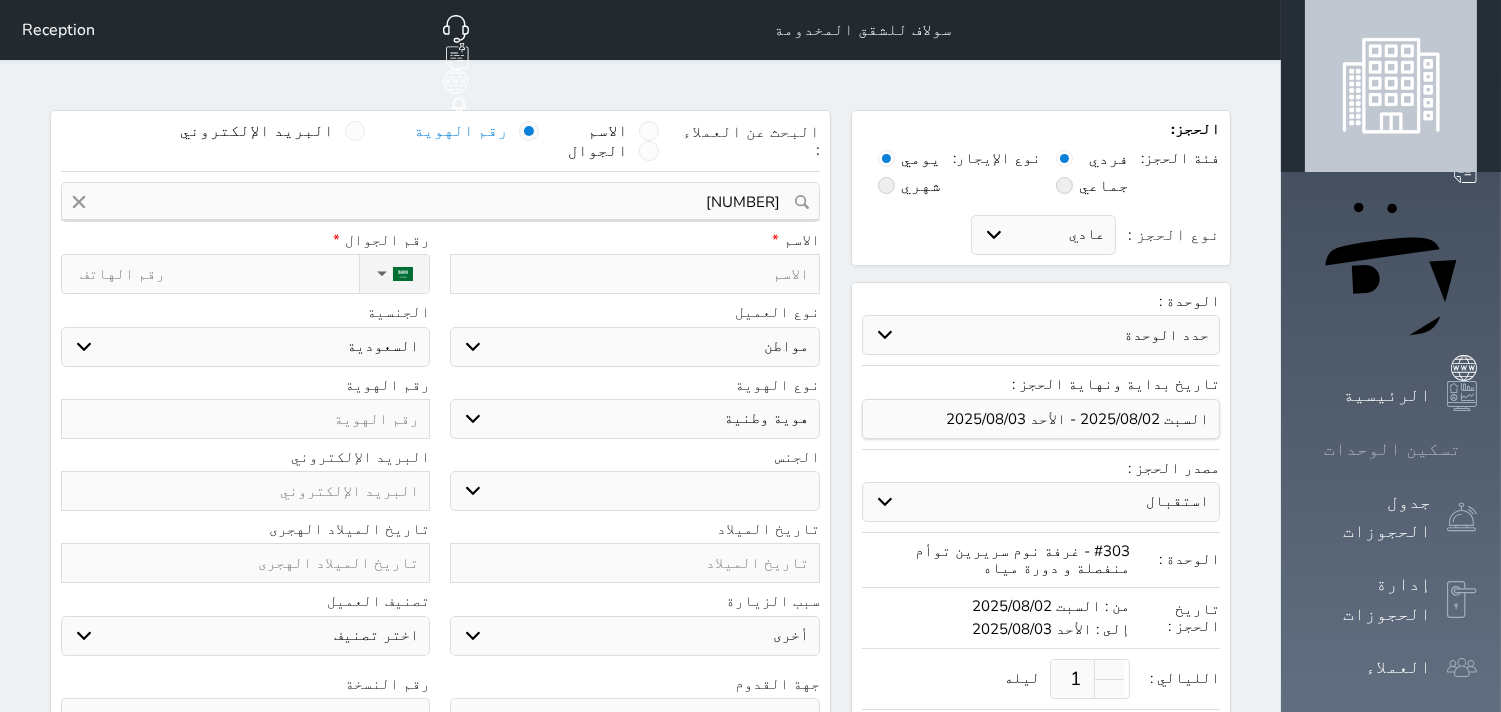 select 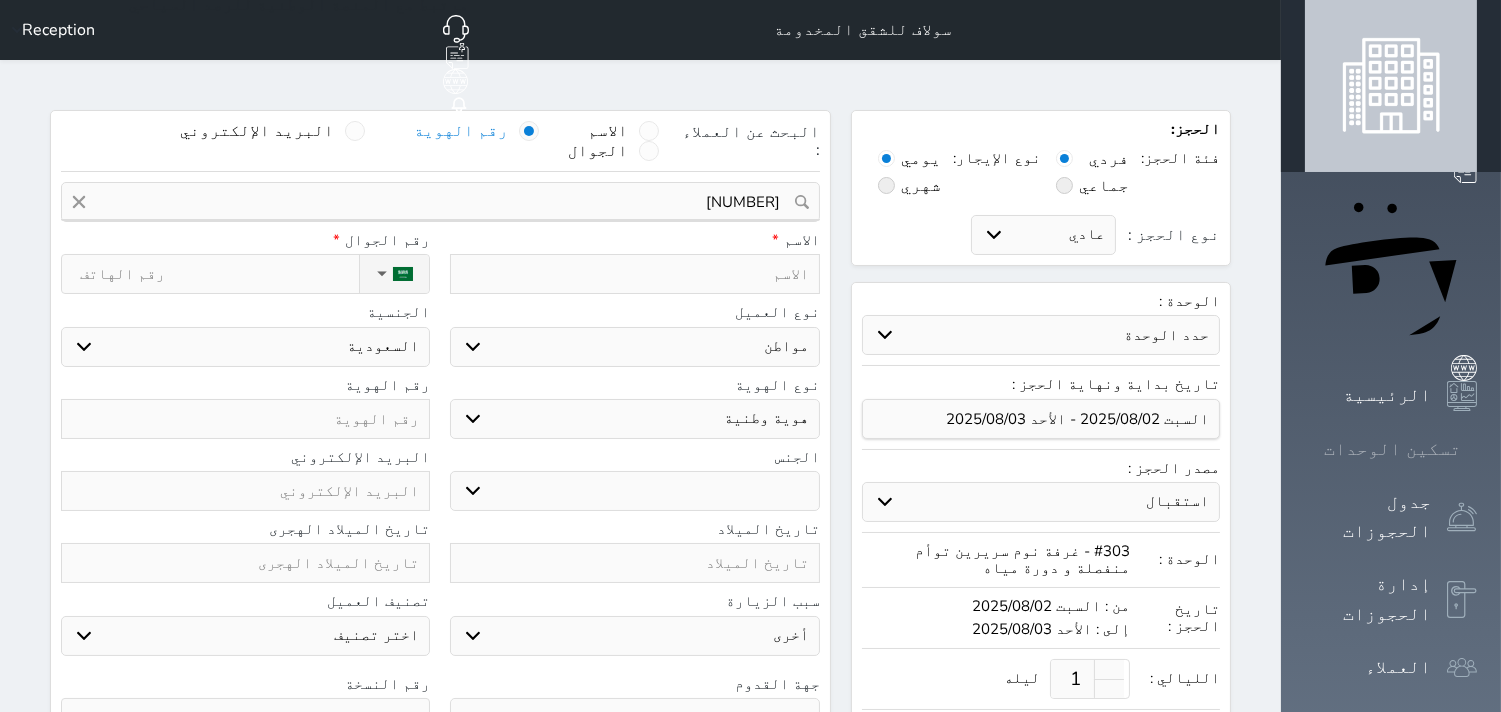 select 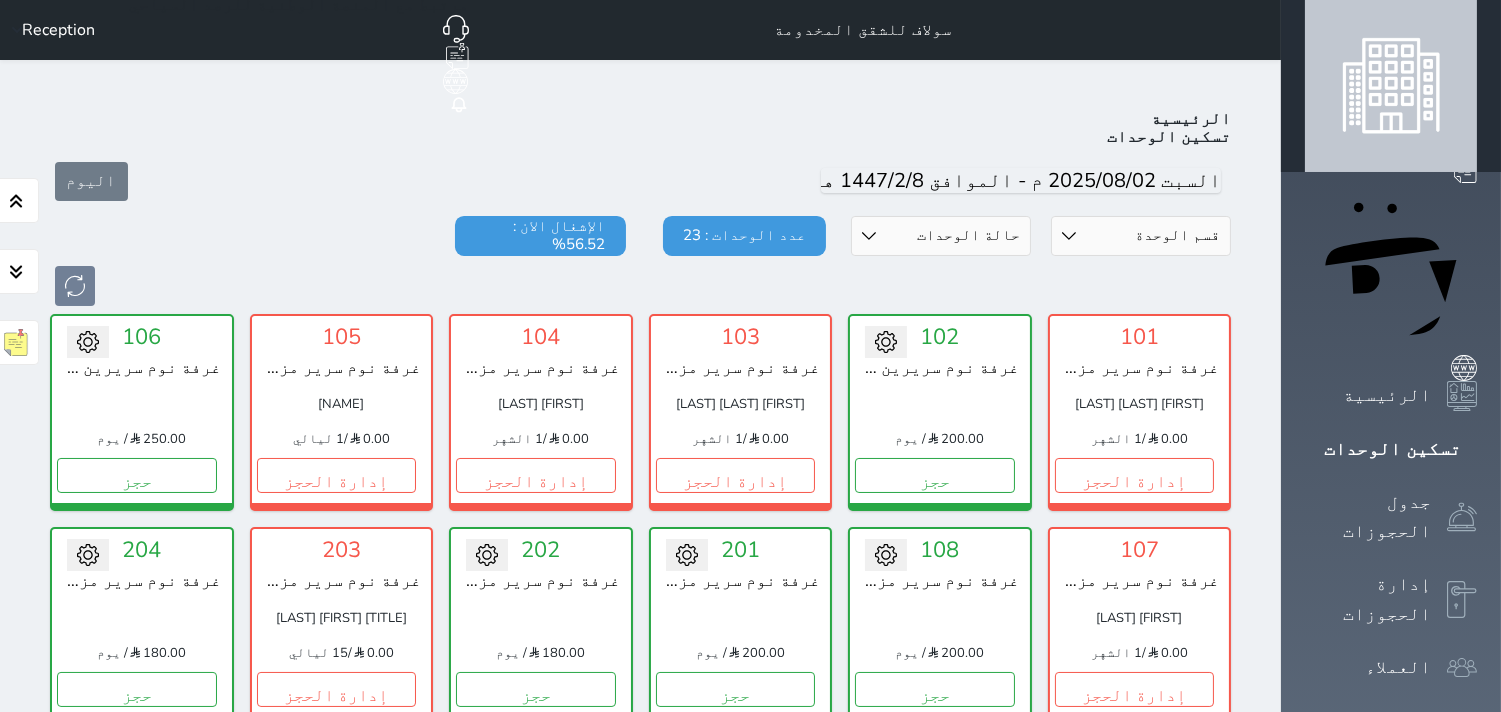 scroll, scrollTop: 77, scrollLeft: 0, axis: vertical 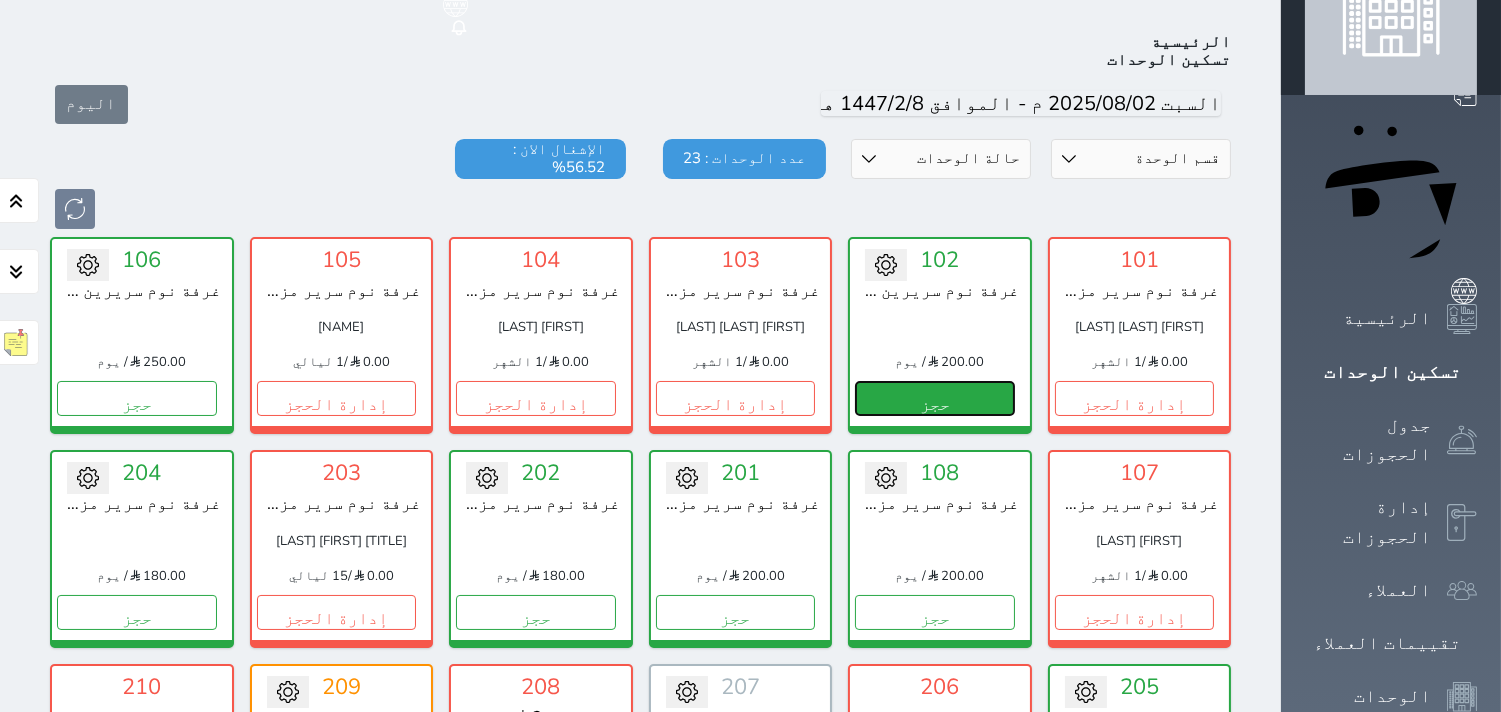 click on "حجز" at bounding box center [935, 398] 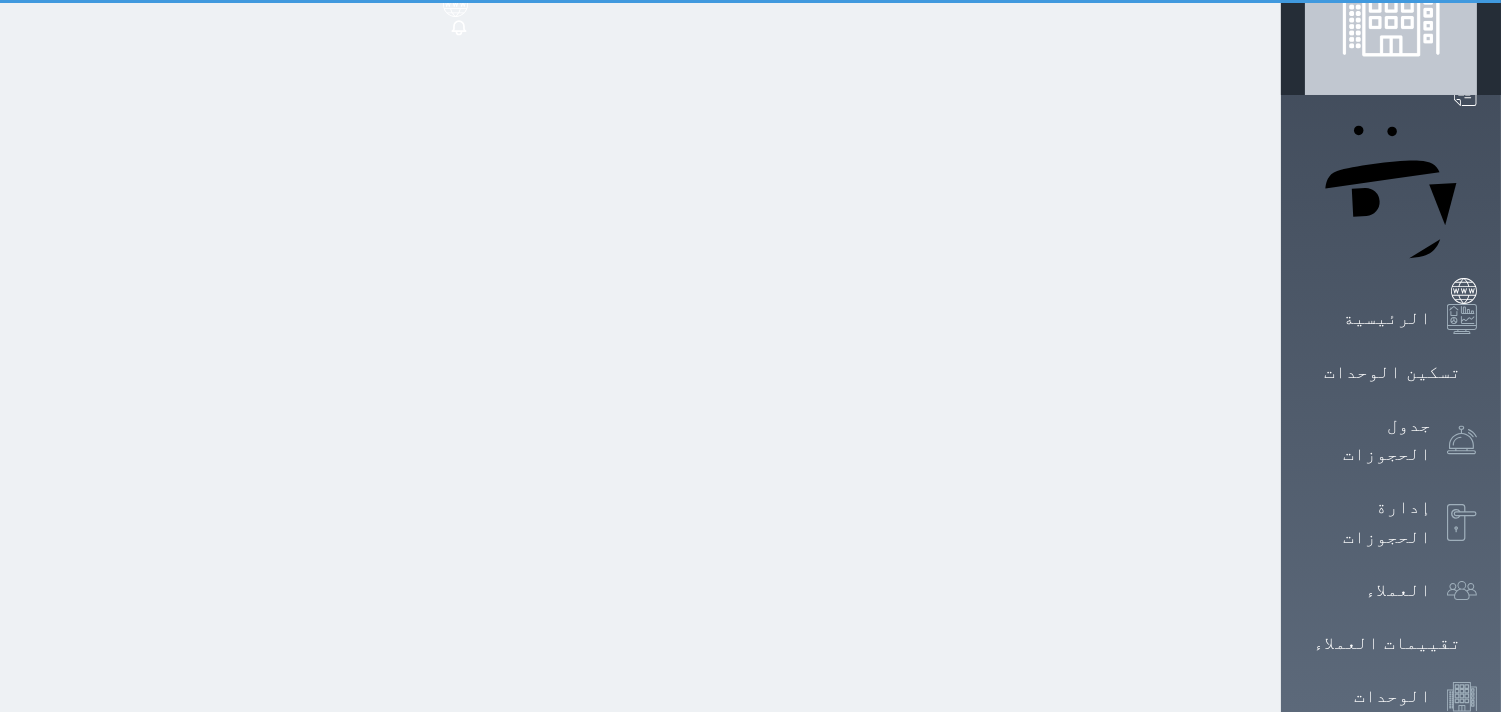 scroll, scrollTop: 11, scrollLeft: 0, axis: vertical 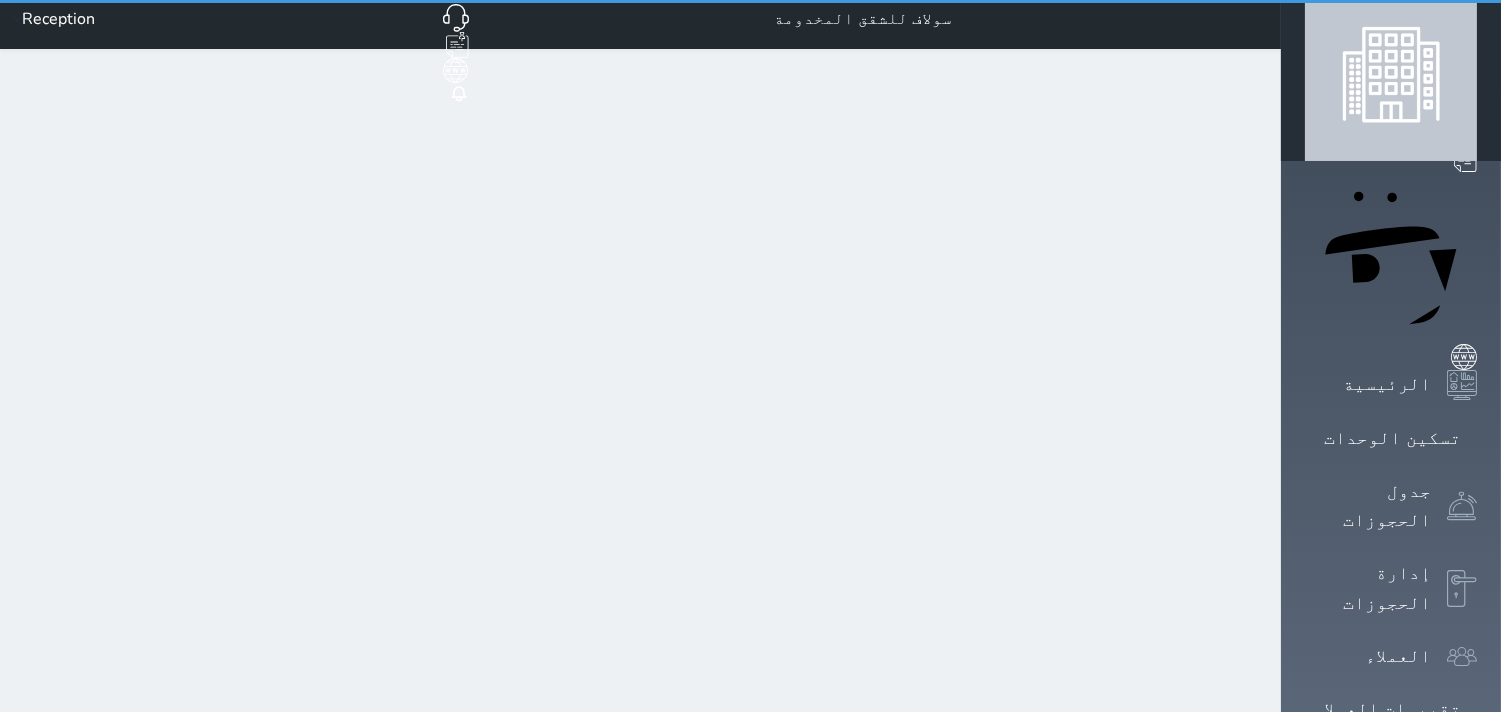 select on "1" 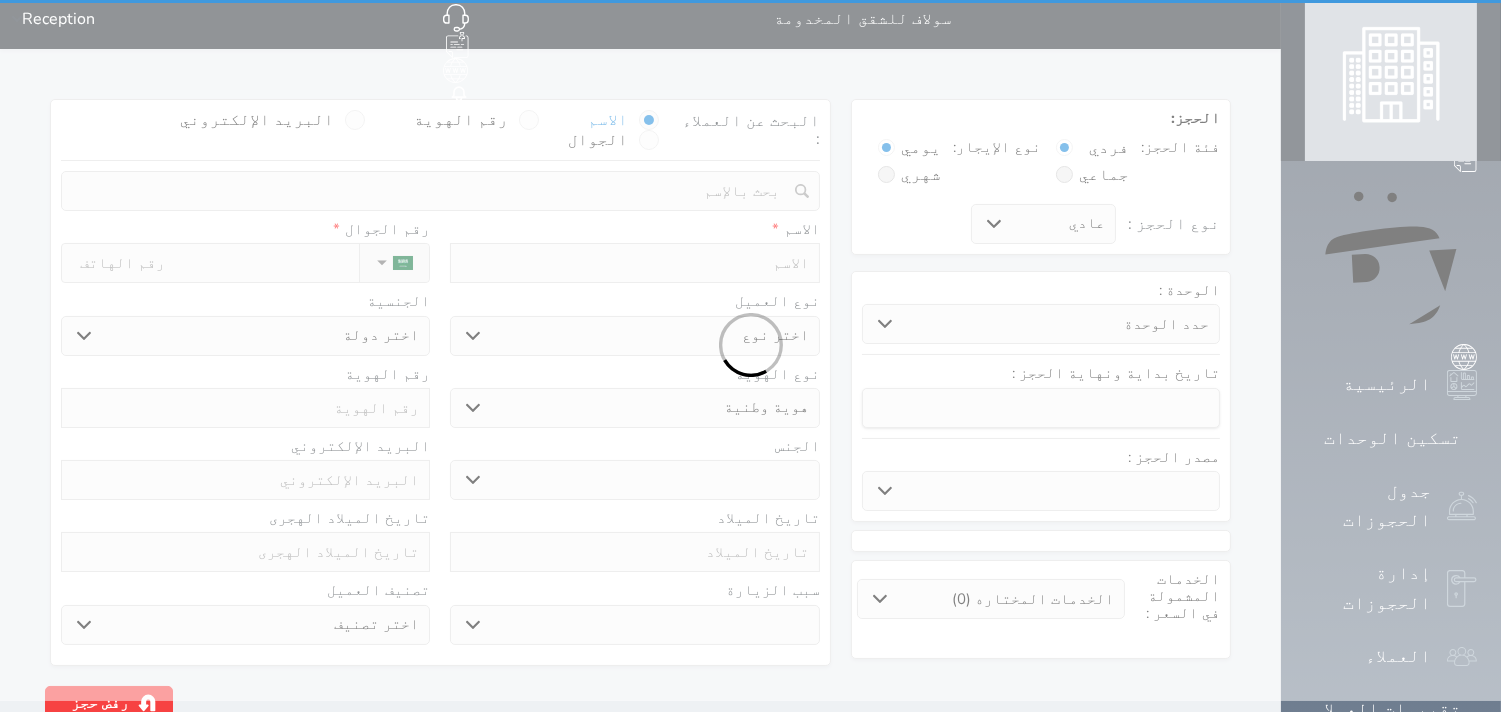 scroll, scrollTop: 0, scrollLeft: 0, axis: both 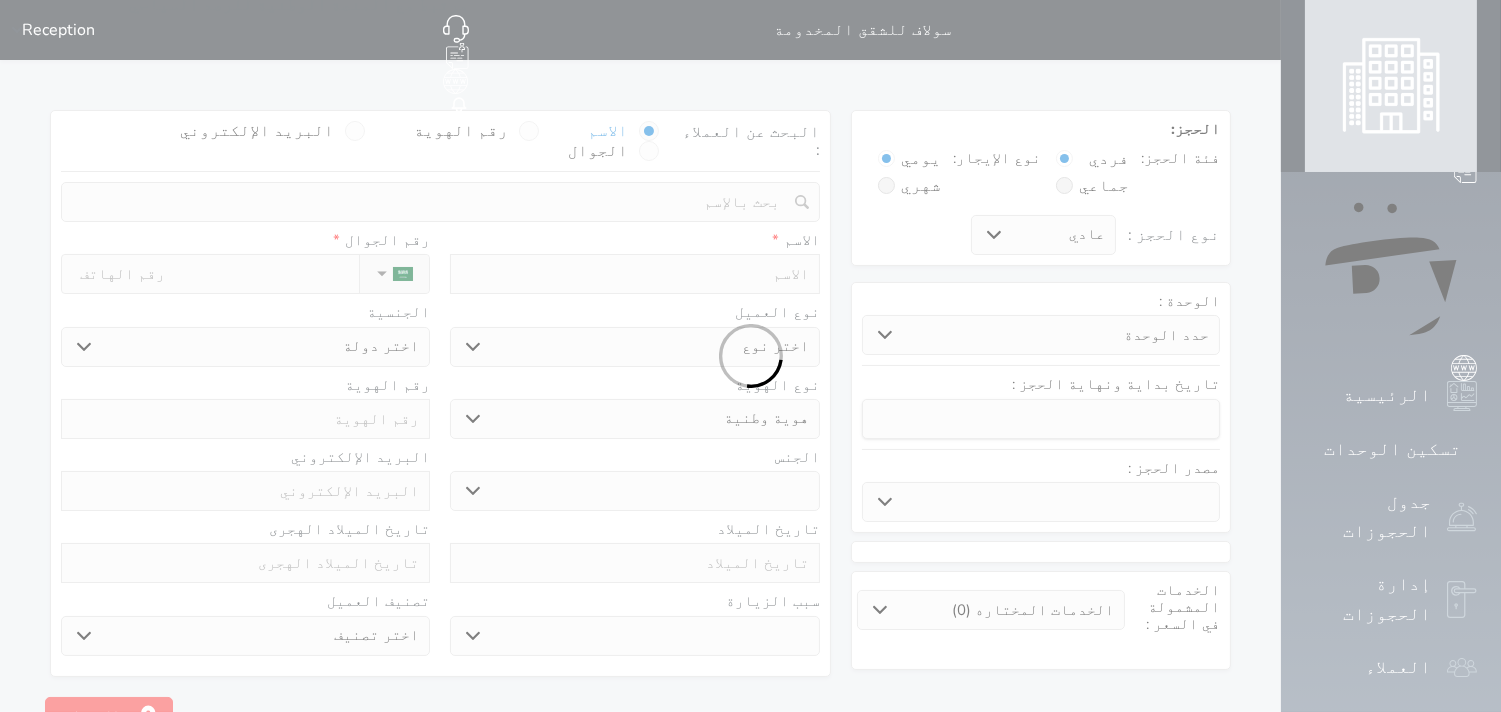 select 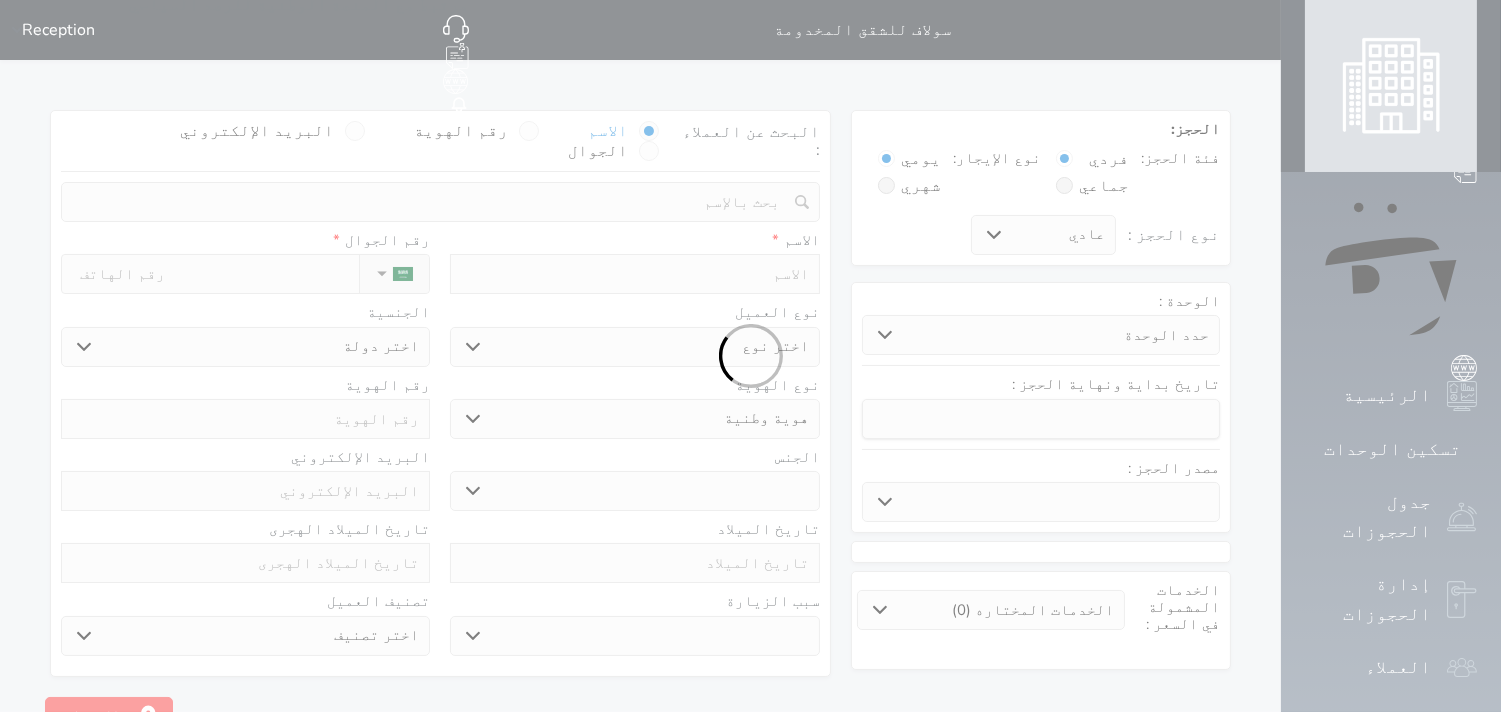 select 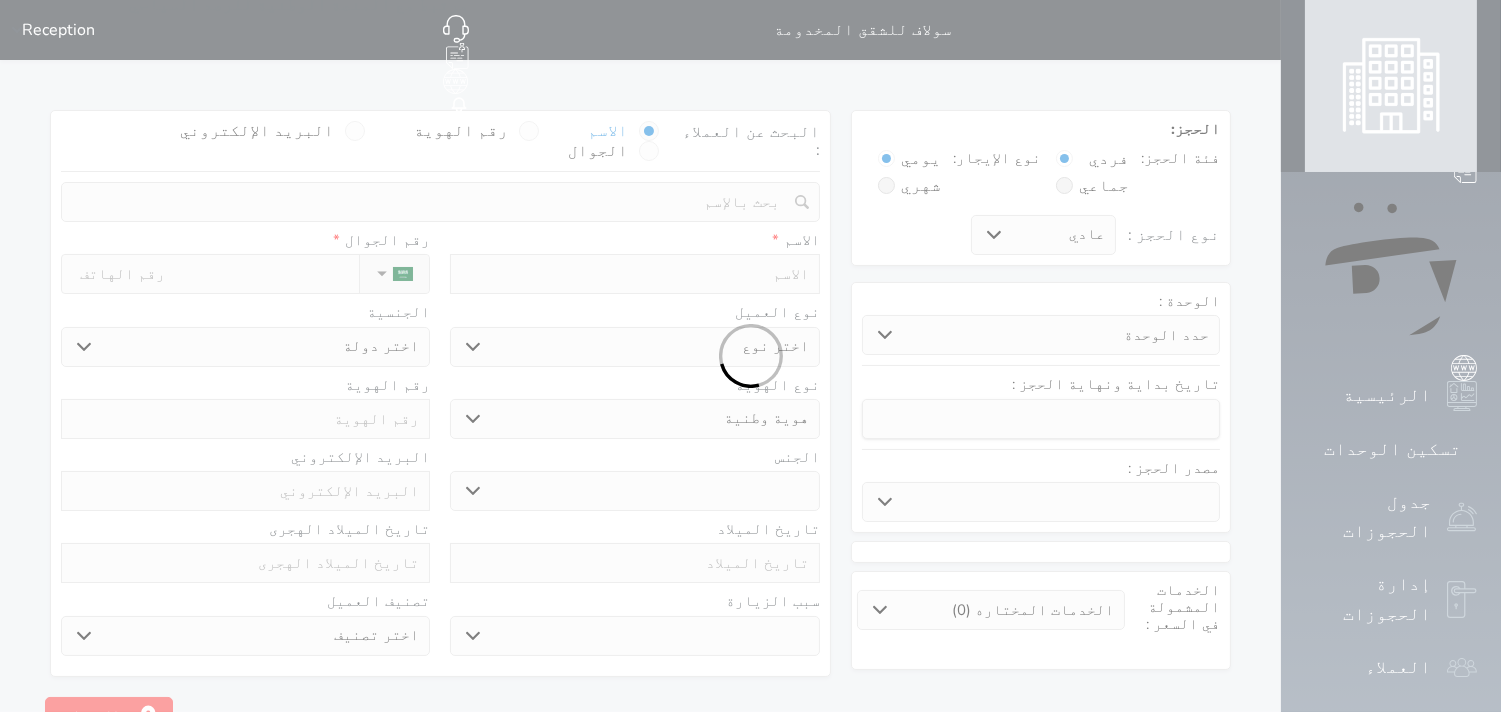 select 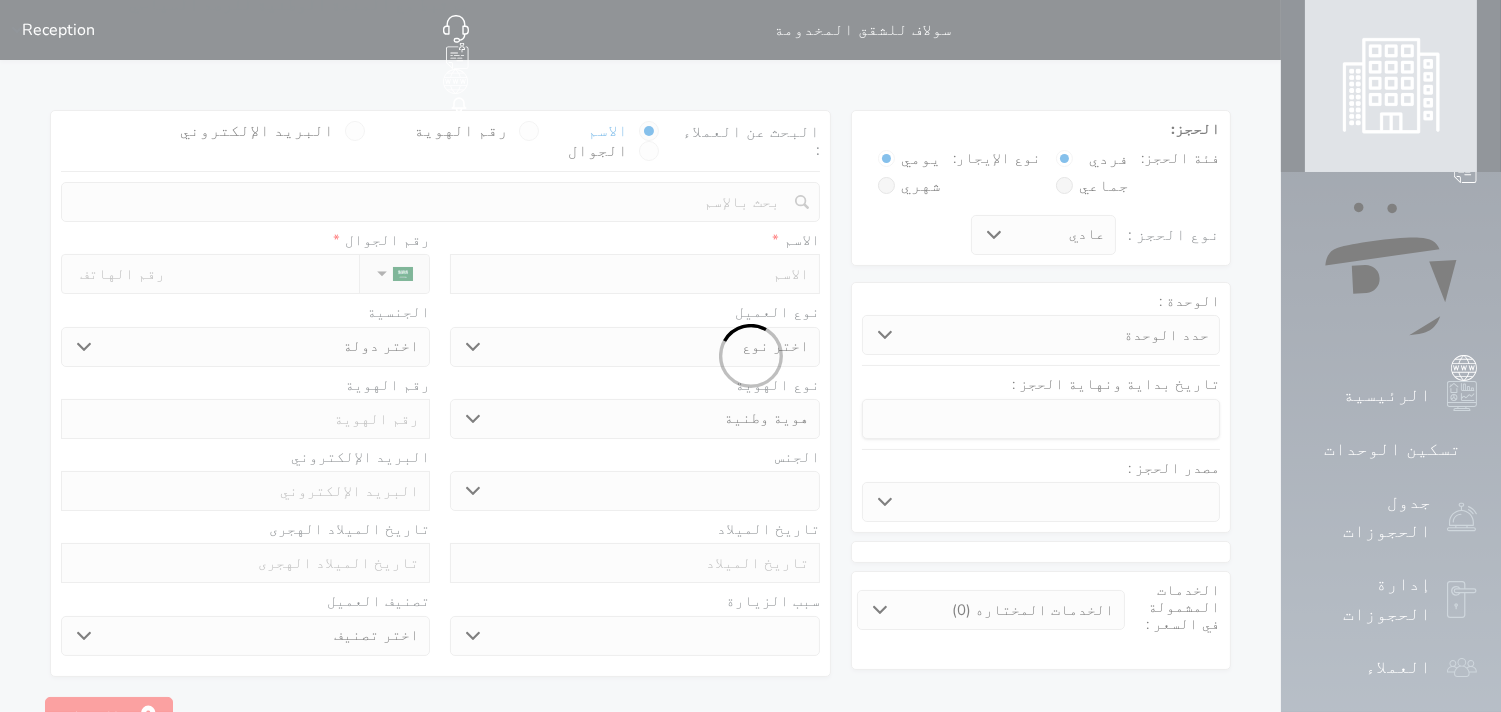 select 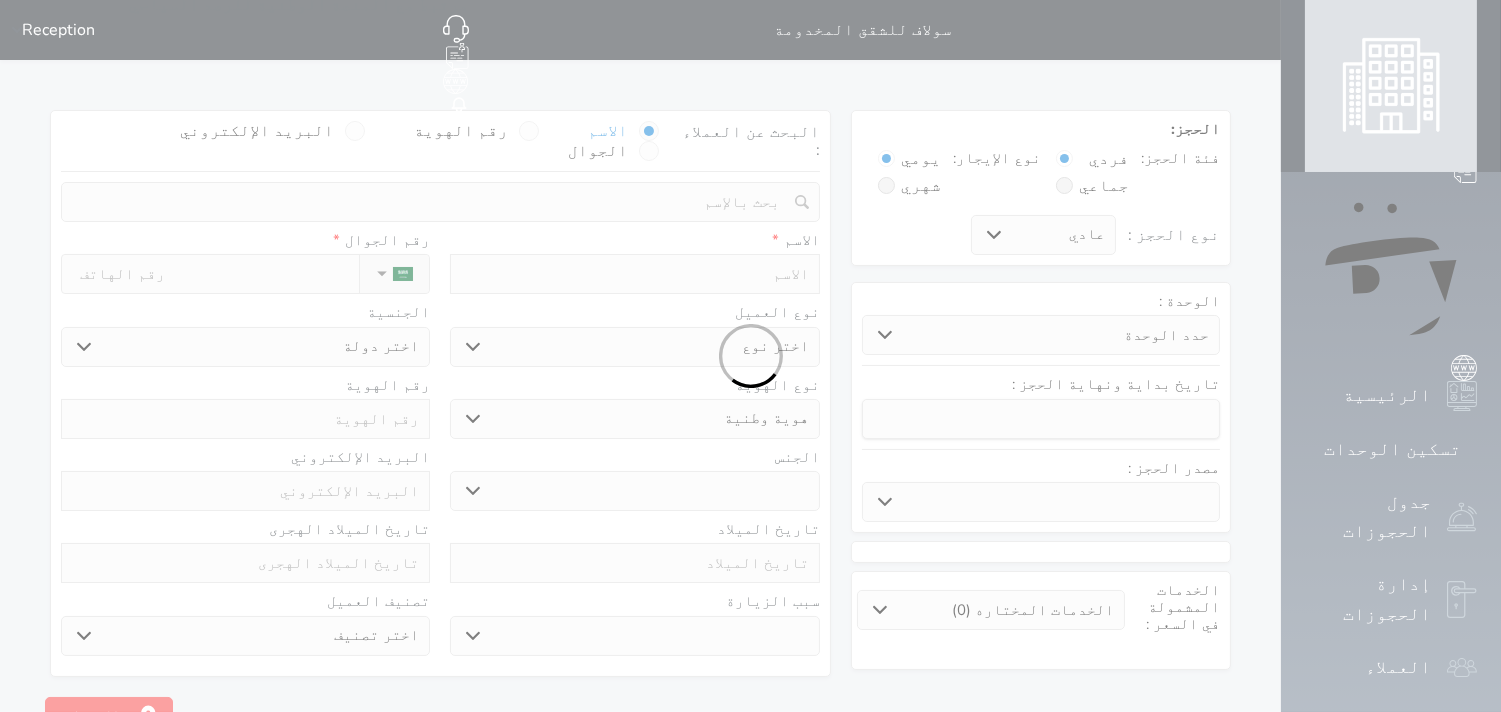 select 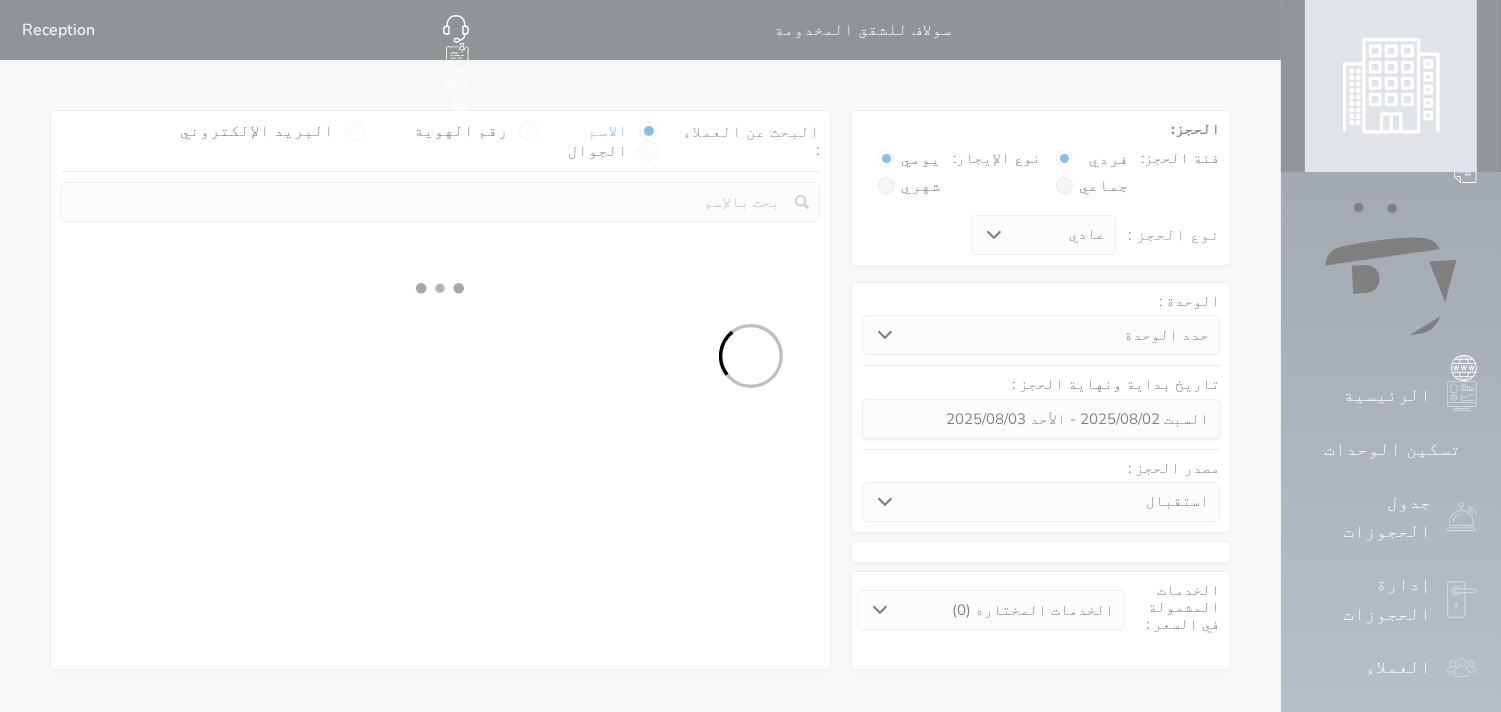 select 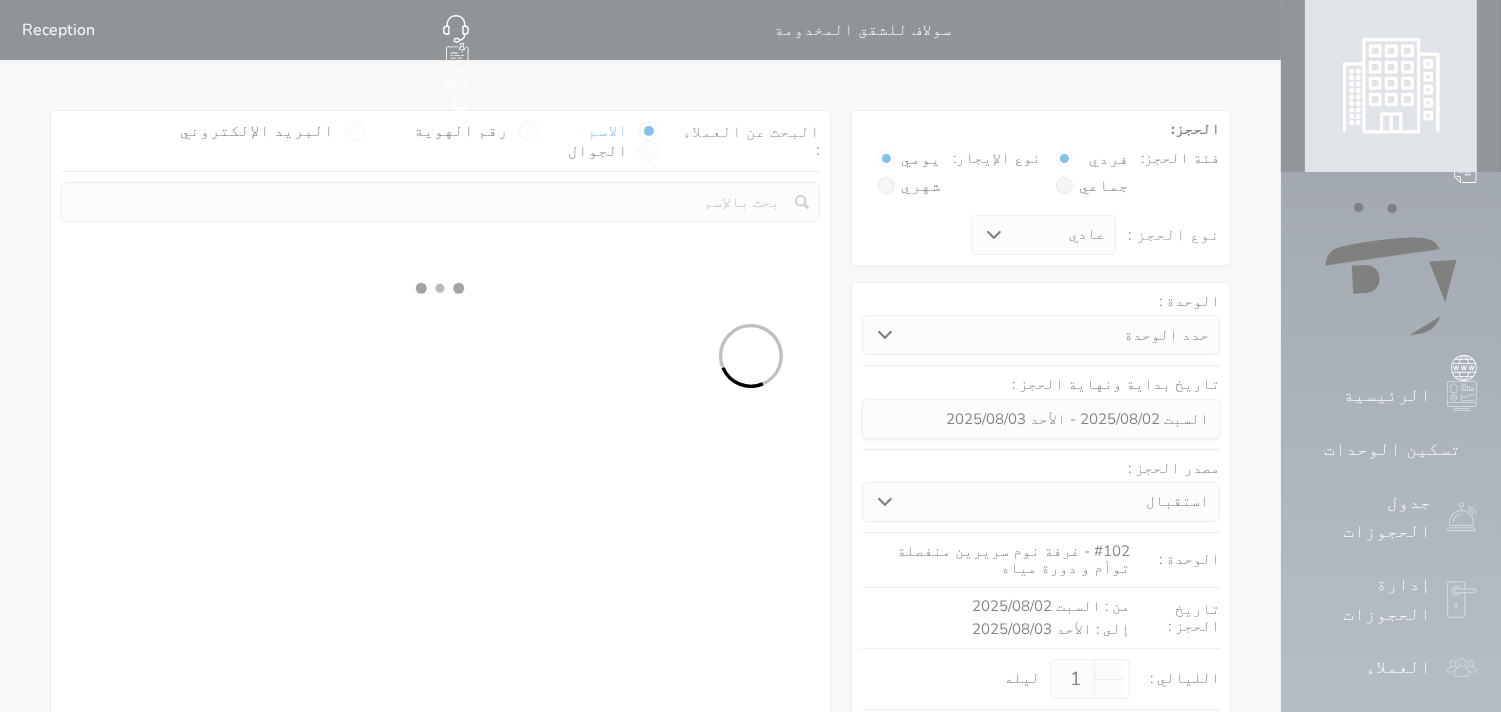 select on "1" 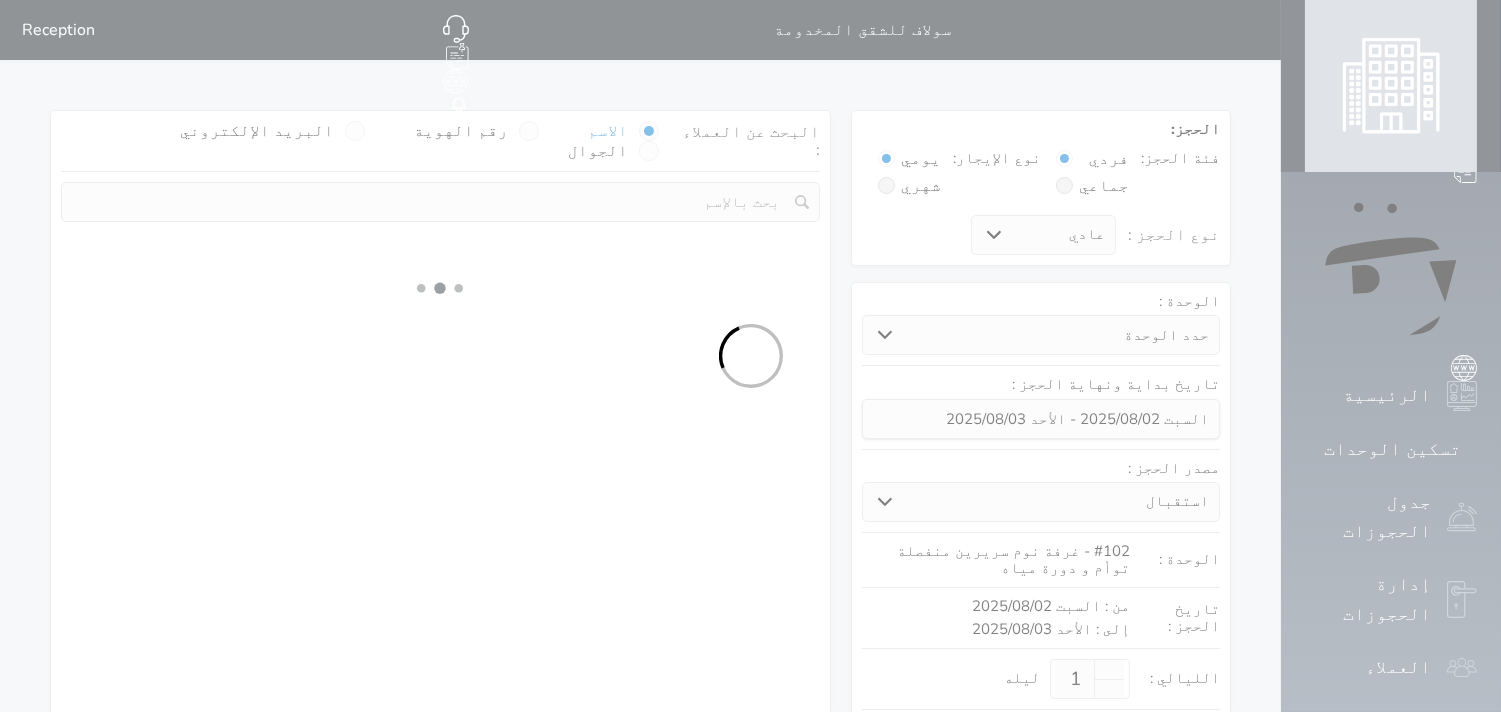 select on "113" 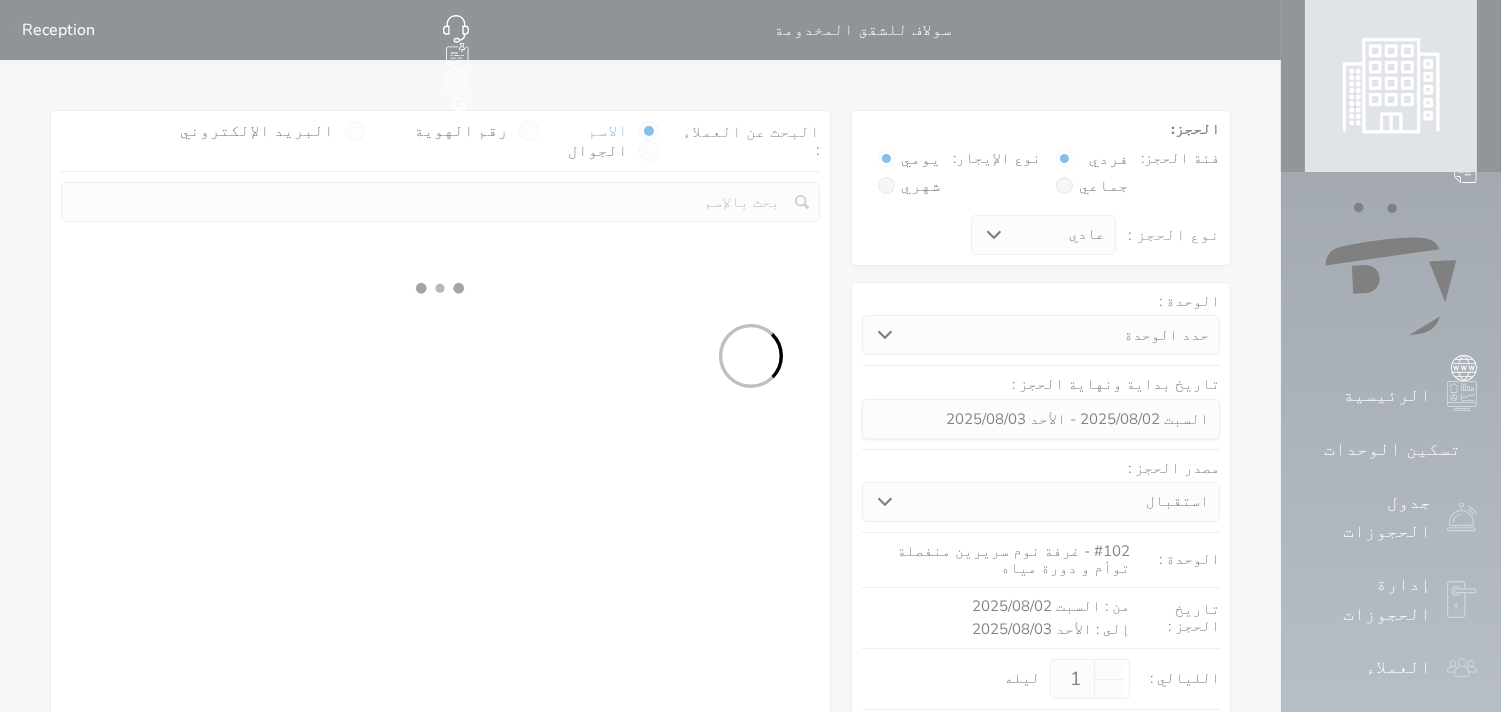 select on "1" 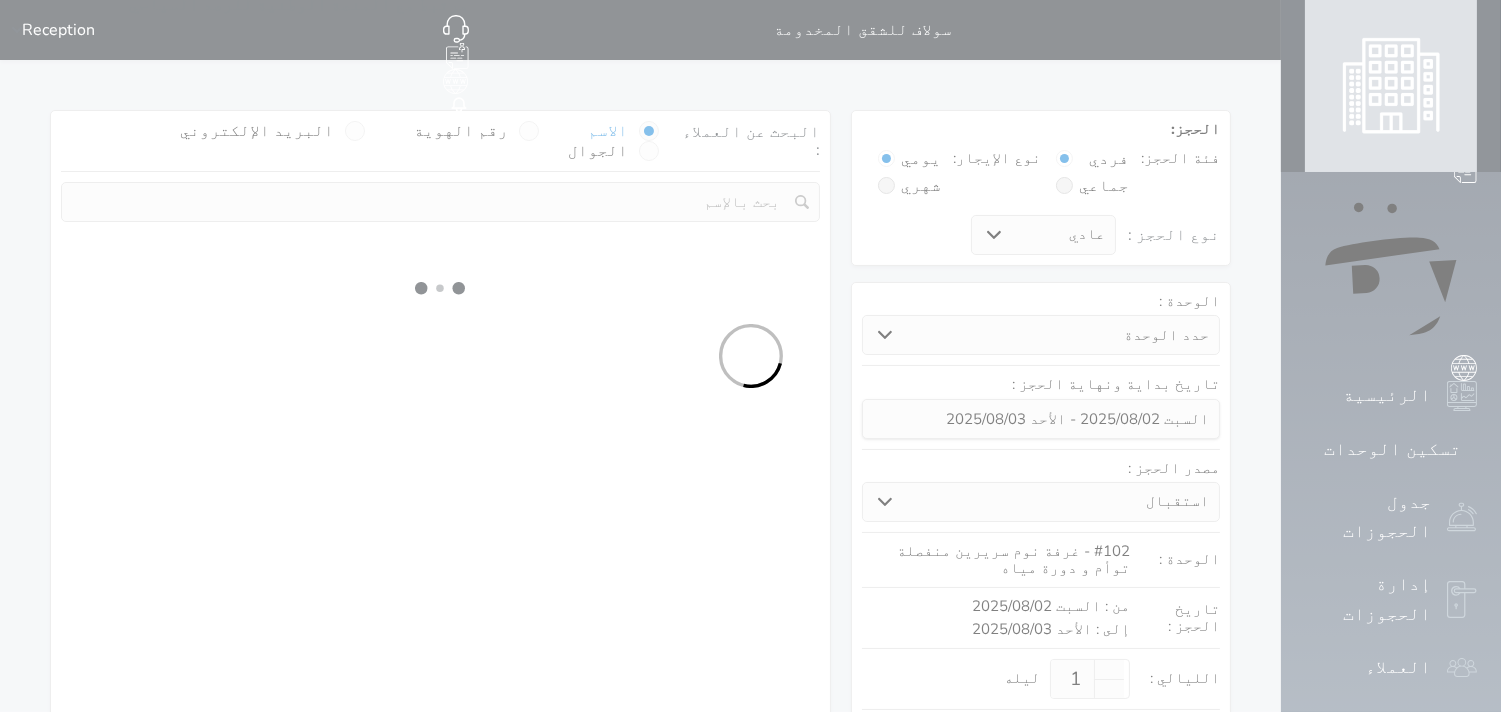 select 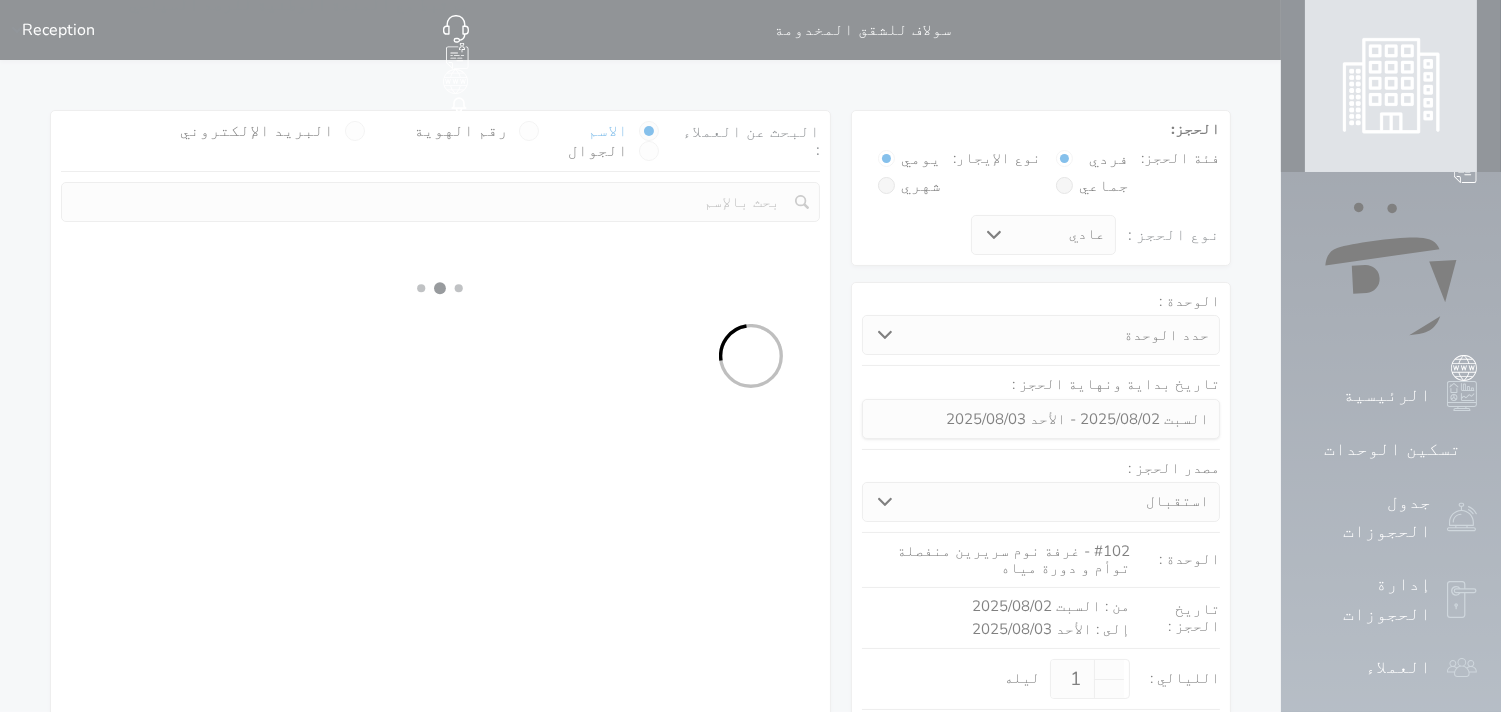 select on "7" 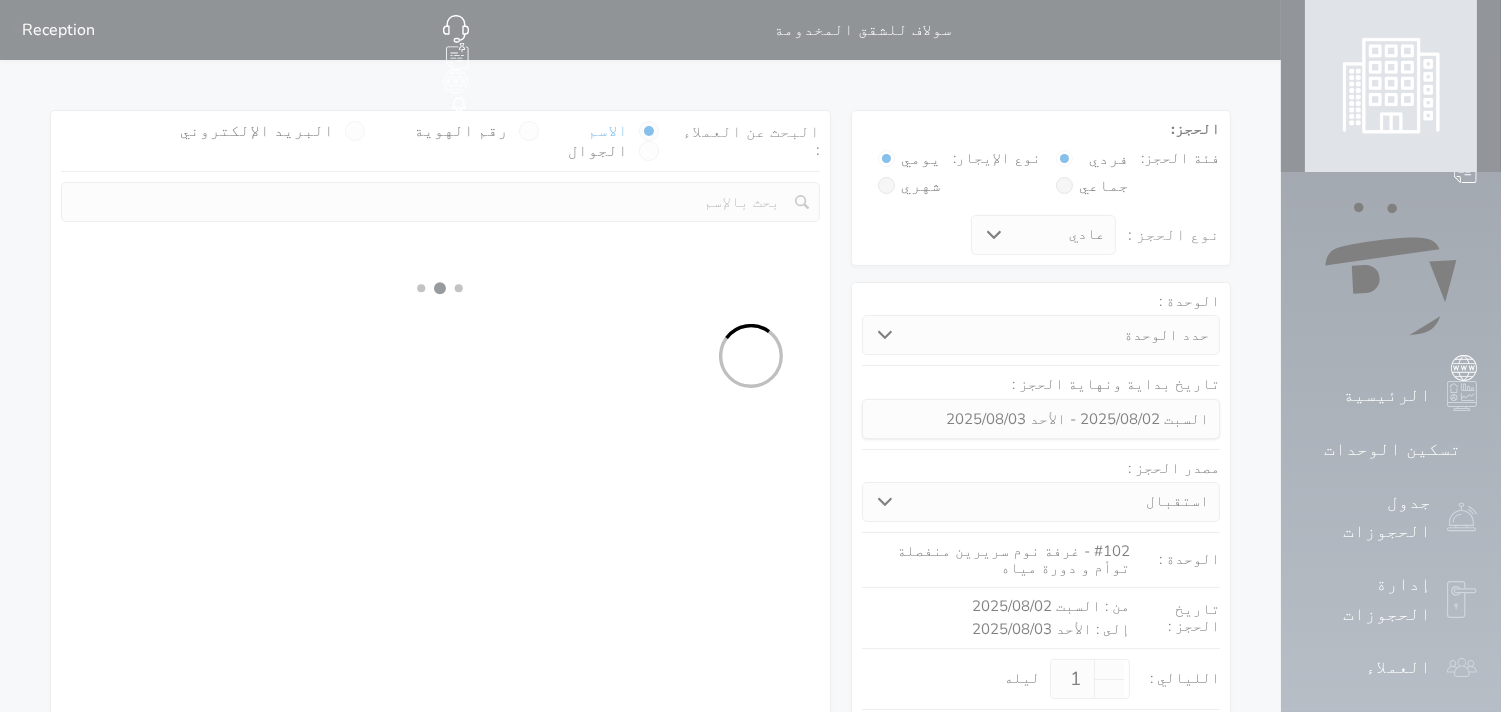 select 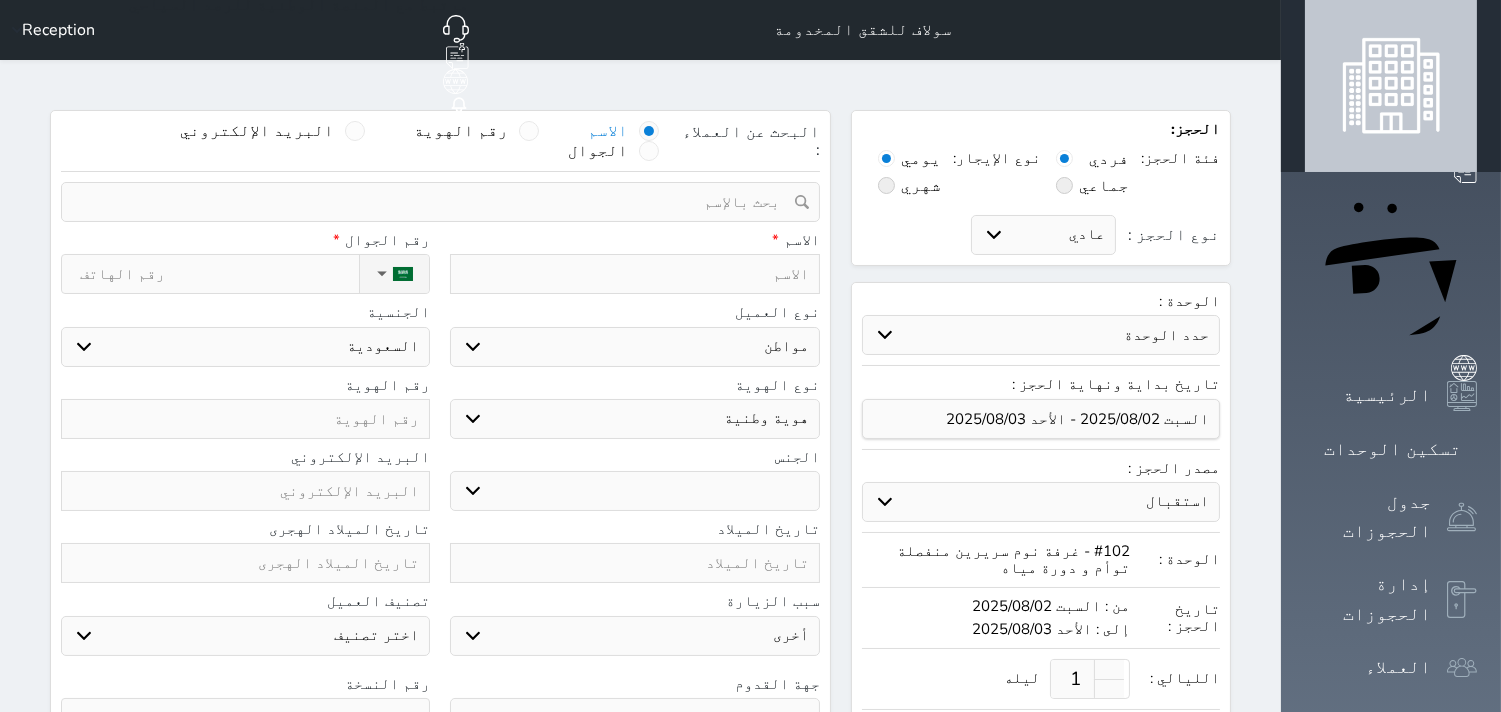 select 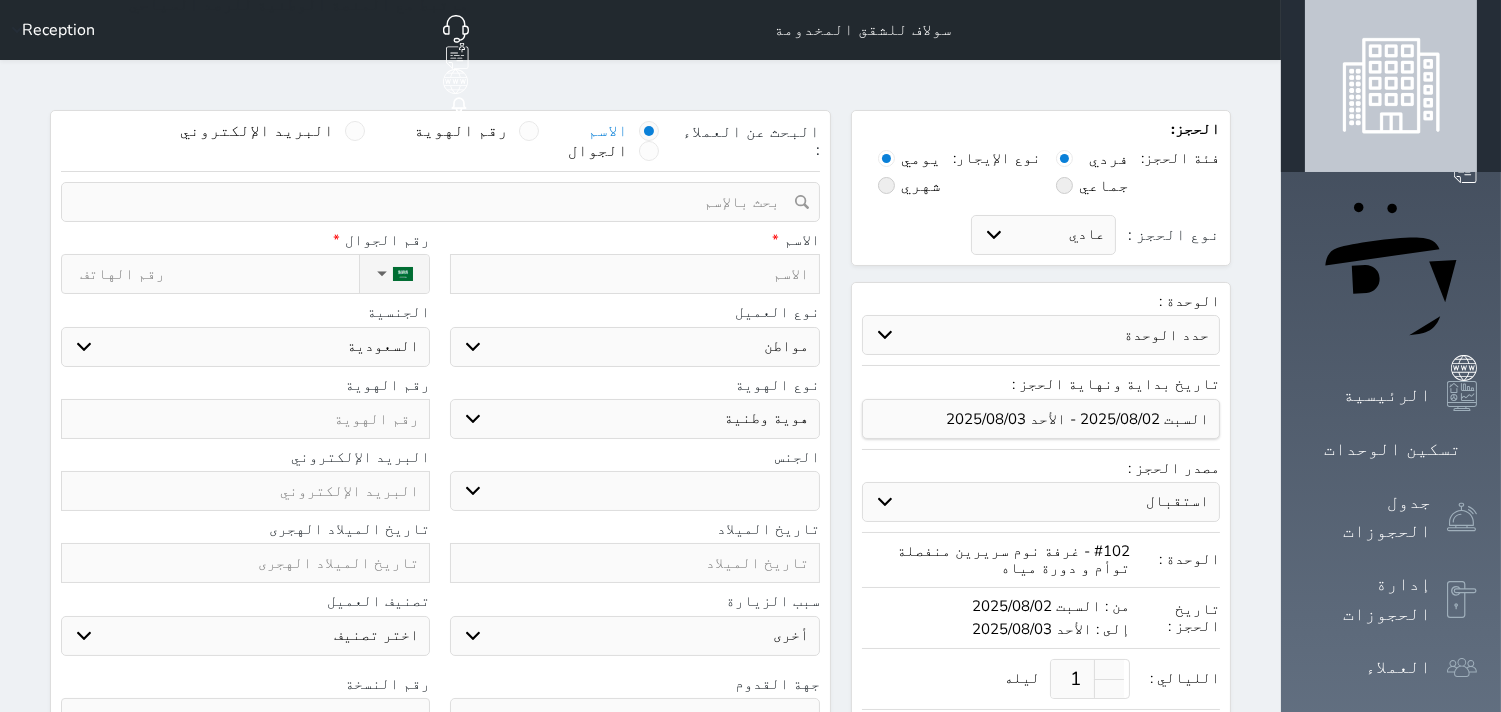 select 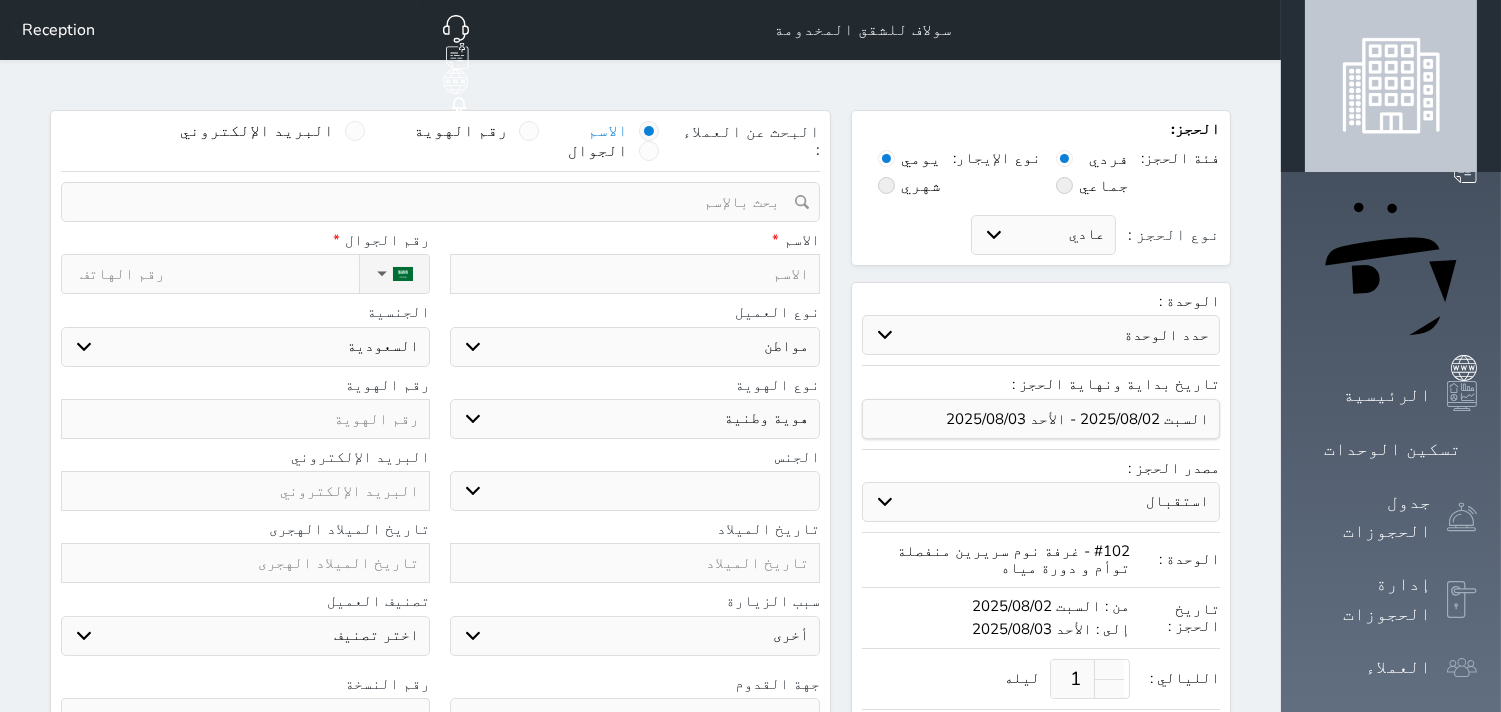select 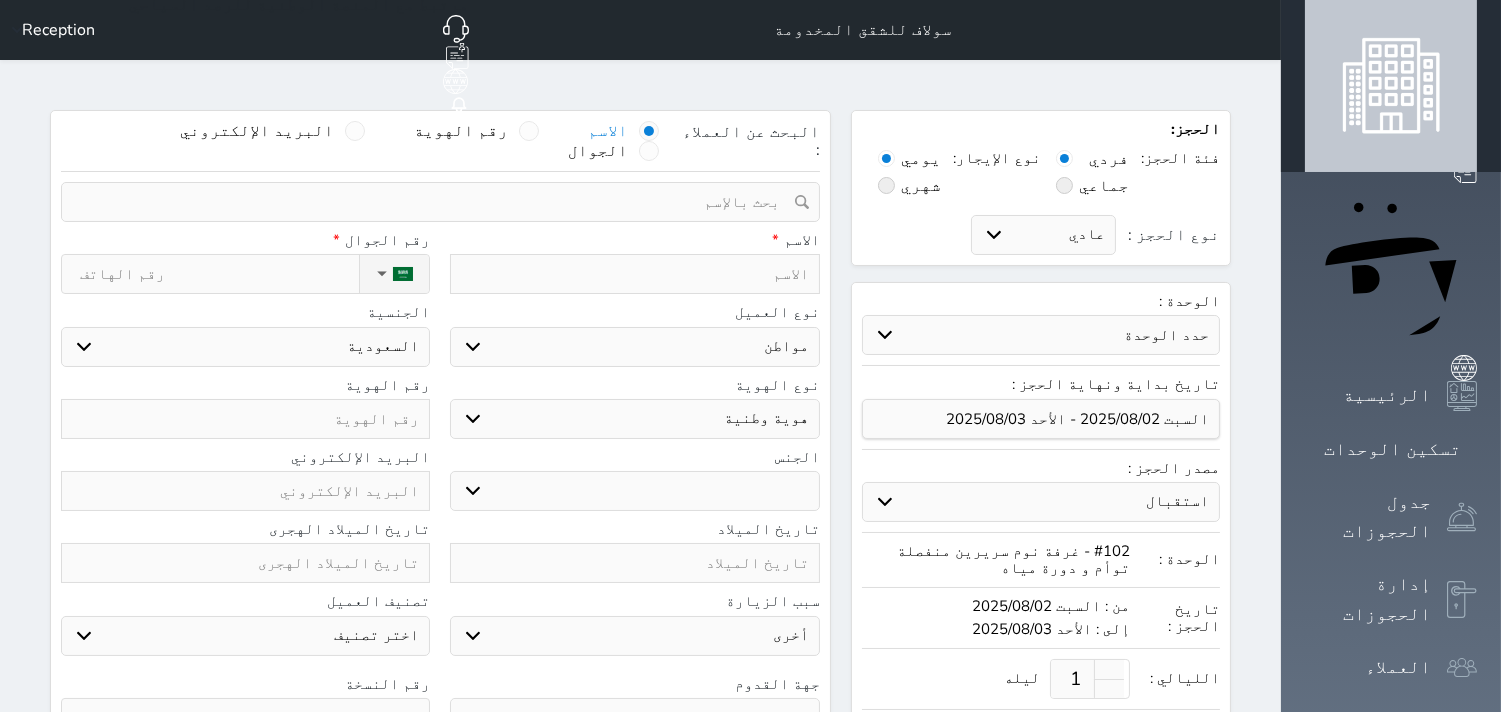 select 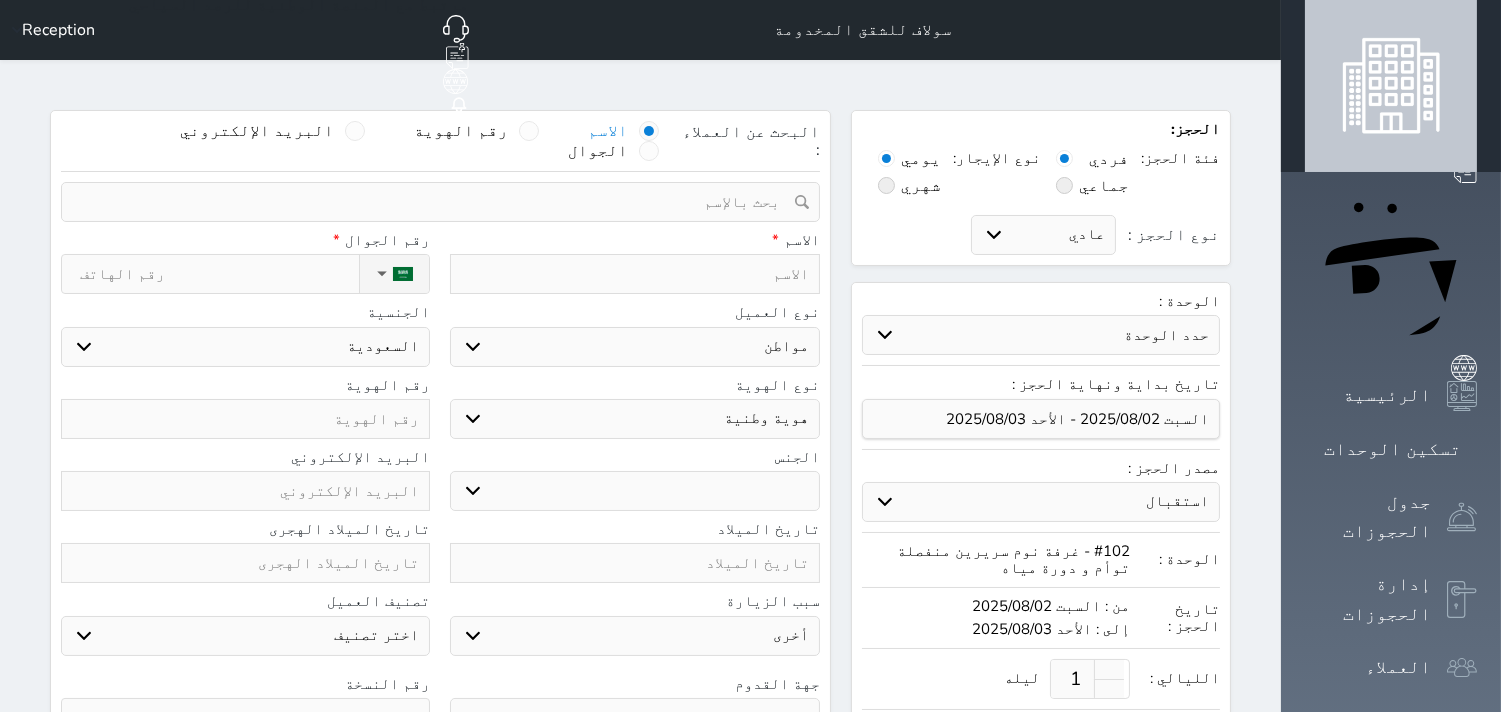 click at bounding box center (634, 274) 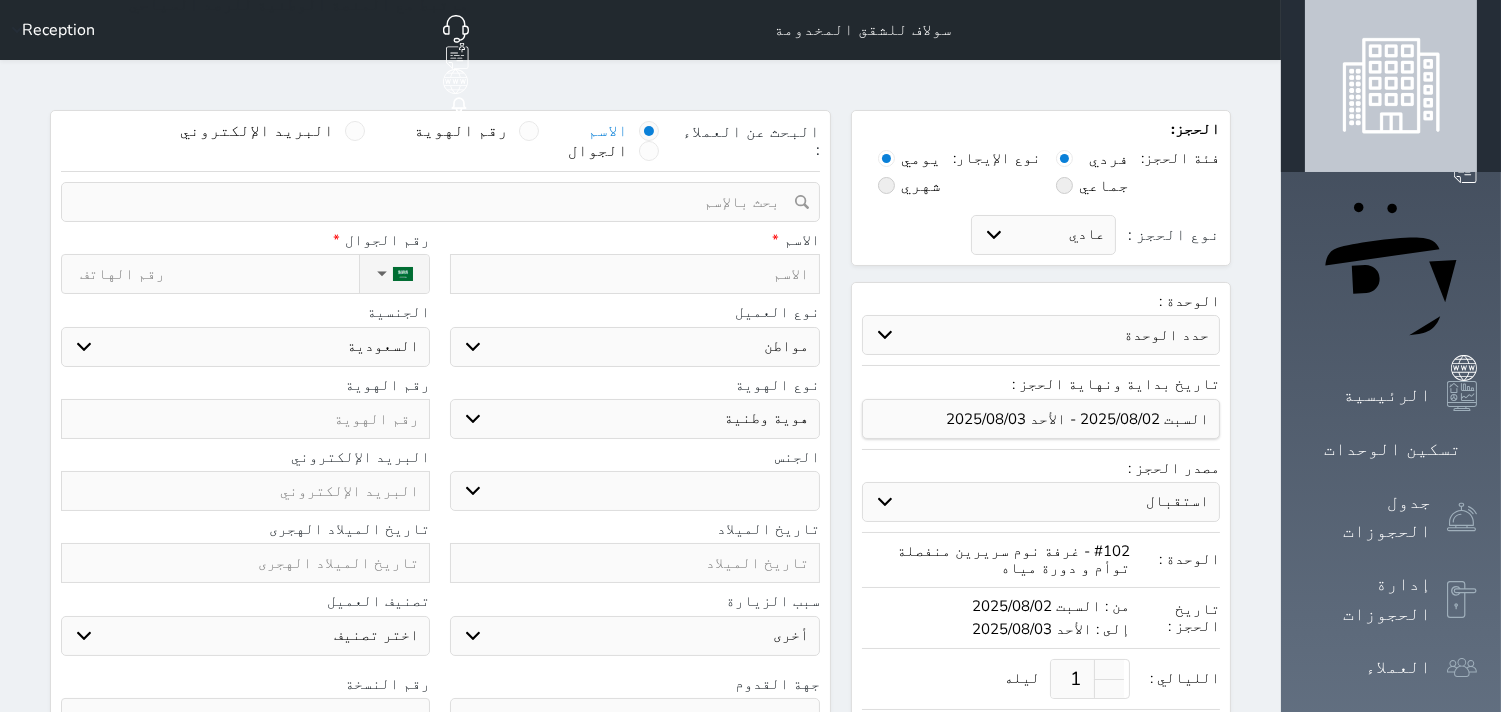 type on "ش" 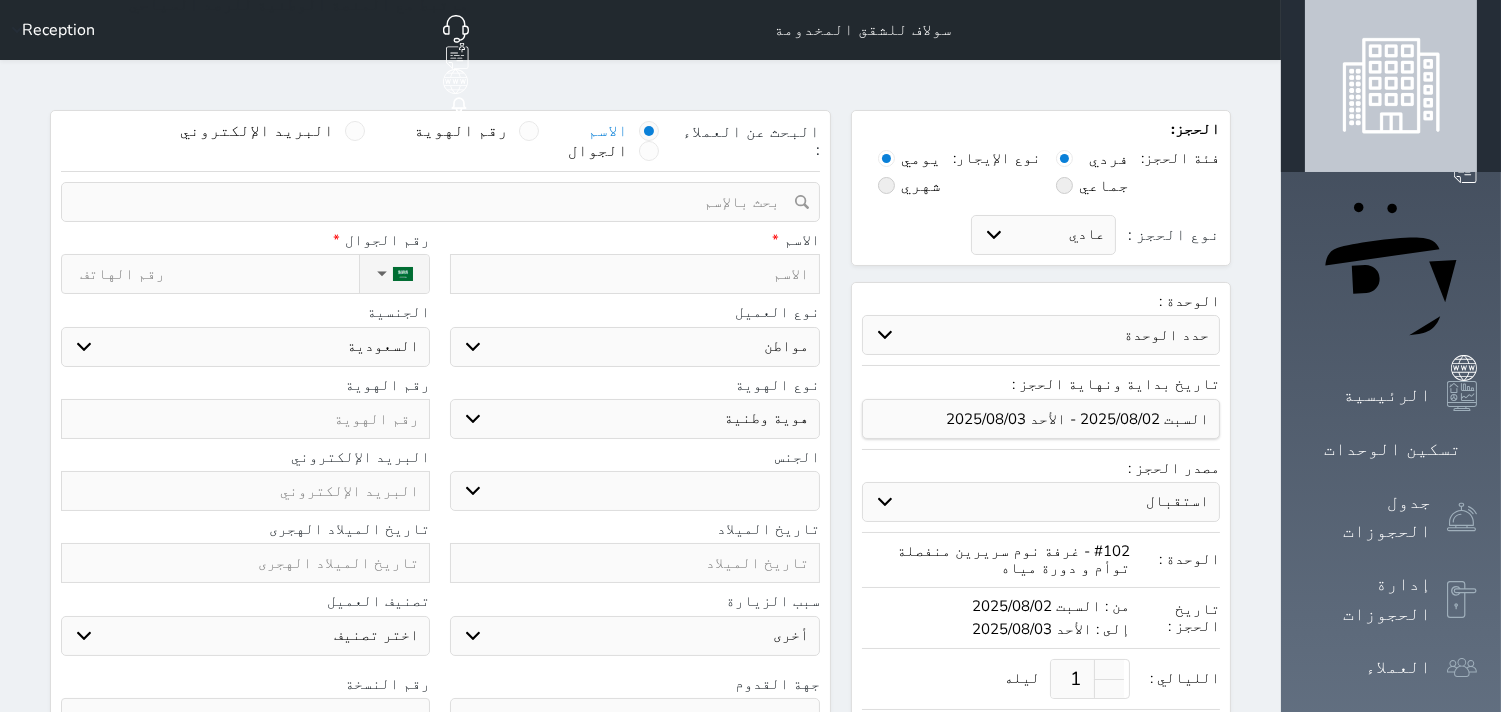 select 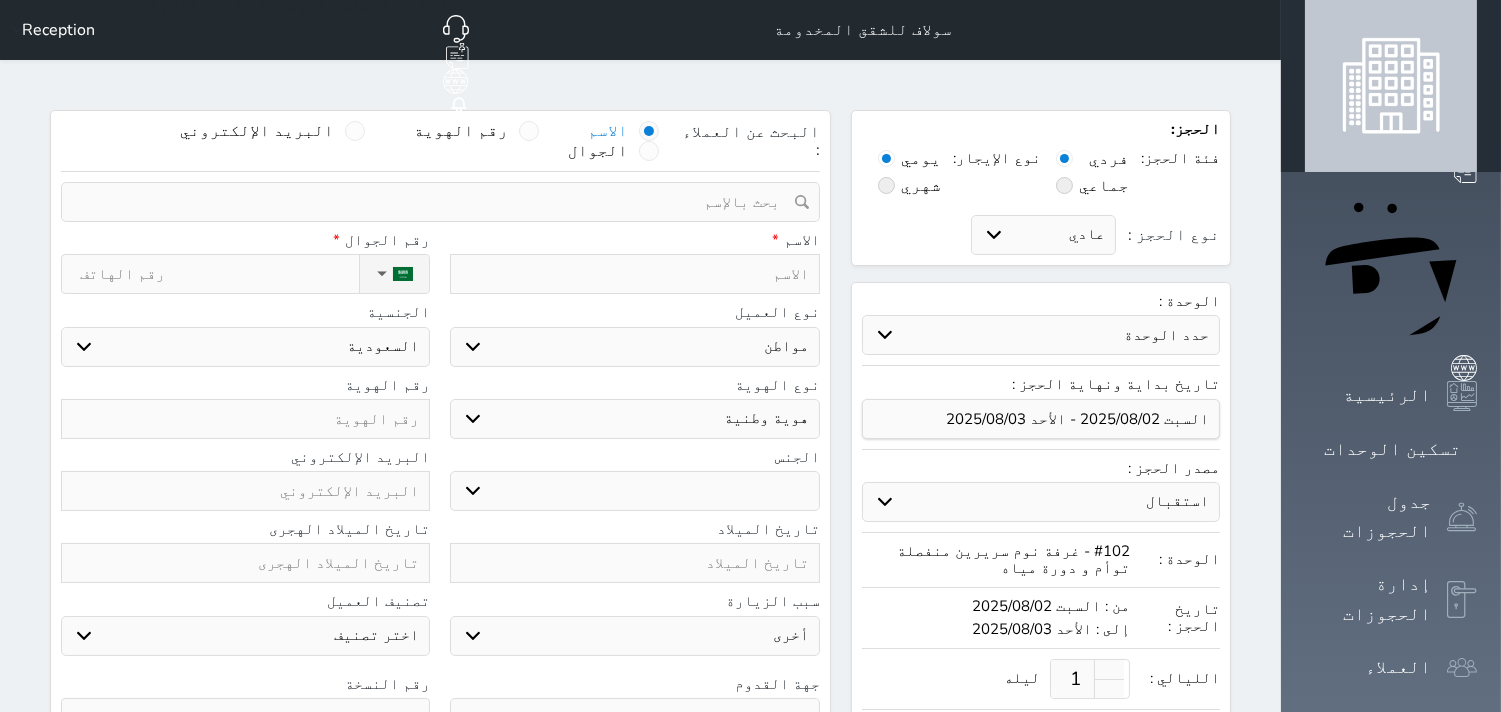 select 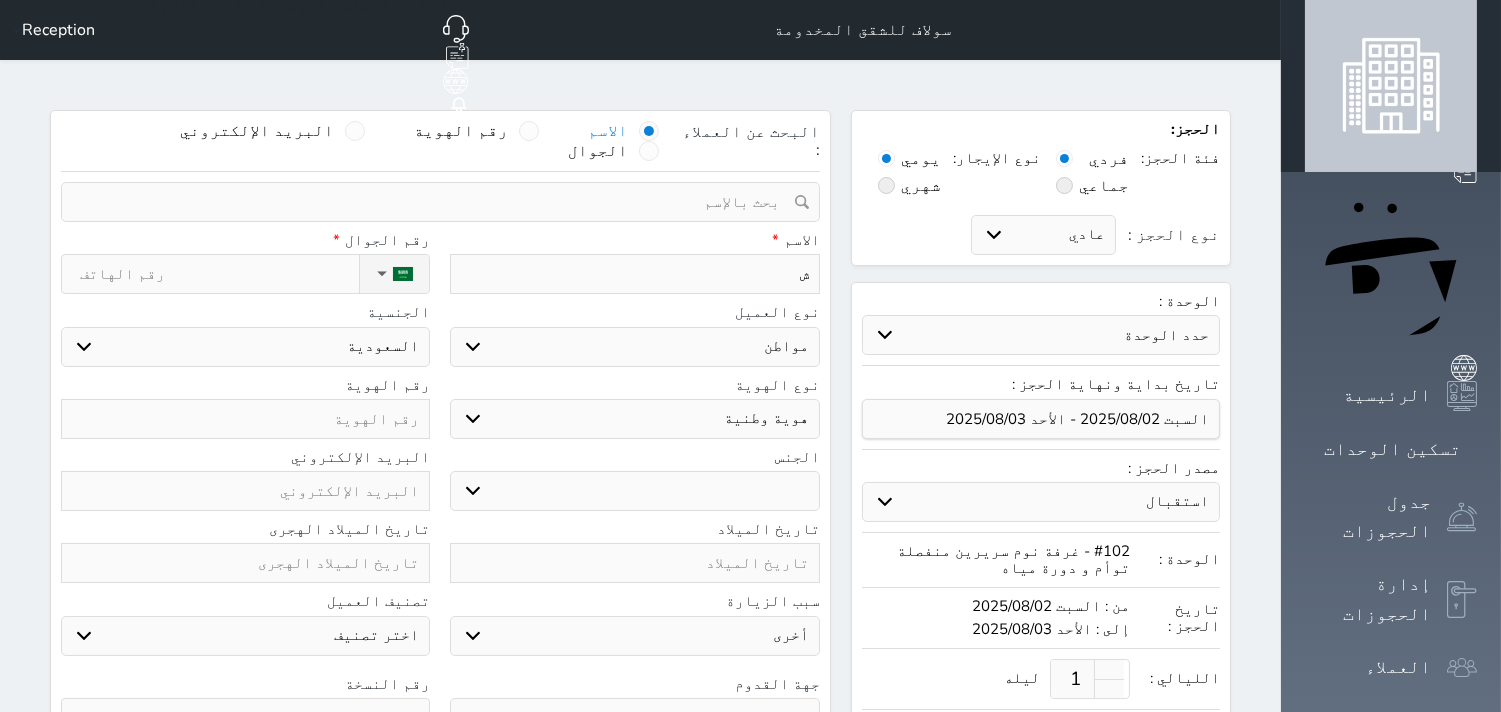 type 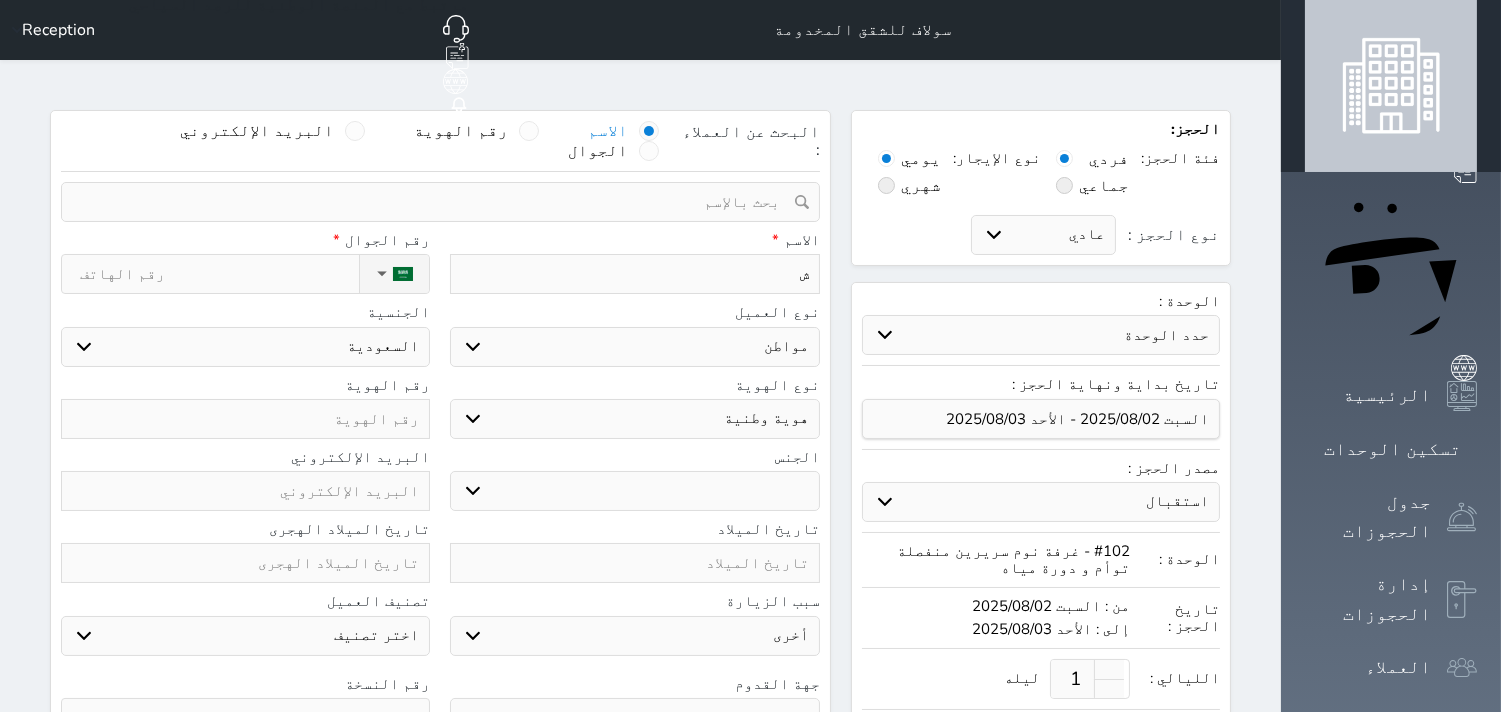 select 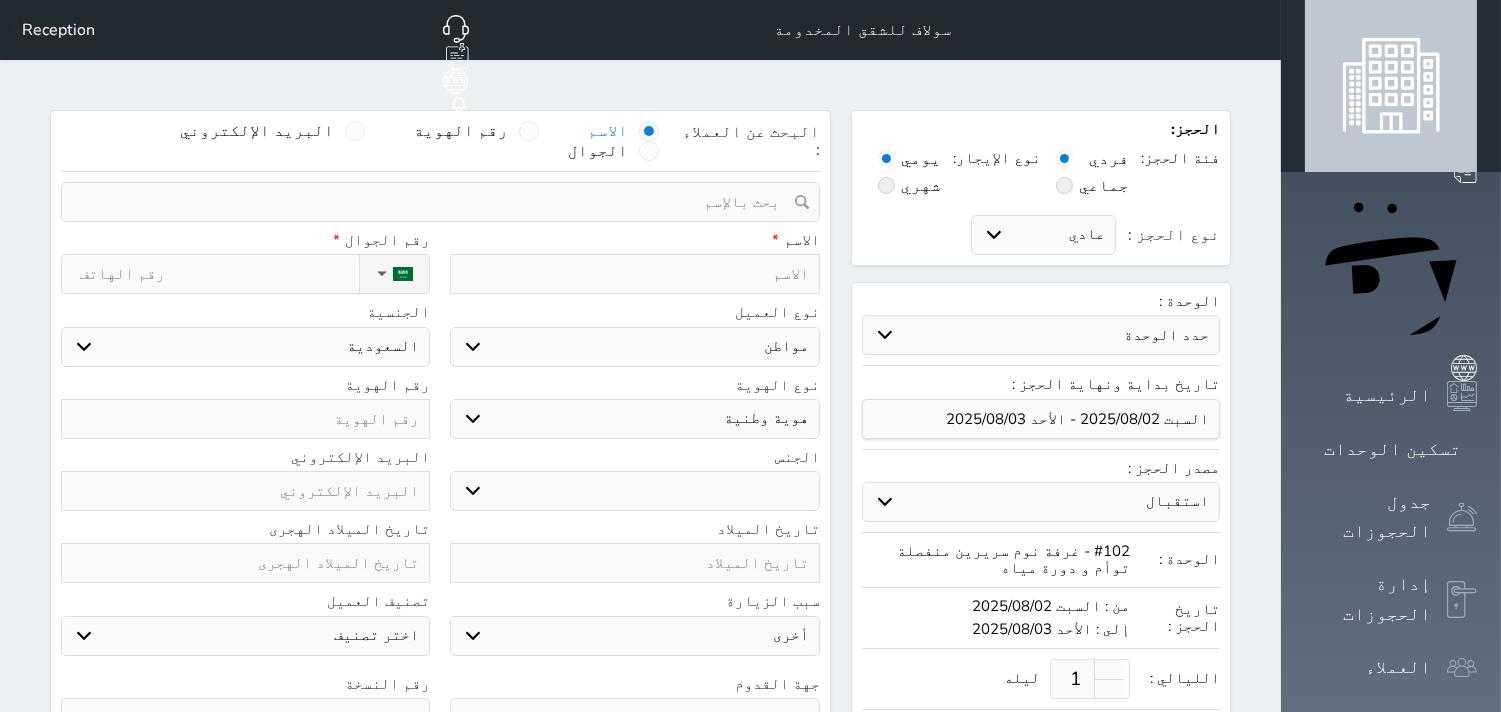 type on "A" 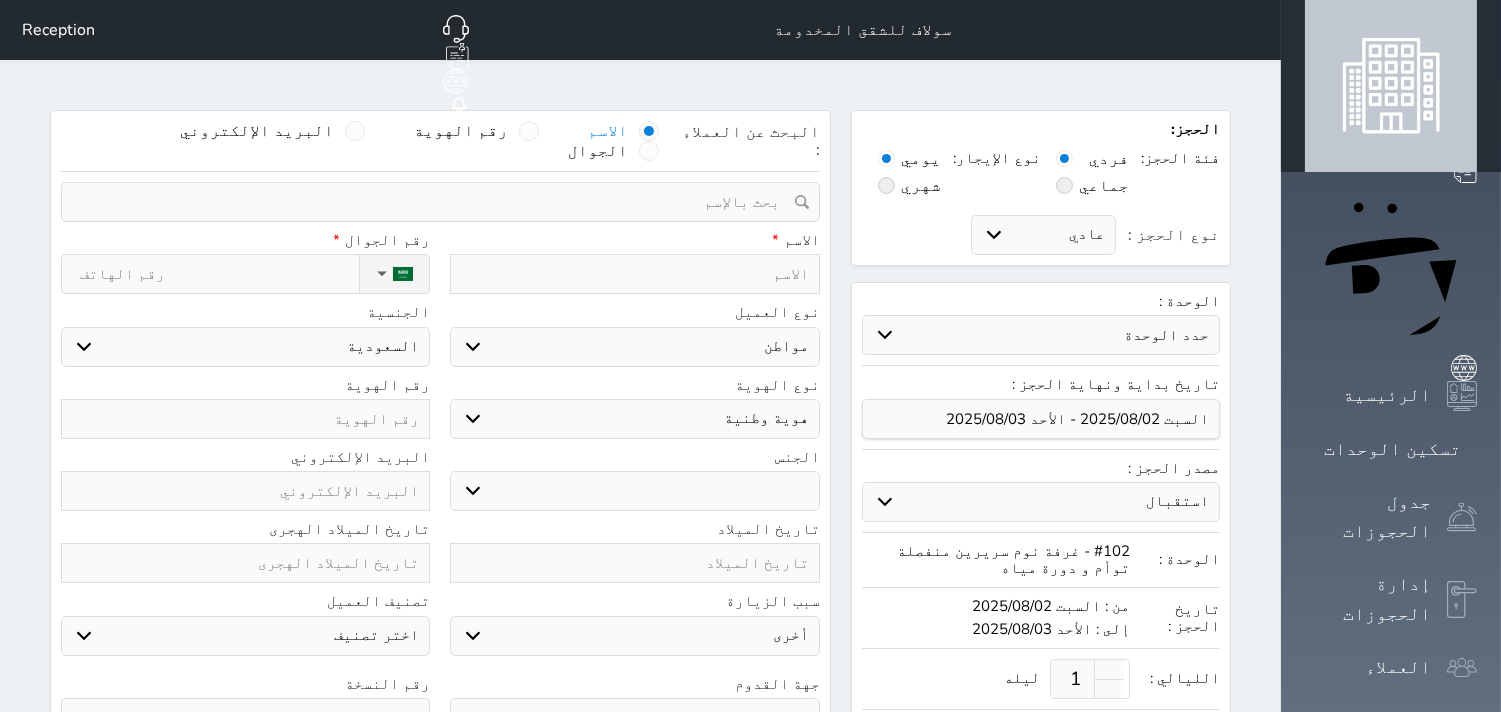 select 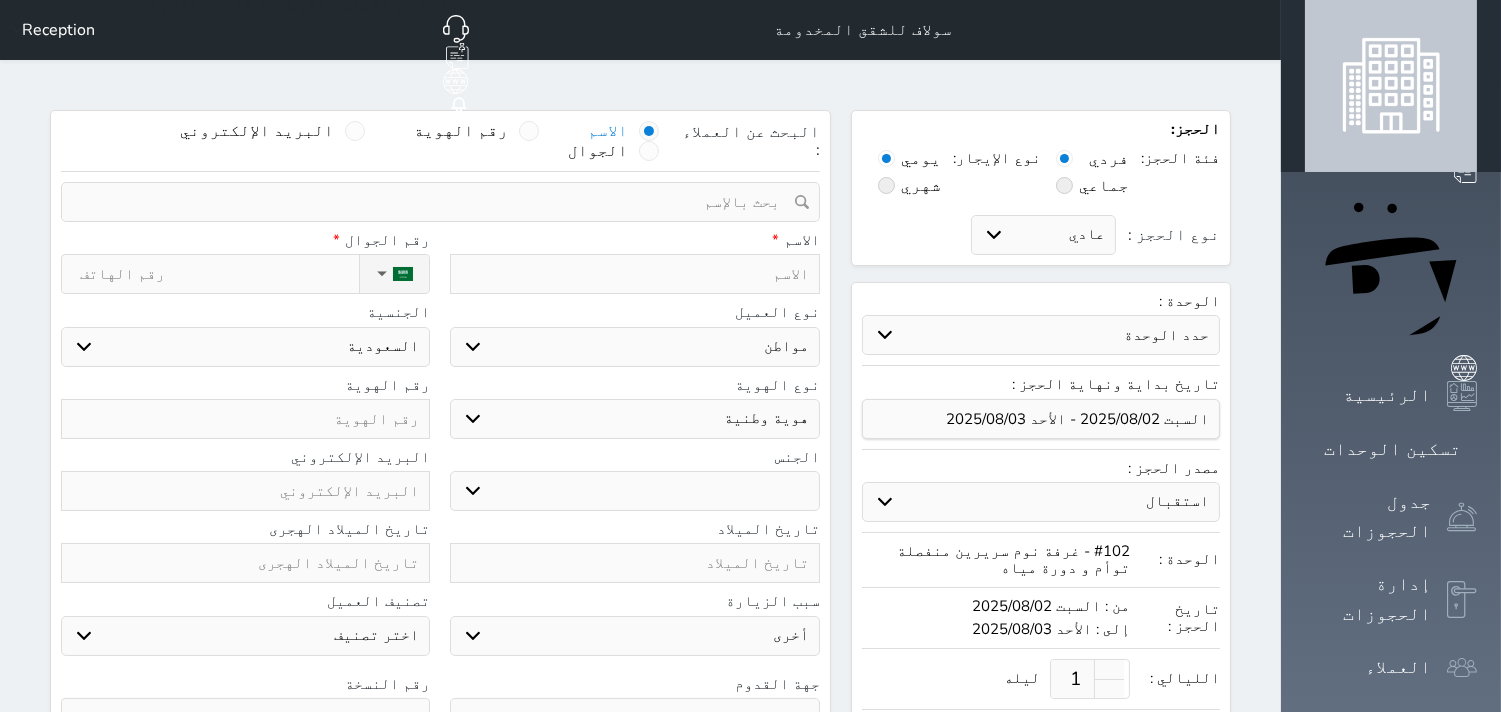 select 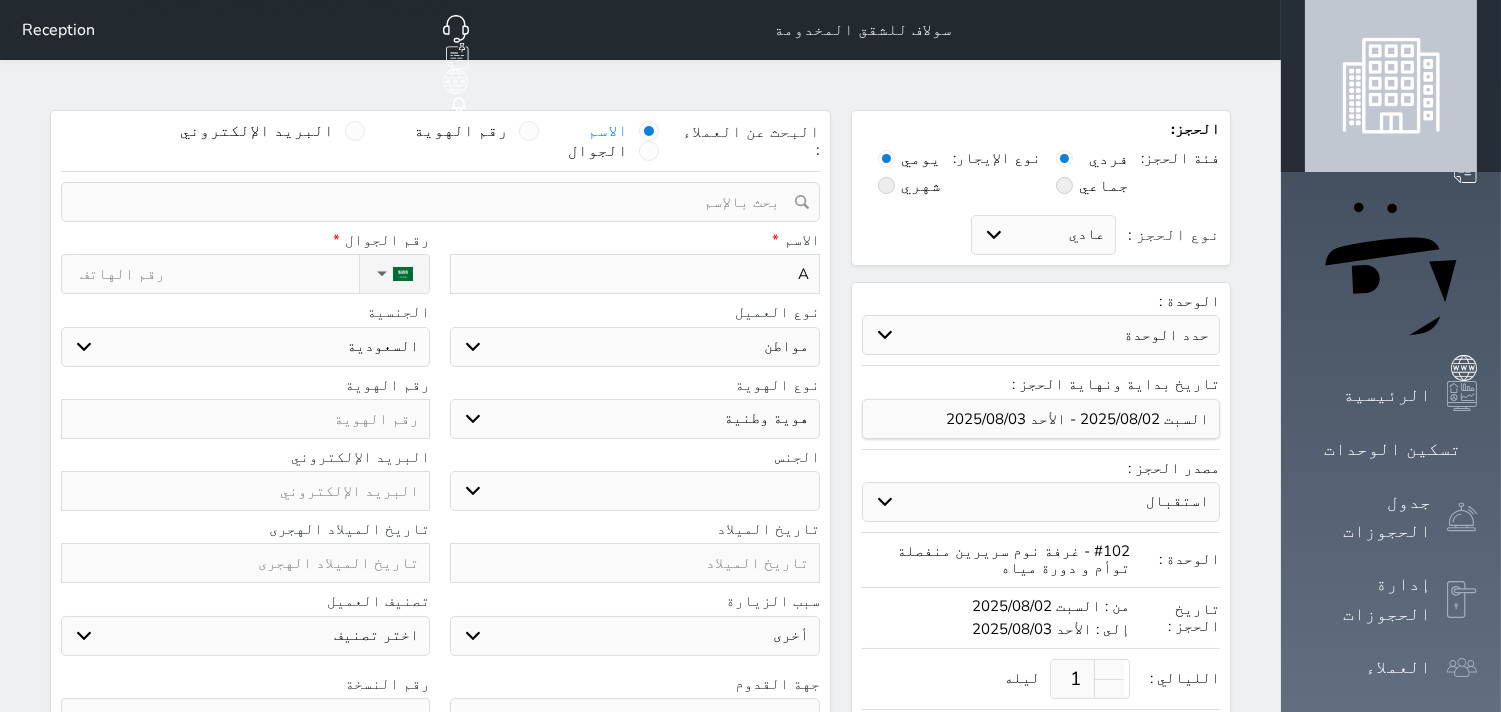 type on "AB" 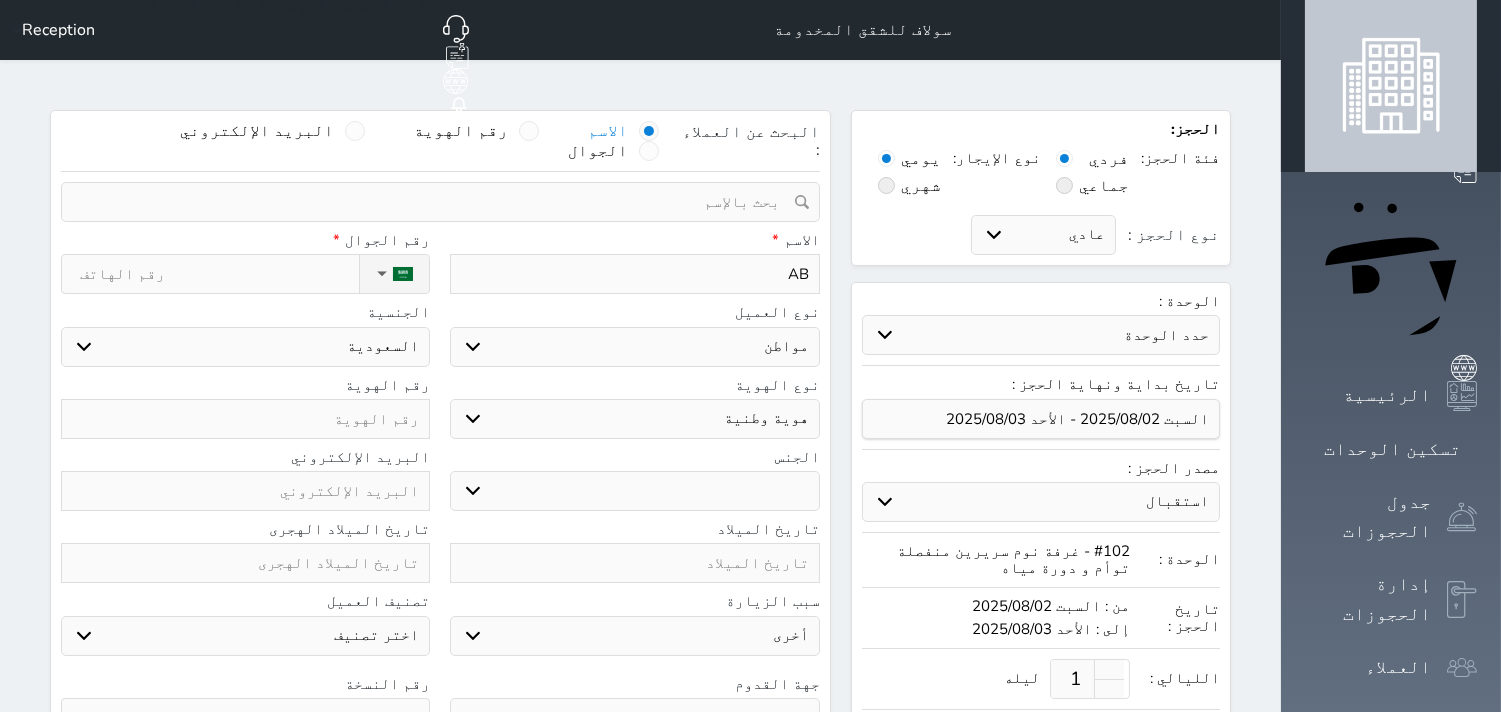 type on "ABD" 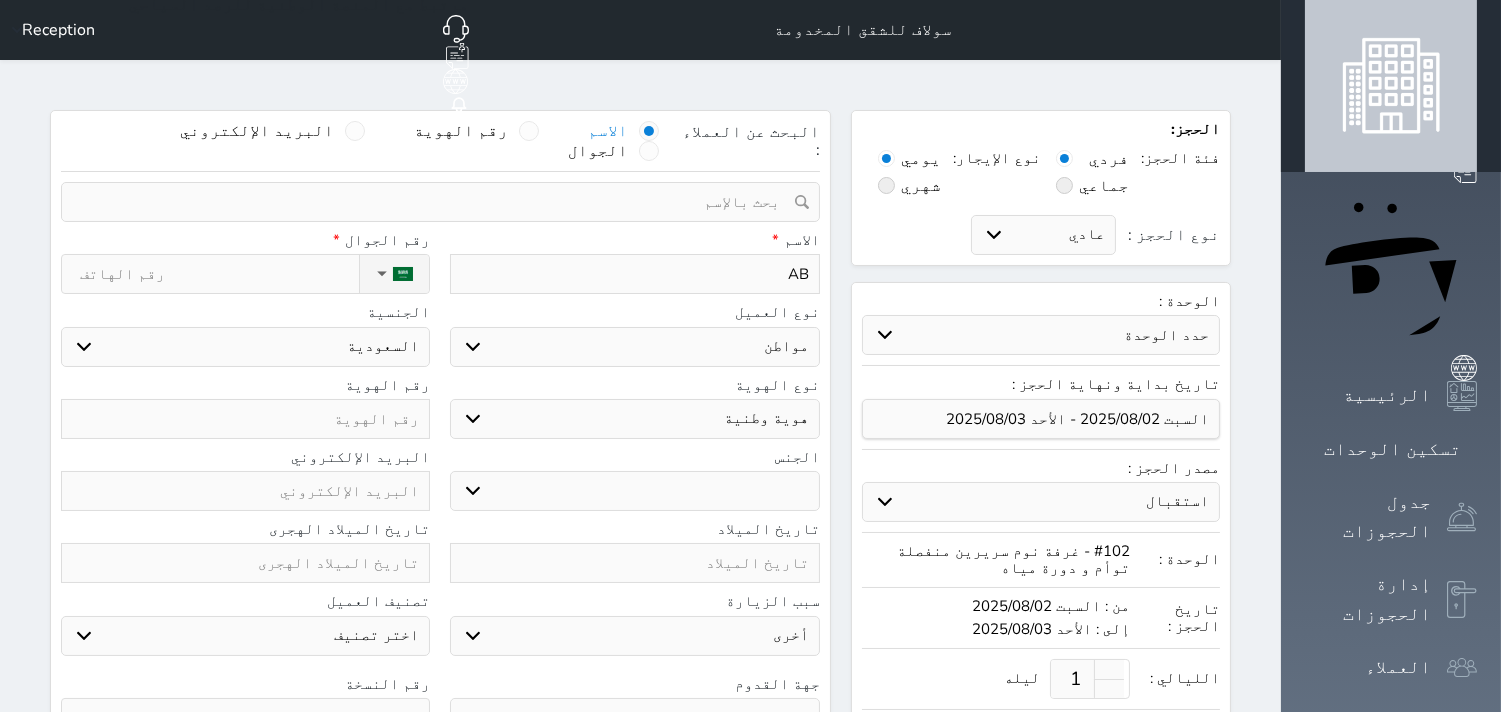 select 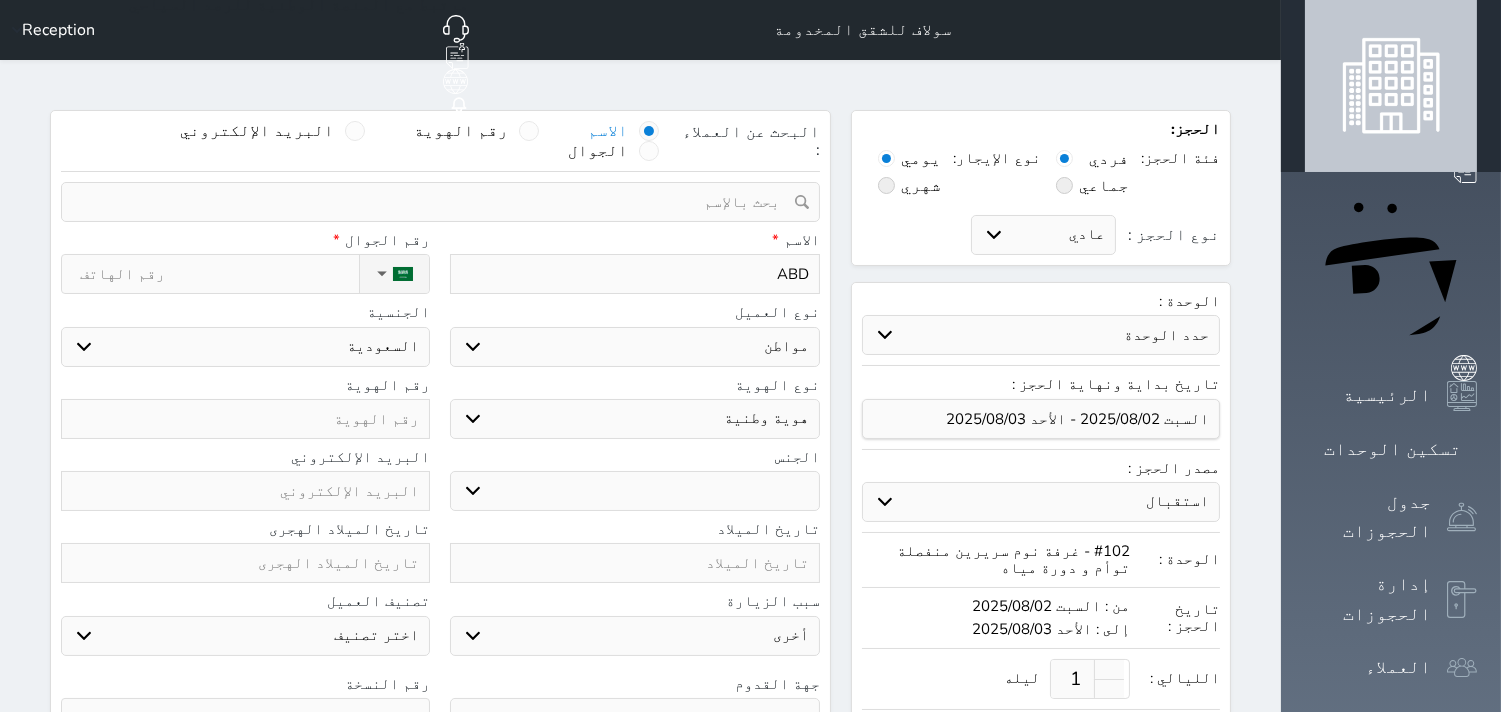 type on "ABDU" 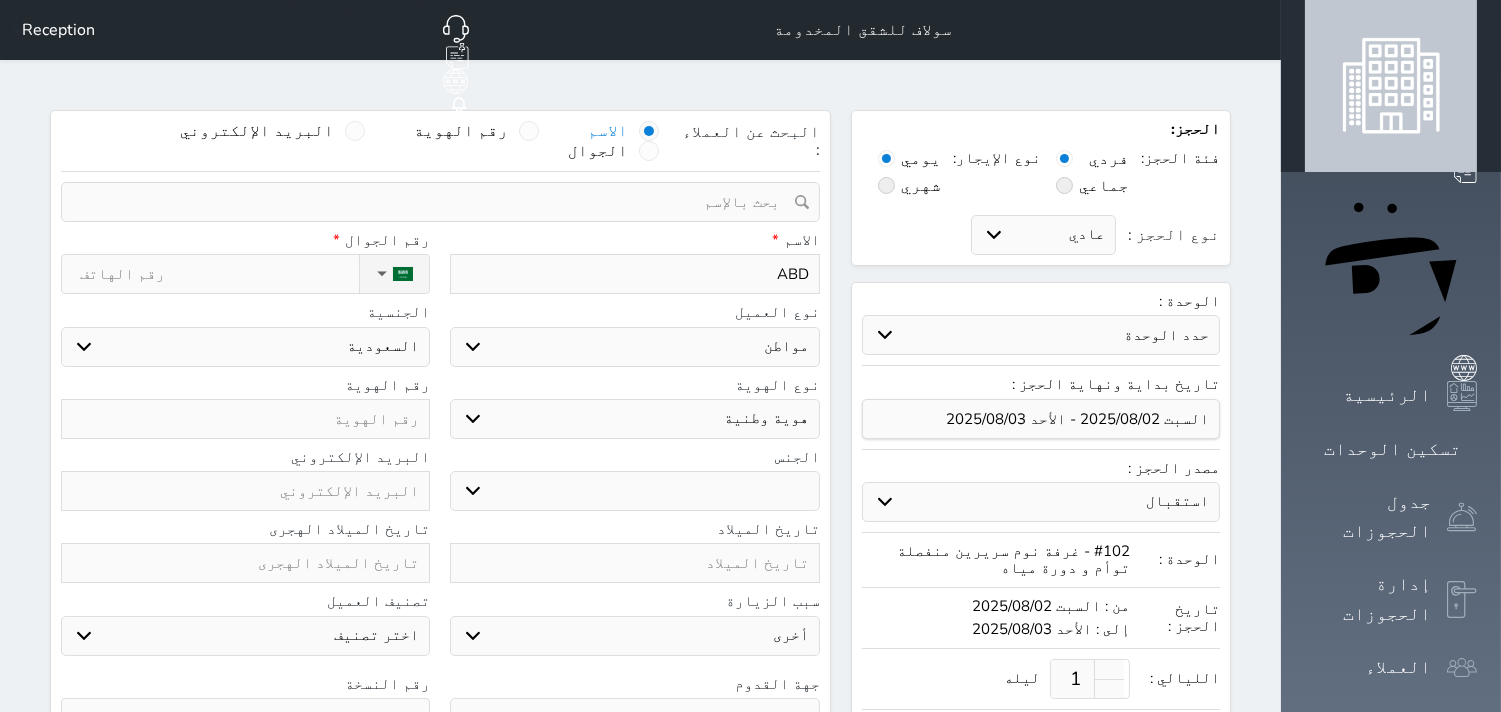 select 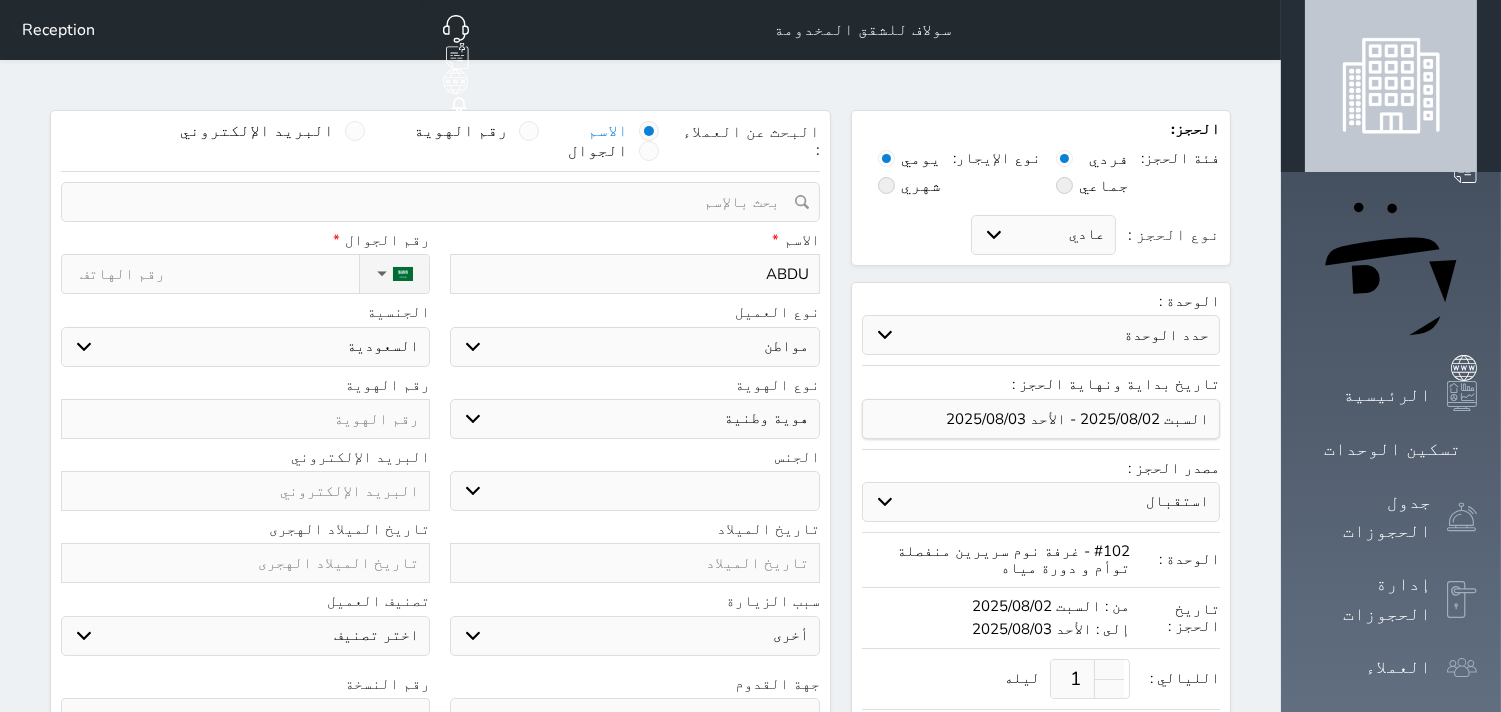 type on "ABDUL" 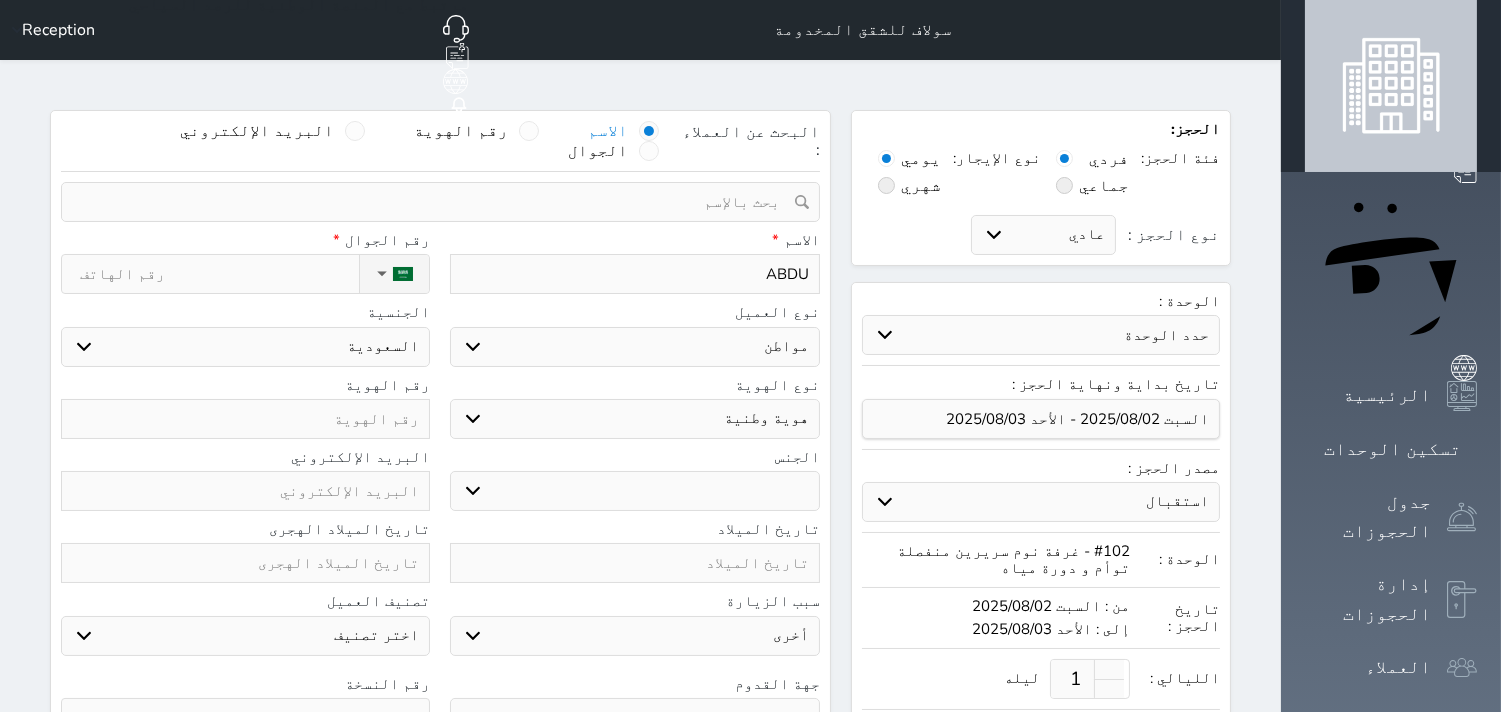 select 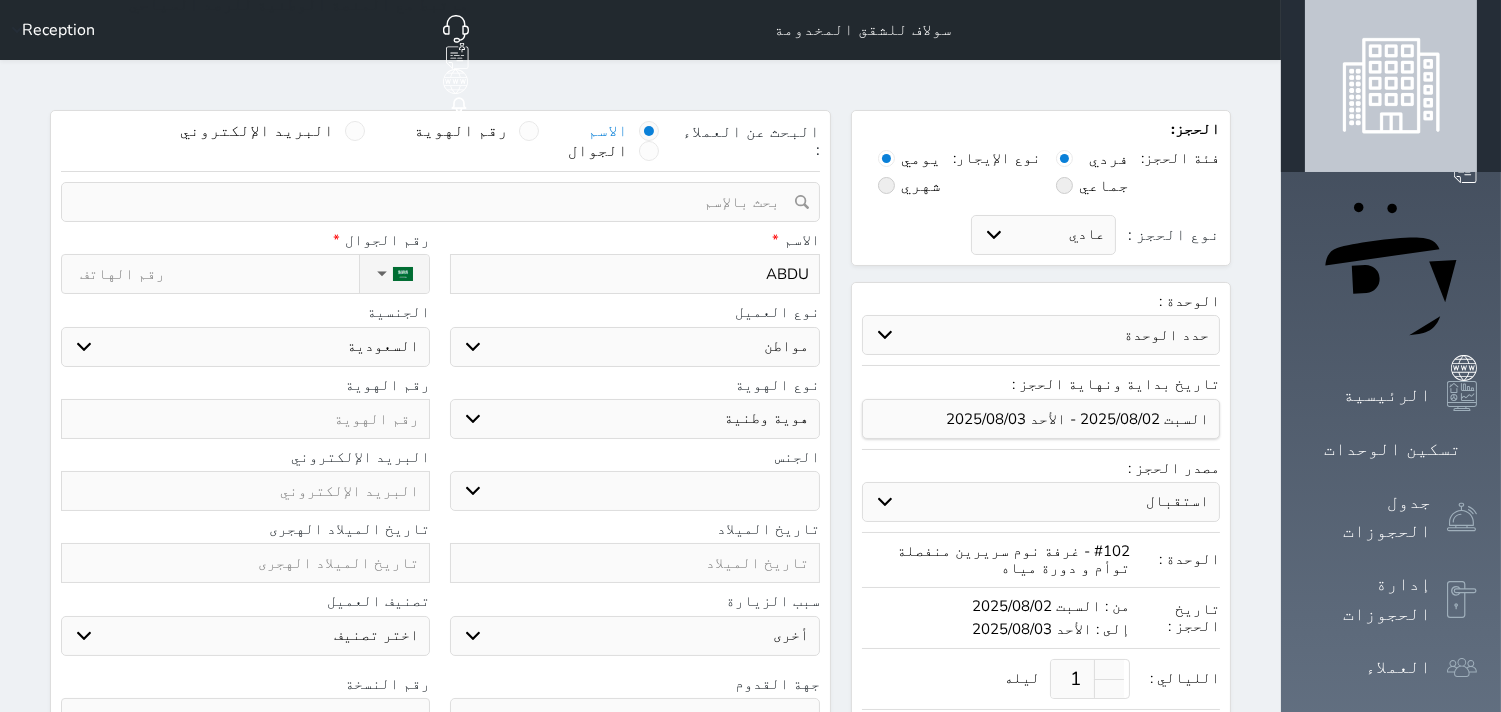 select 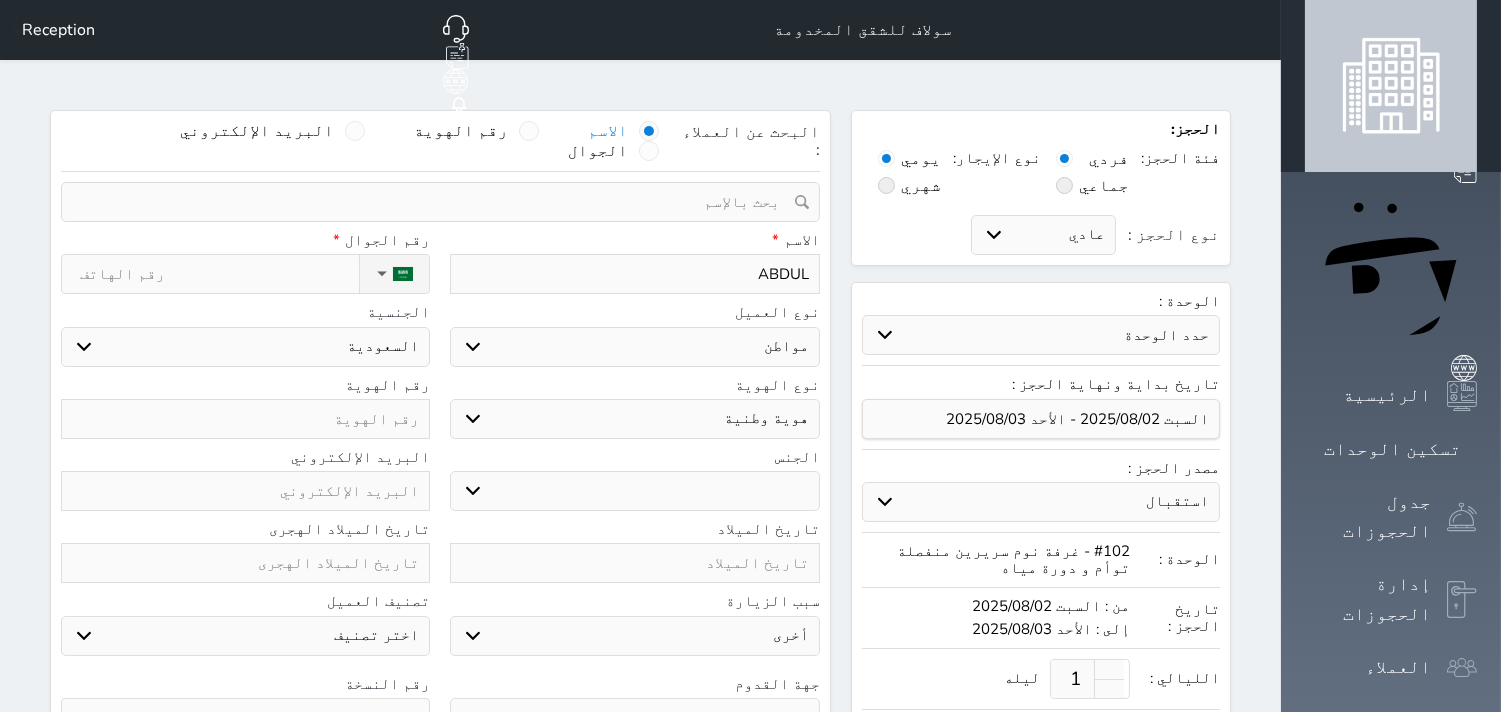 type on "[NAME]" 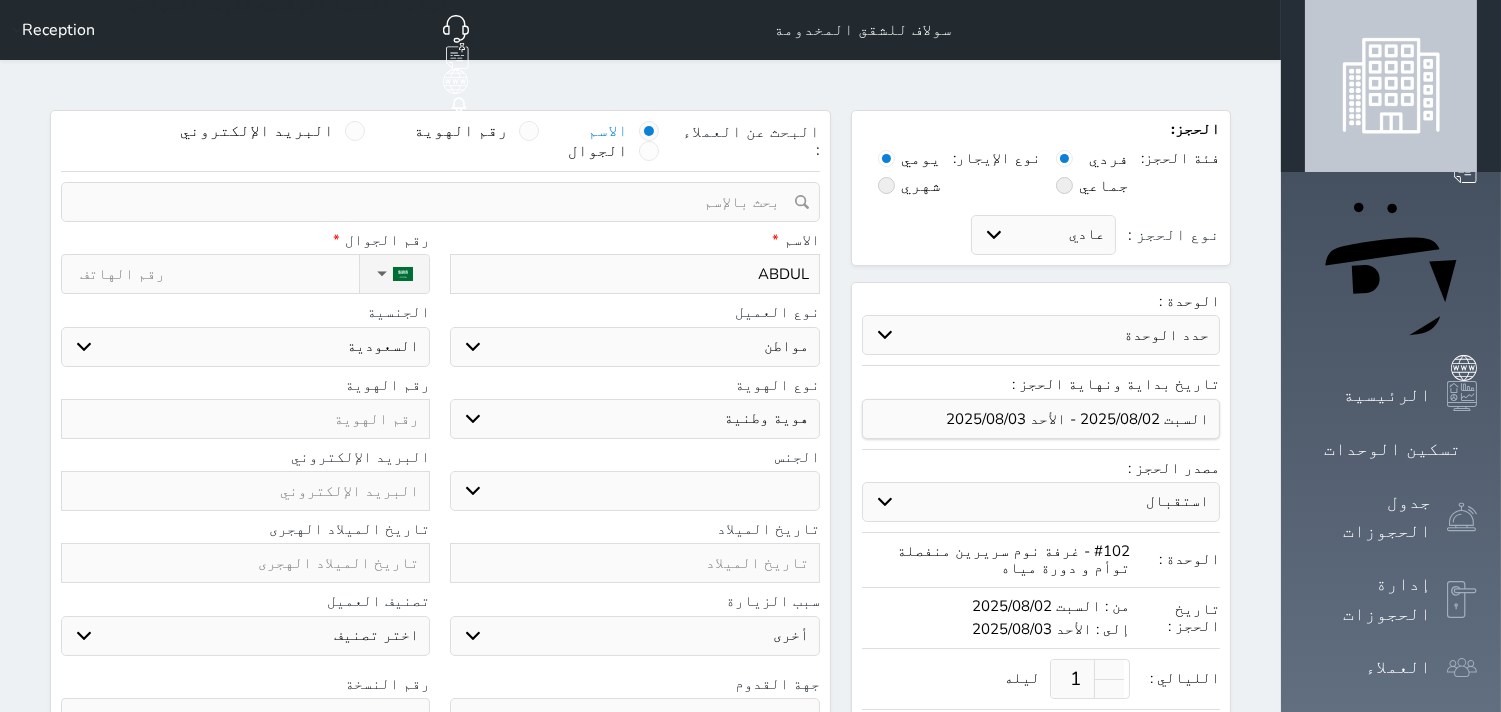 select 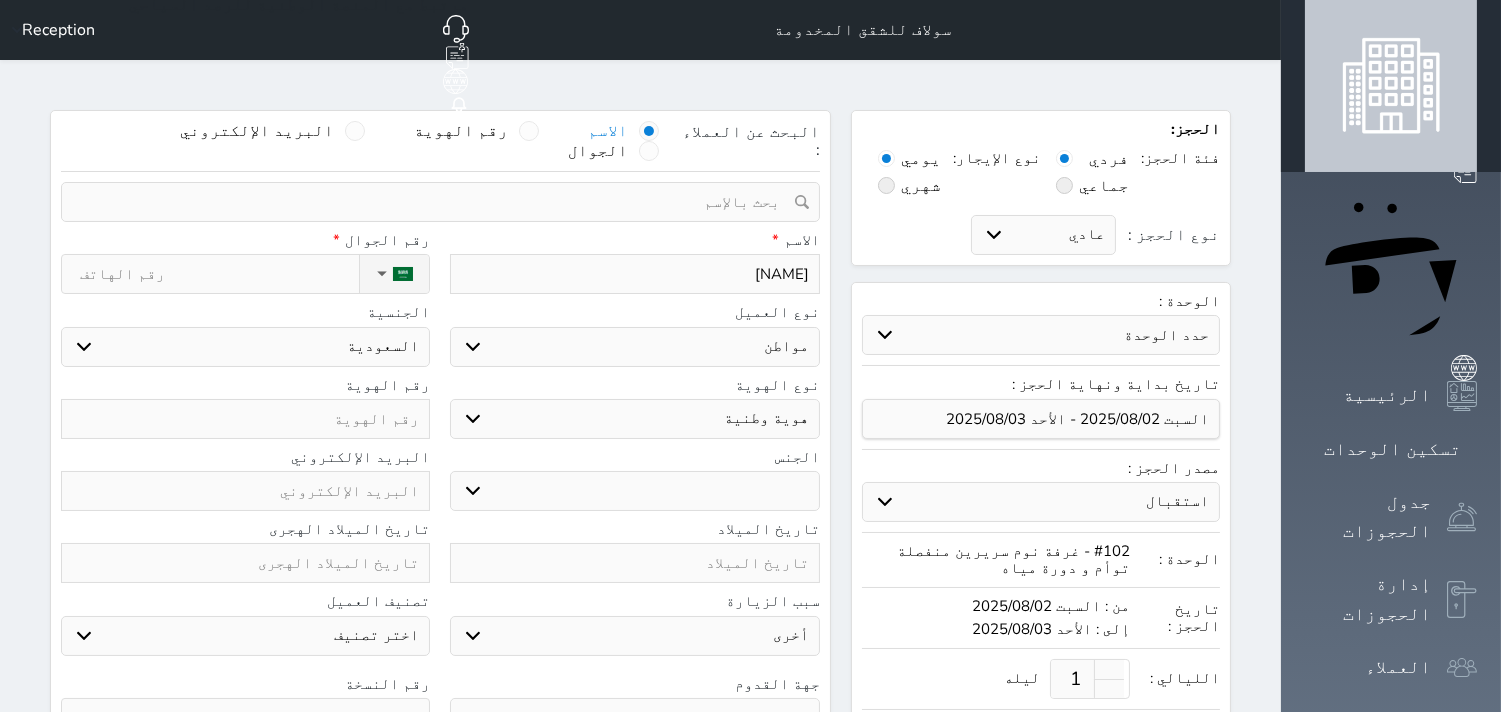 type on "[NAME]" 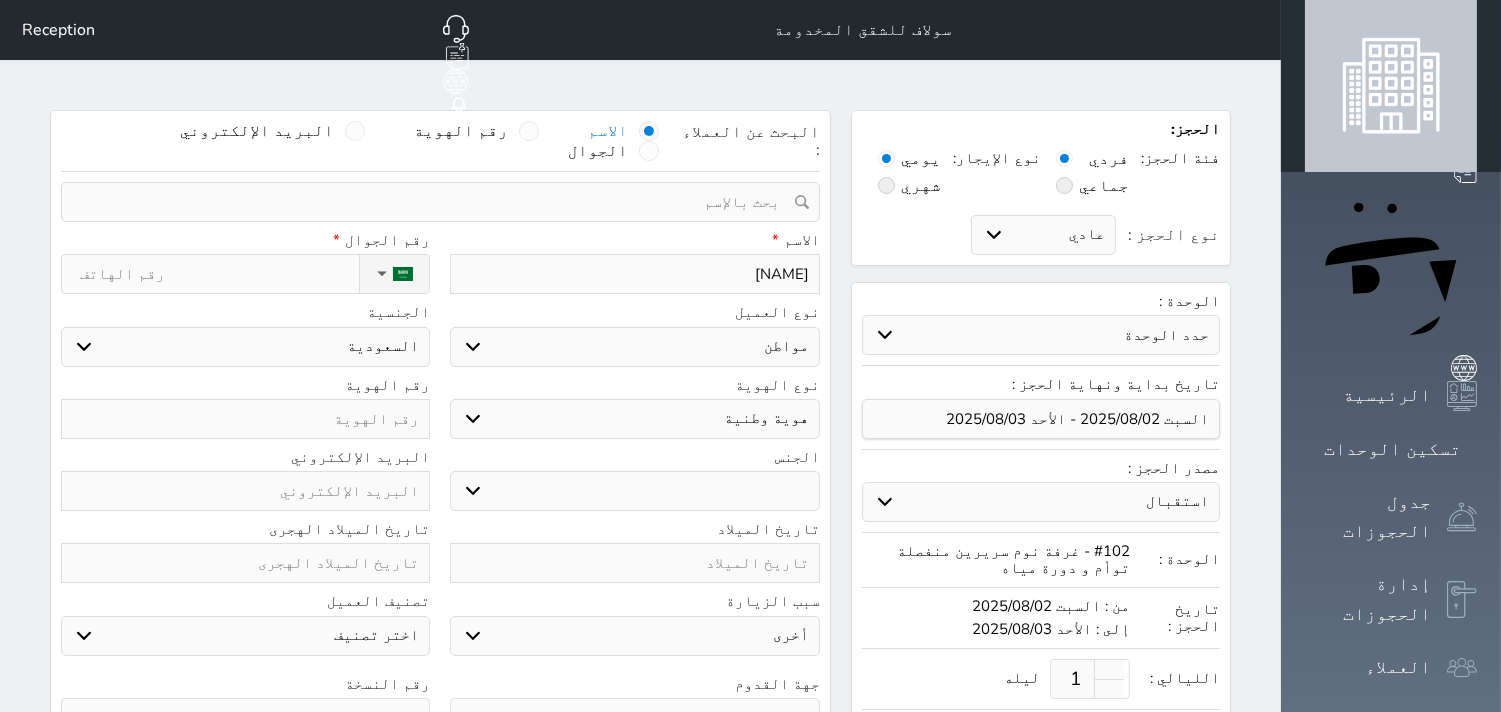 select 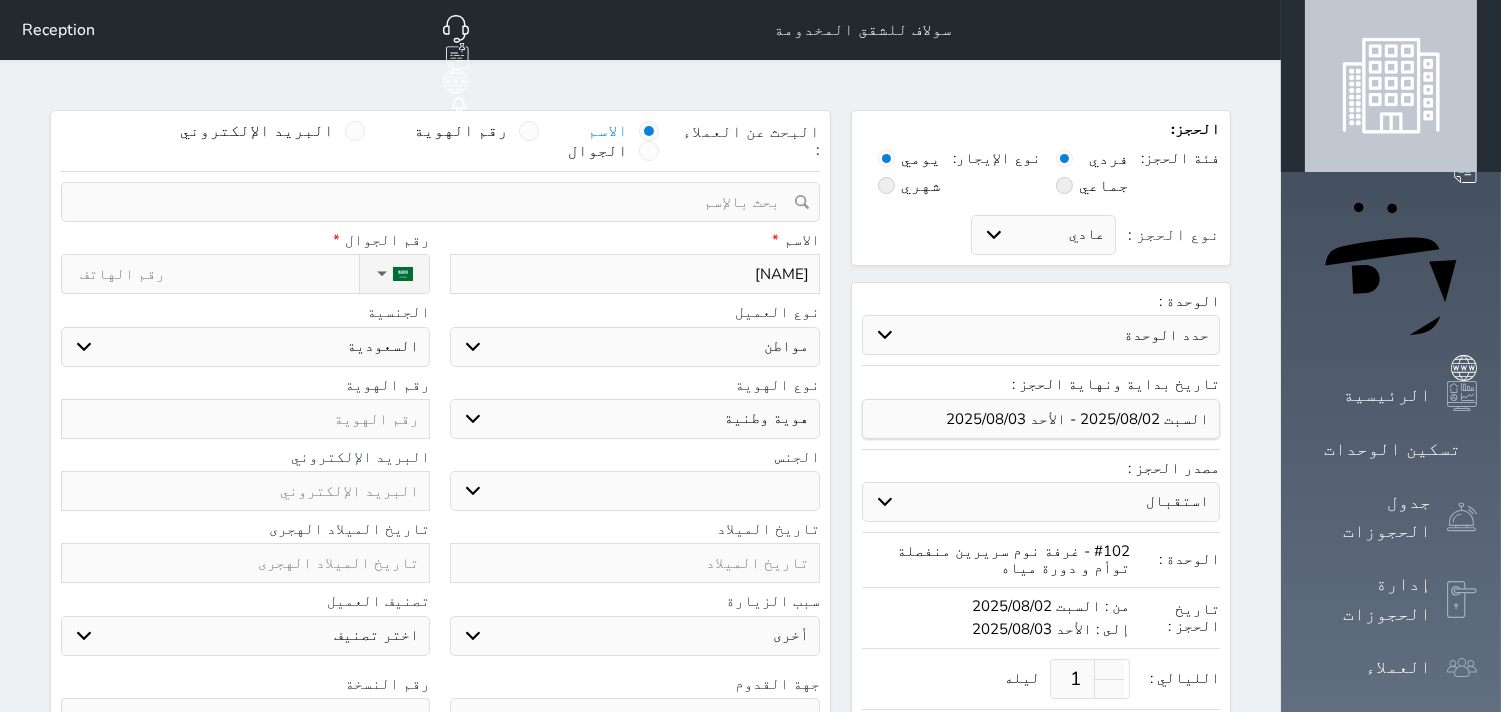type on "[NAME]" 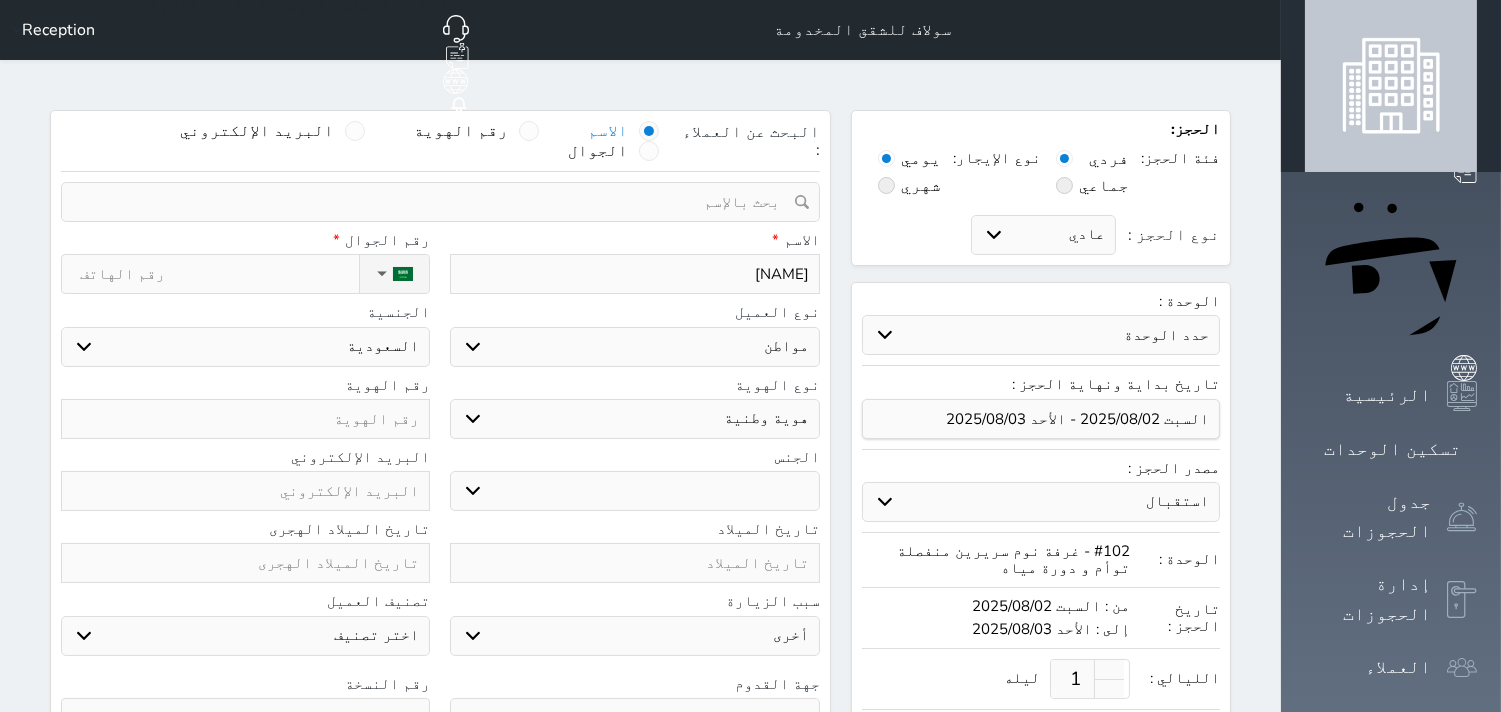 select 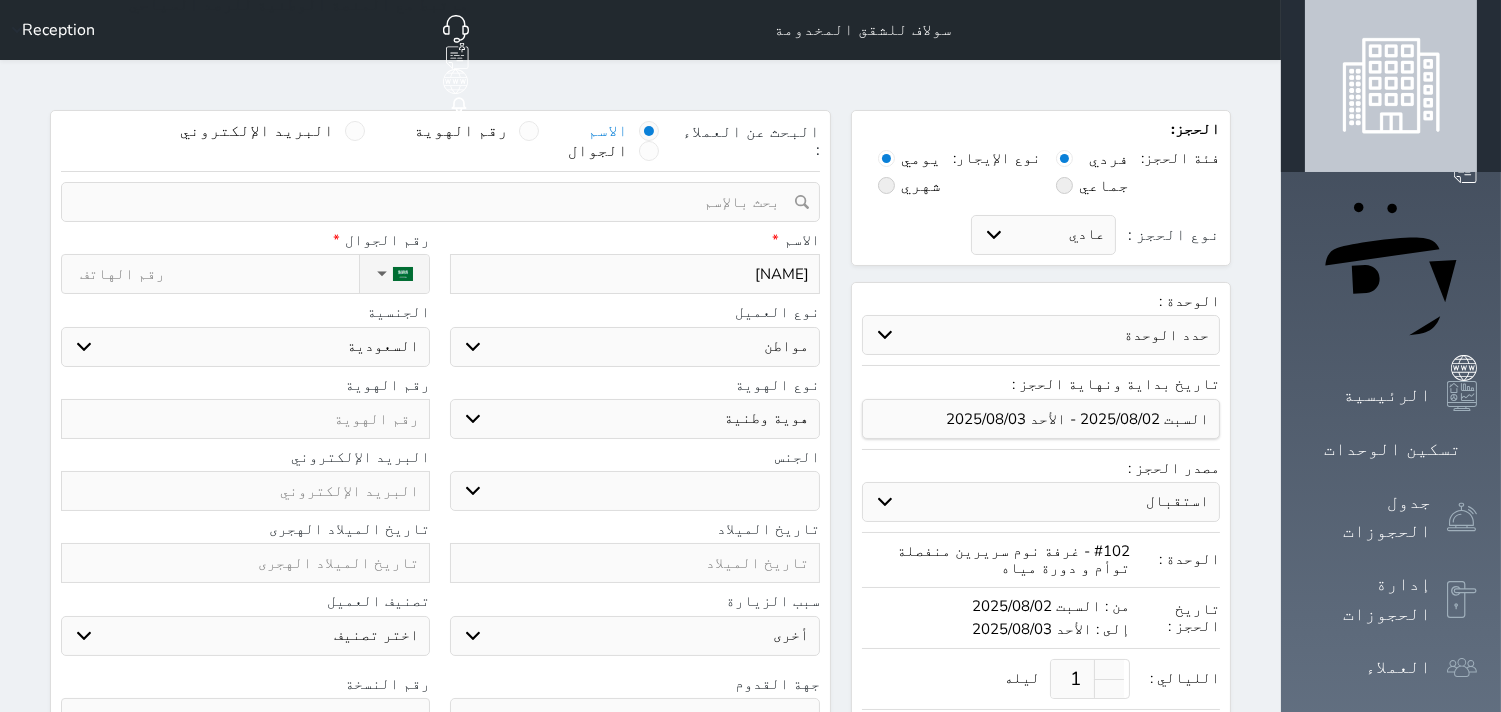 type on "[NAME]" 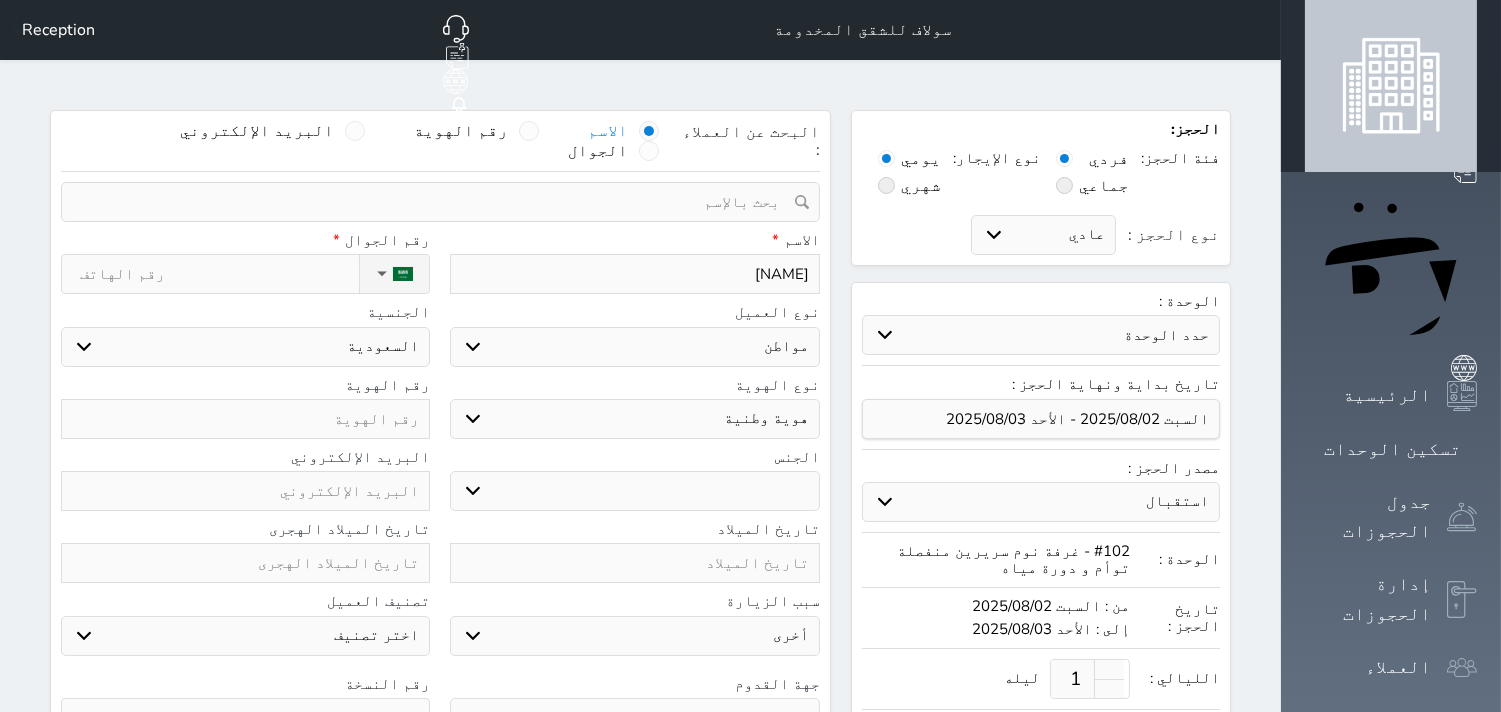 select 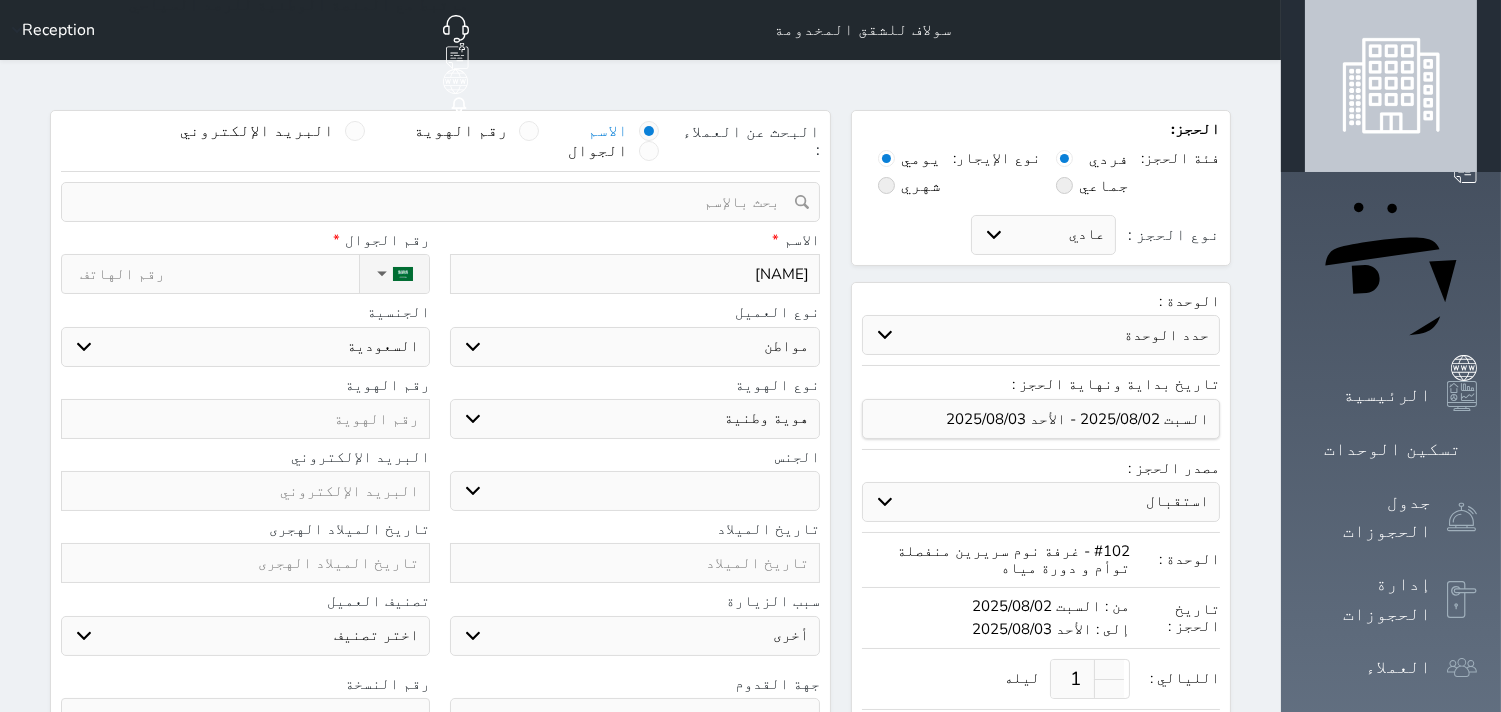 type on "[NAME]" 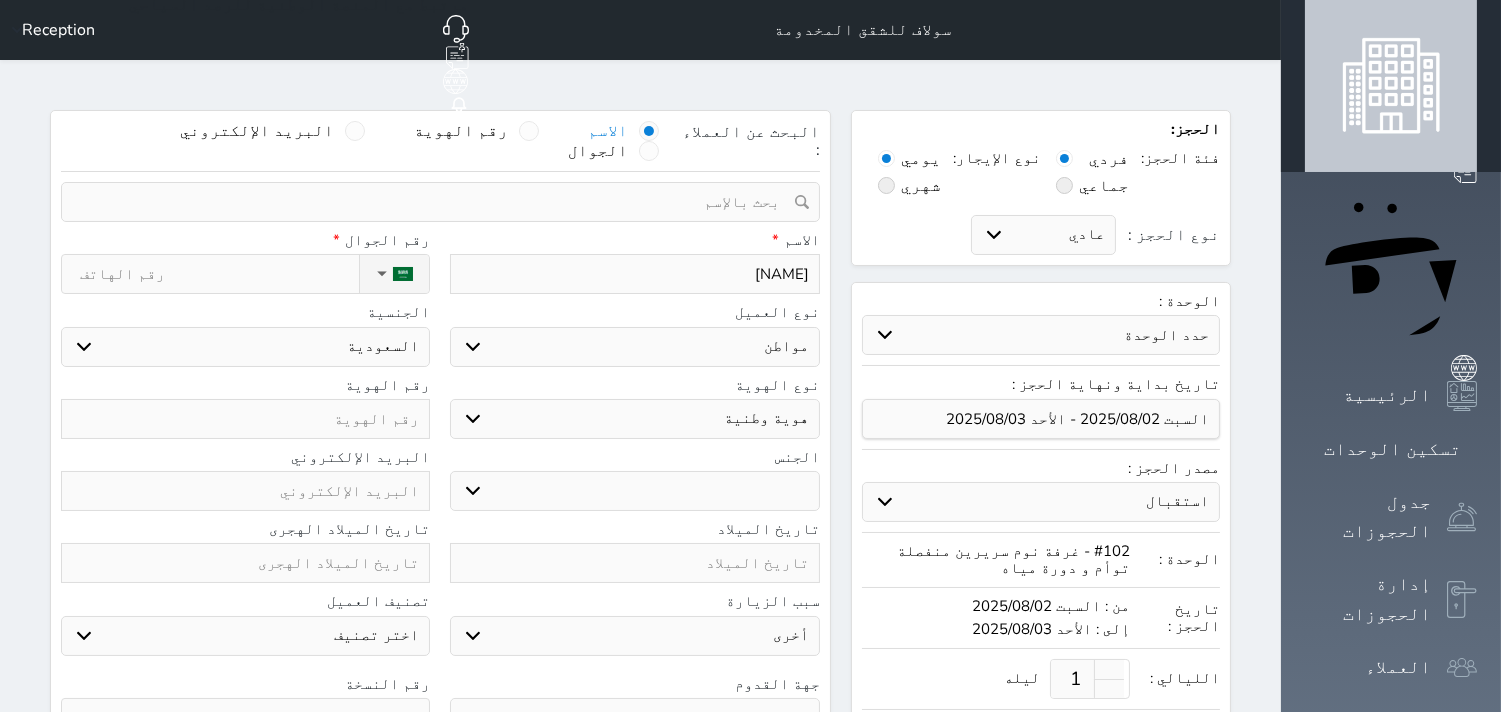 type on "[NAME]" 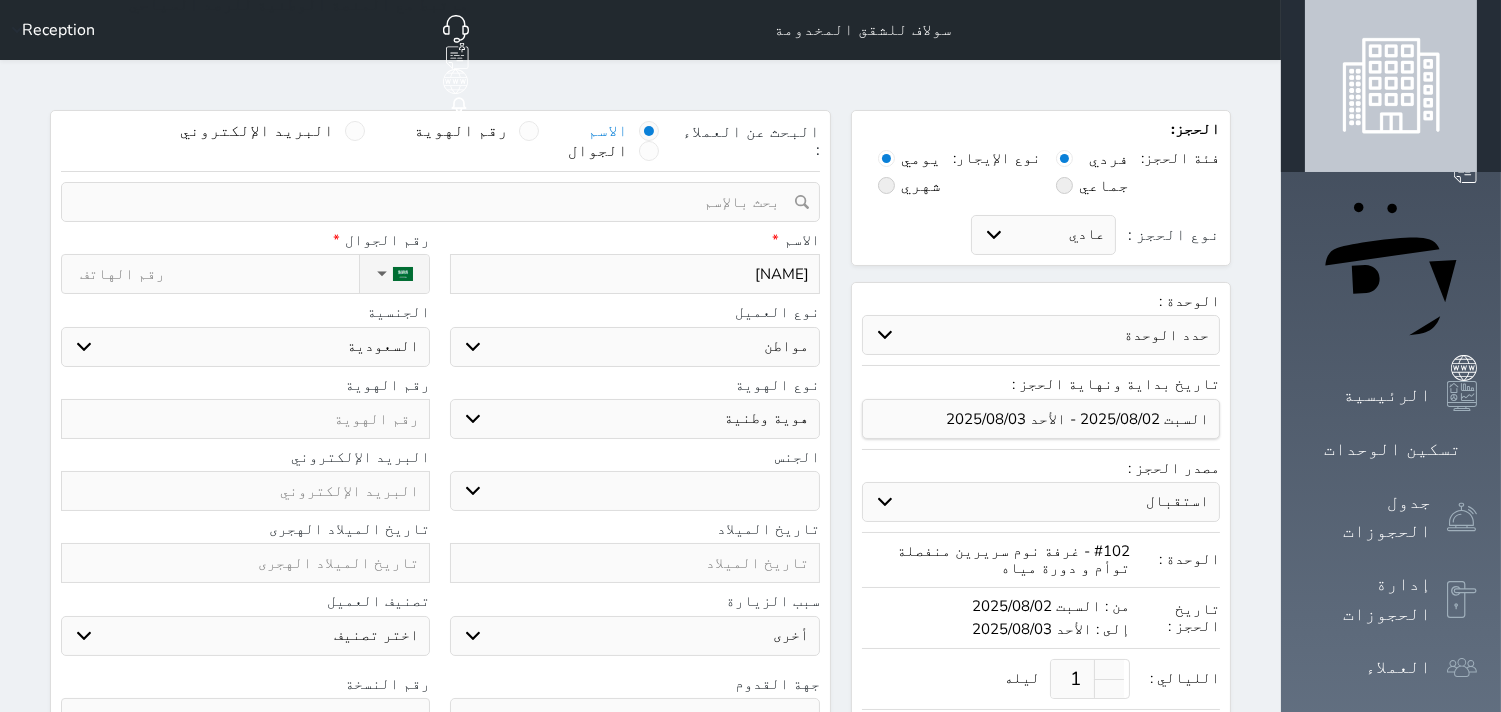 select 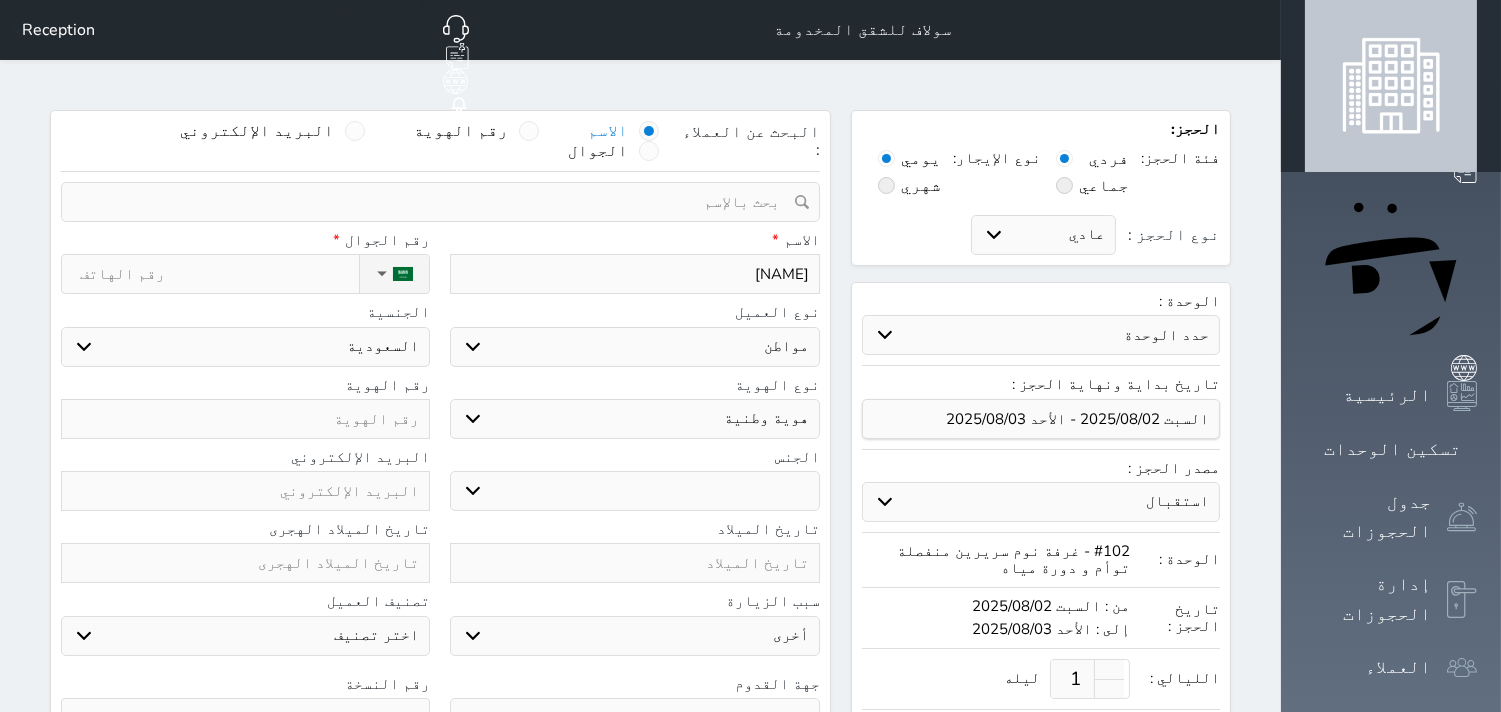 type on "[NAME]" 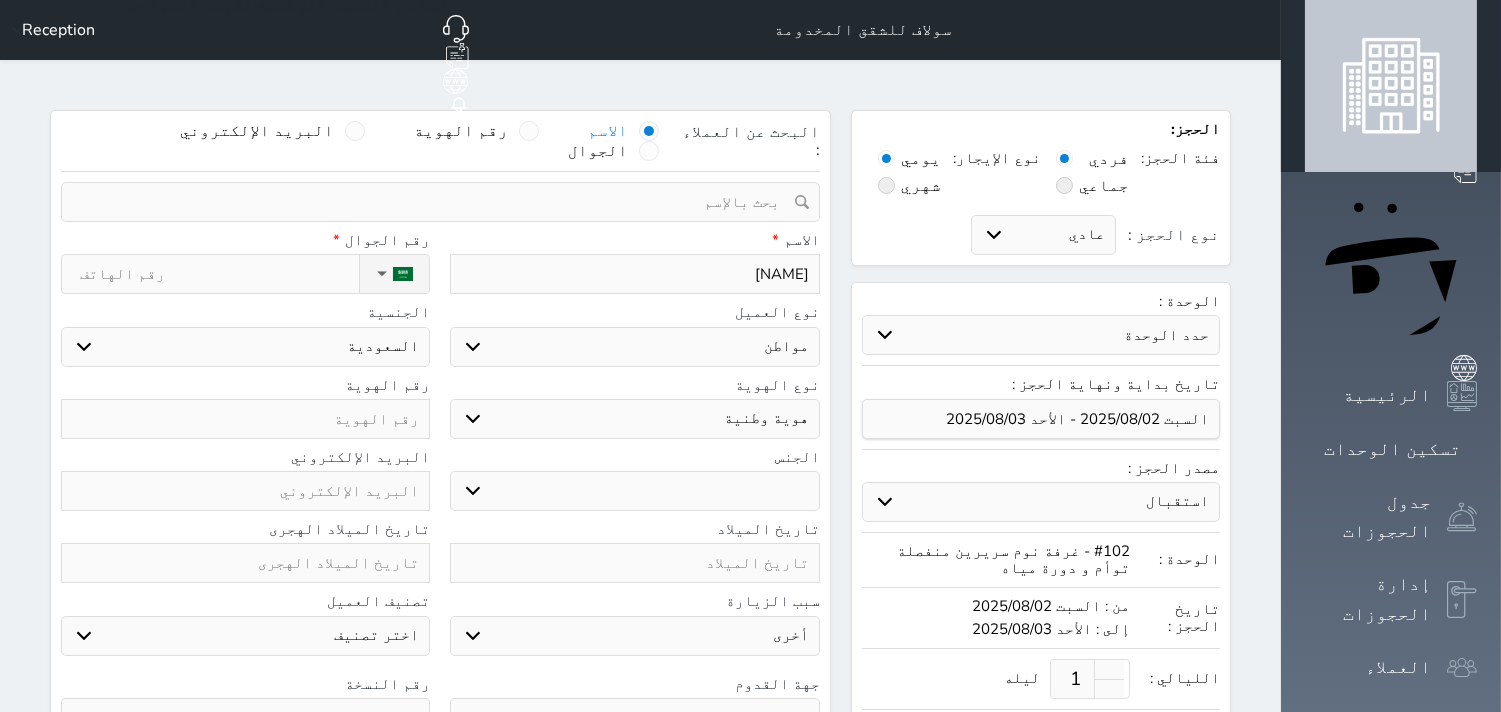 select 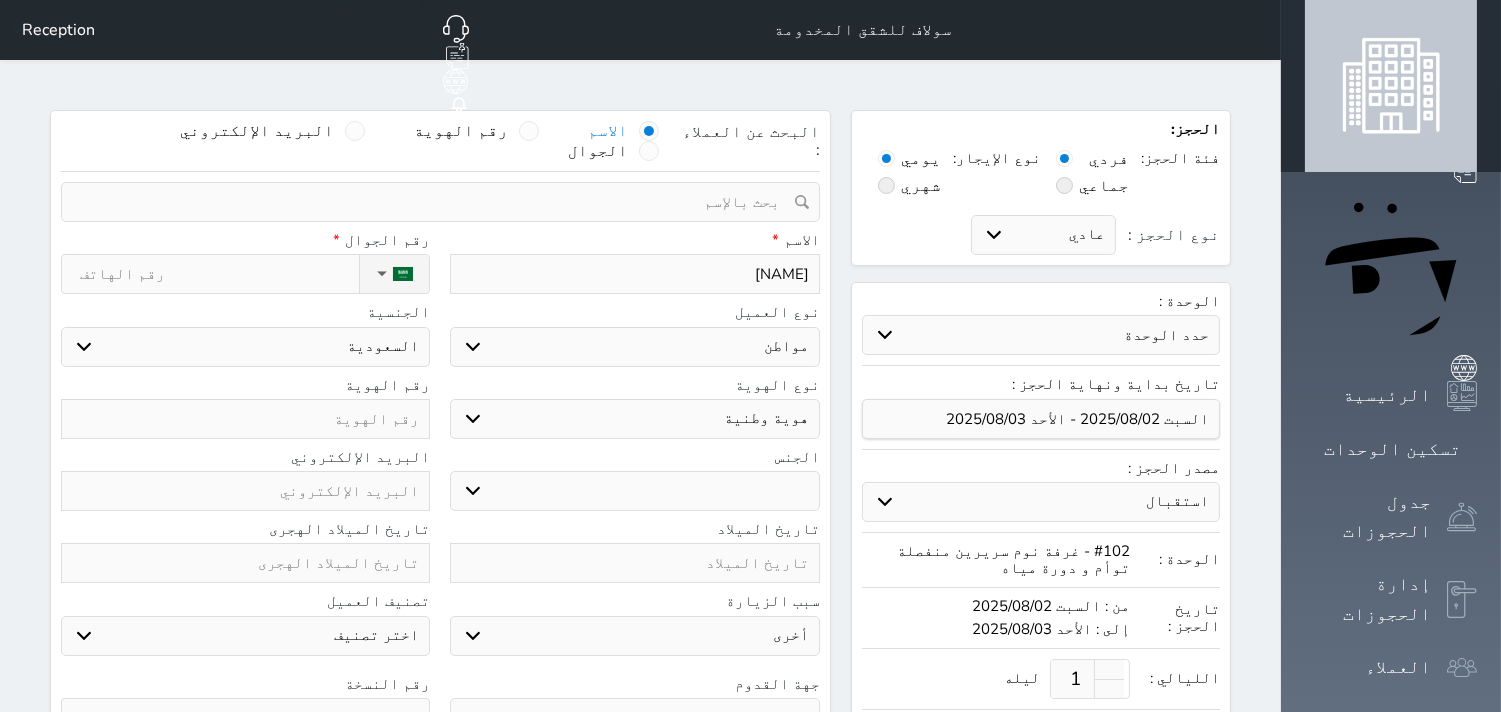 type on "[NAME]" 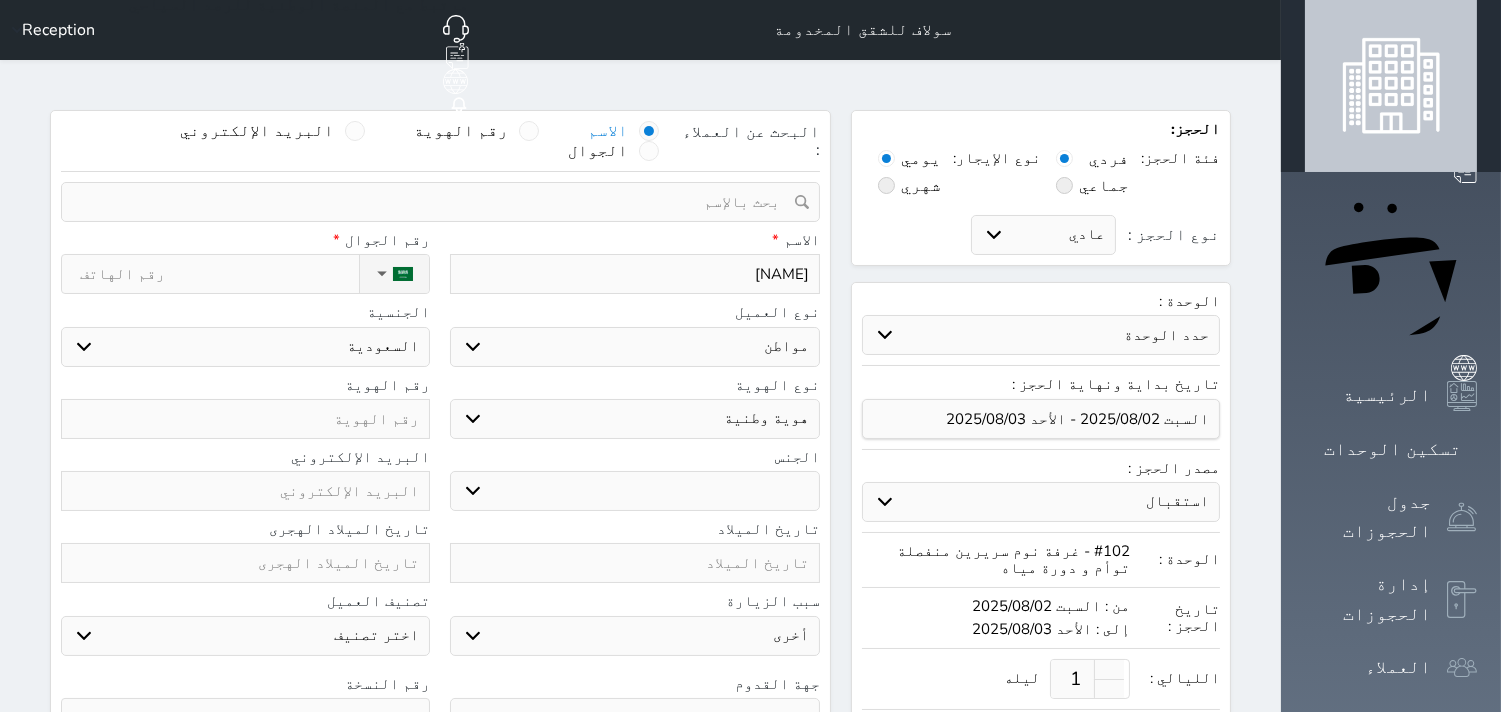 select 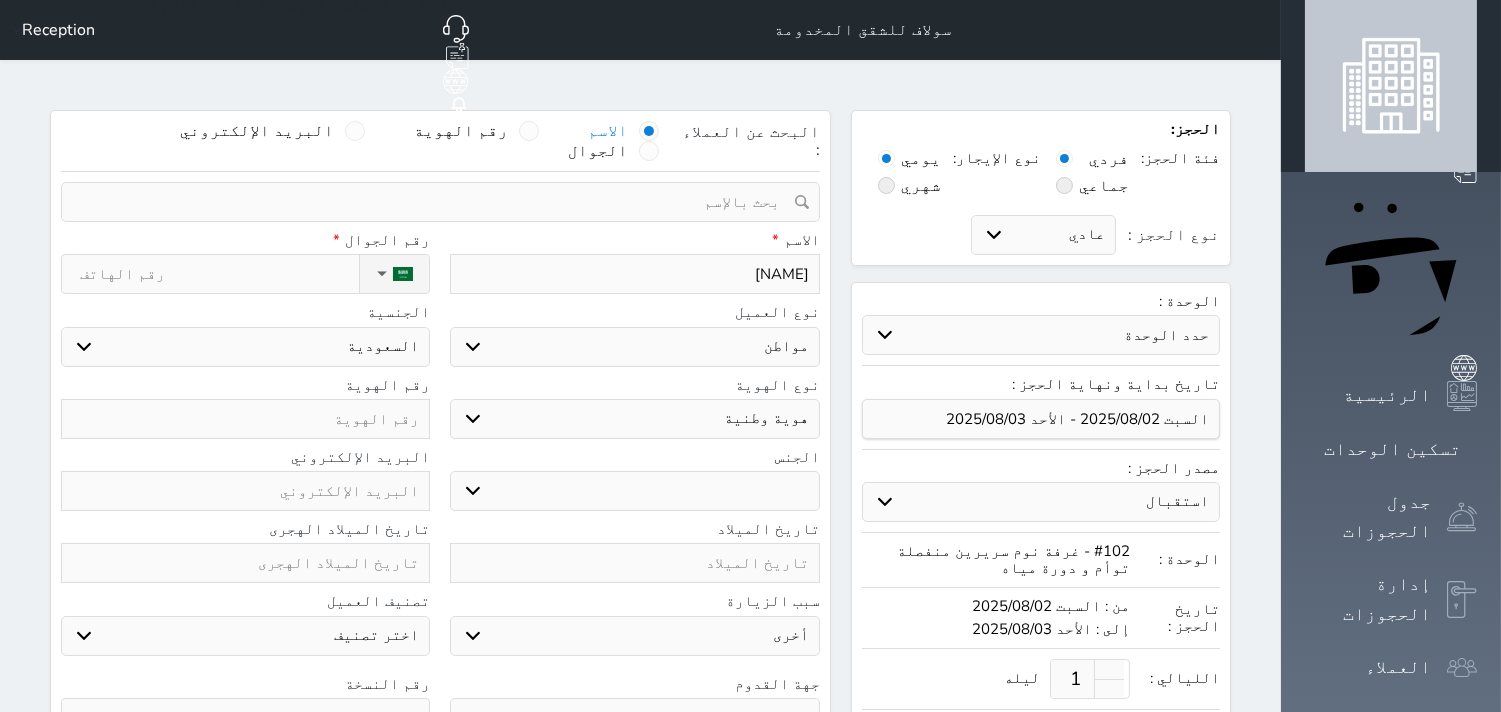 select 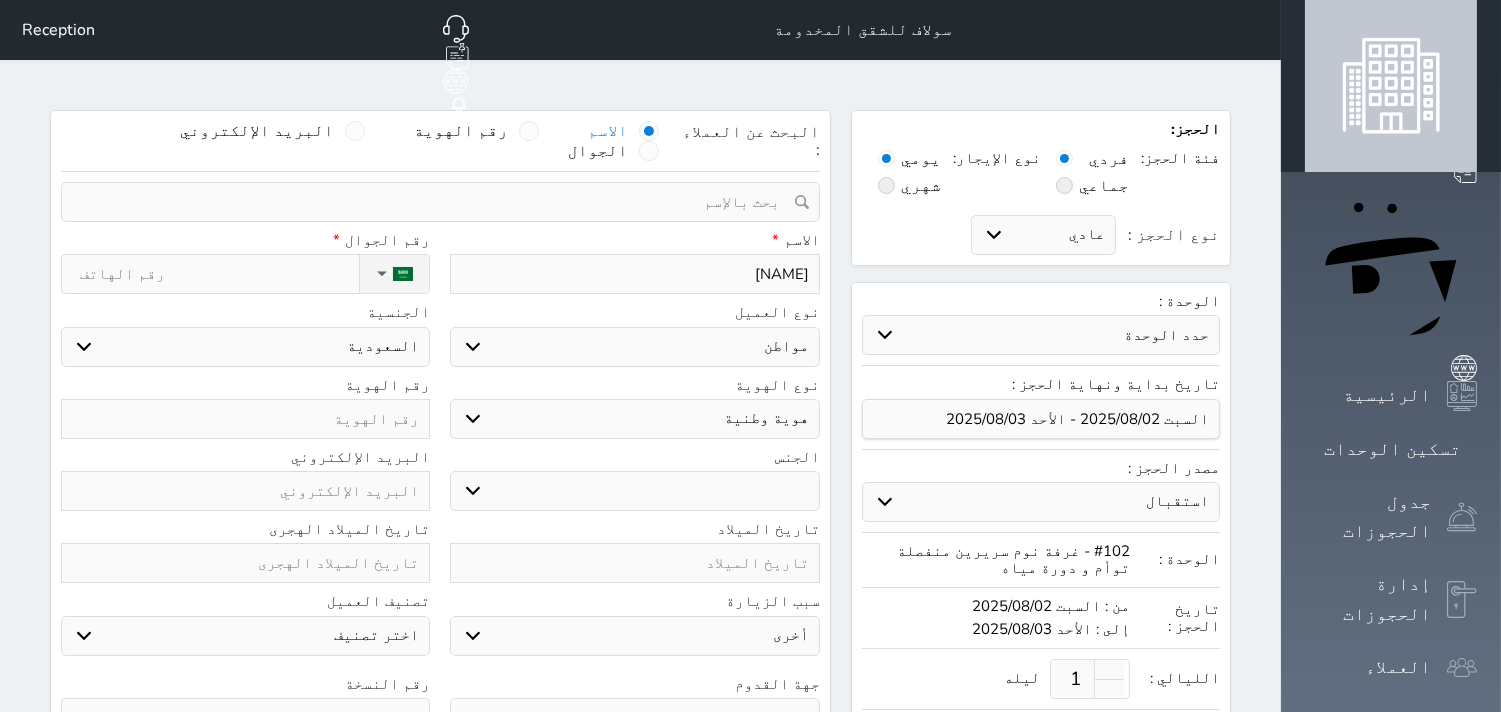 type on "[FIRST] [LAST]" 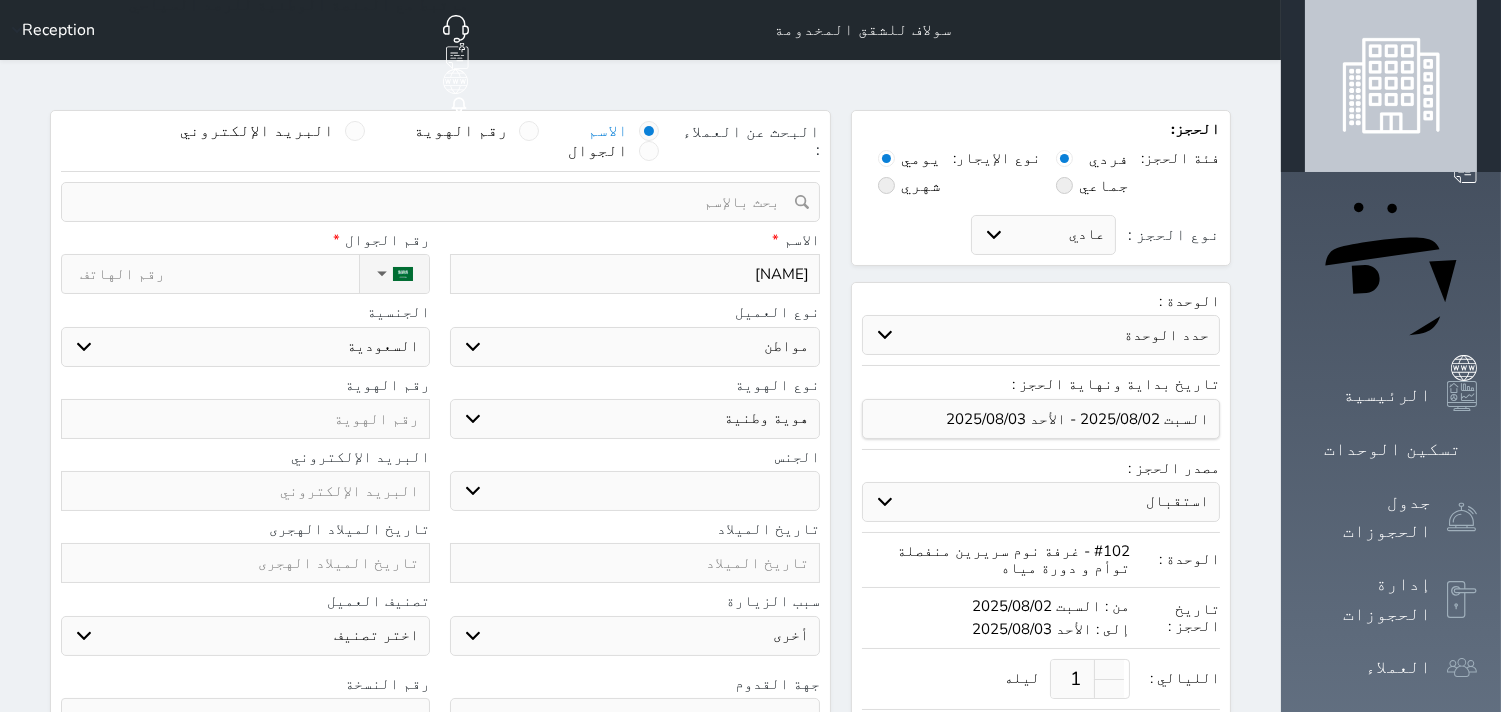 select 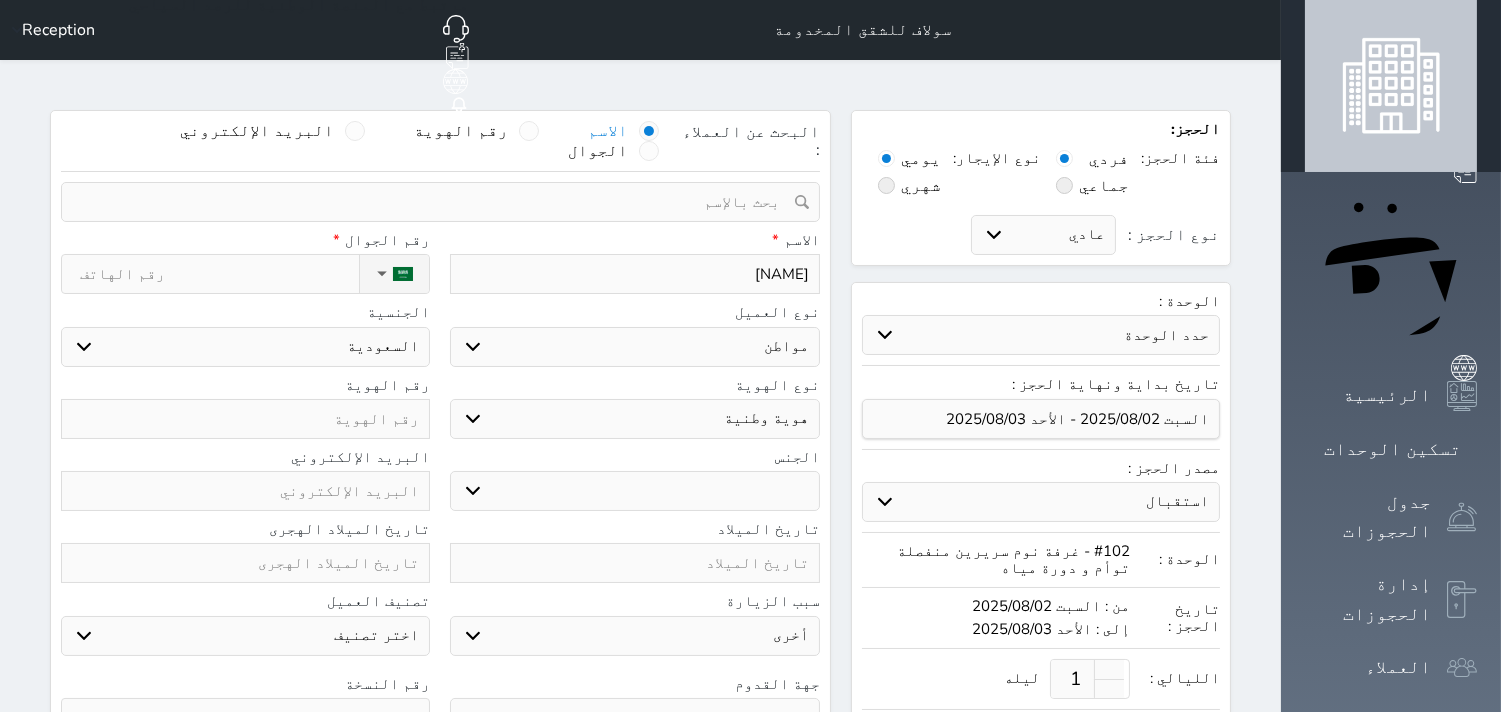 type on "[FIRST] [LAST]" 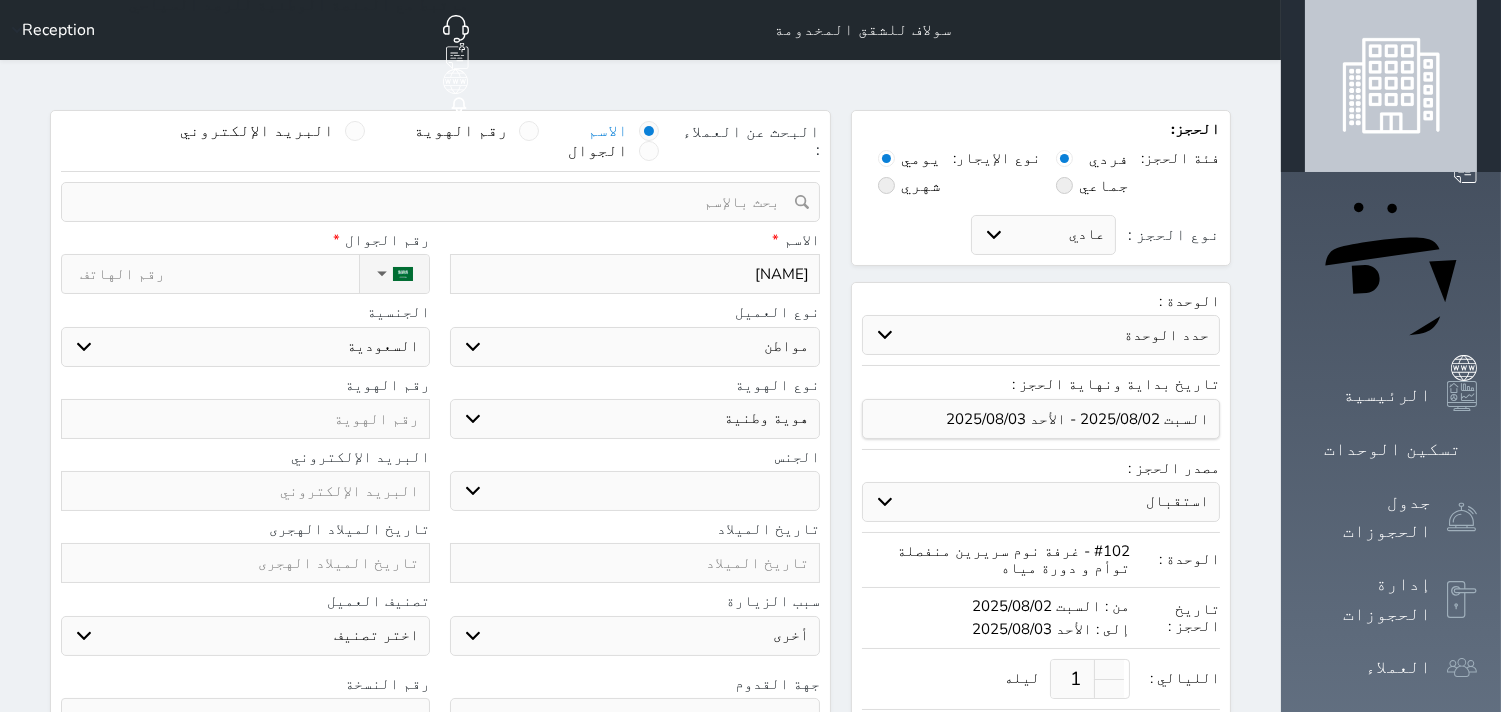 select 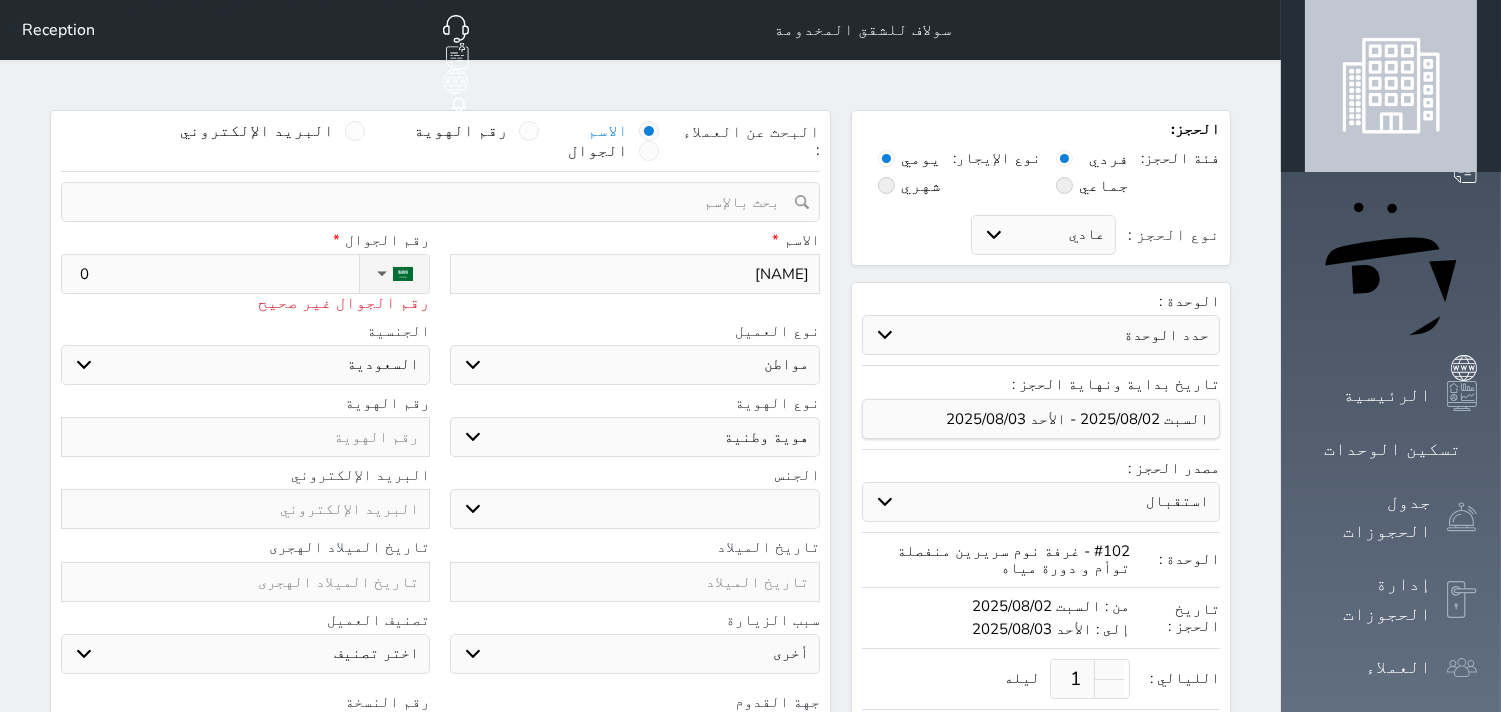 type on "05" 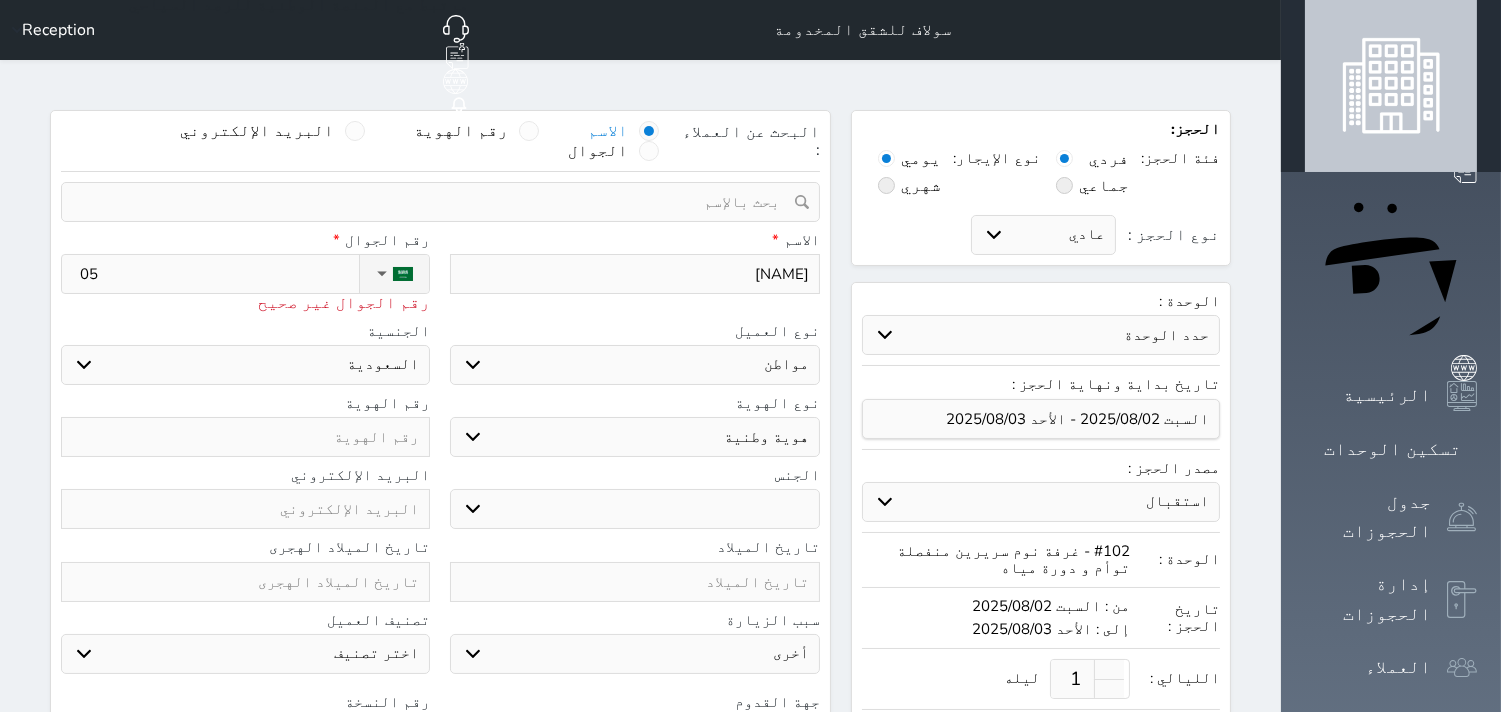 type on "055" 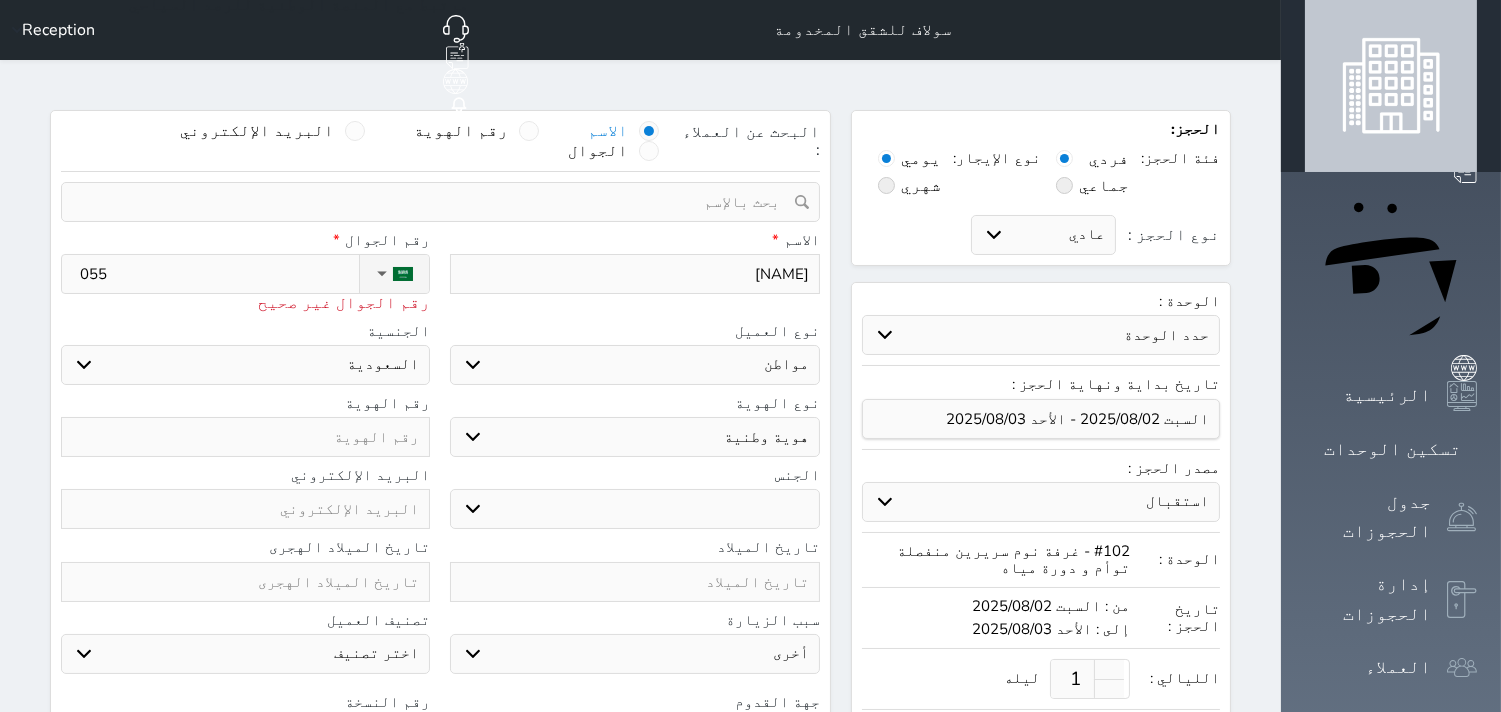 type on "0558" 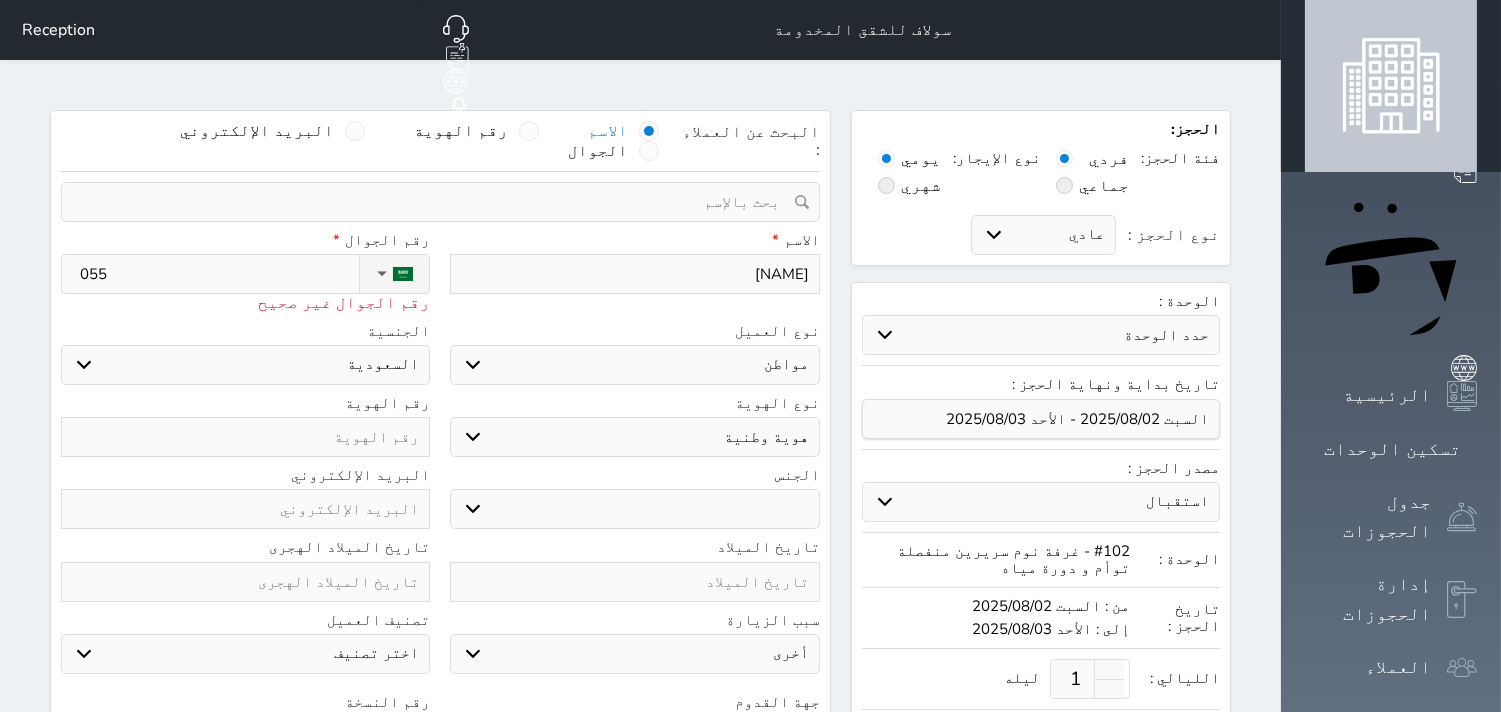 select 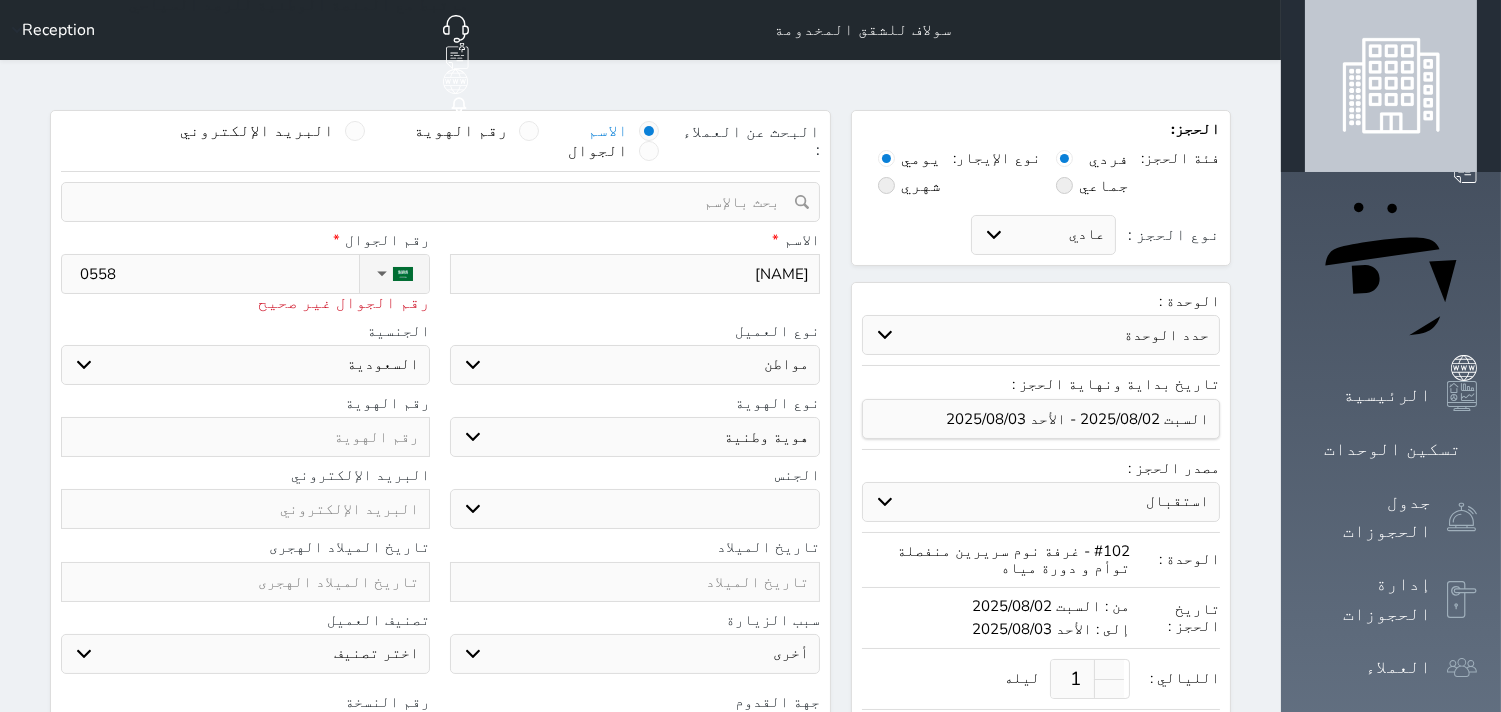 type on "05588" 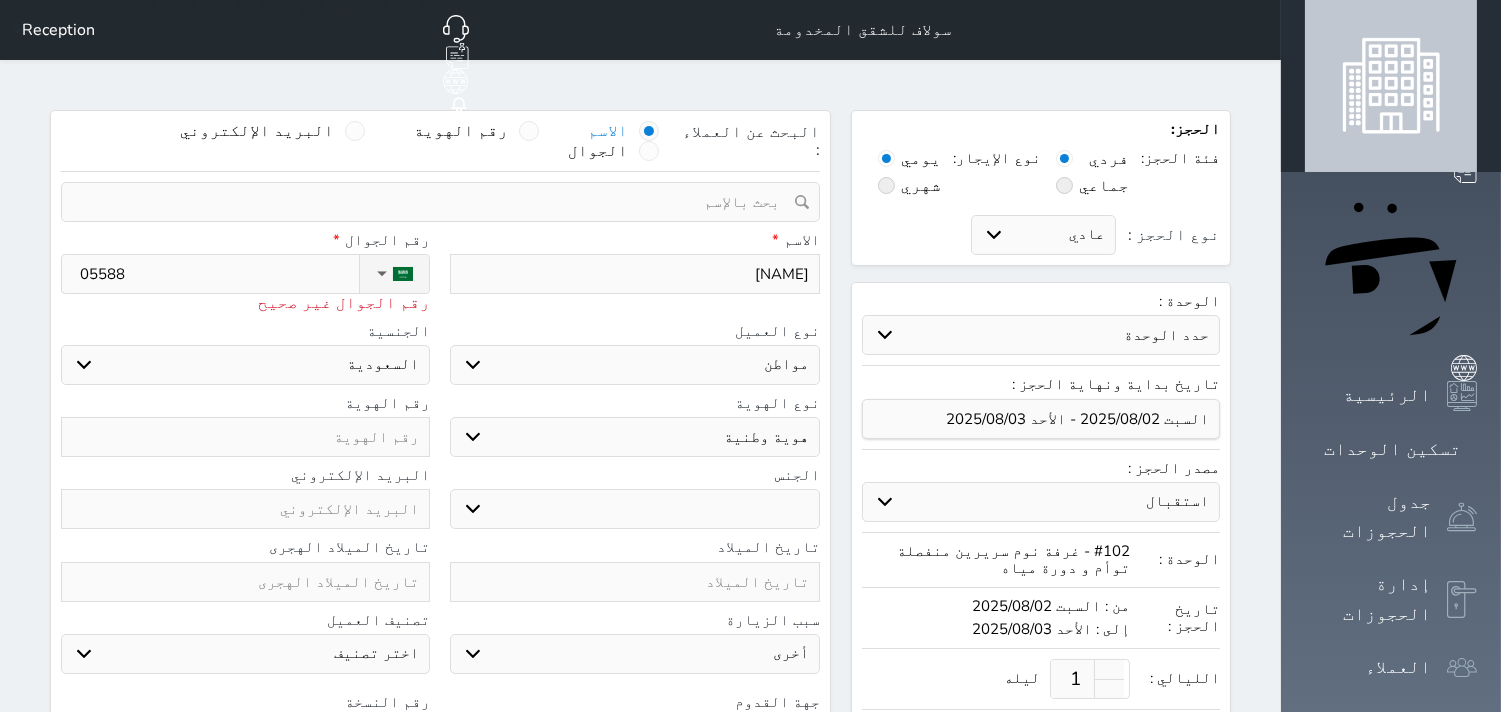 type on "055887" 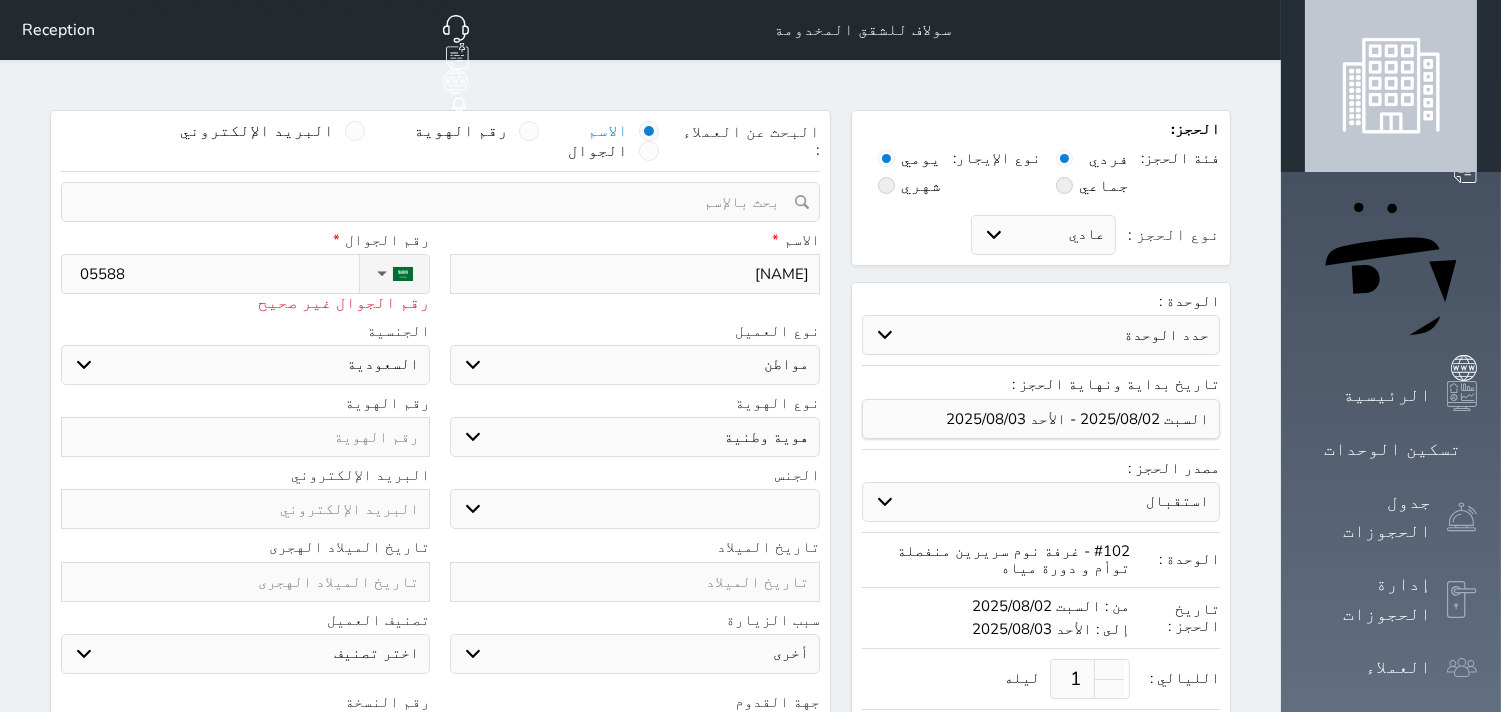 select 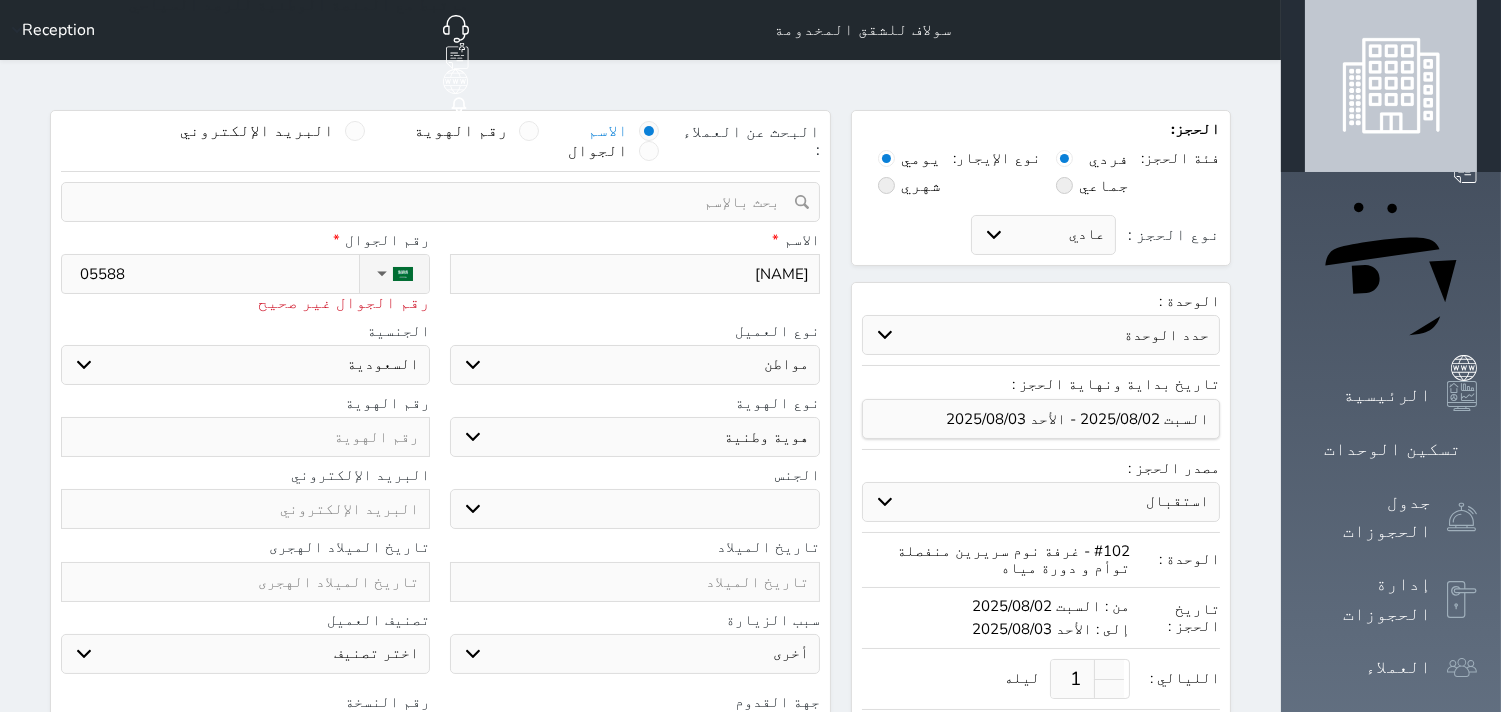 select 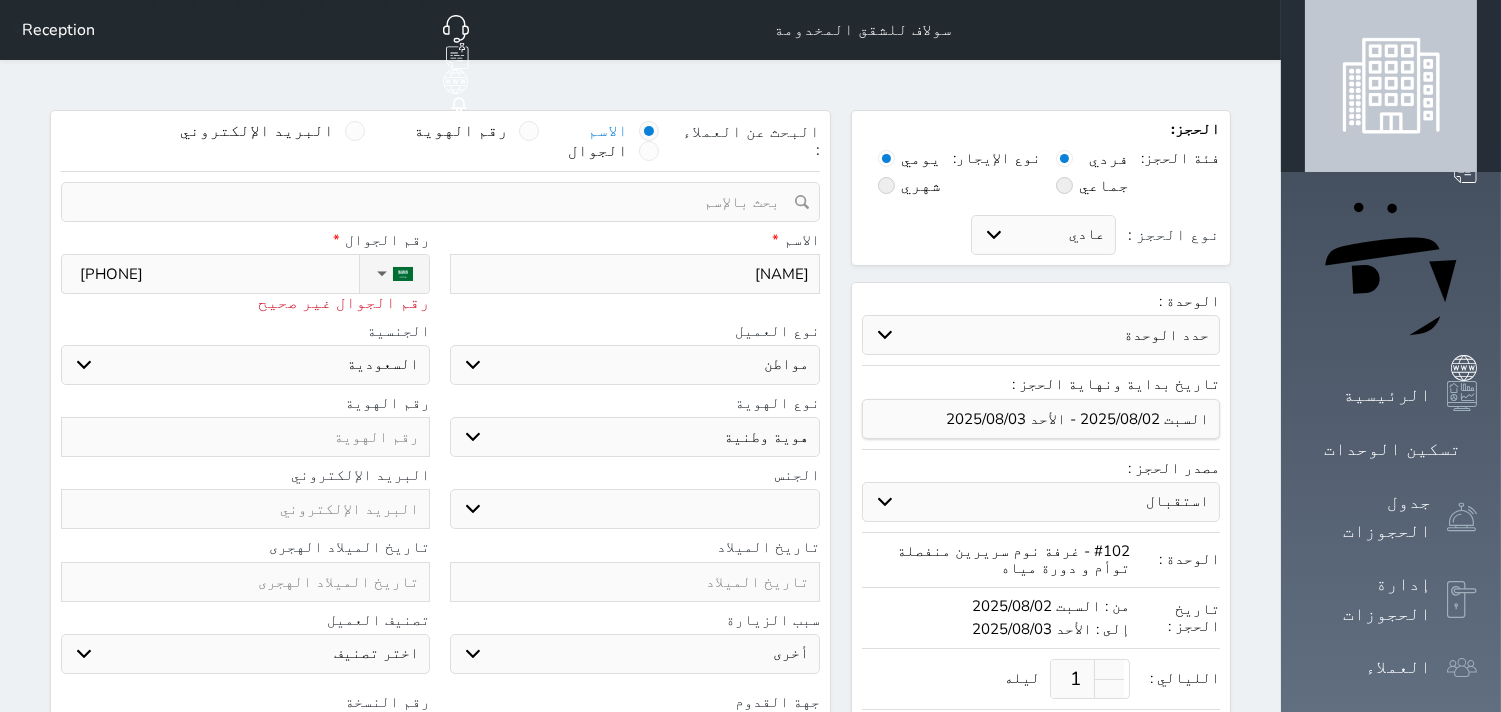 type on "0558875" 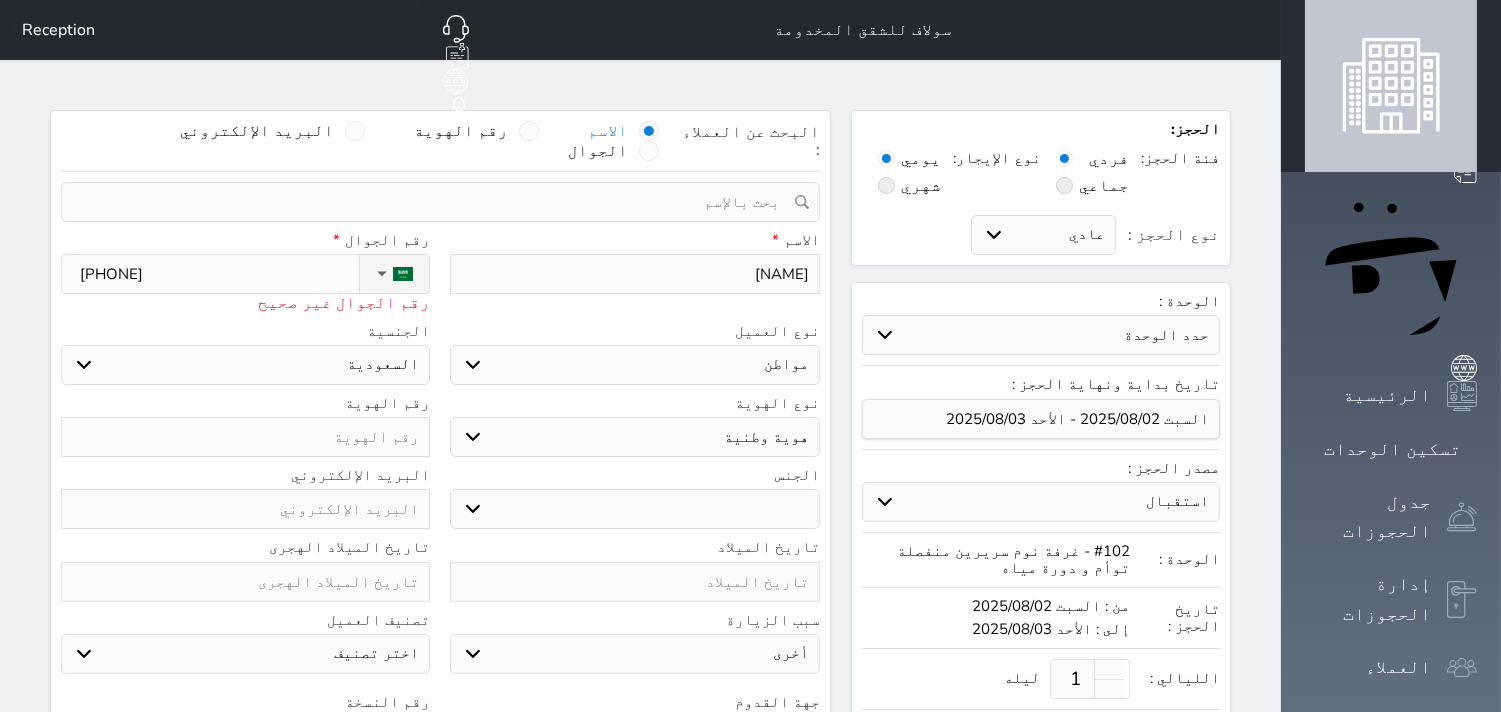 type on "05588757" 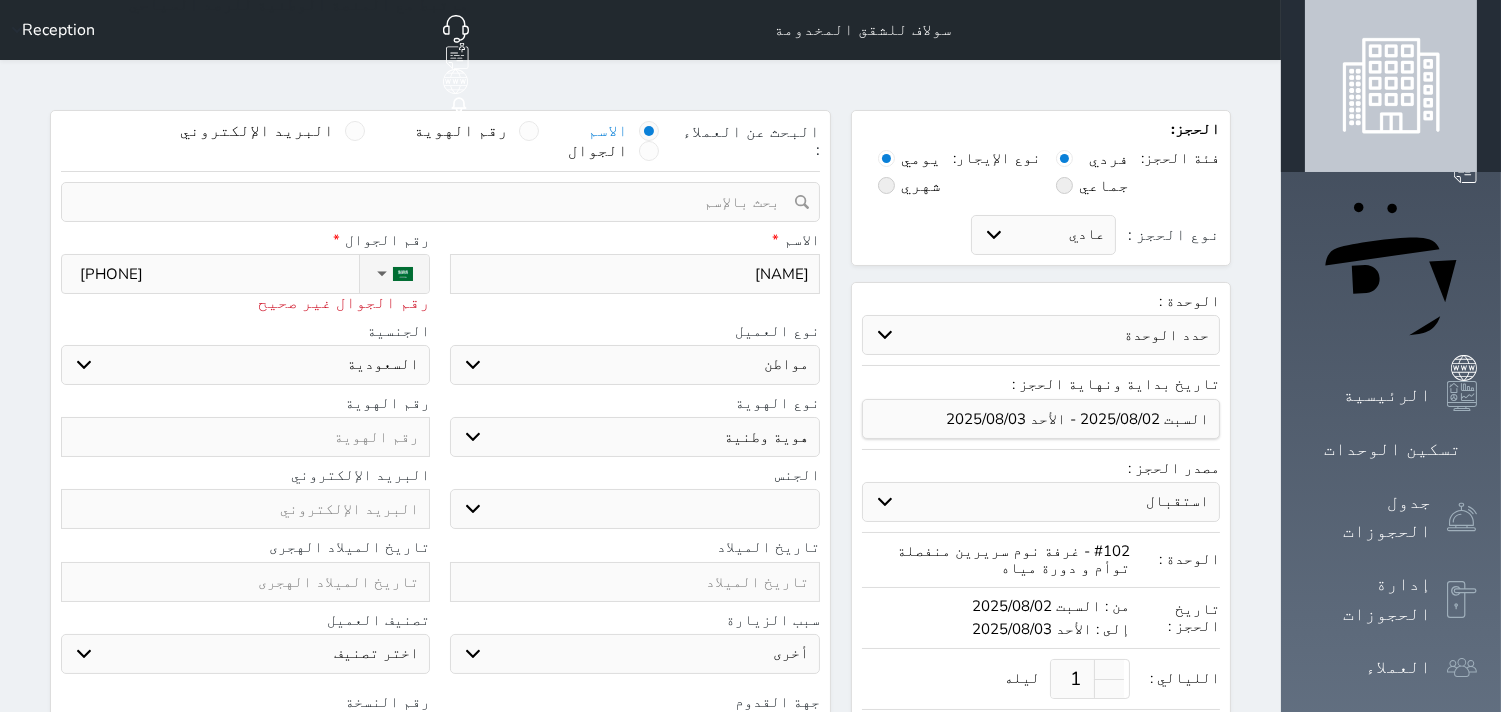 select 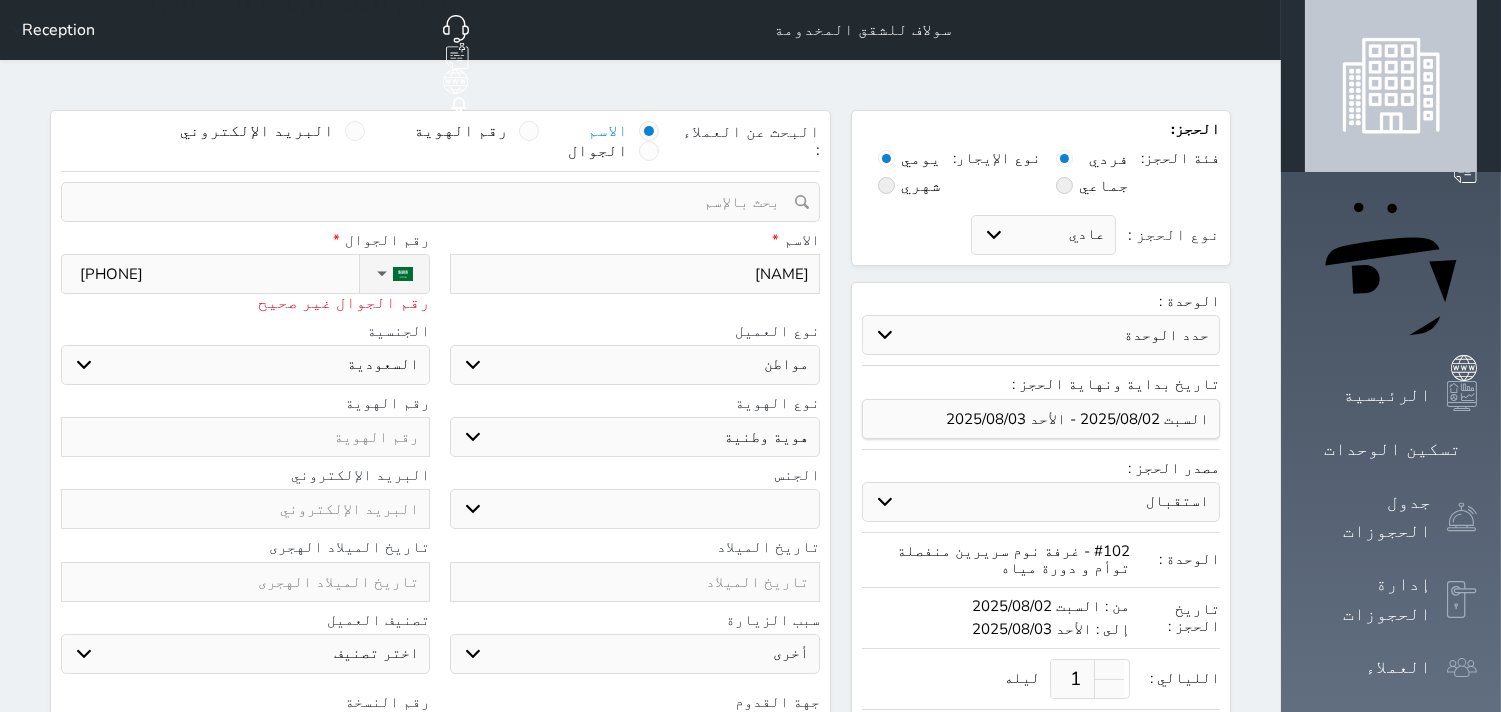 select 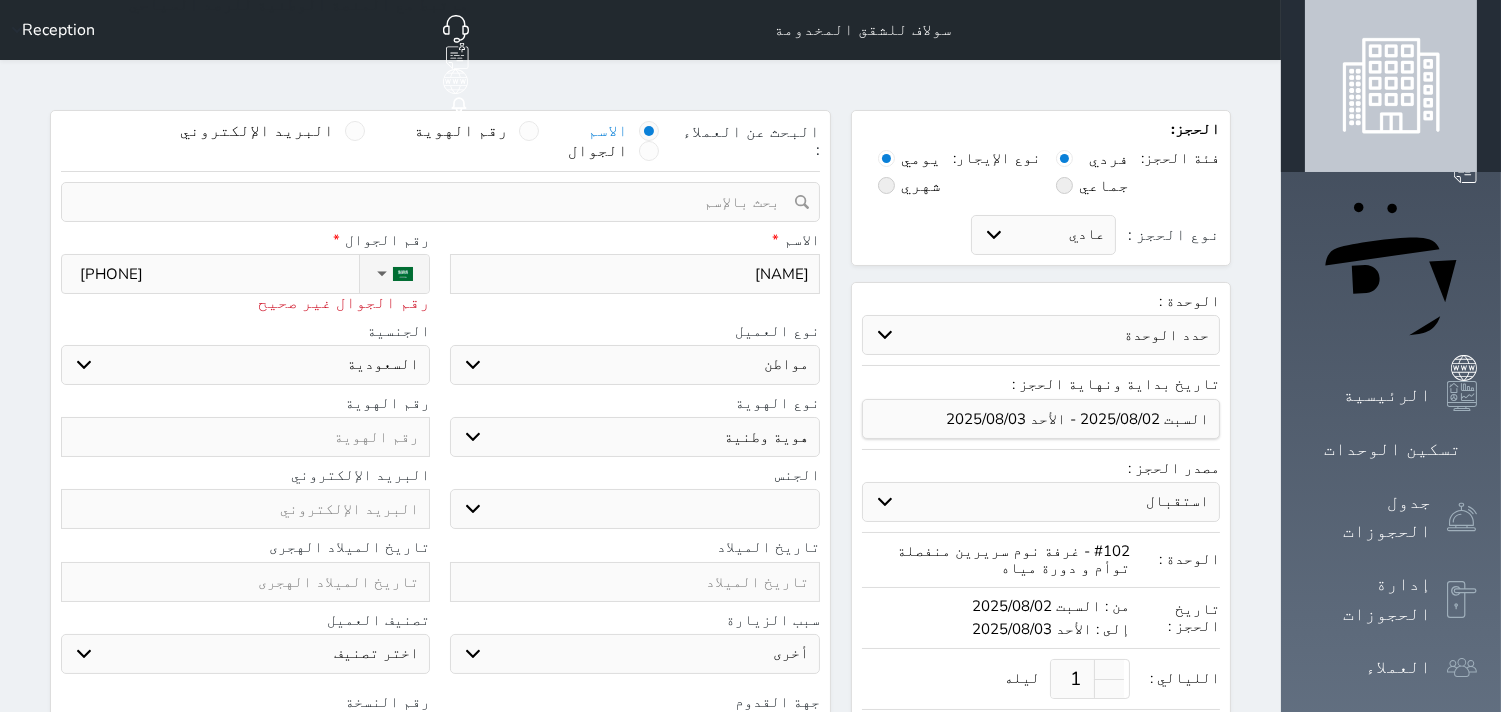 type on "055887571" 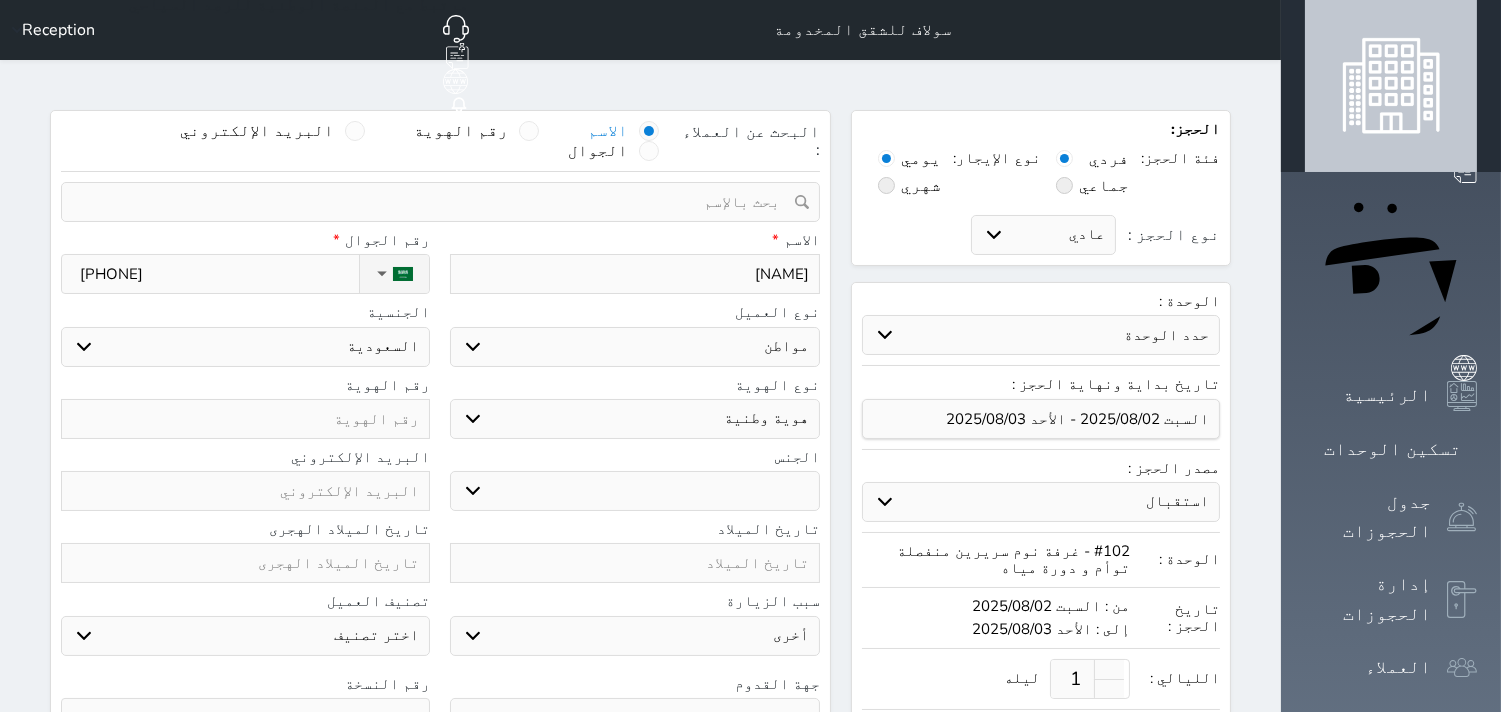 type on "[PHONE]" 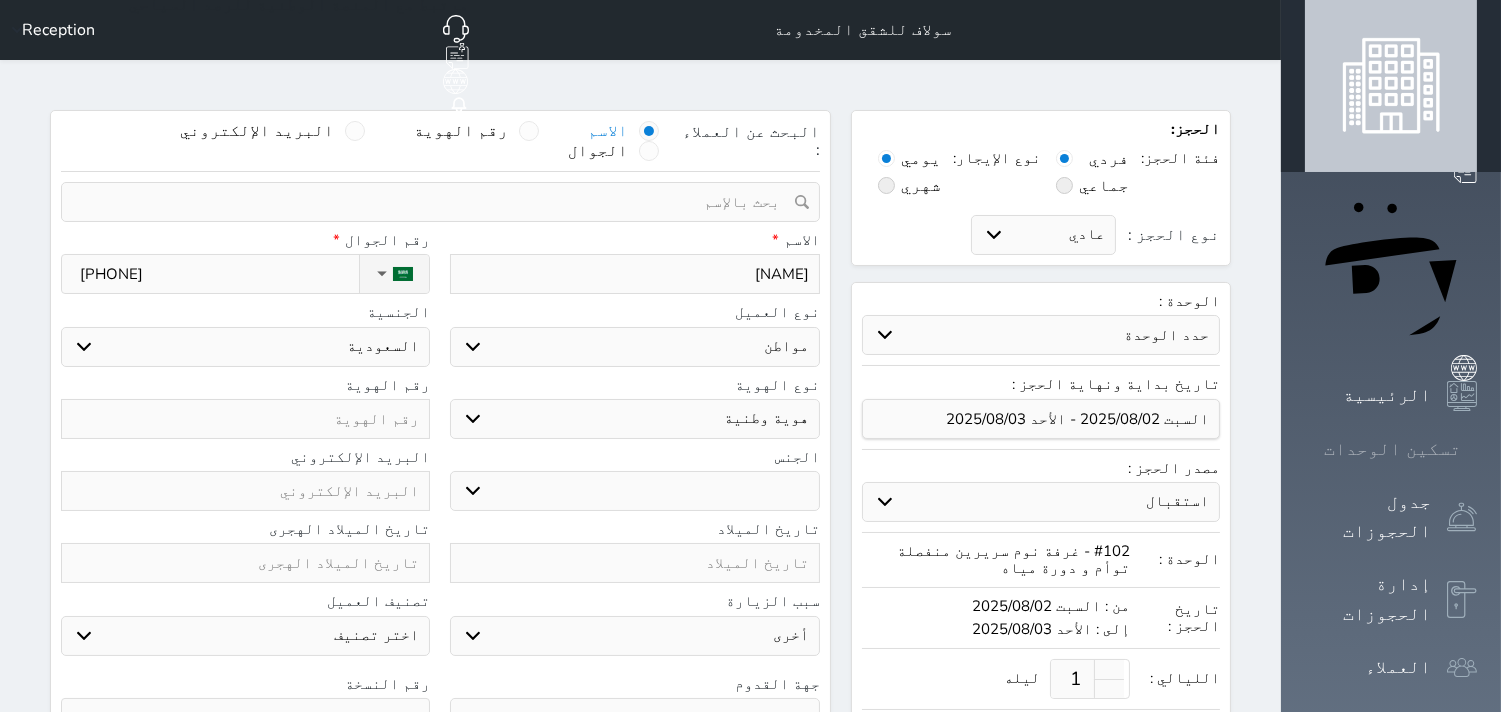 click at bounding box center (1477, 449) 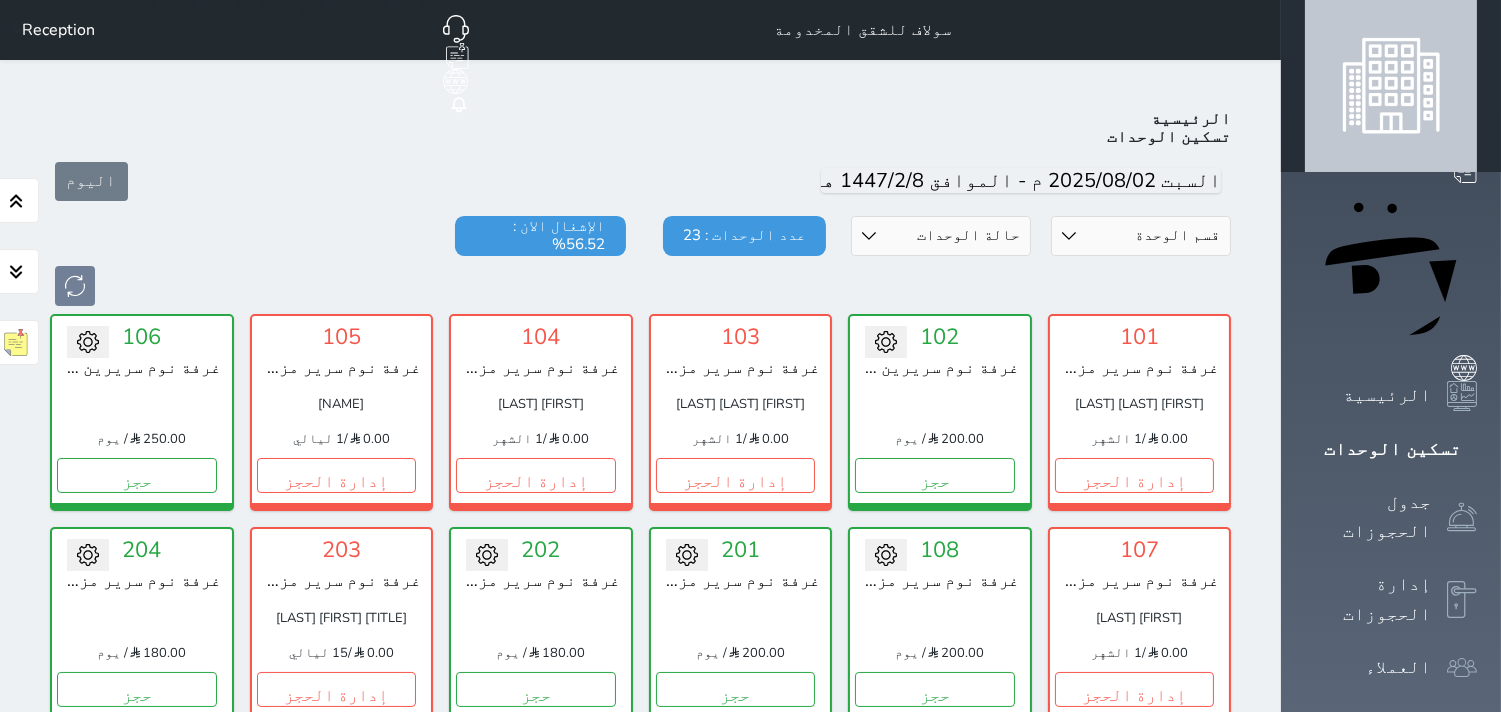 scroll, scrollTop: 77, scrollLeft: 0, axis: vertical 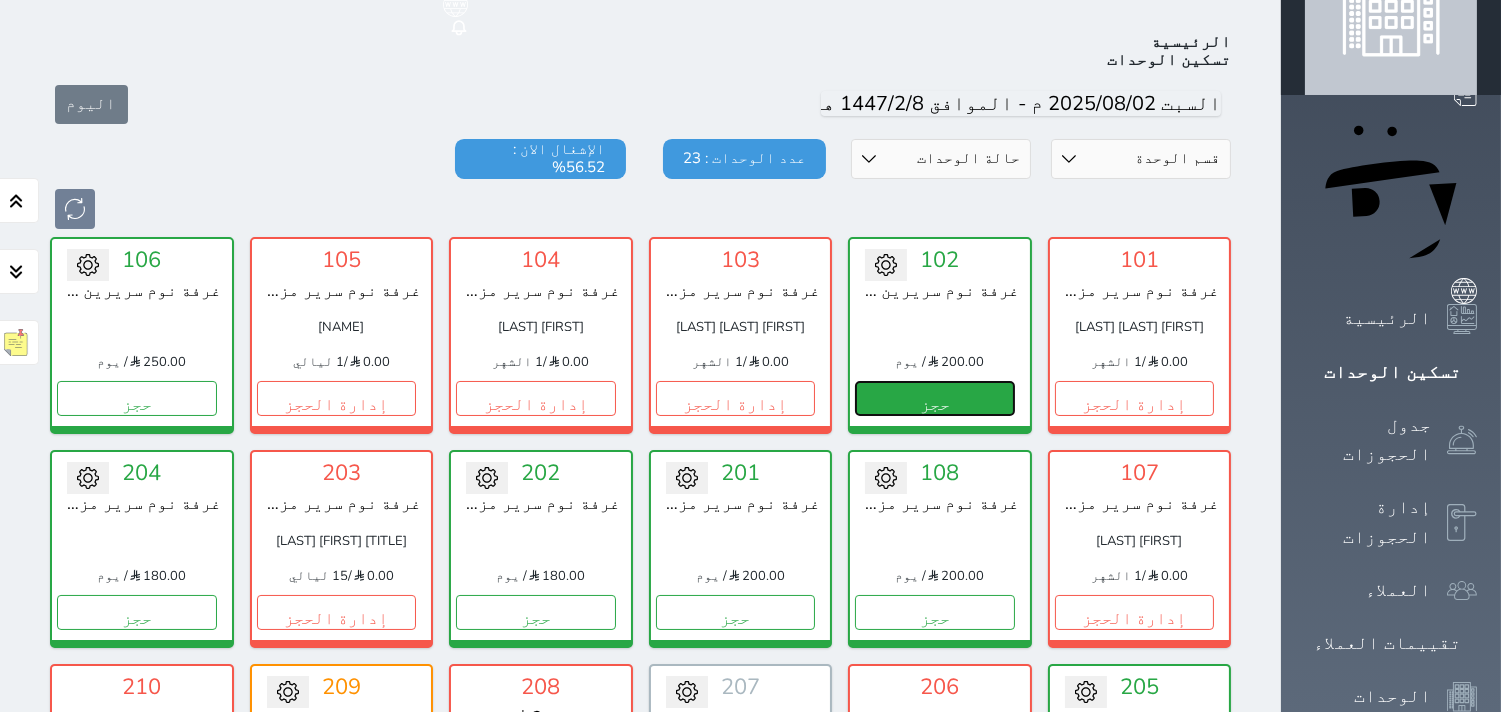 click on "حجز" at bounding box center (935, 398) 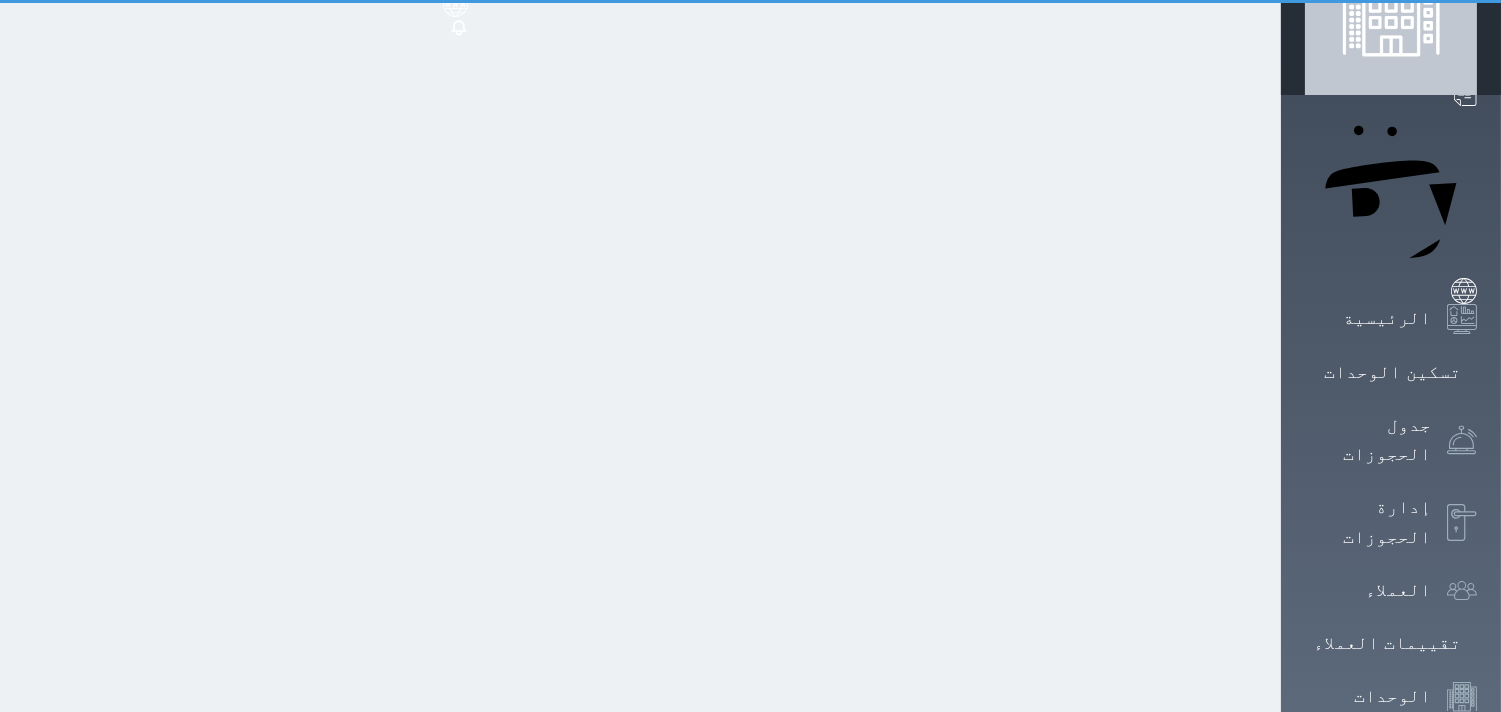 scroll, scrollTop: 0, scrollLeft: 0, axis: both 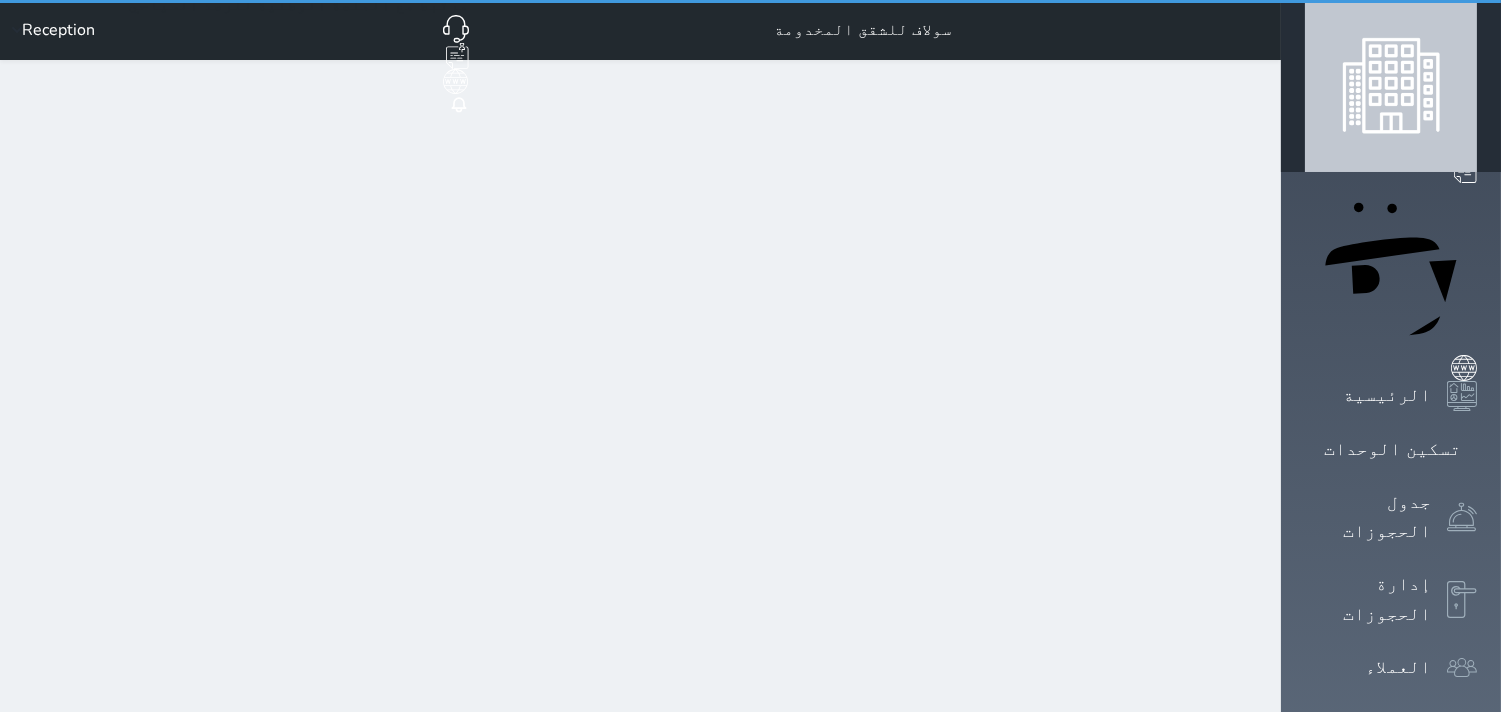 select on "1" 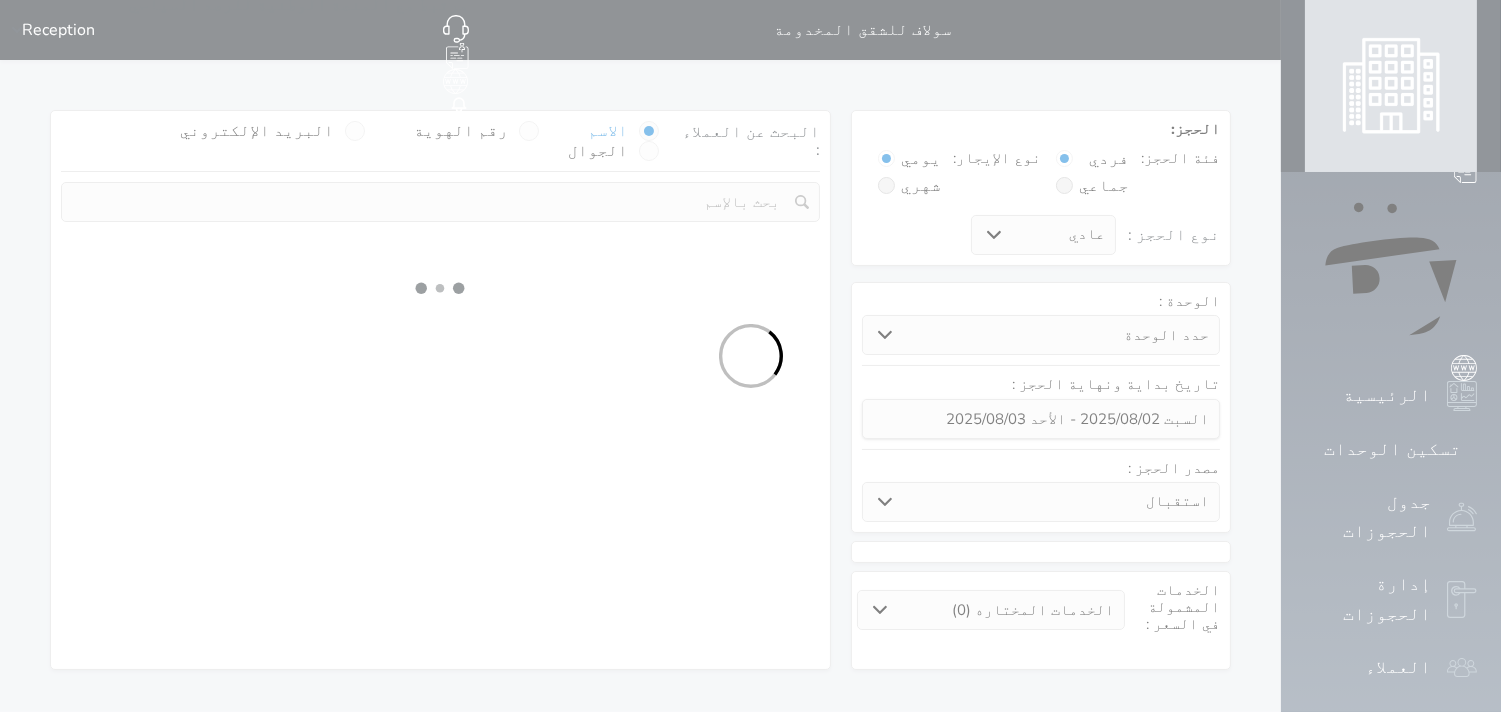 select 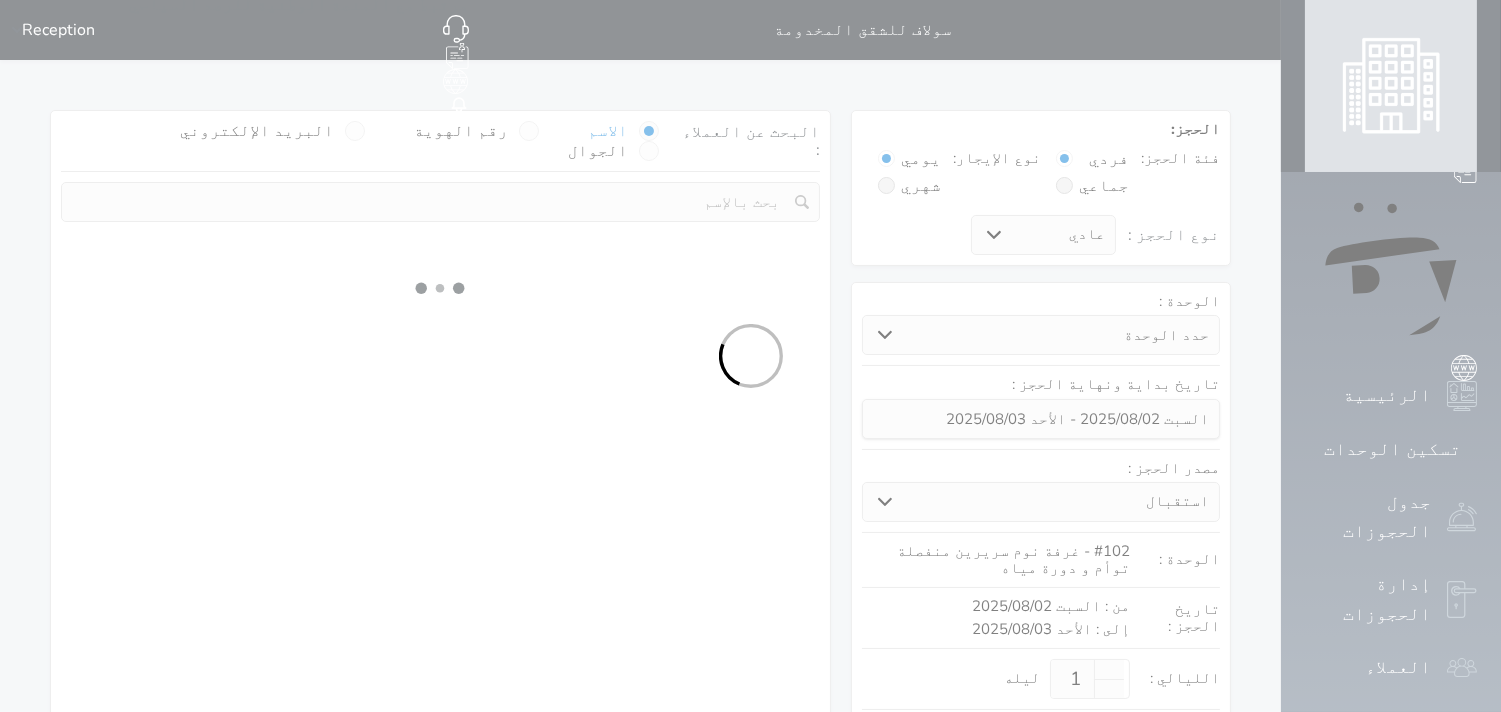 select on "113" 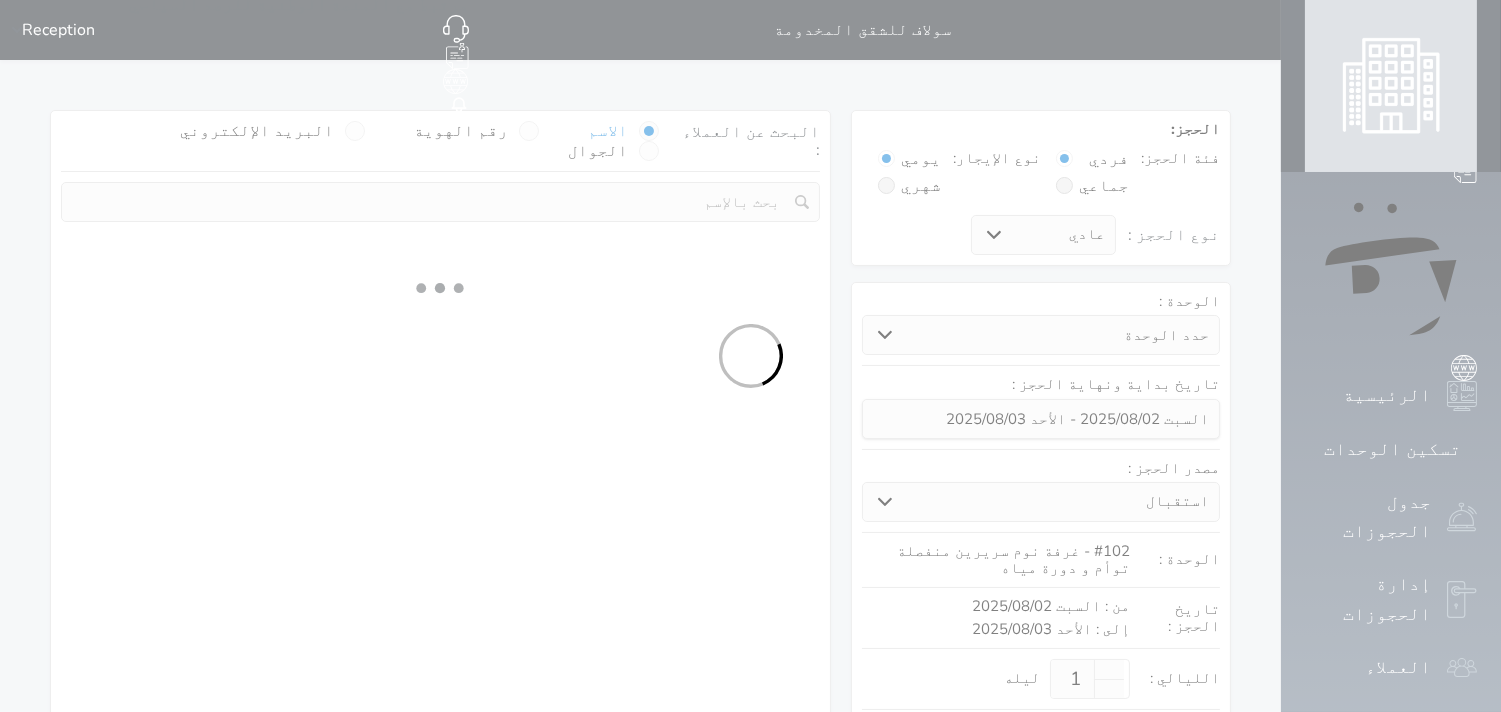 select on "1" 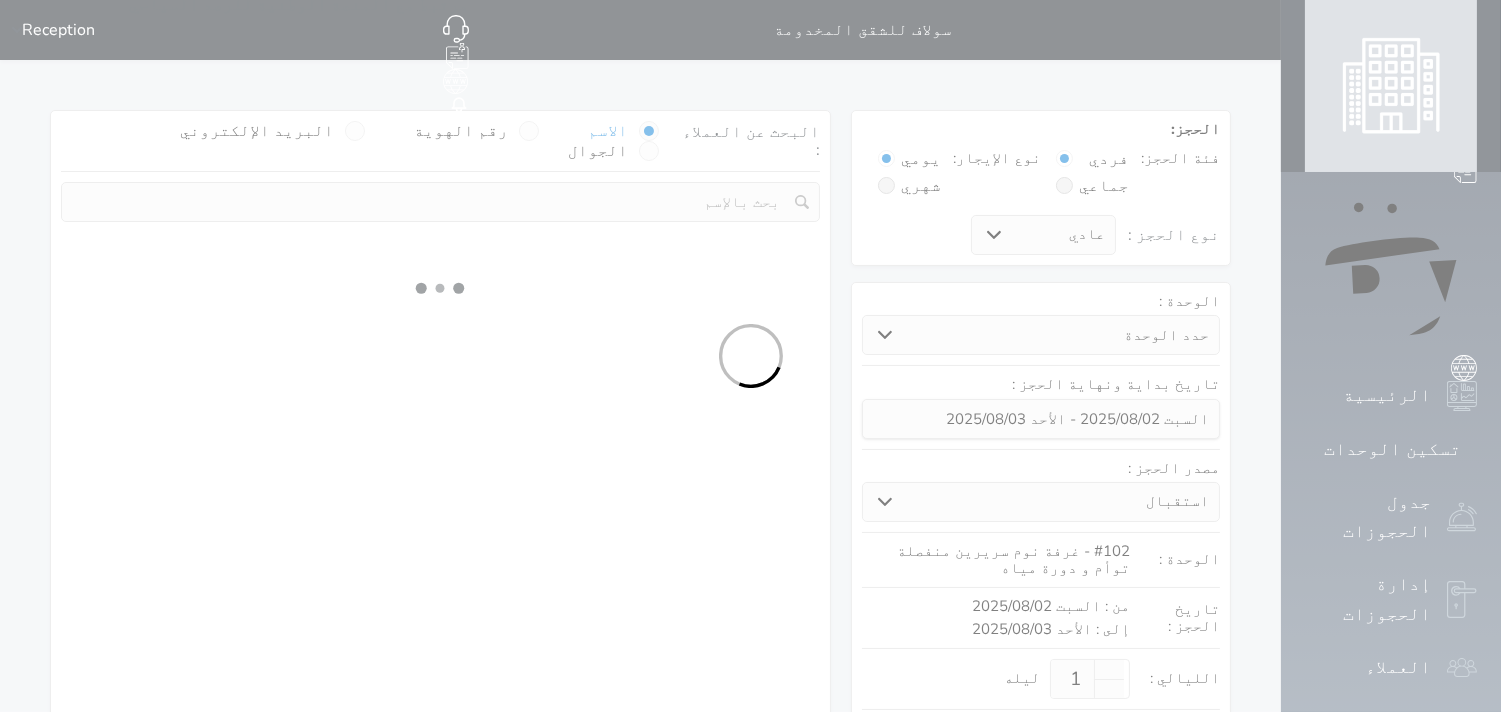 select 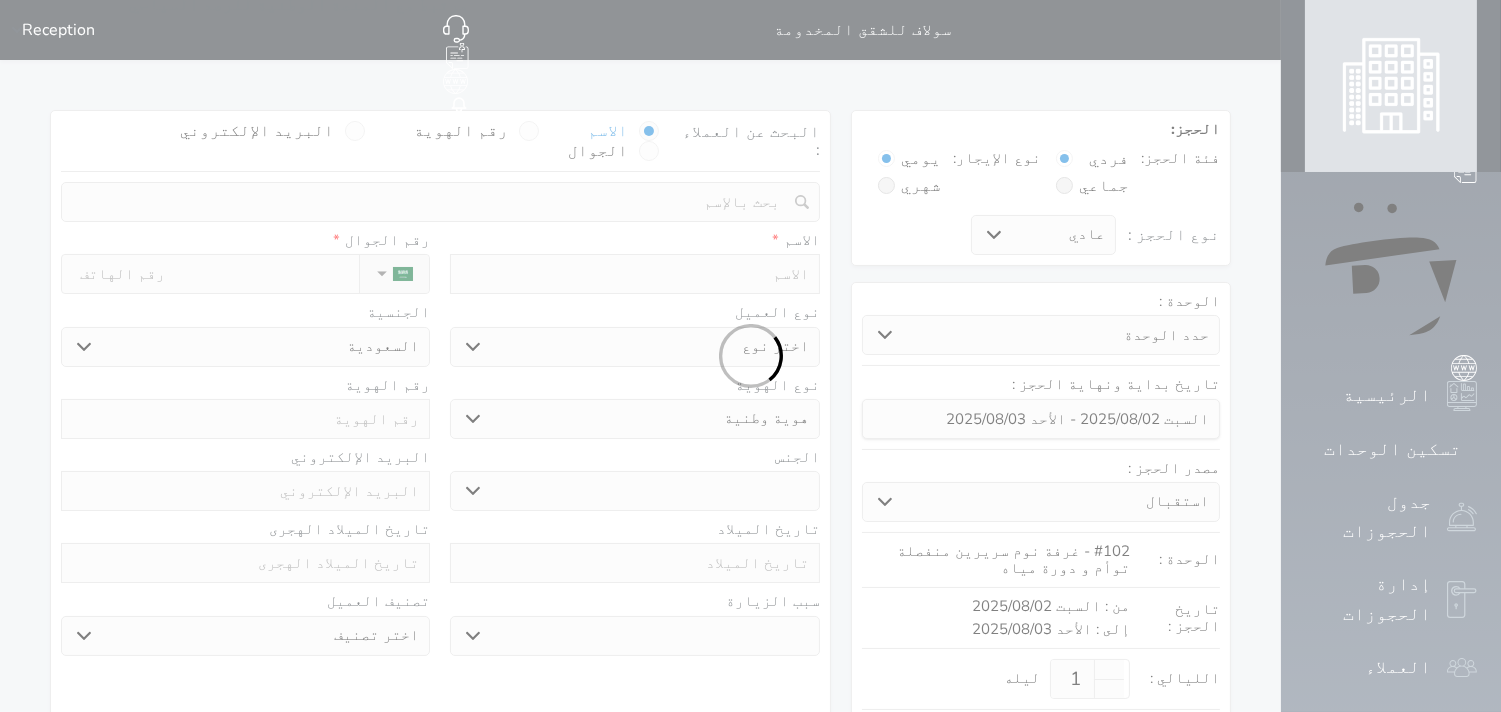 select 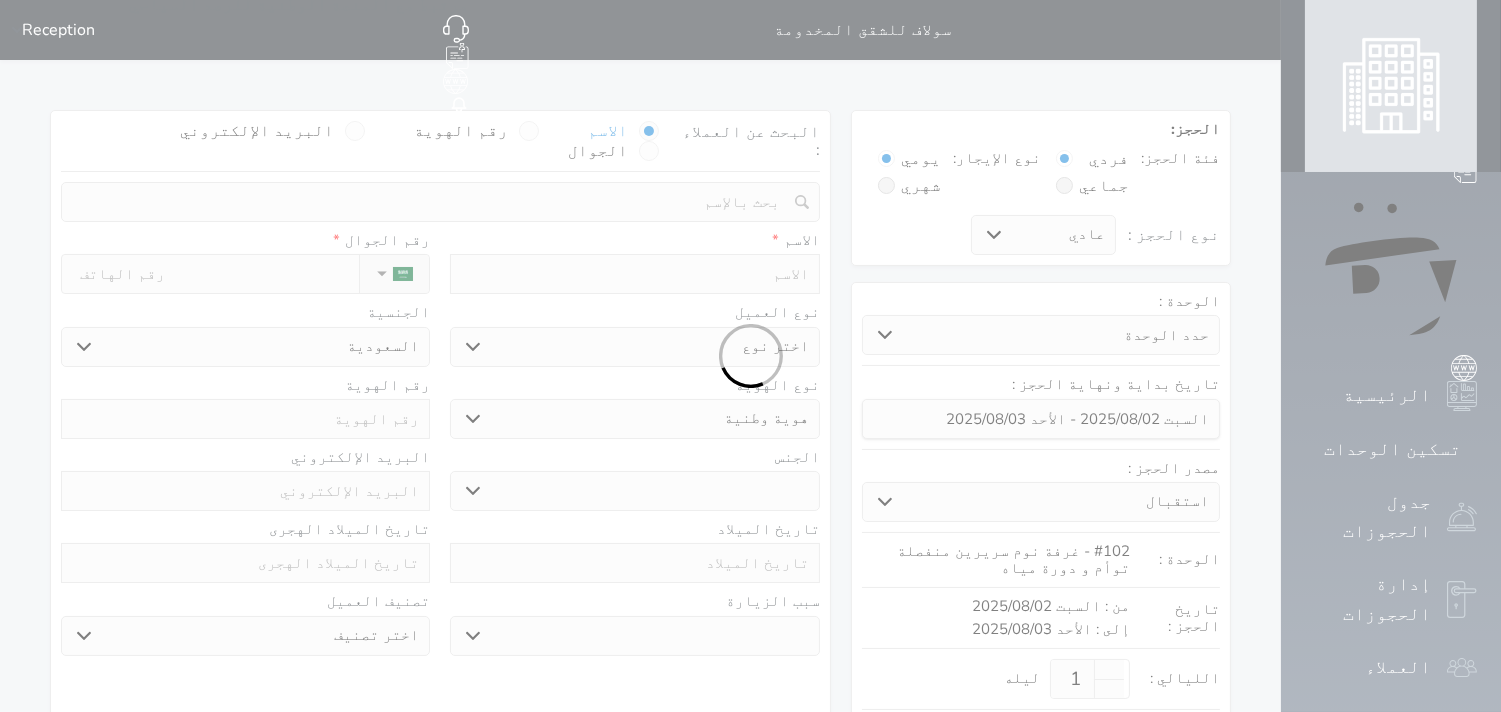 select 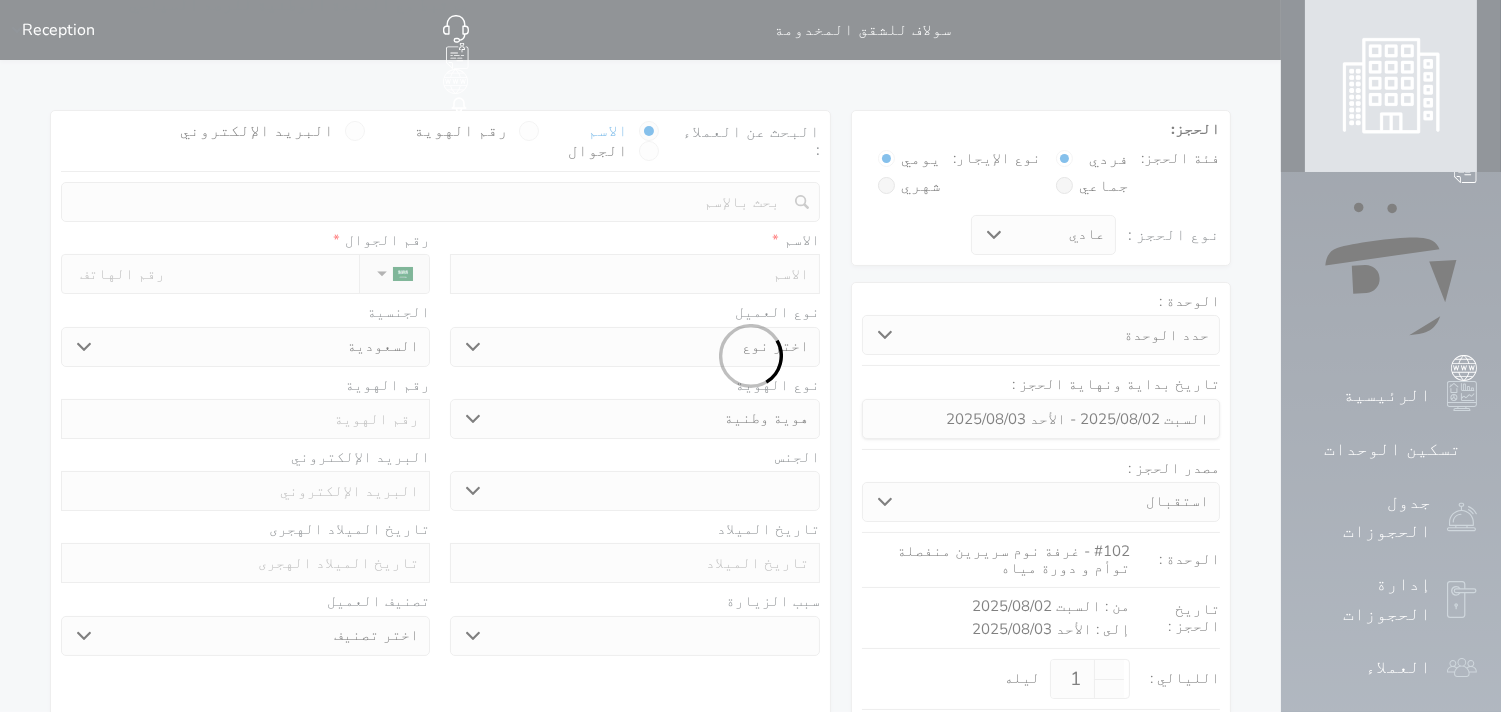 select 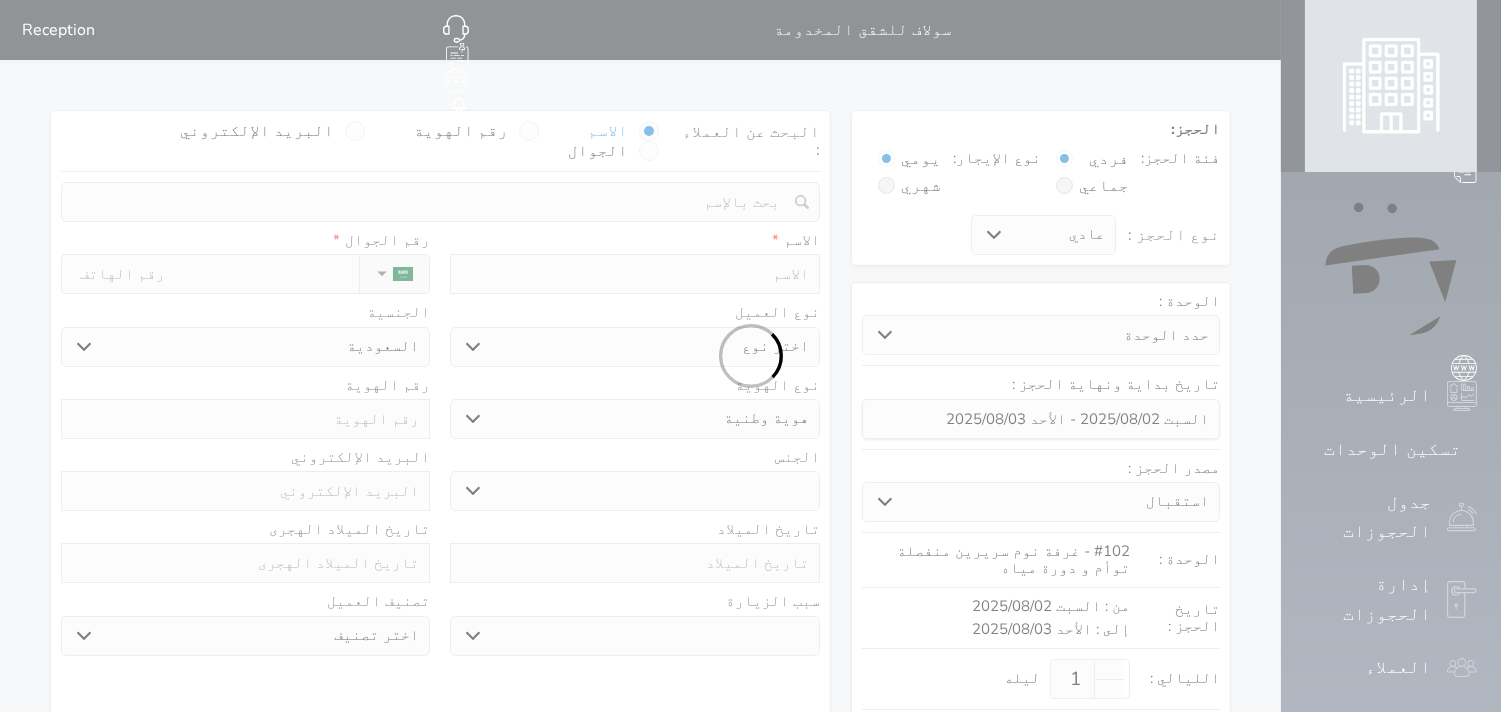 select 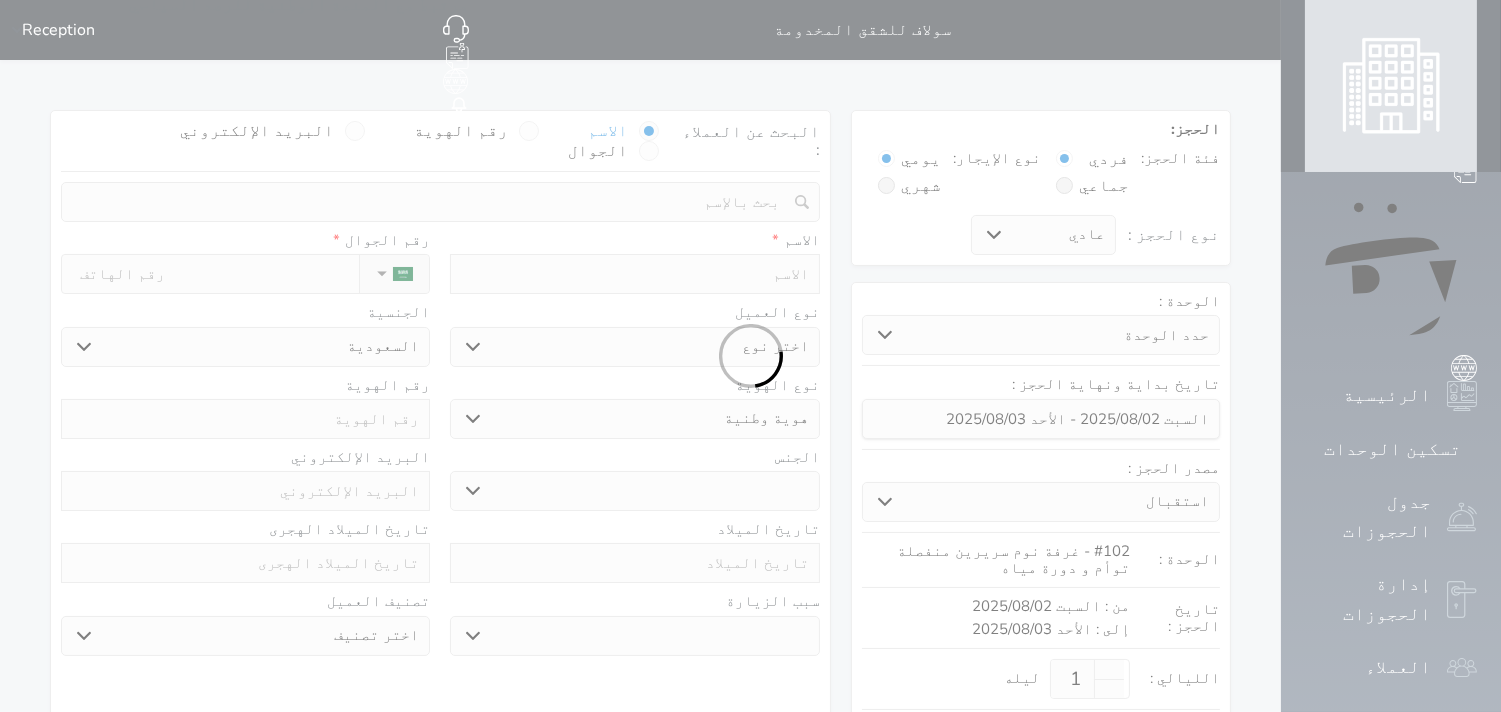 select 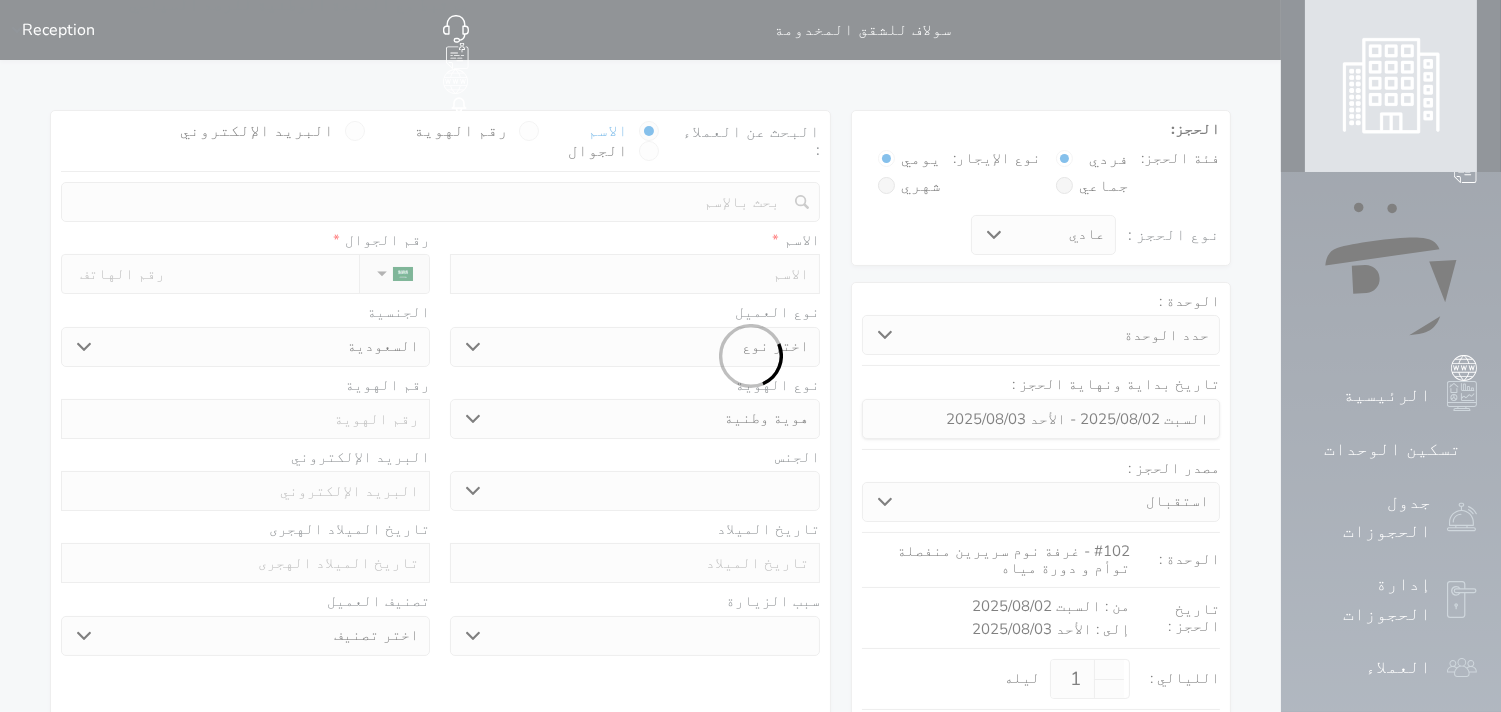 select 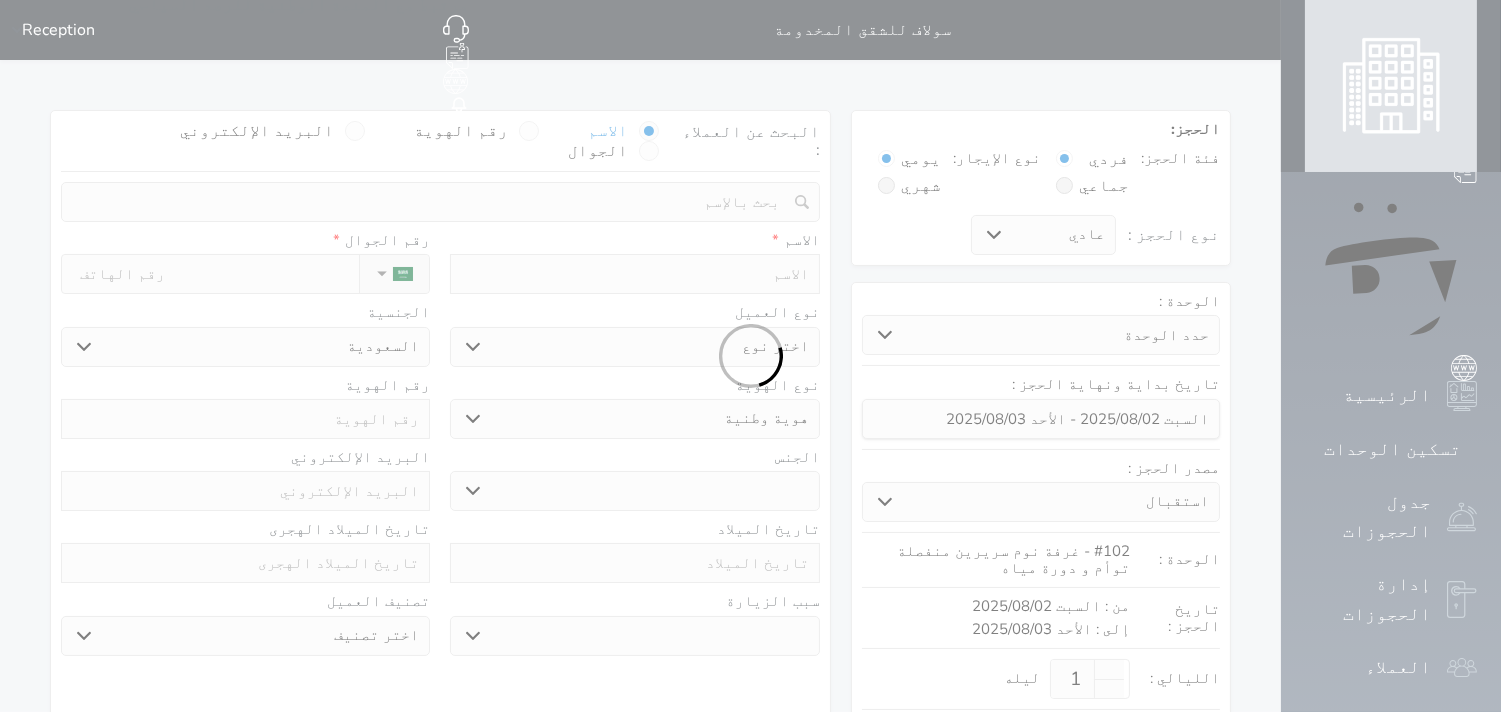 select 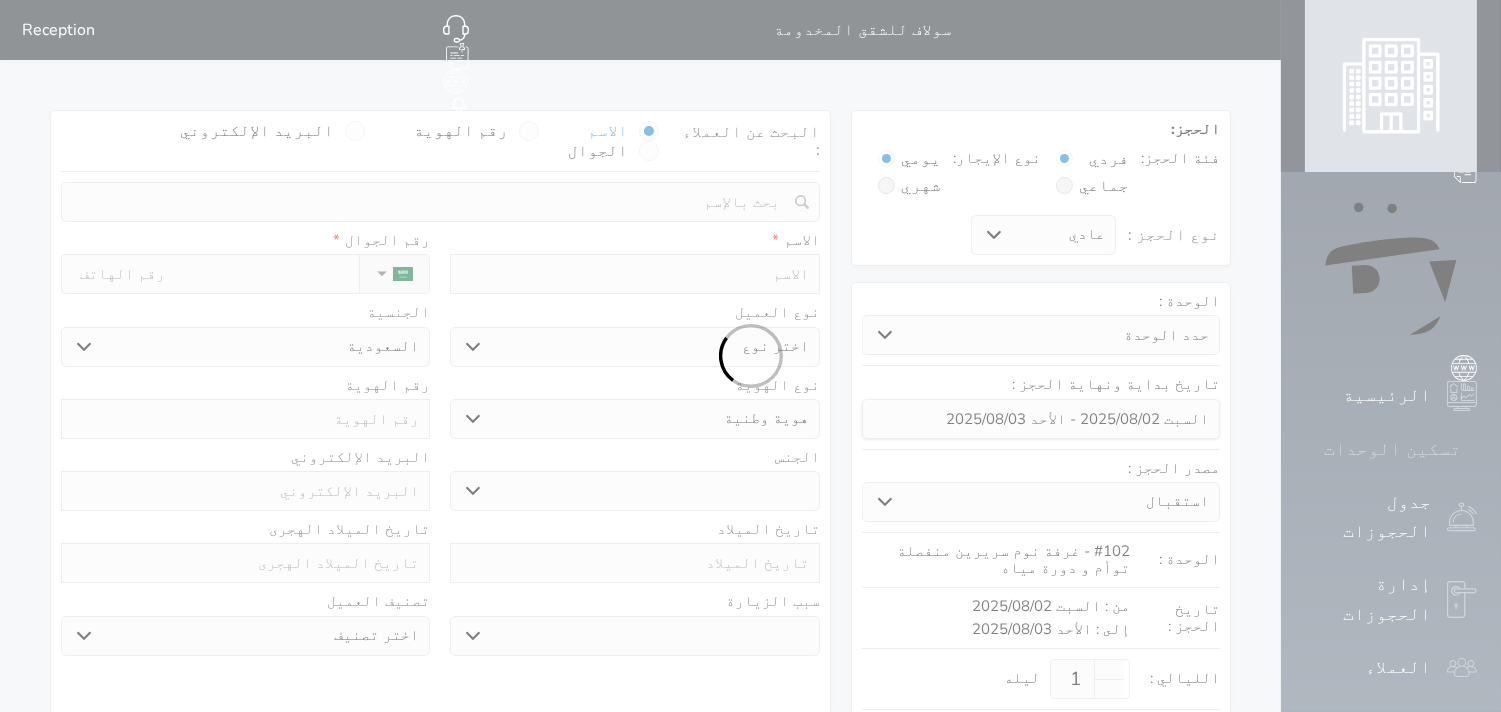 click on "تسكين الوحدات" at bounding box center (1392, 449) 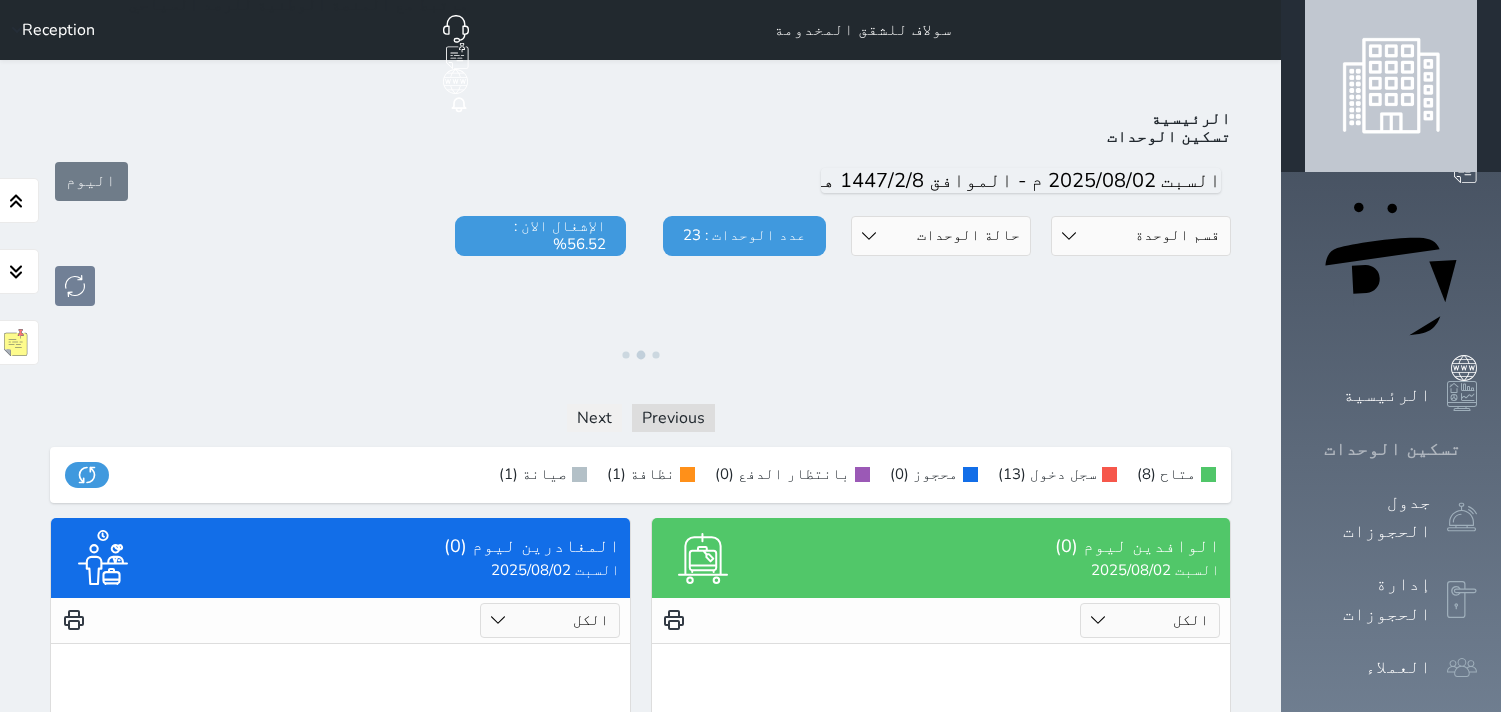 scroll, scrollTop: 77, scrollLeft: 0, axis: vertical 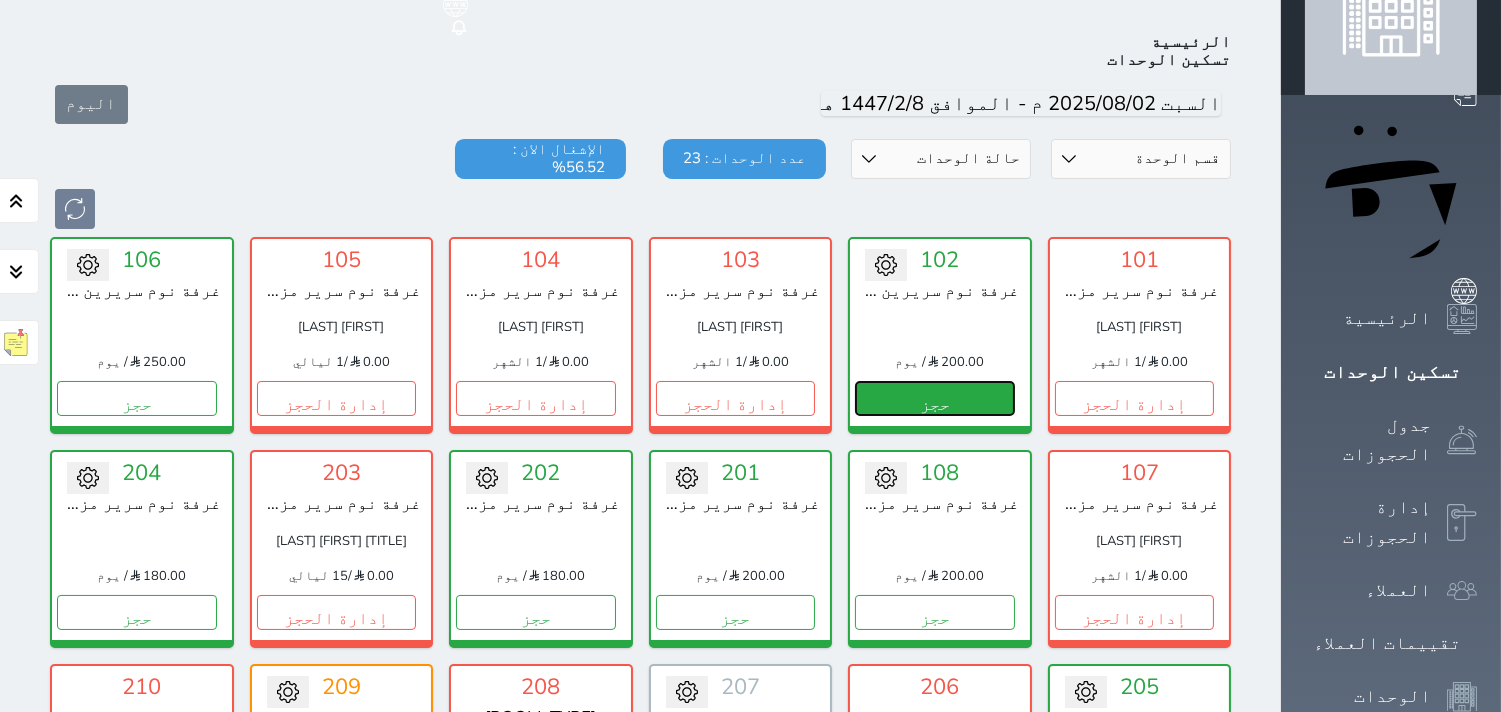 click on "حجز" at bounding box center [935, 398] 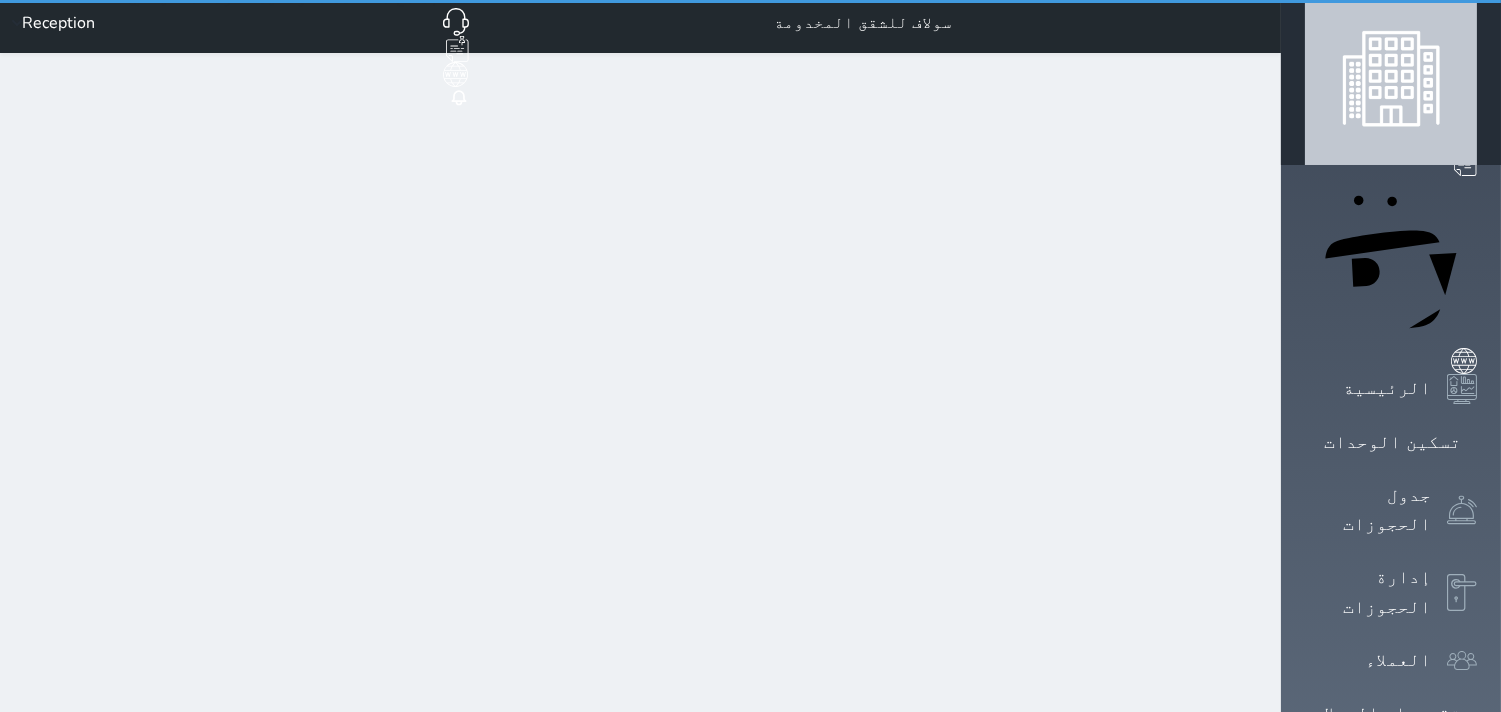 scroll, scrollTop: 0, scrollLeft: 0, axis: both 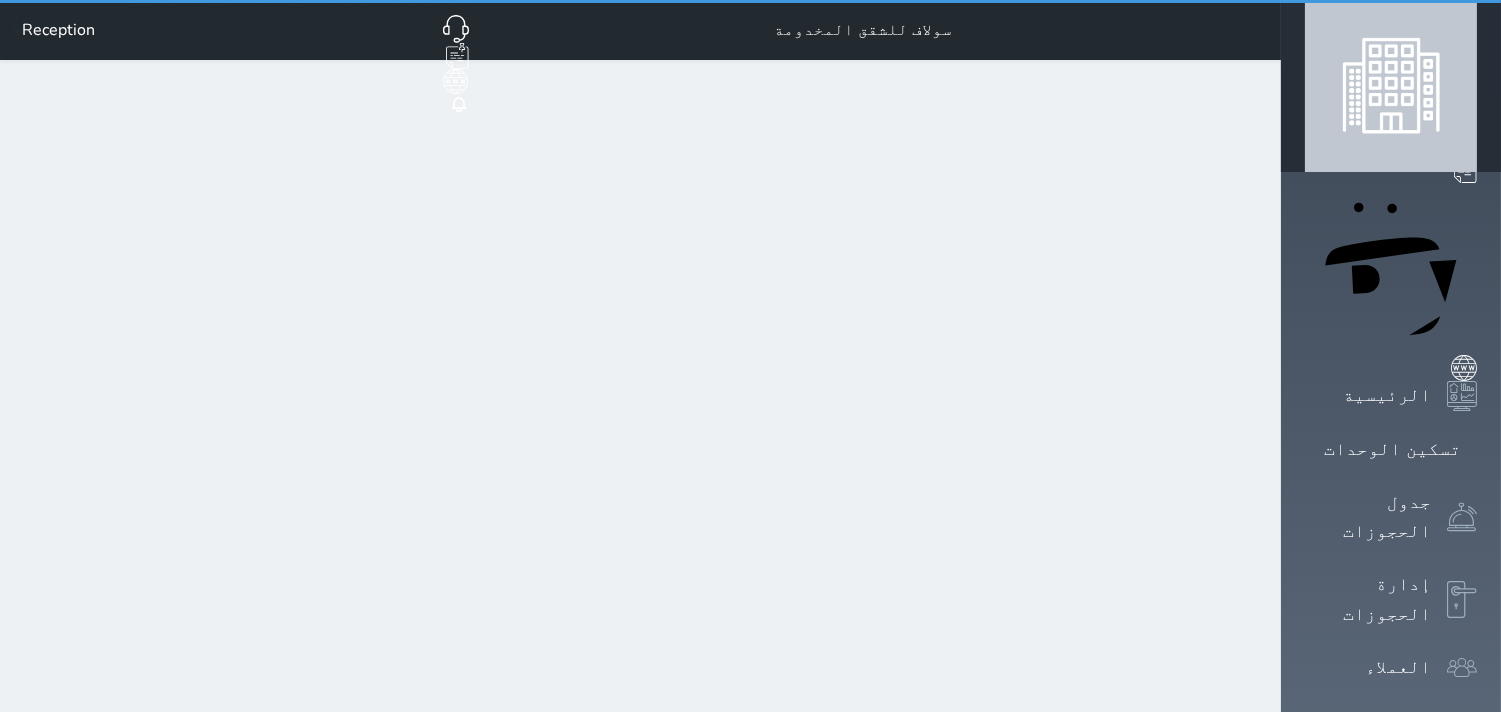 select on "1" 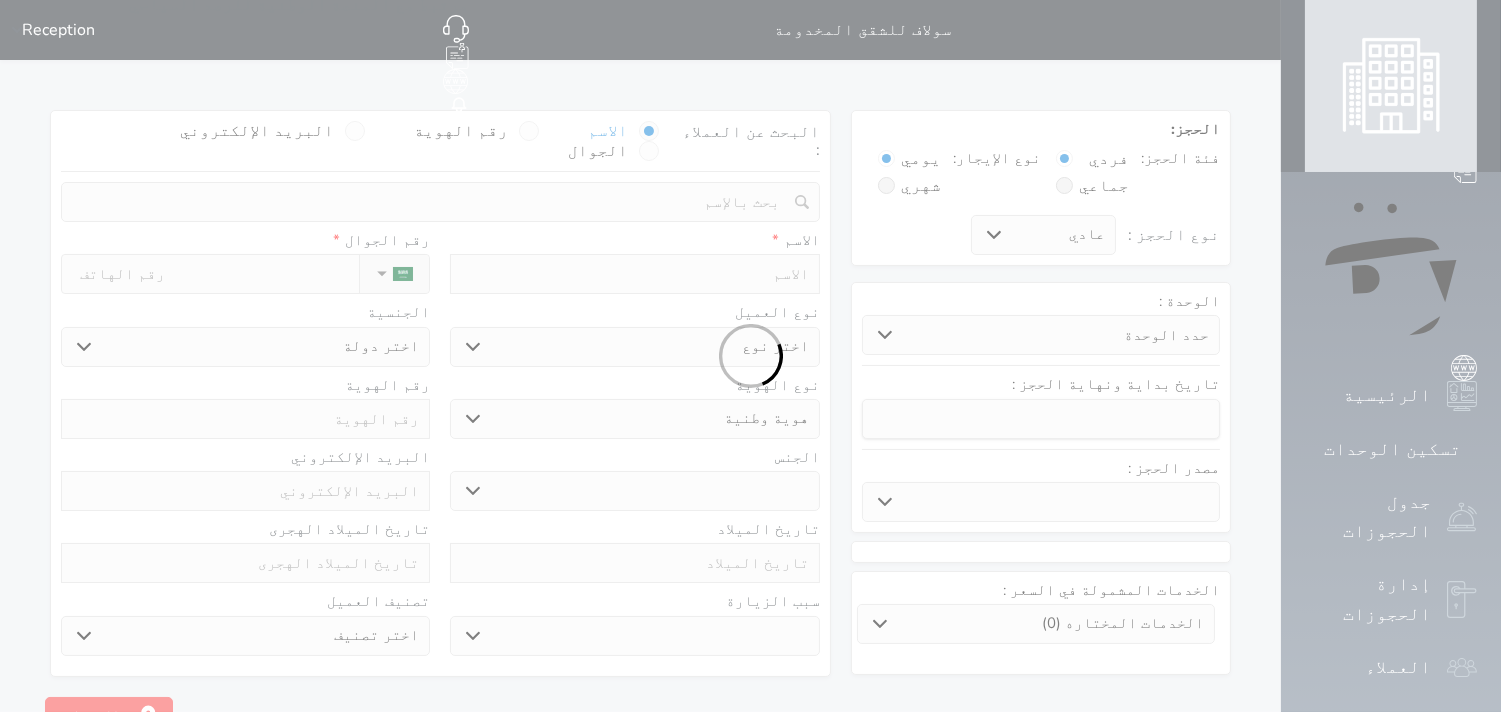 select 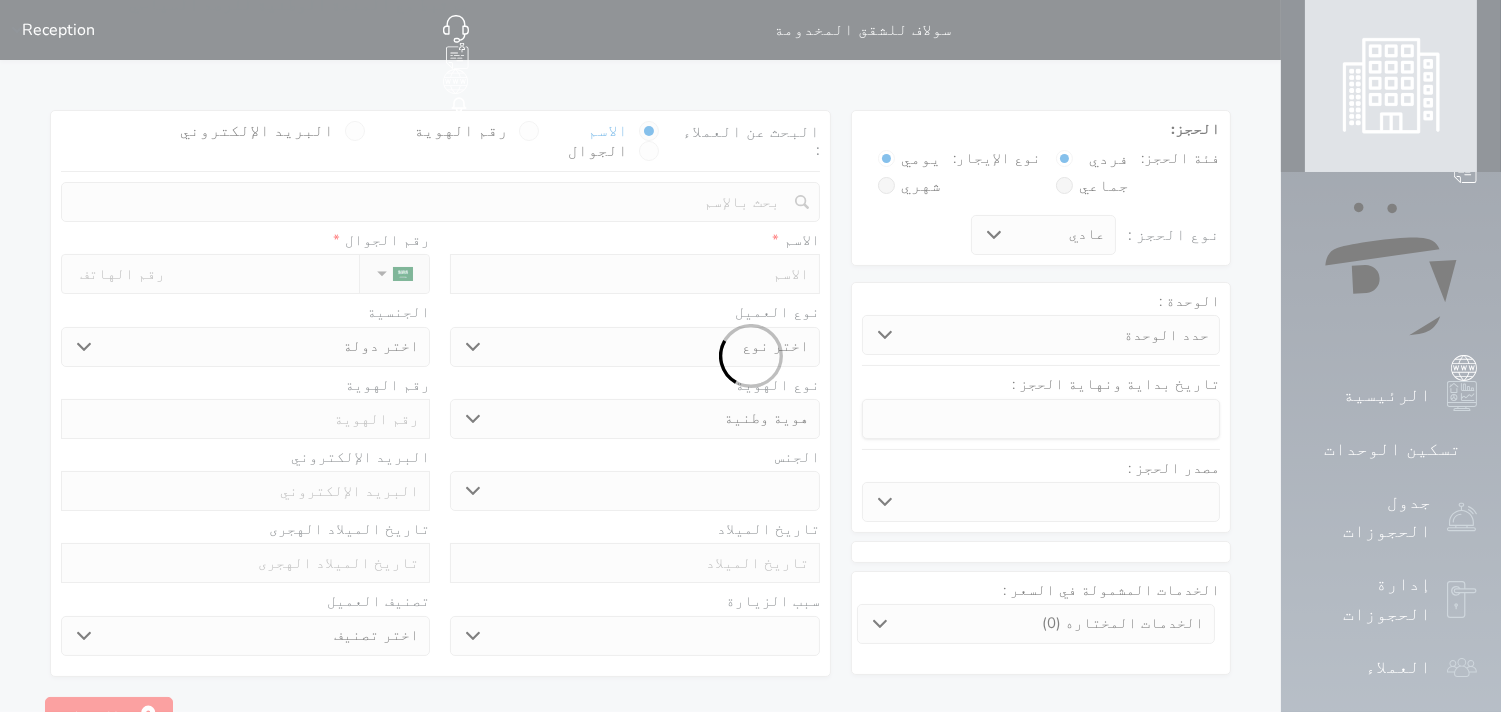 select 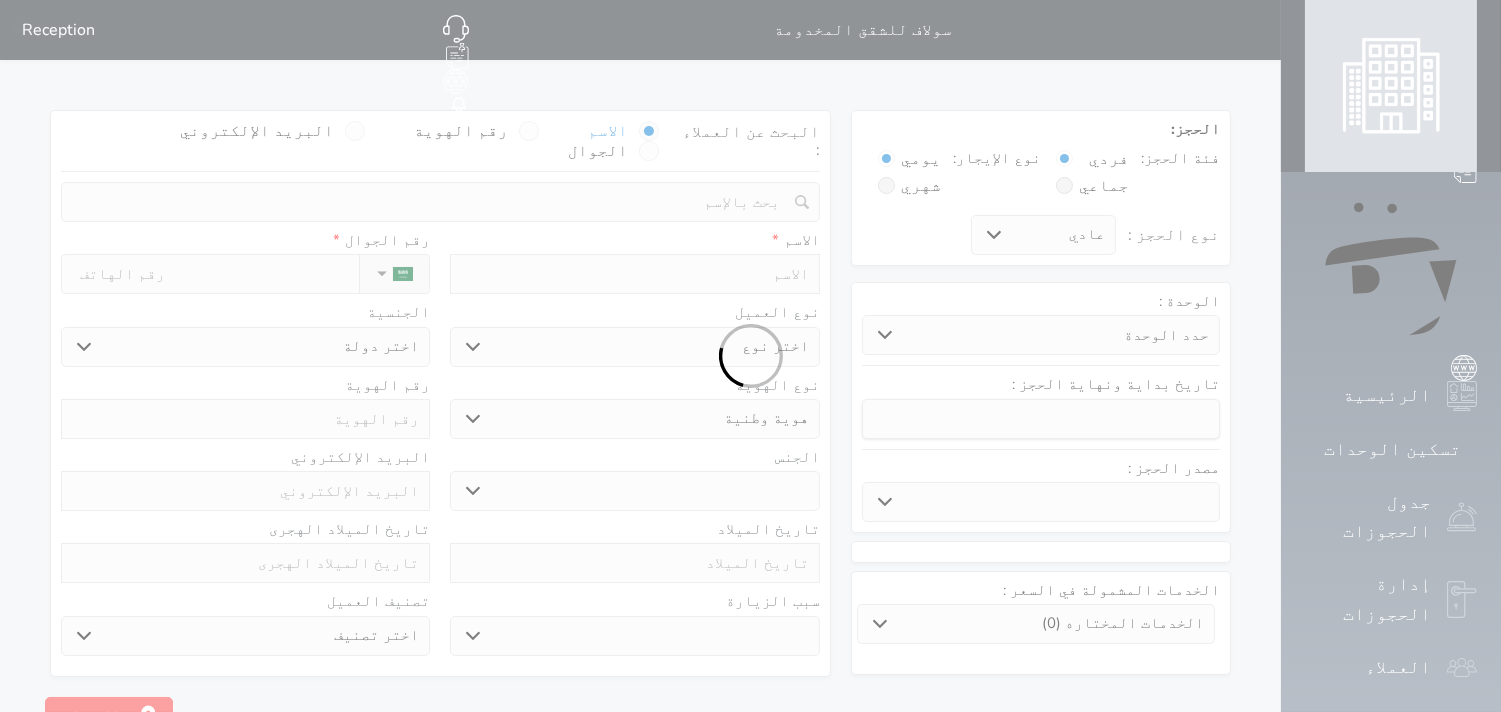 select 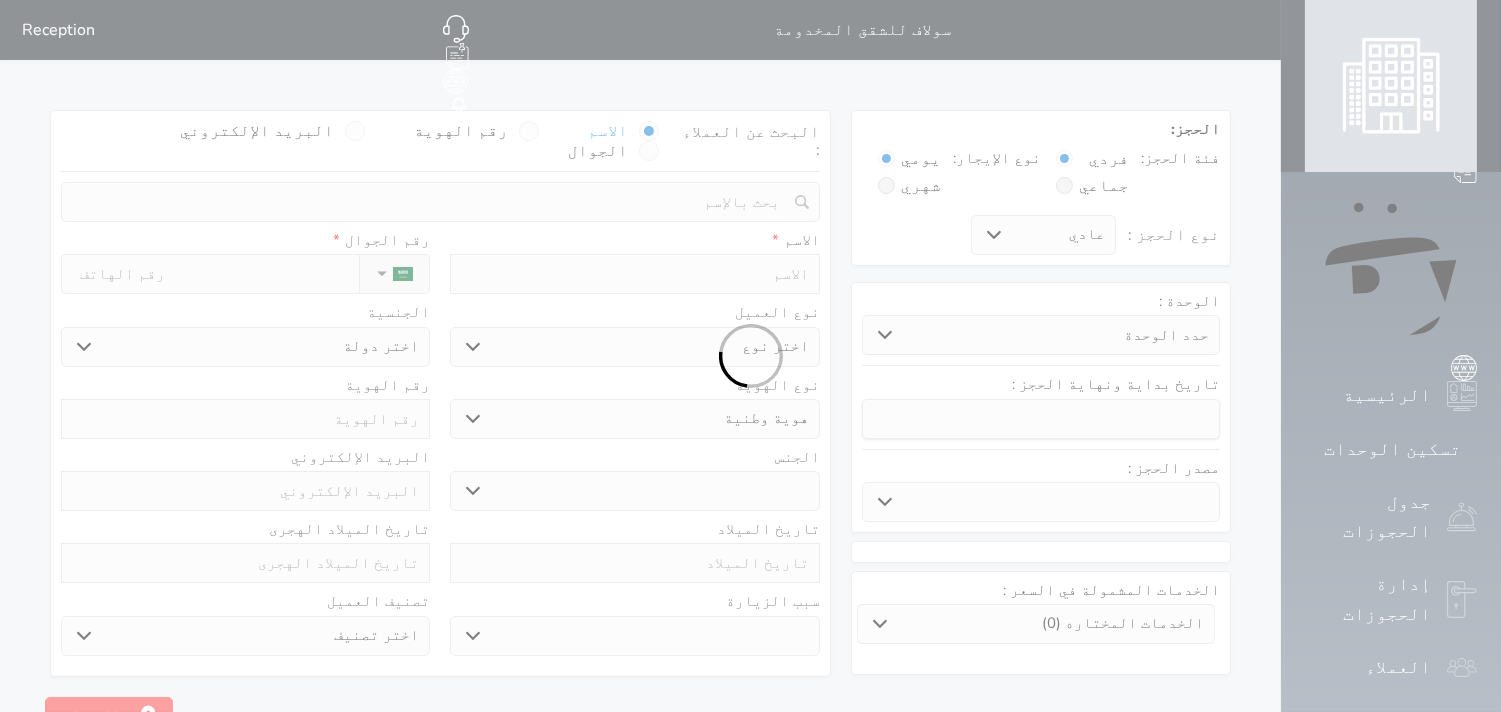 select 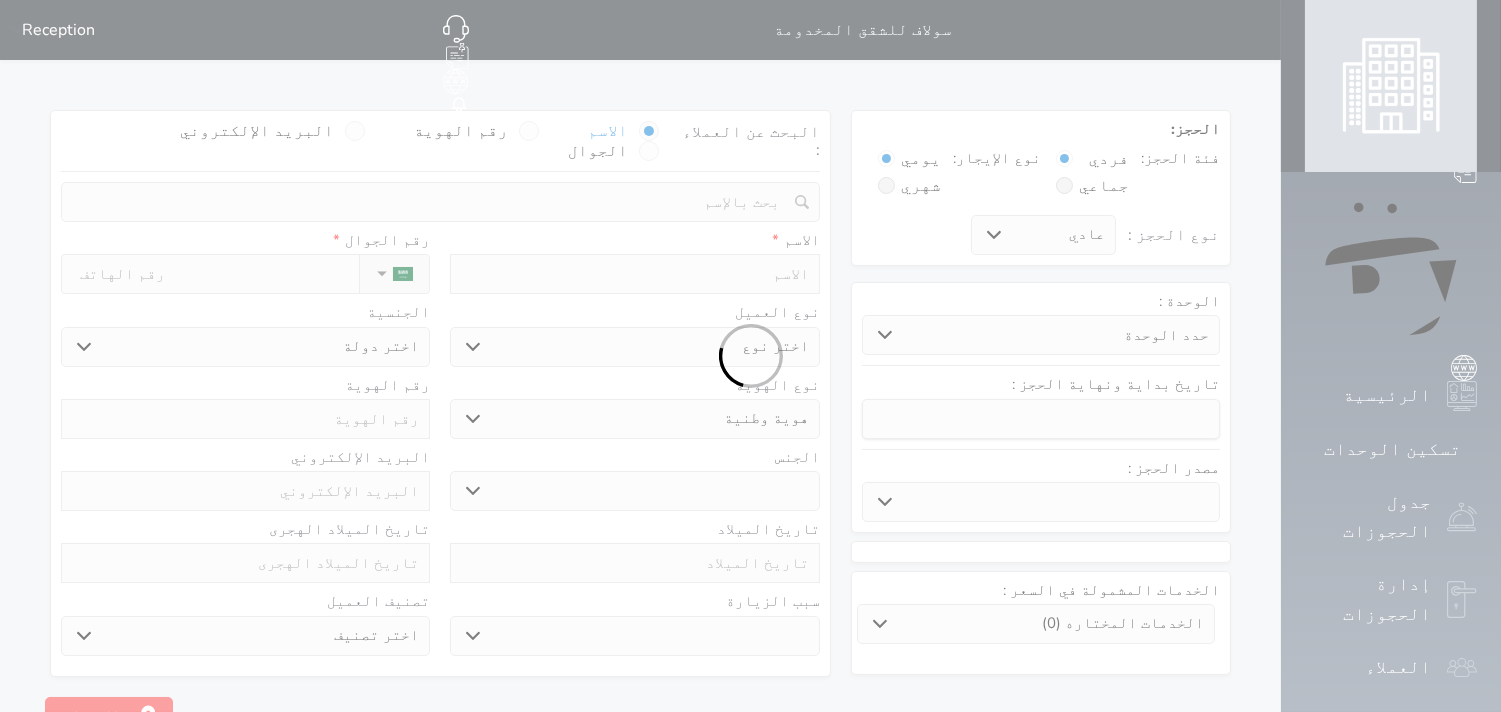 select 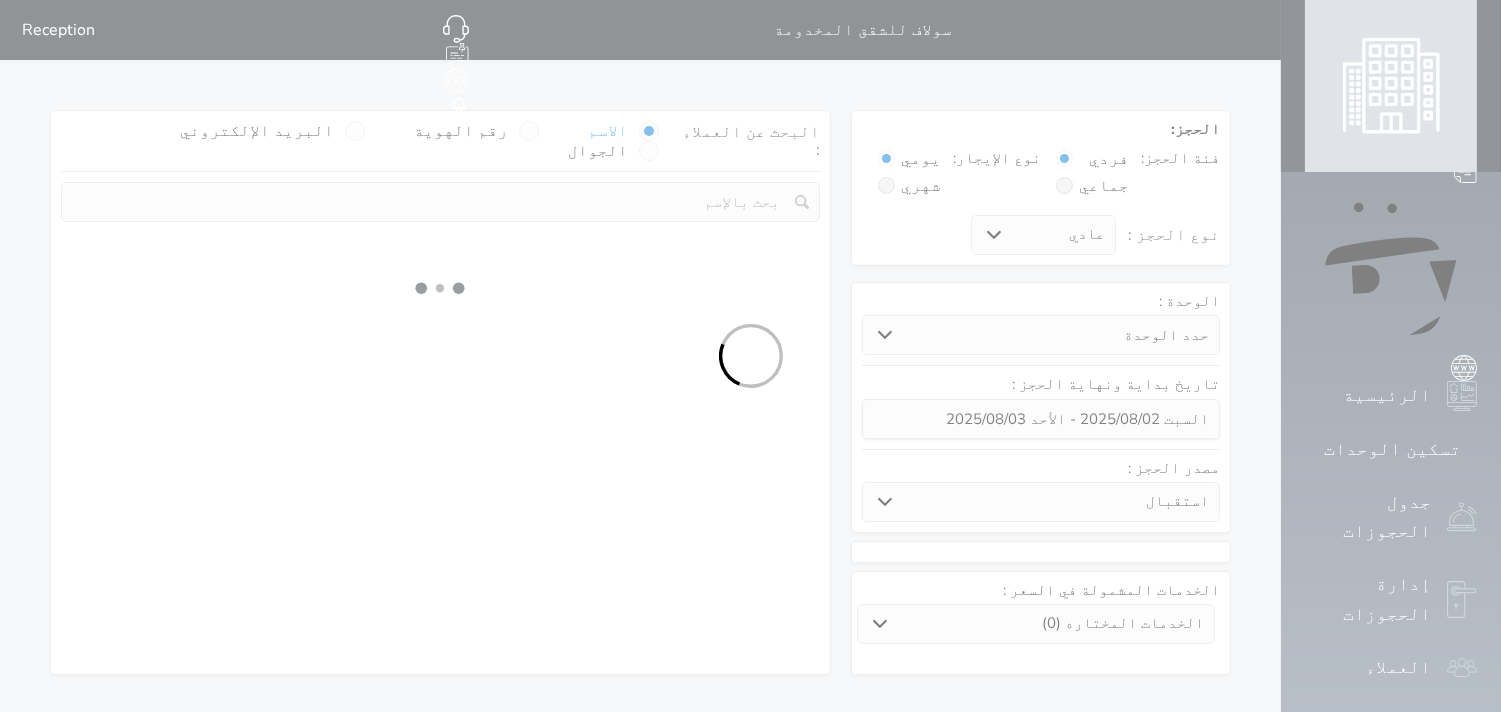 select 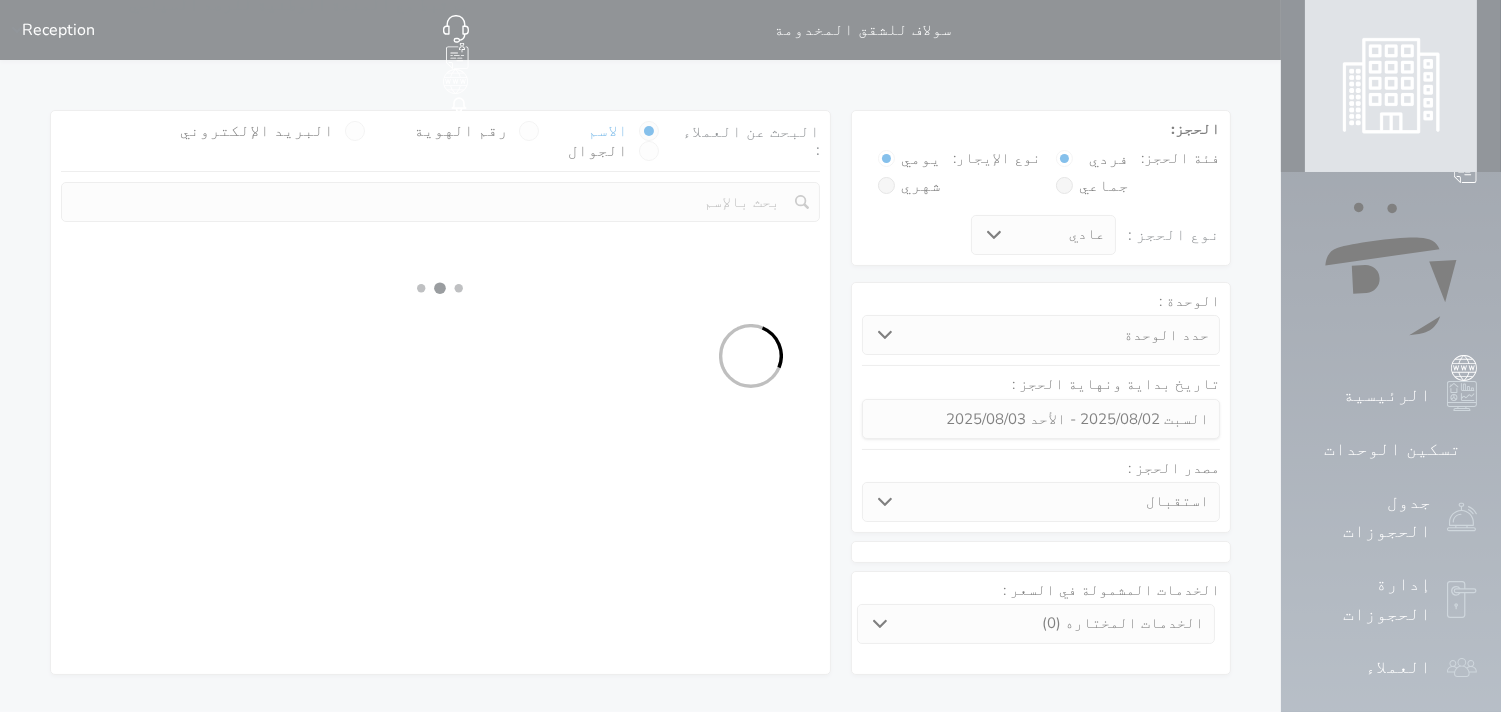 select on "1" 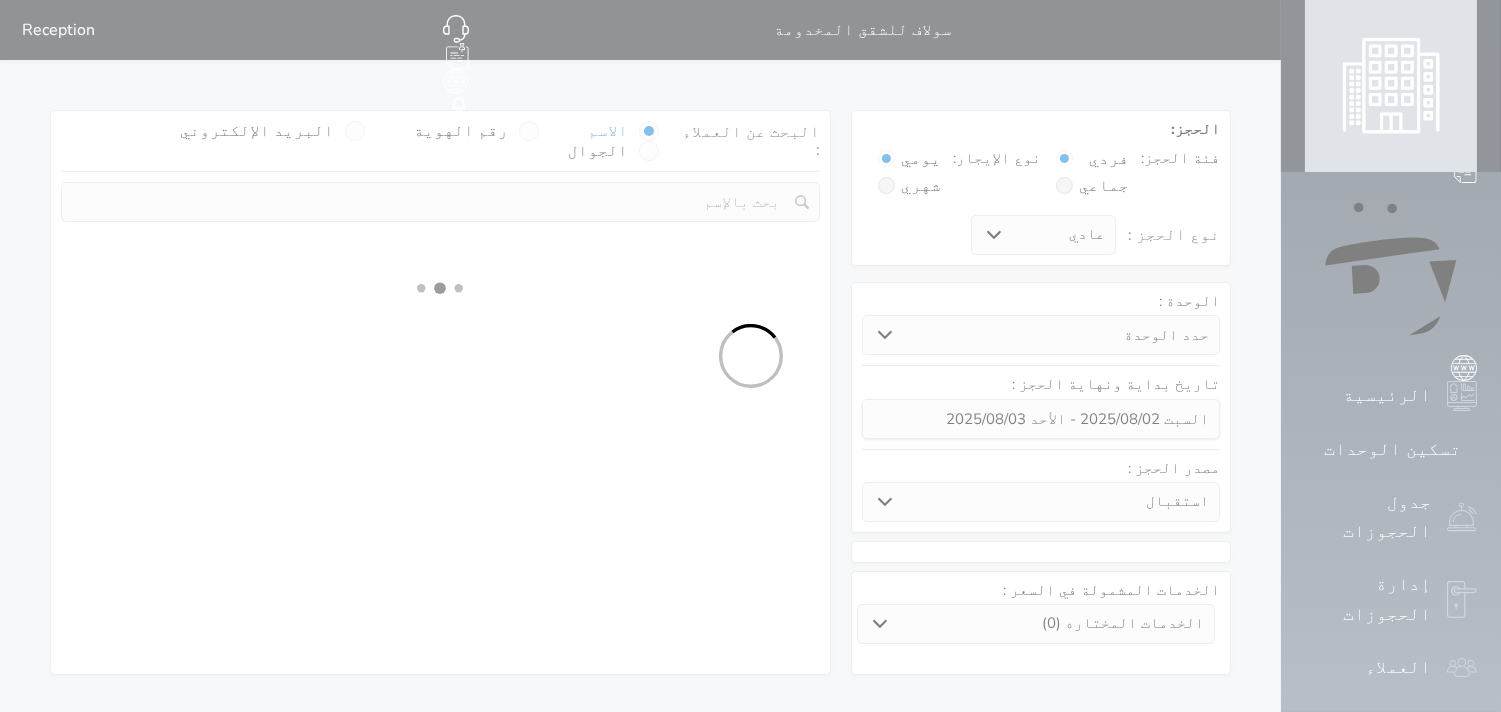 select on "113" 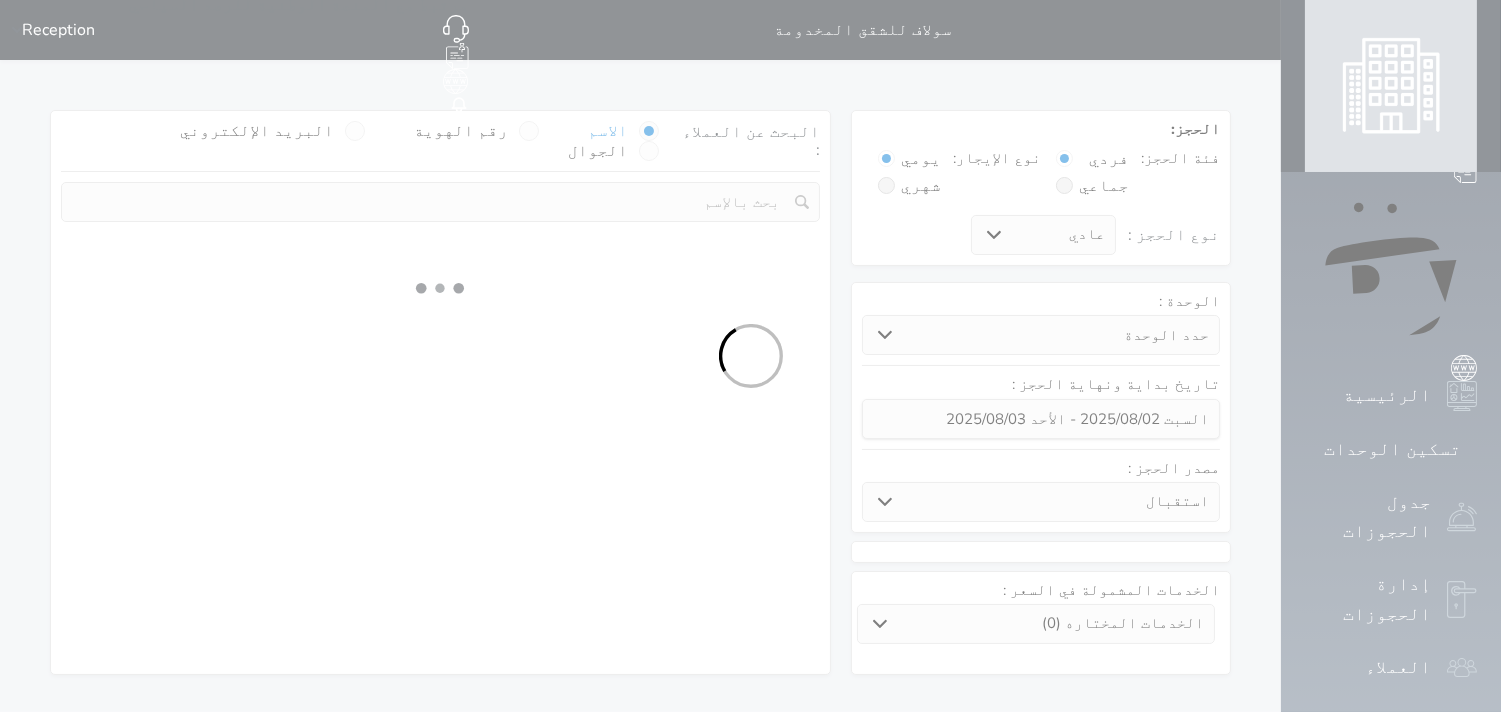 select on "1" 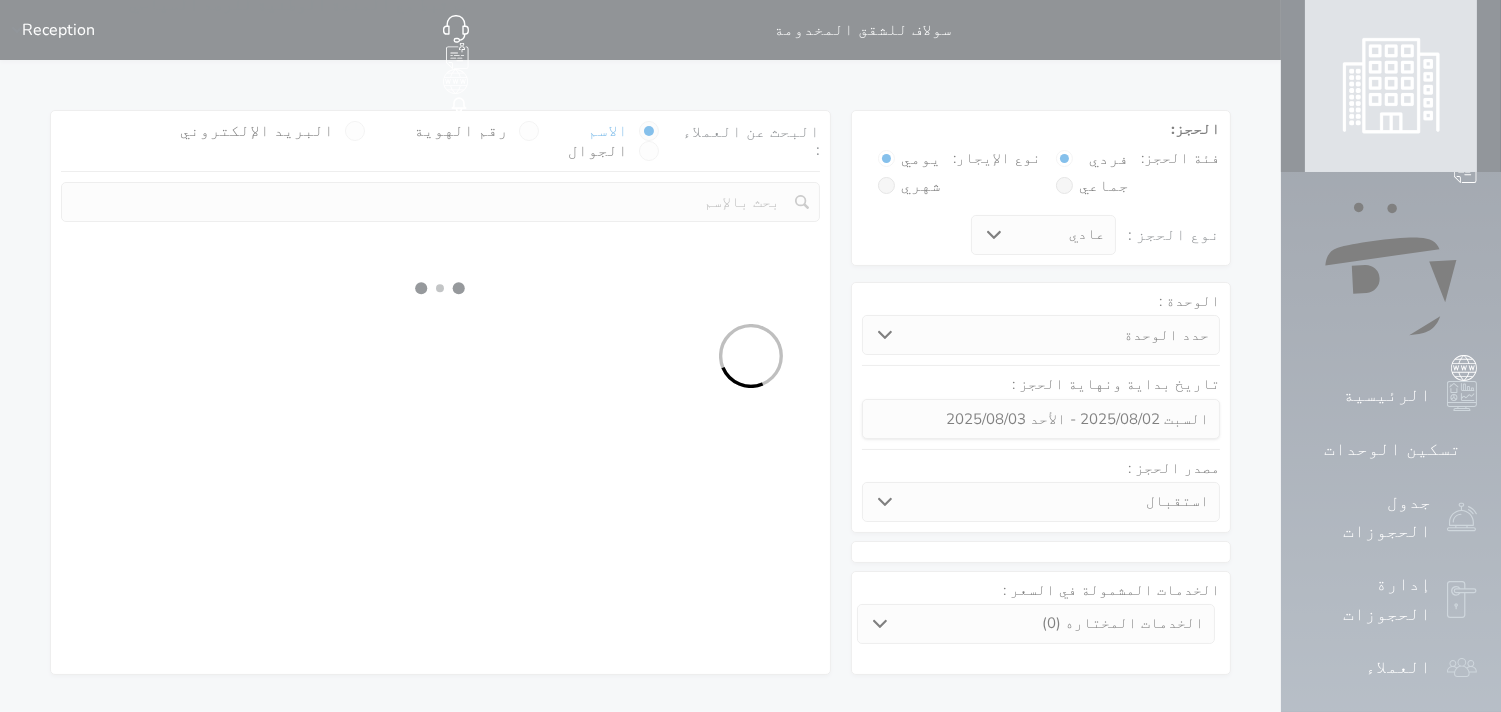 select 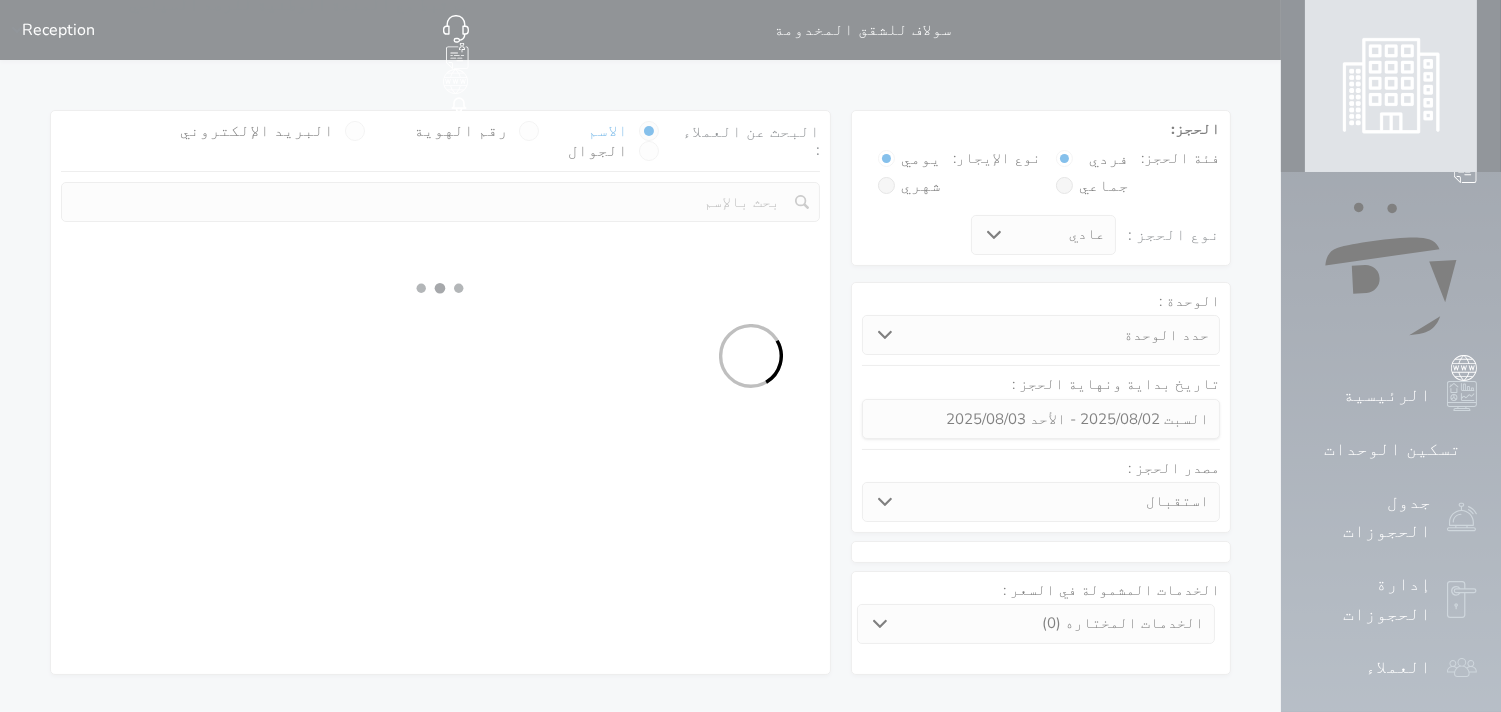 select on "7" 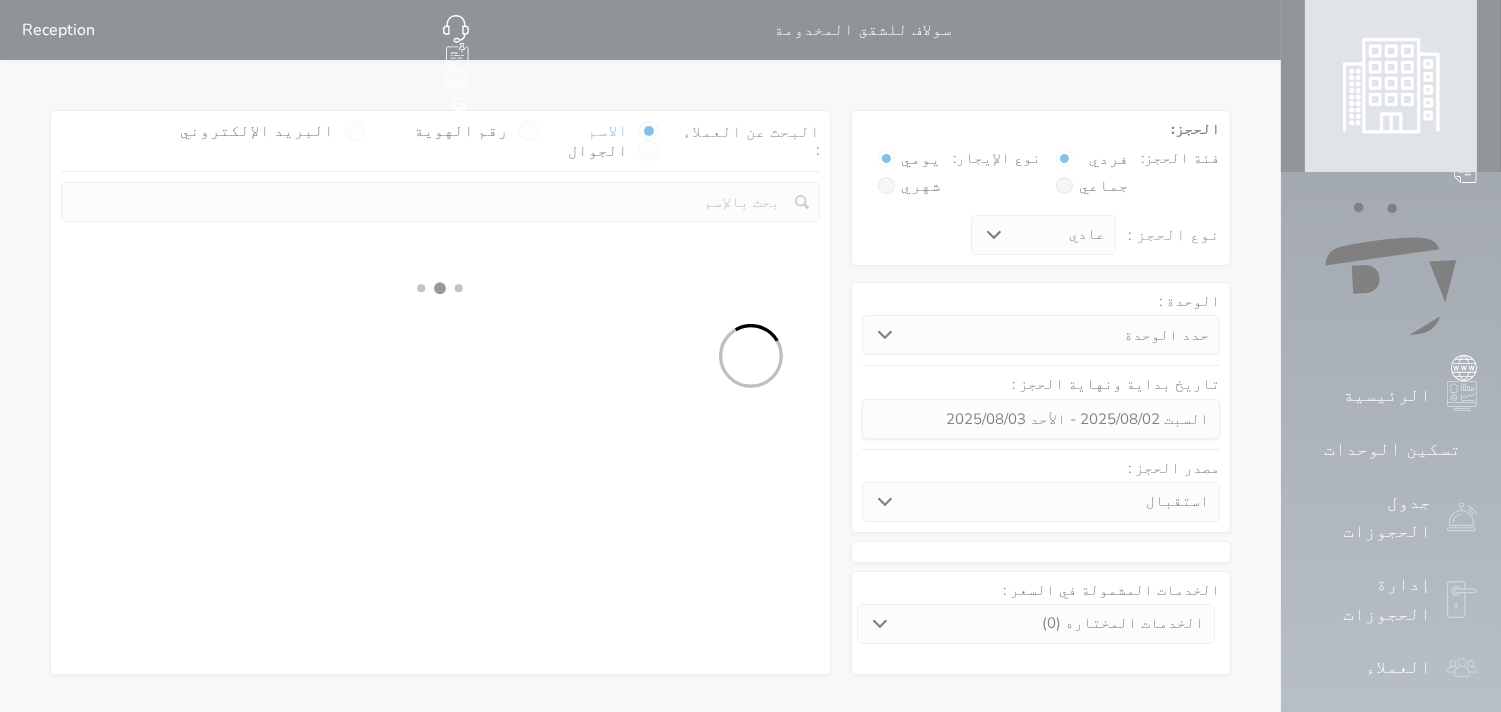 select 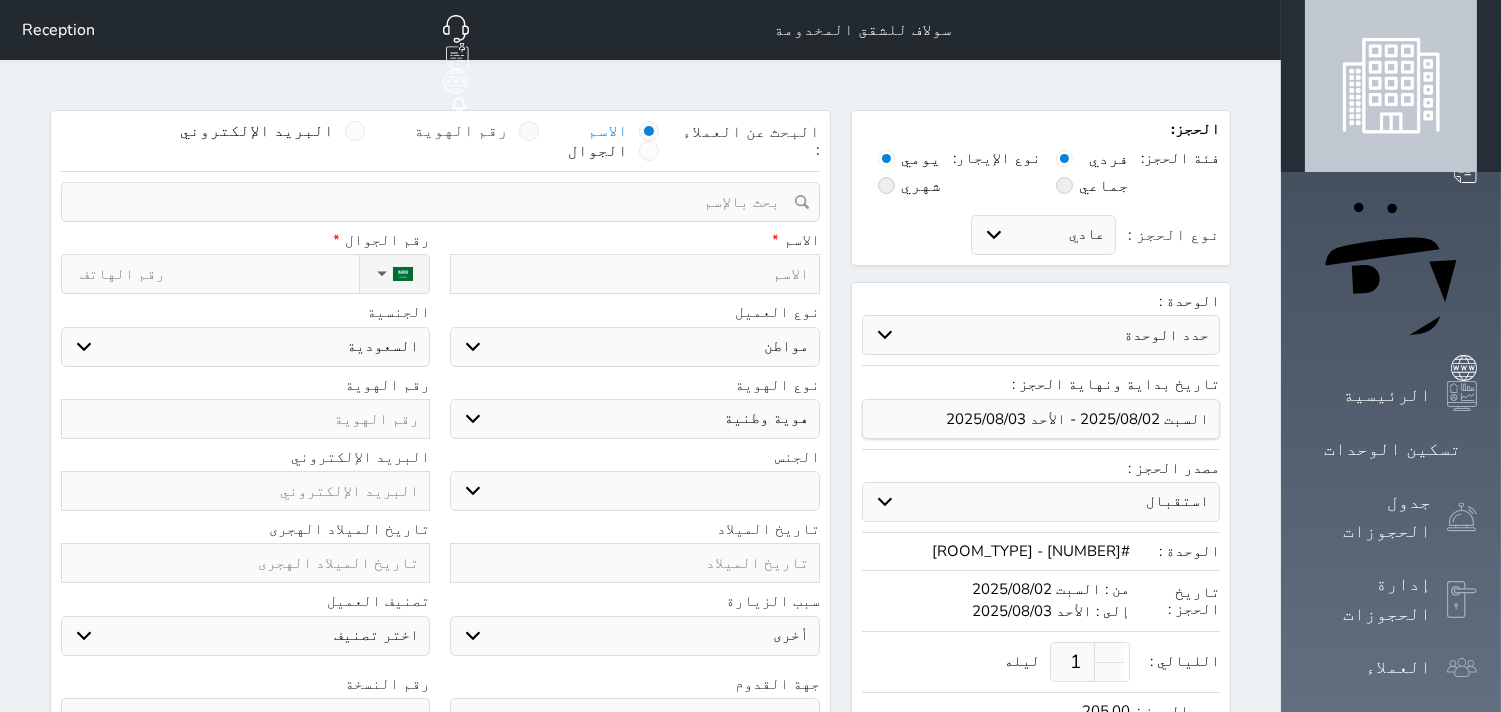 select 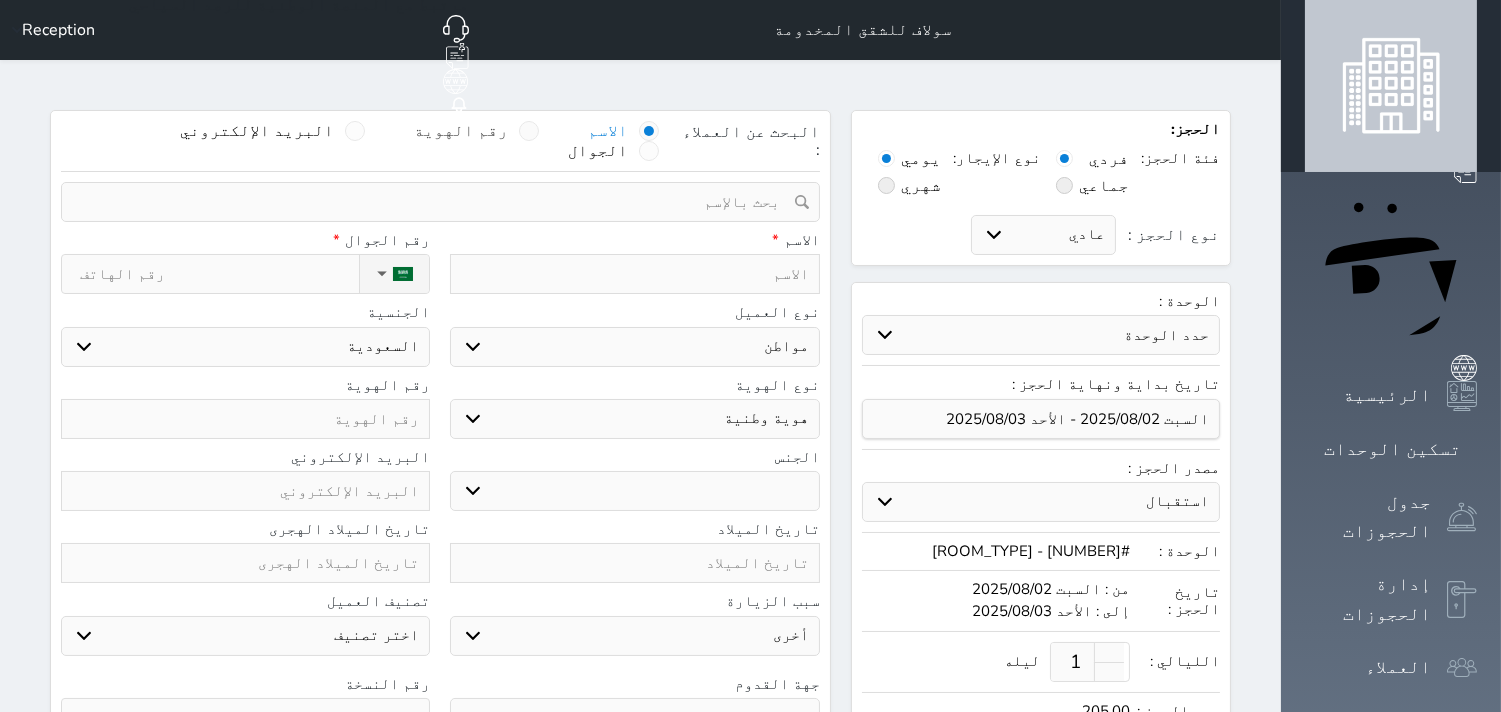 select 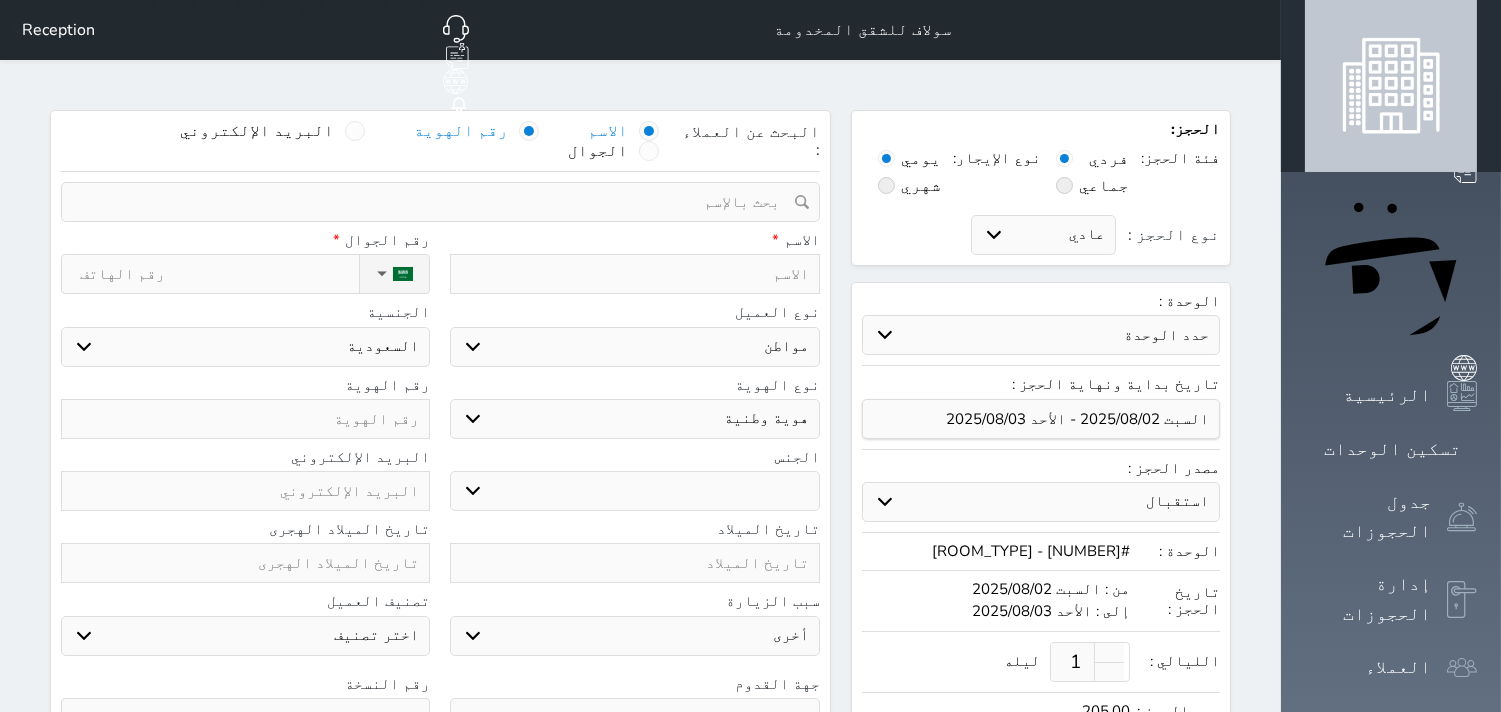 select 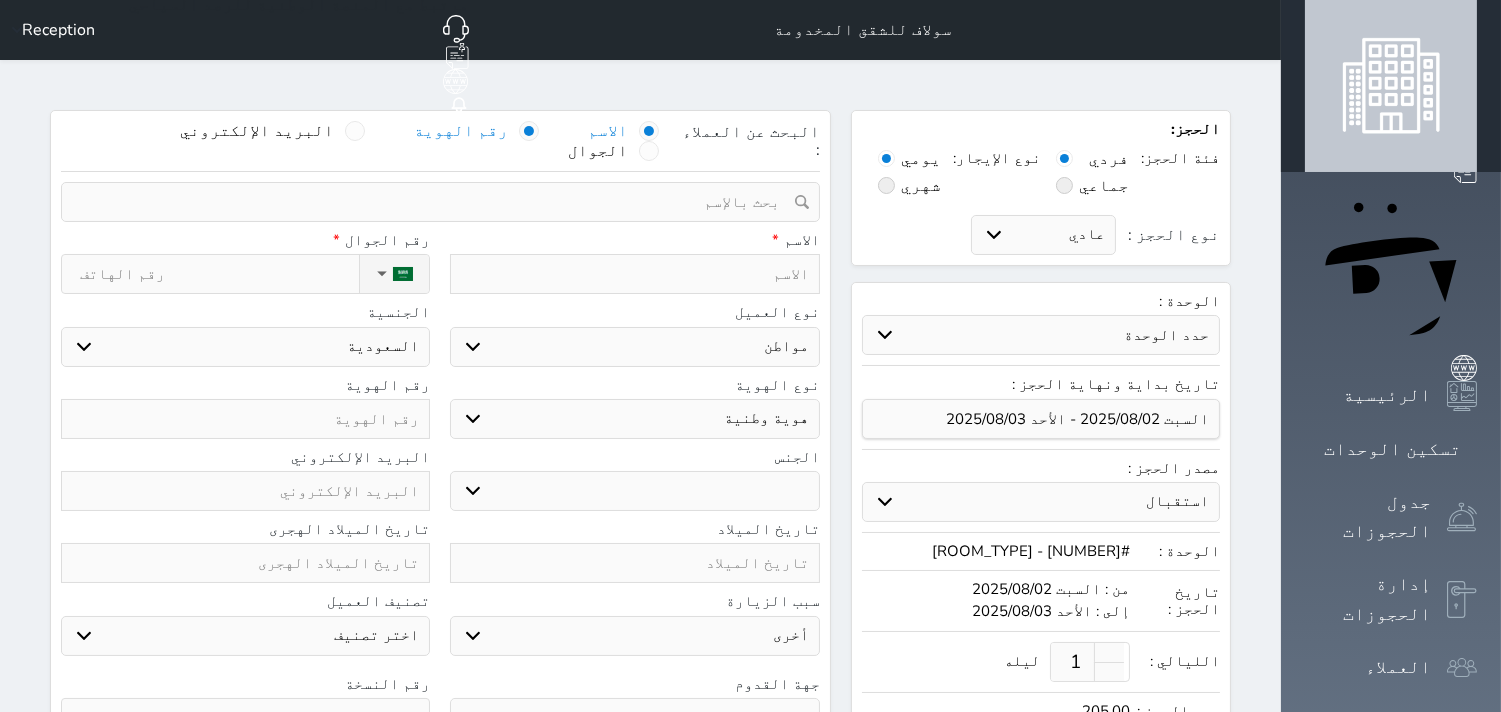 select 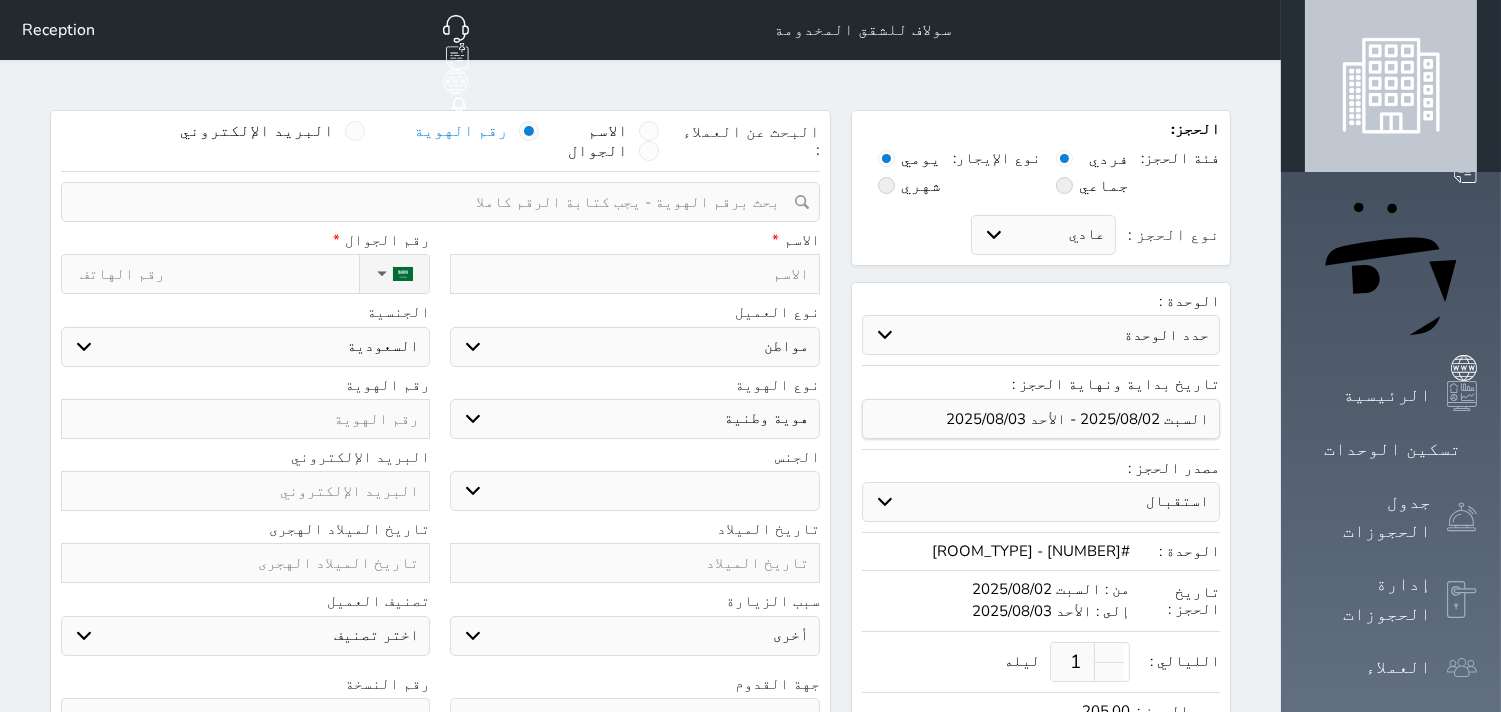 select 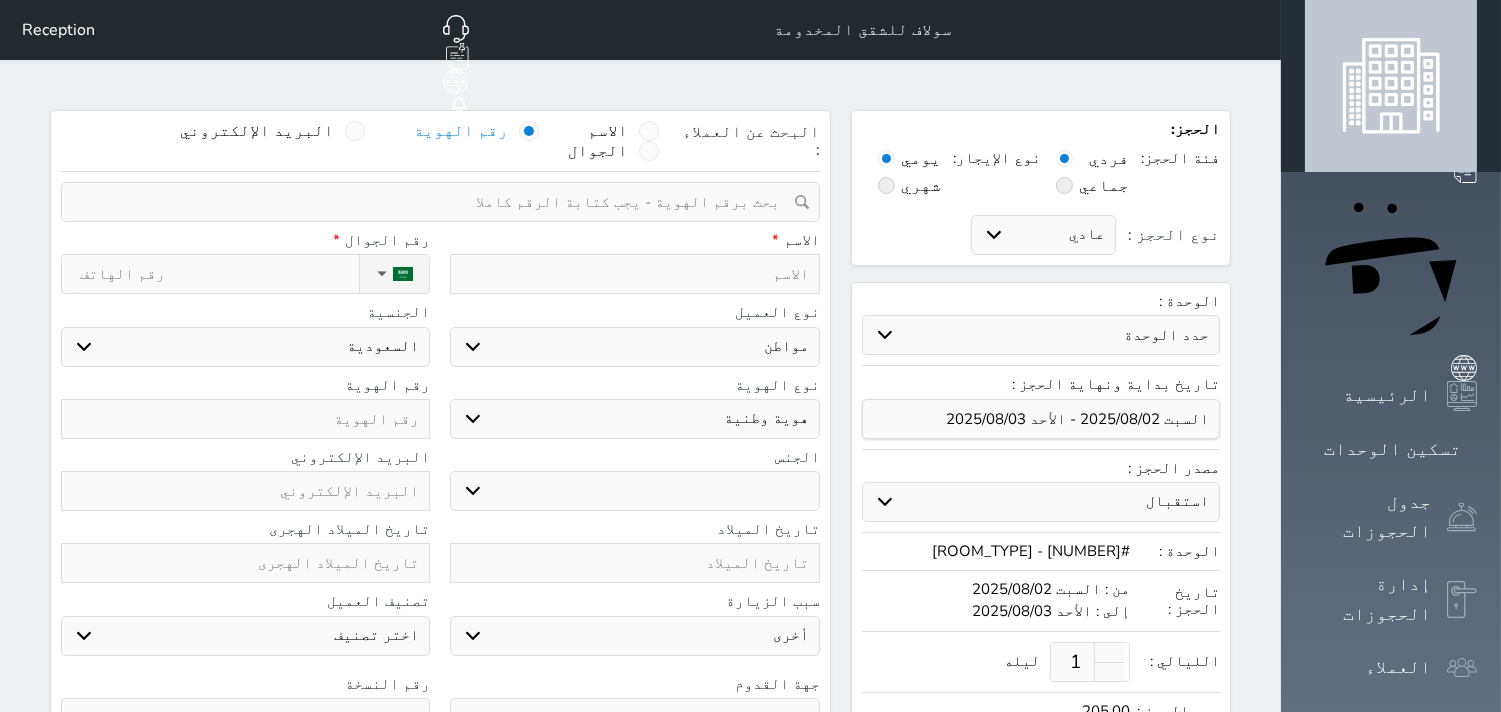 select 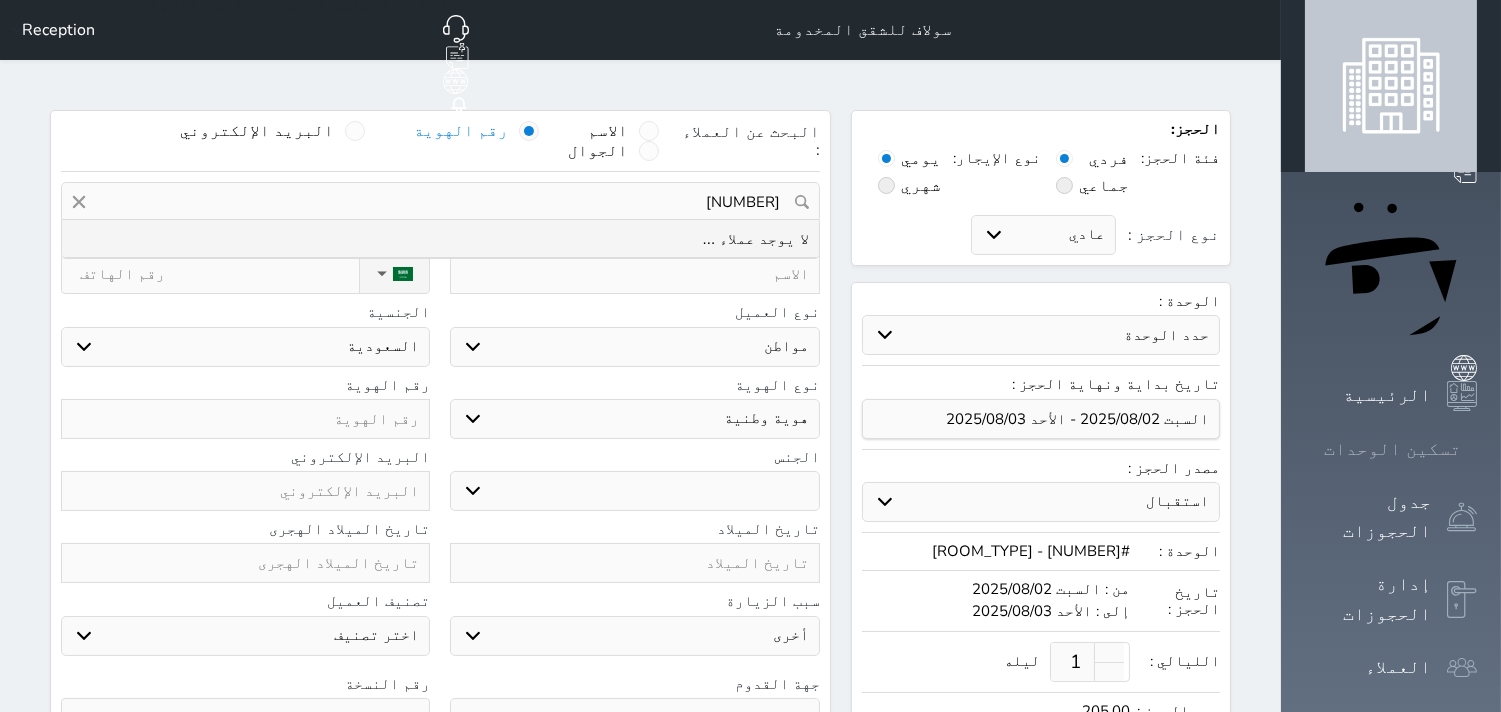 type on "[NUMBER]" 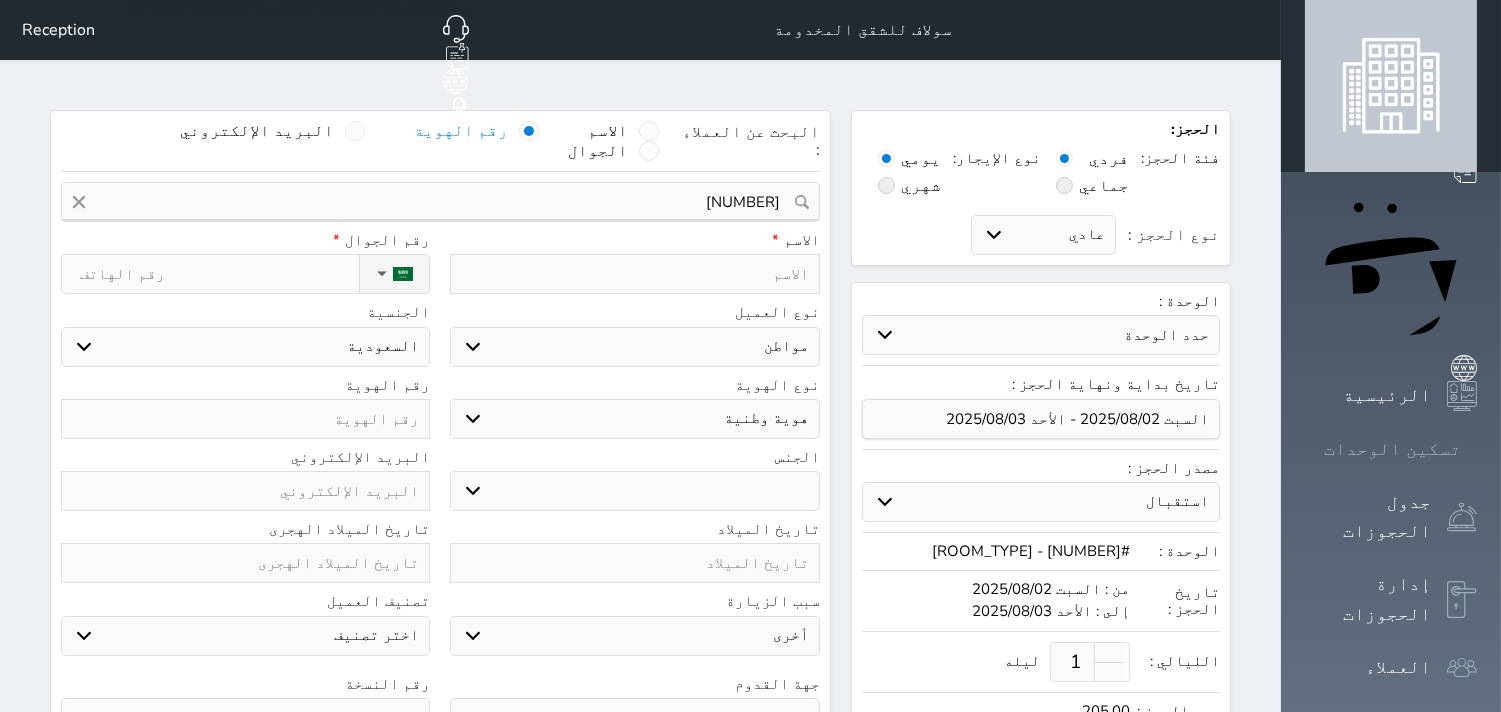 click 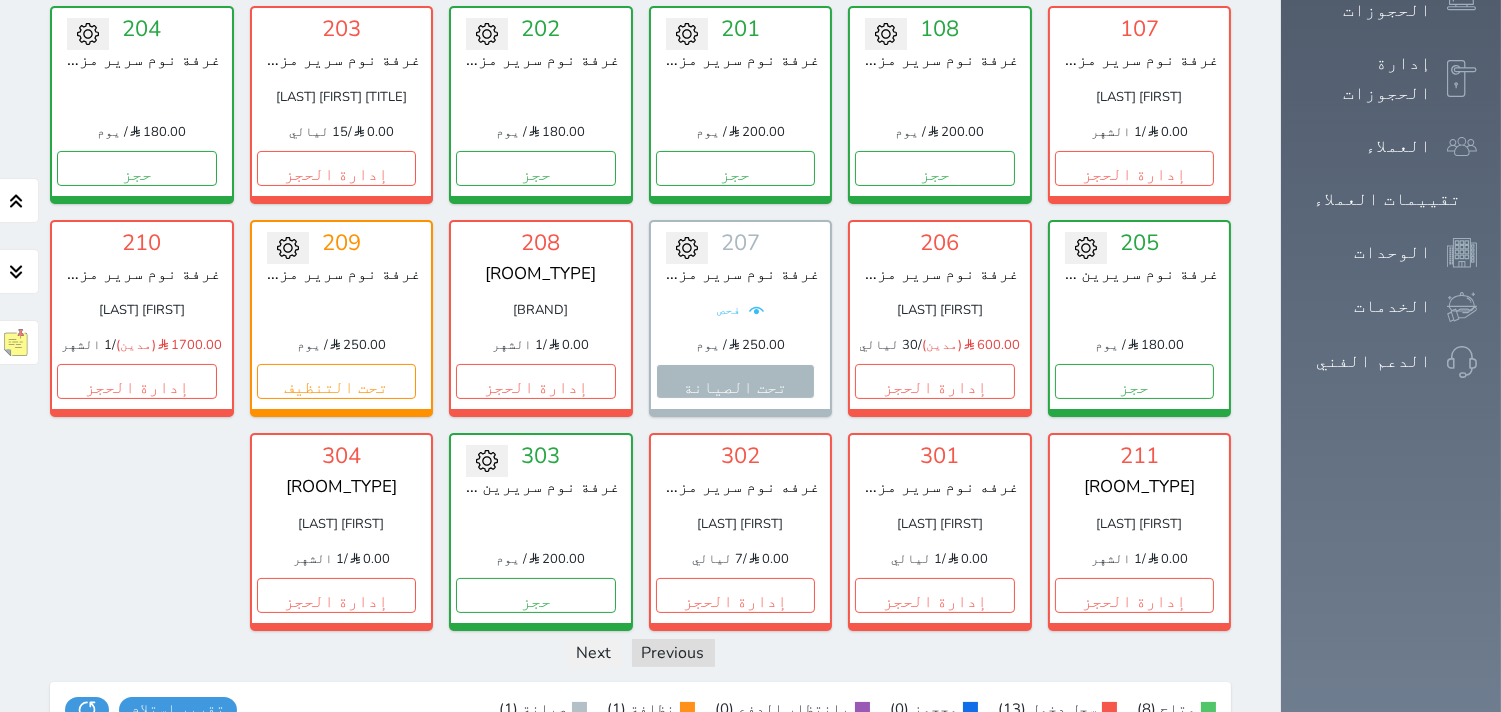 scroll, scrollTop: 522, scrollLeft: 0, axis: vertical 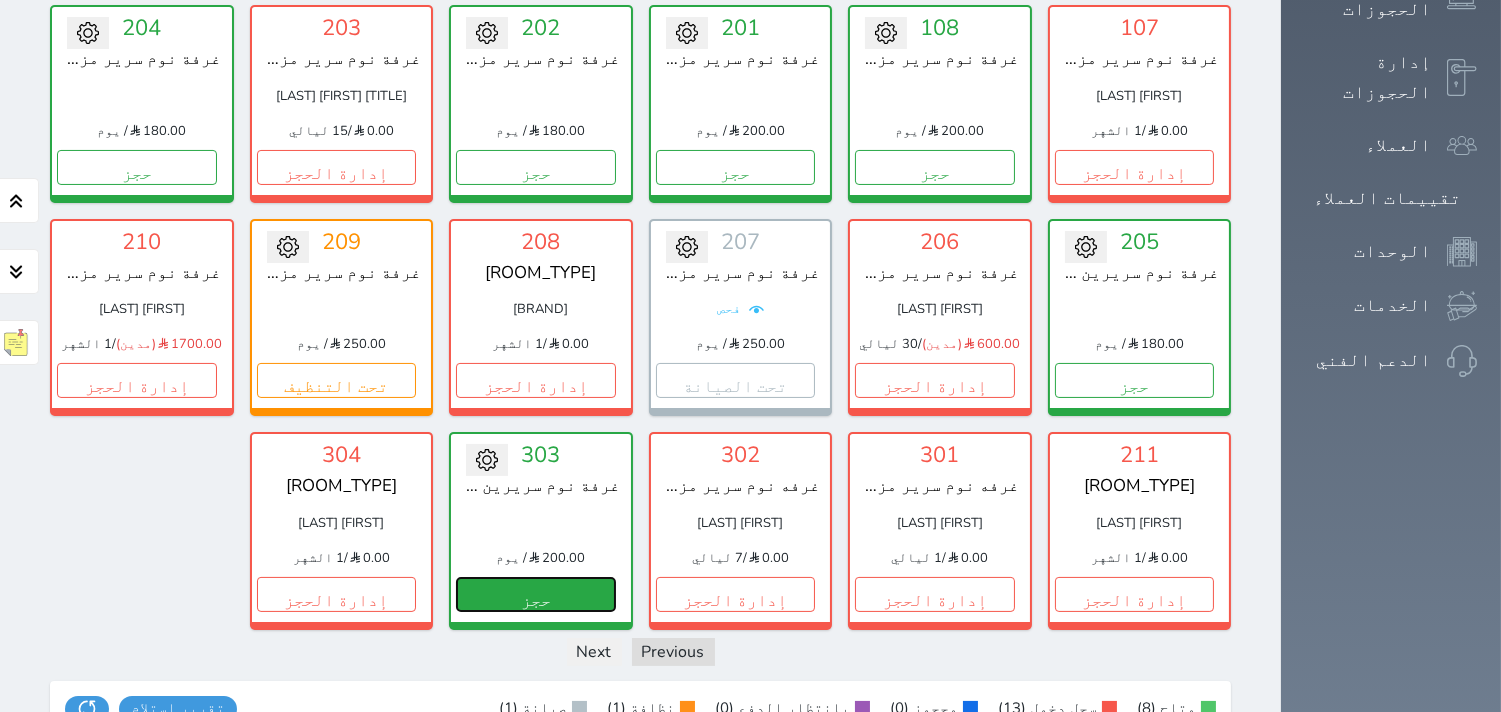 click on "حجز" at bounding box center [536, 594] 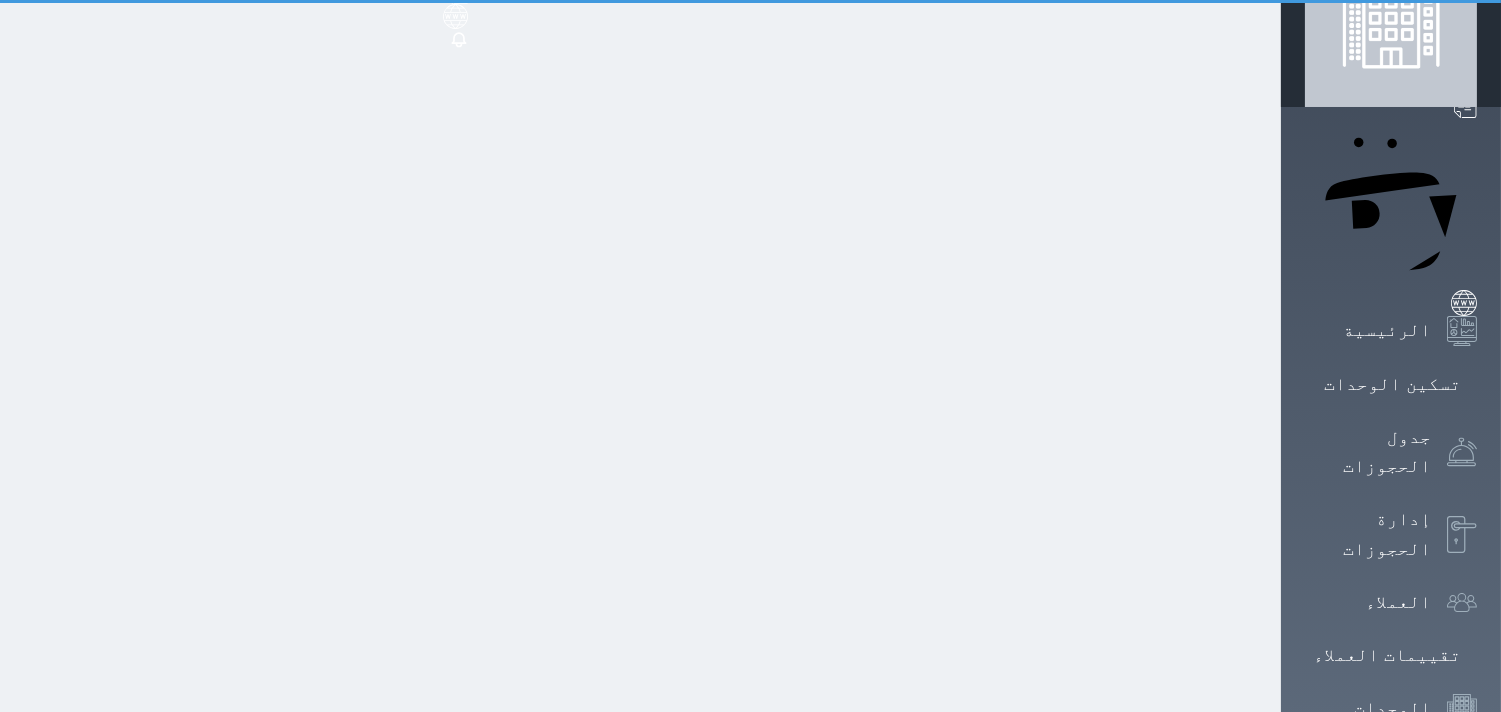 scroll, scrollTop: 0, scrollLeft: 0, axis: both 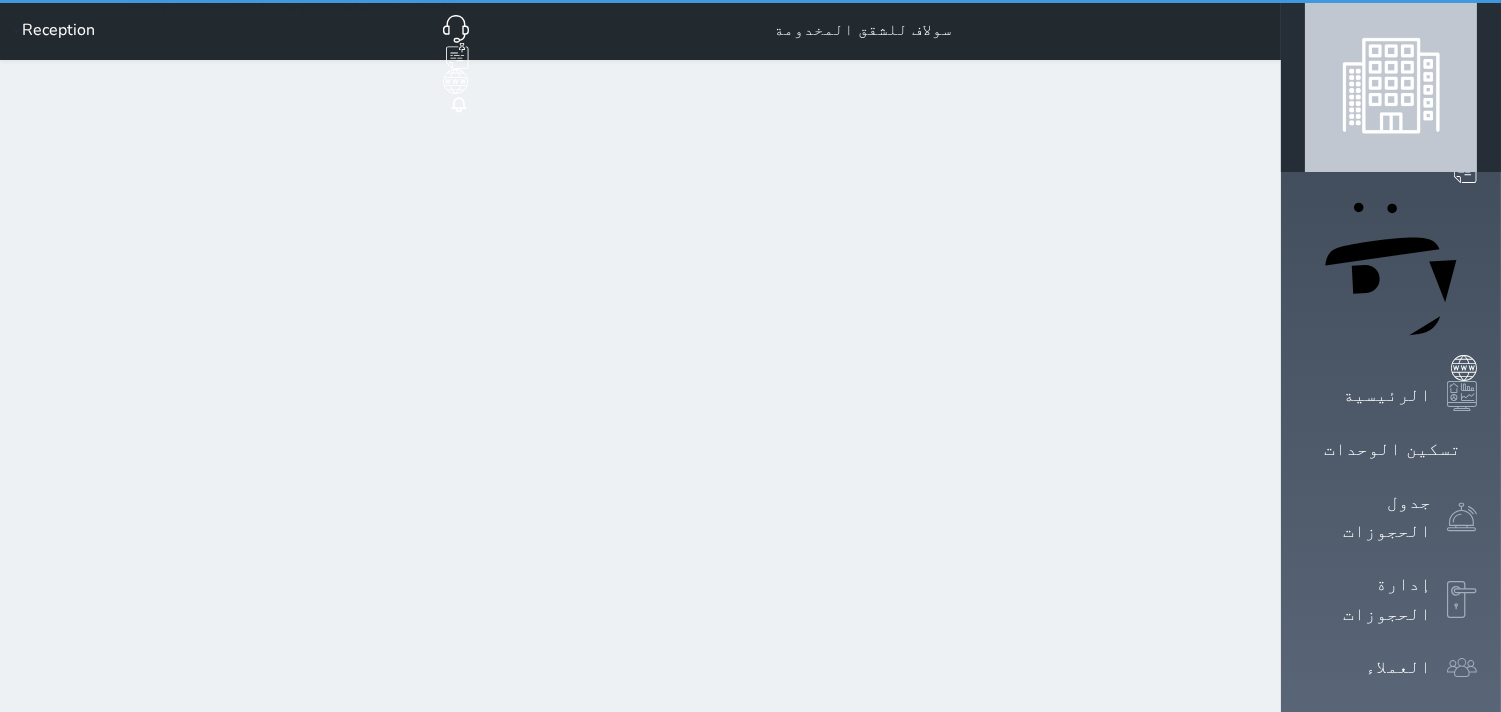 select on "1" 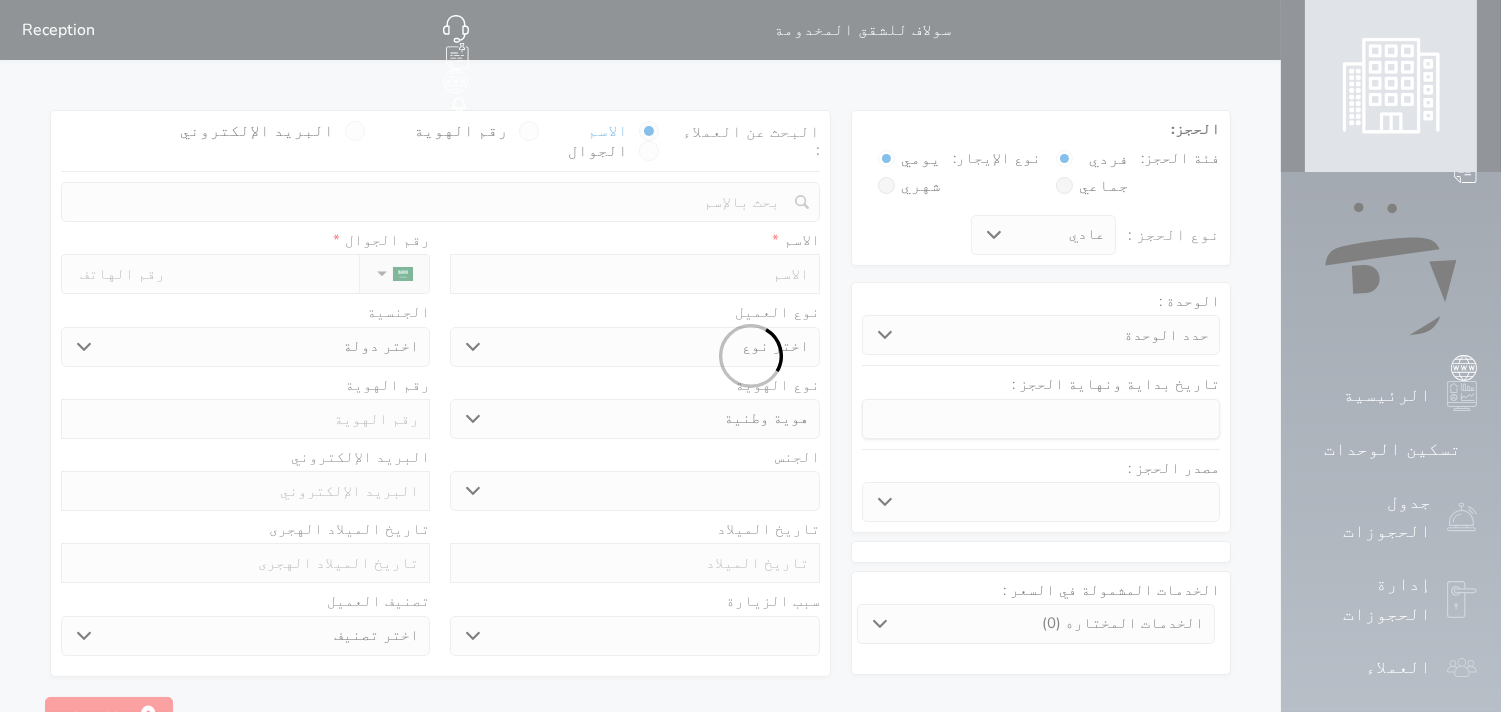 select 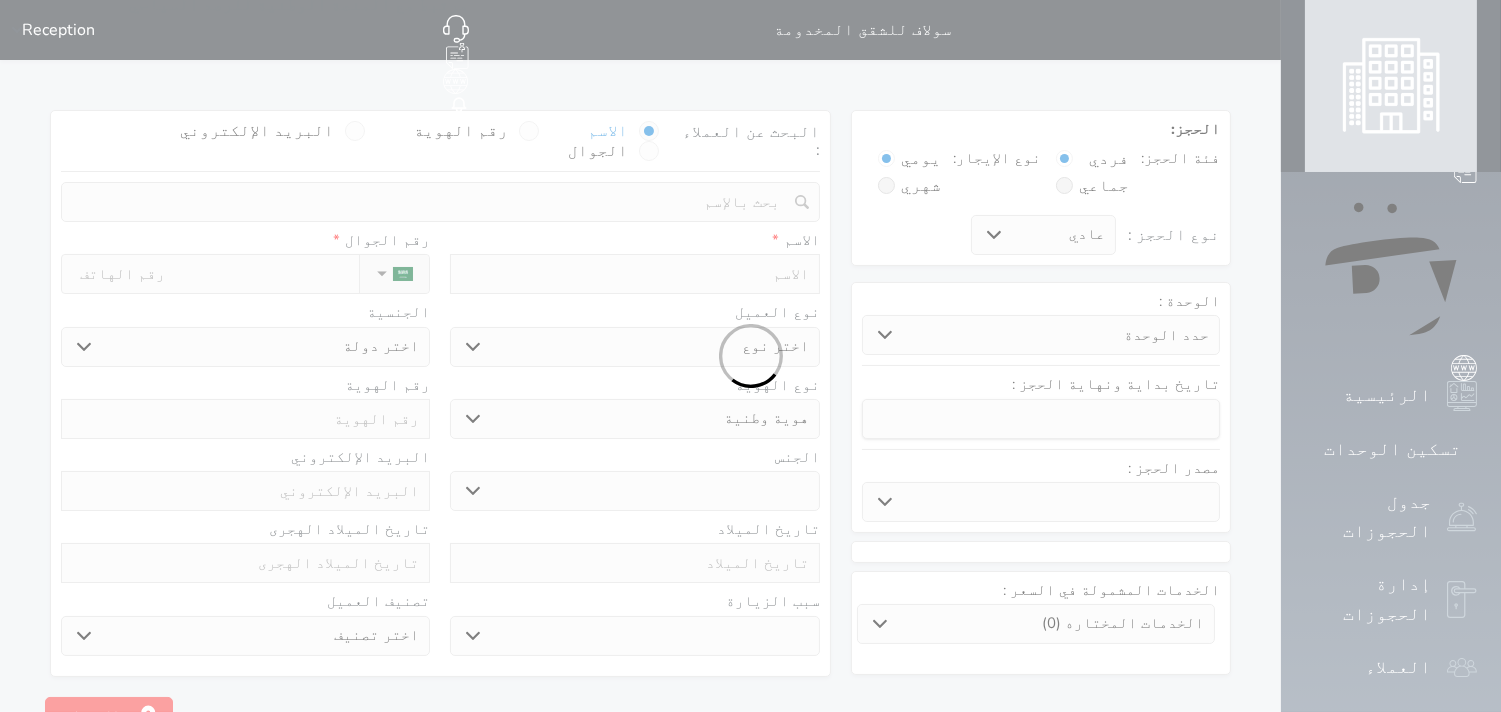 select 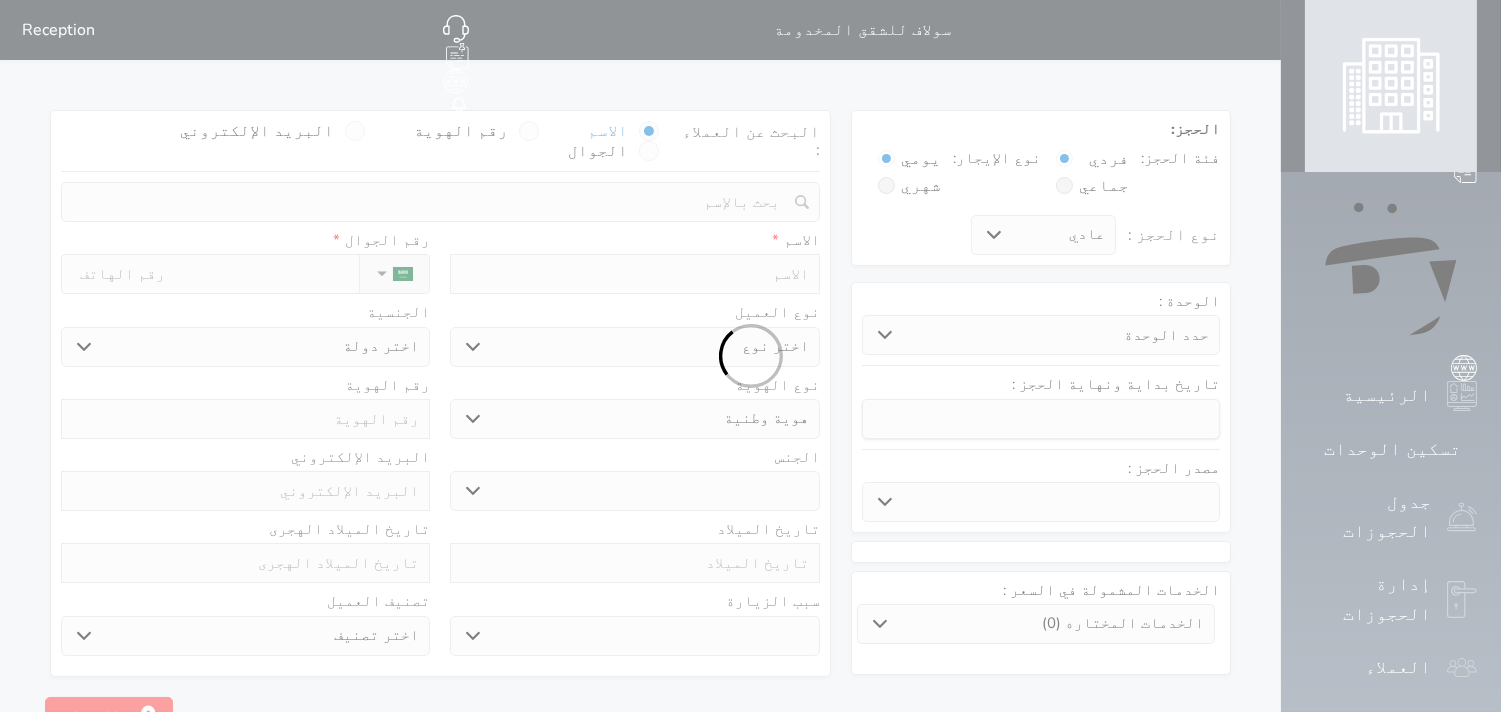 select 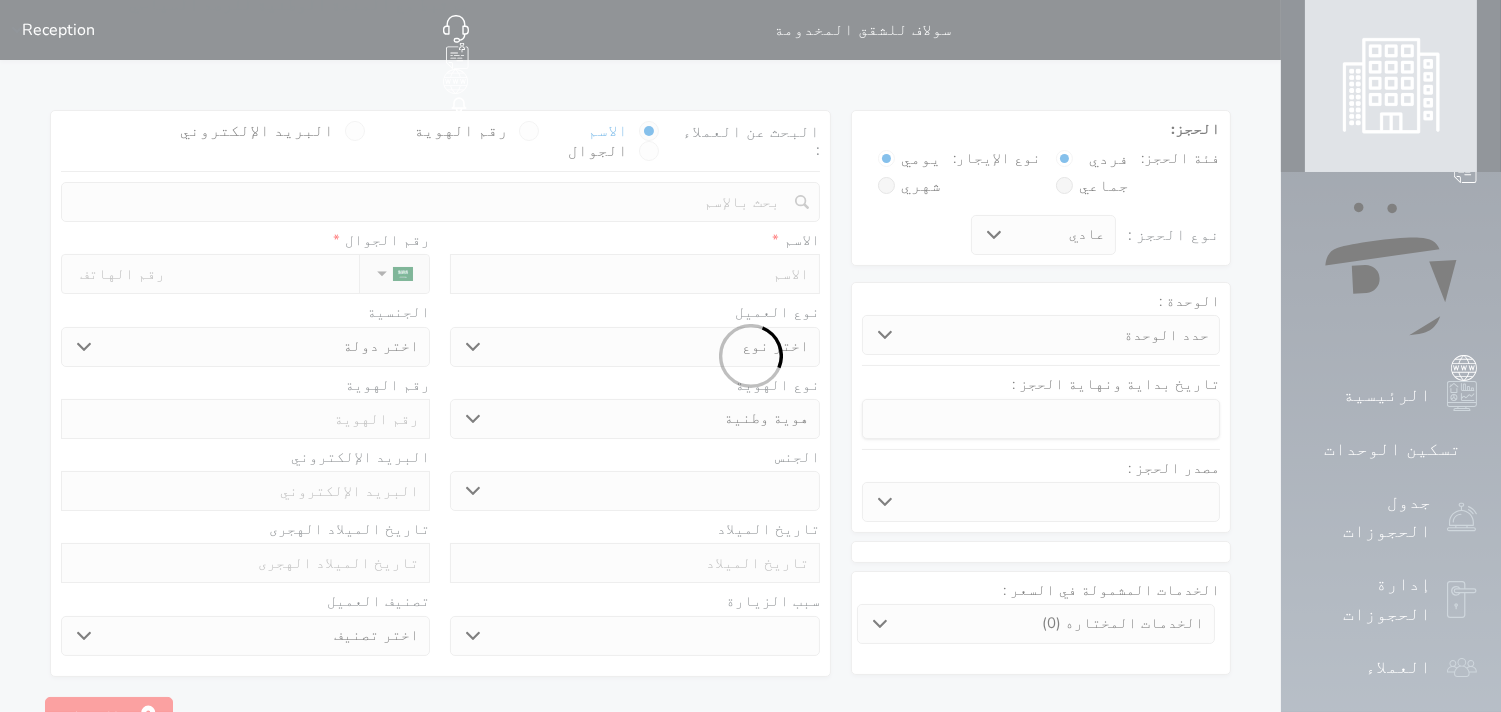 select 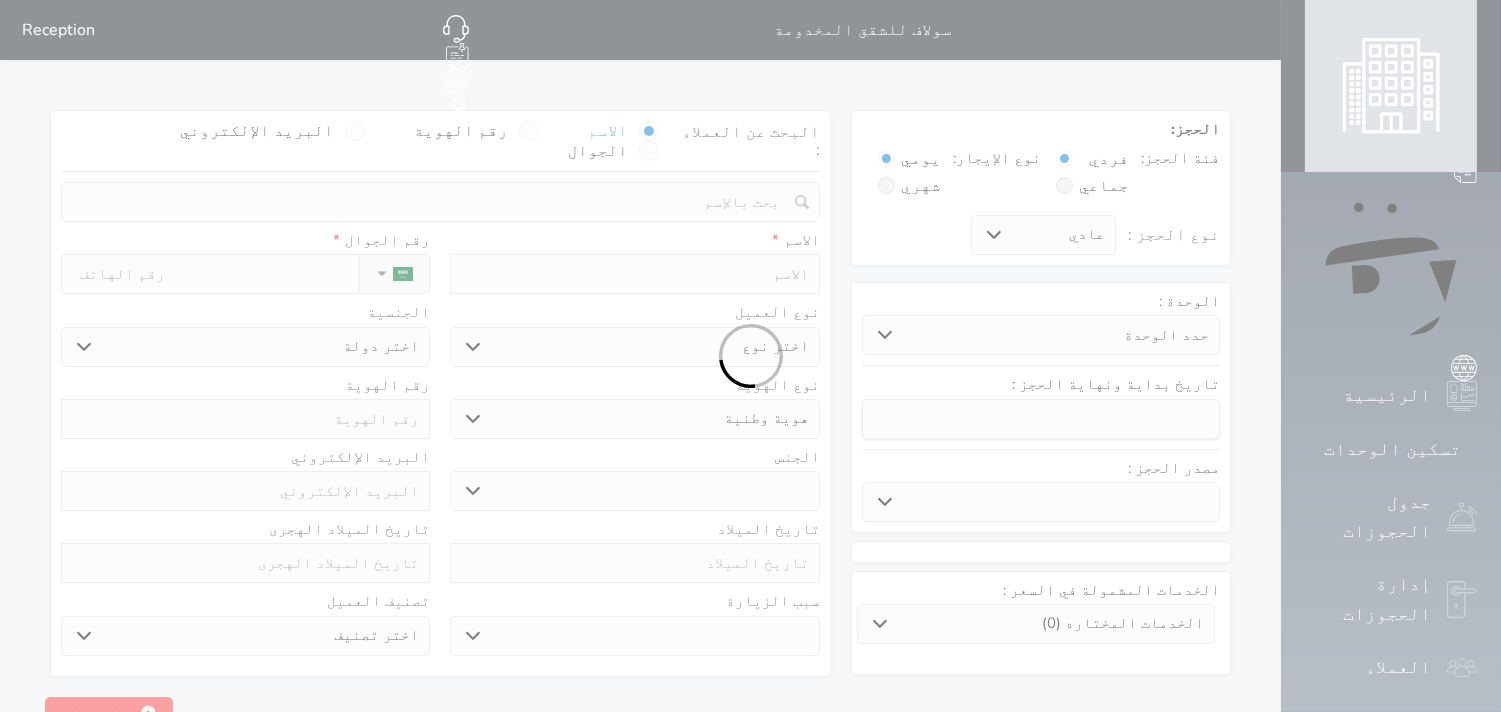 select 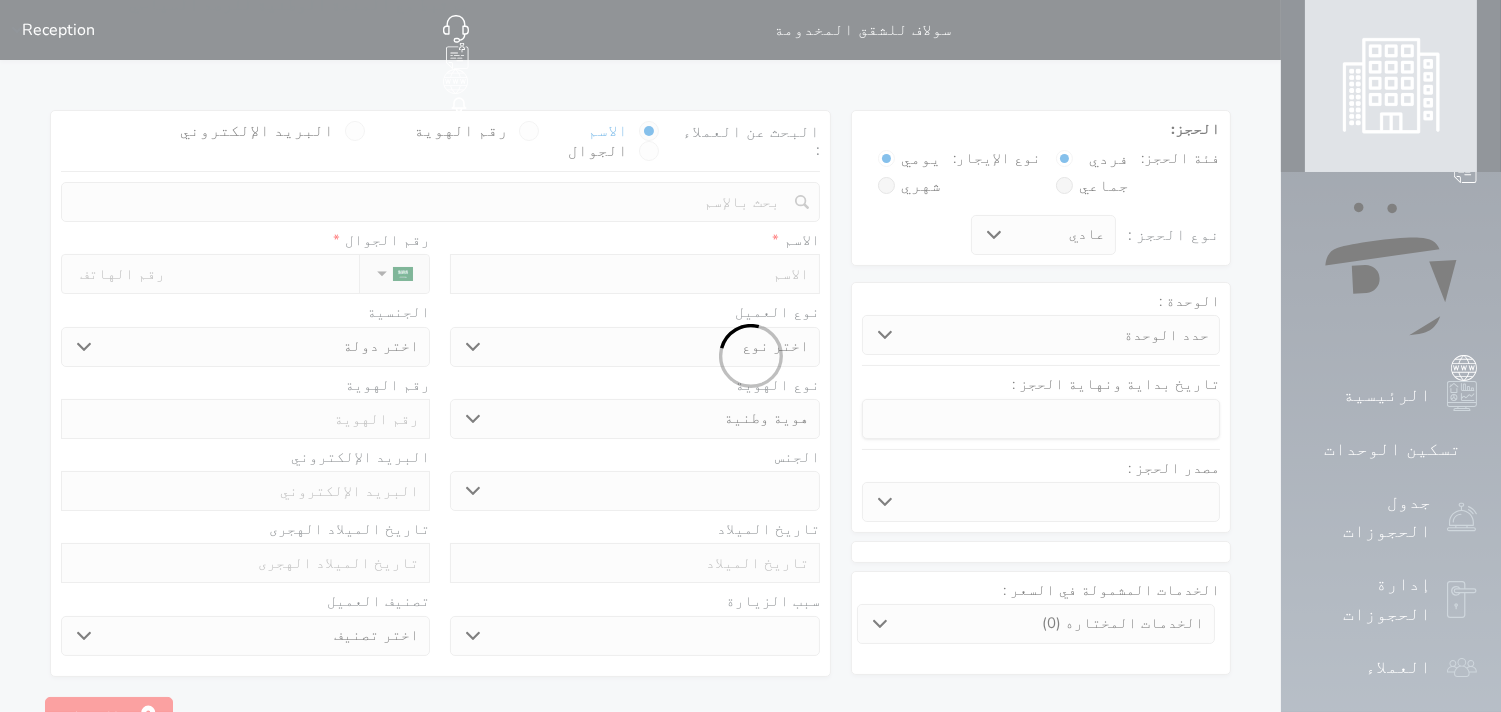 select on "3137" 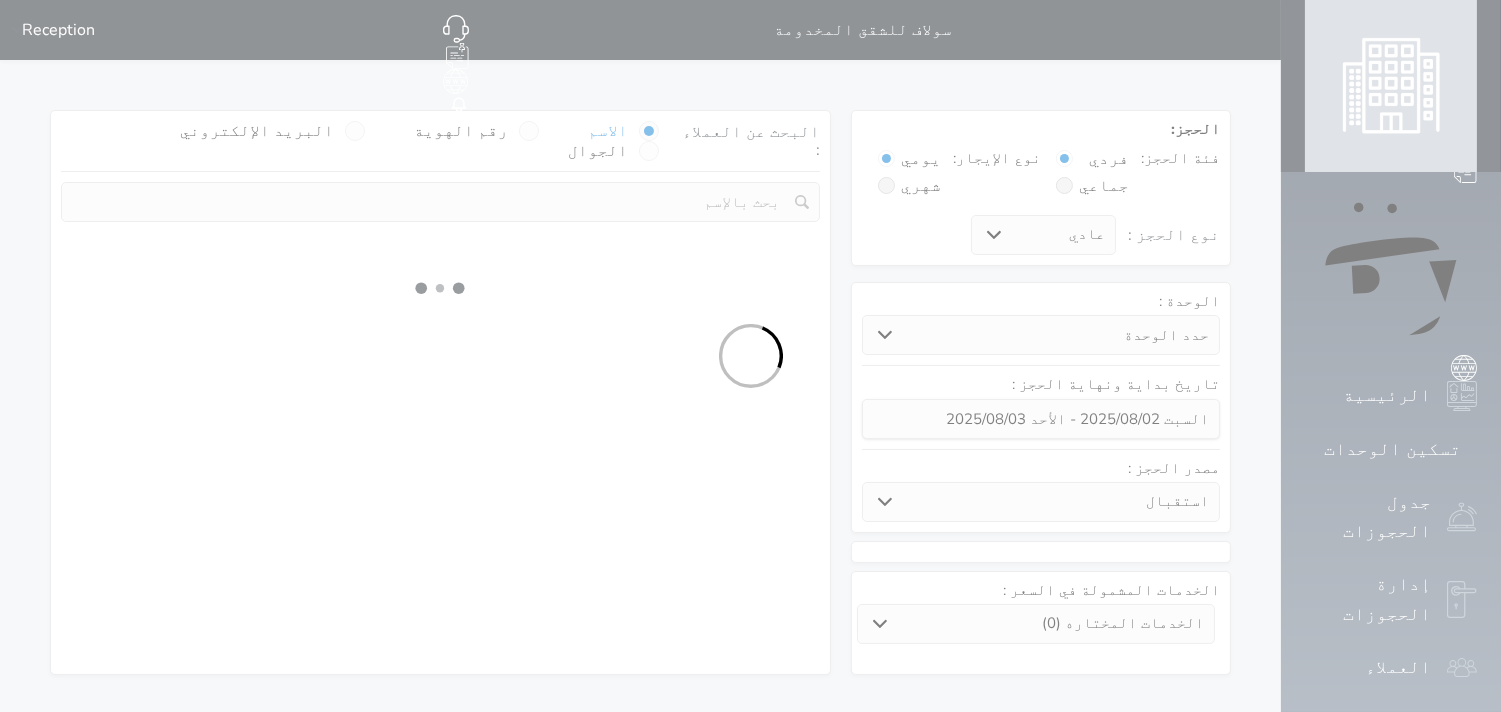 select on "[NUMBER]" 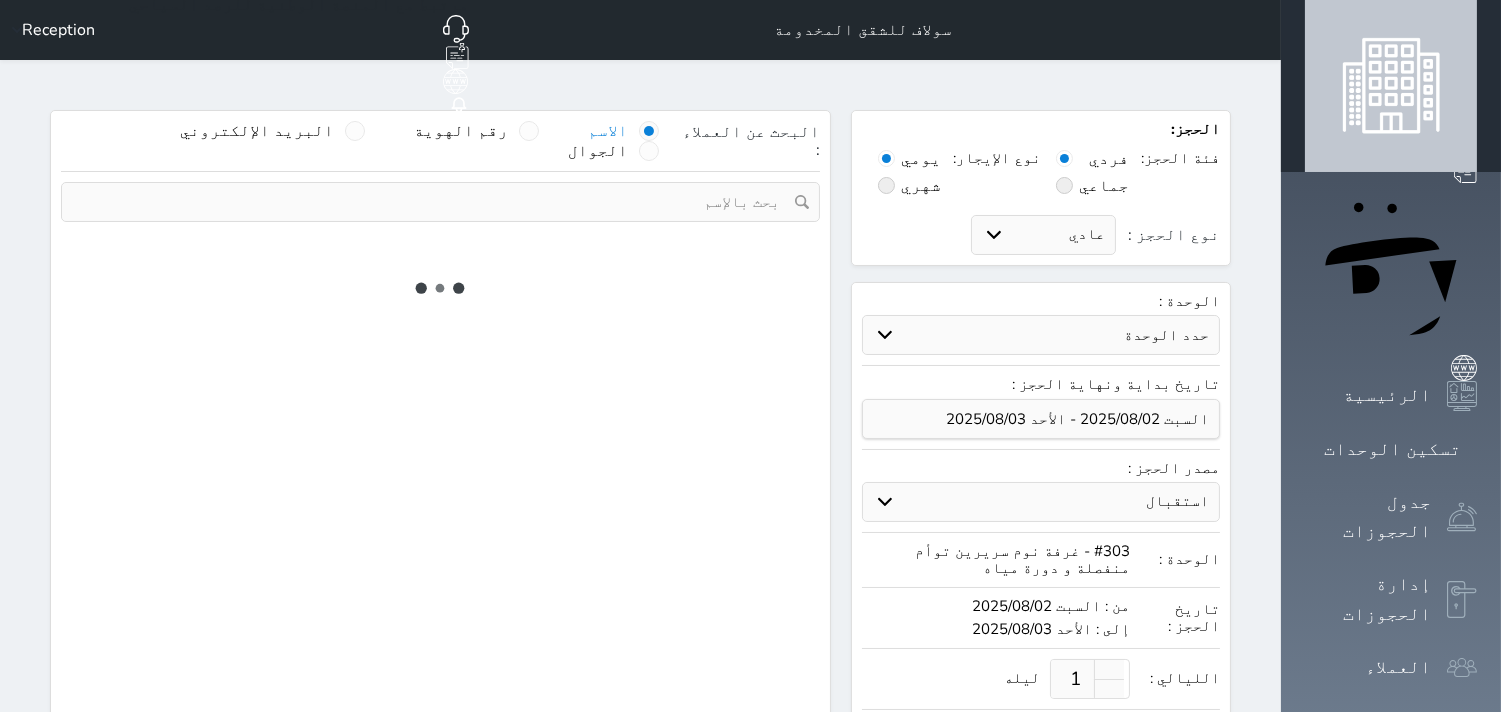 select on "1" 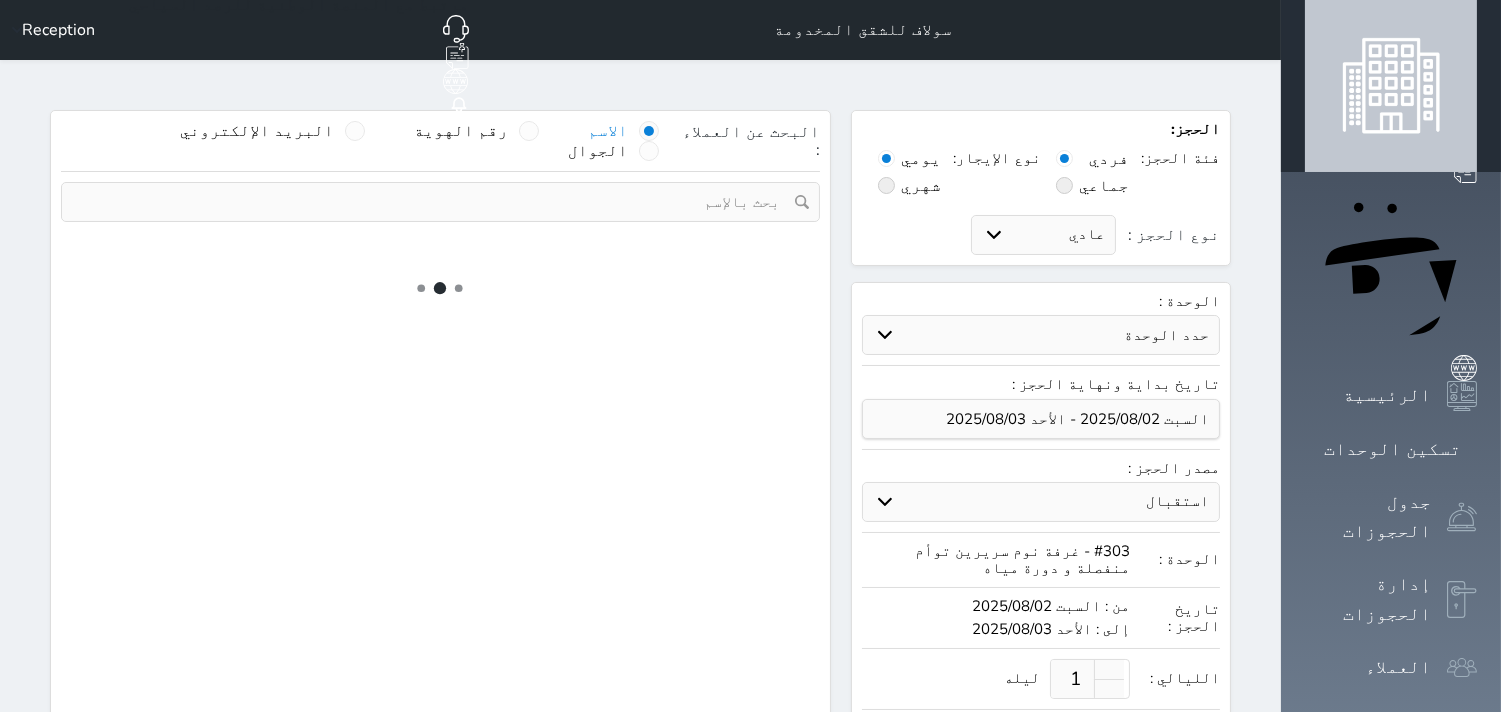 select on "113" 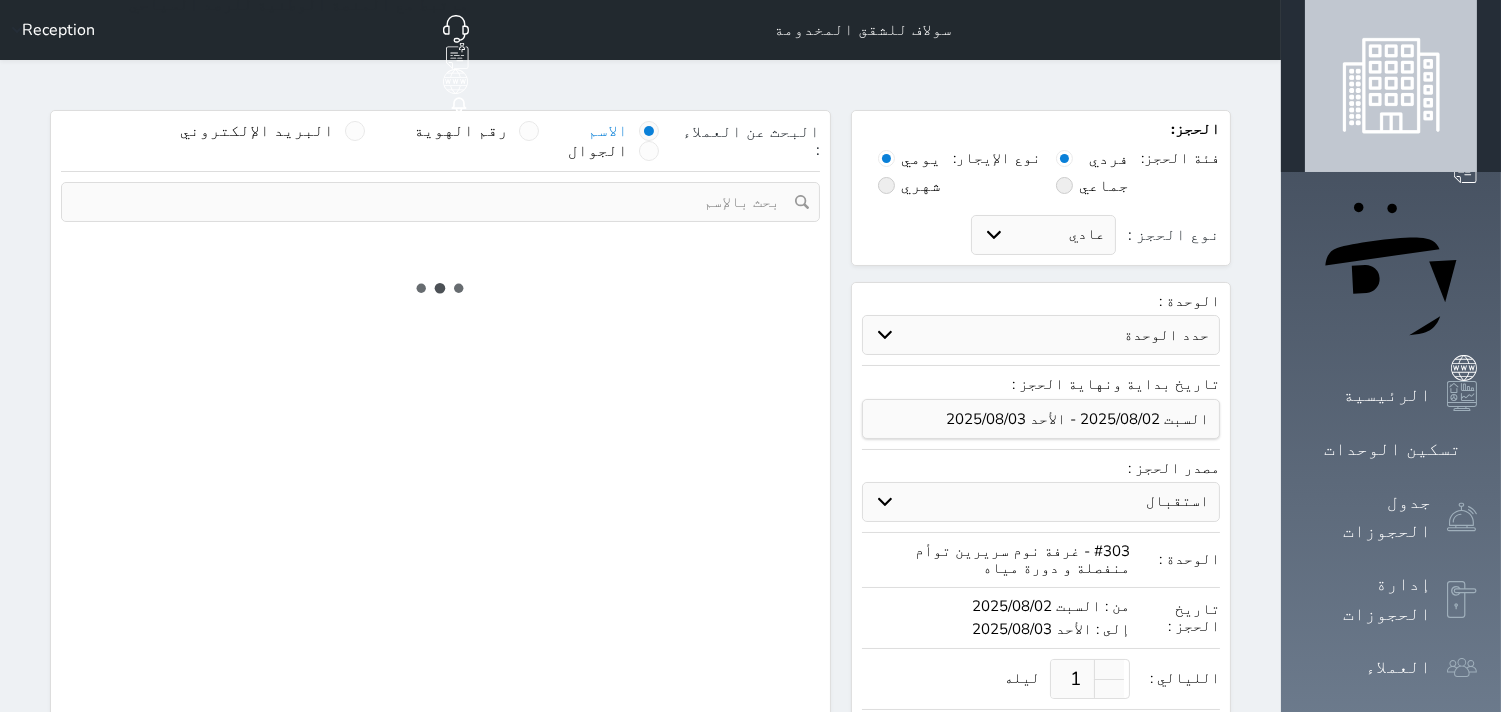 select on "1" 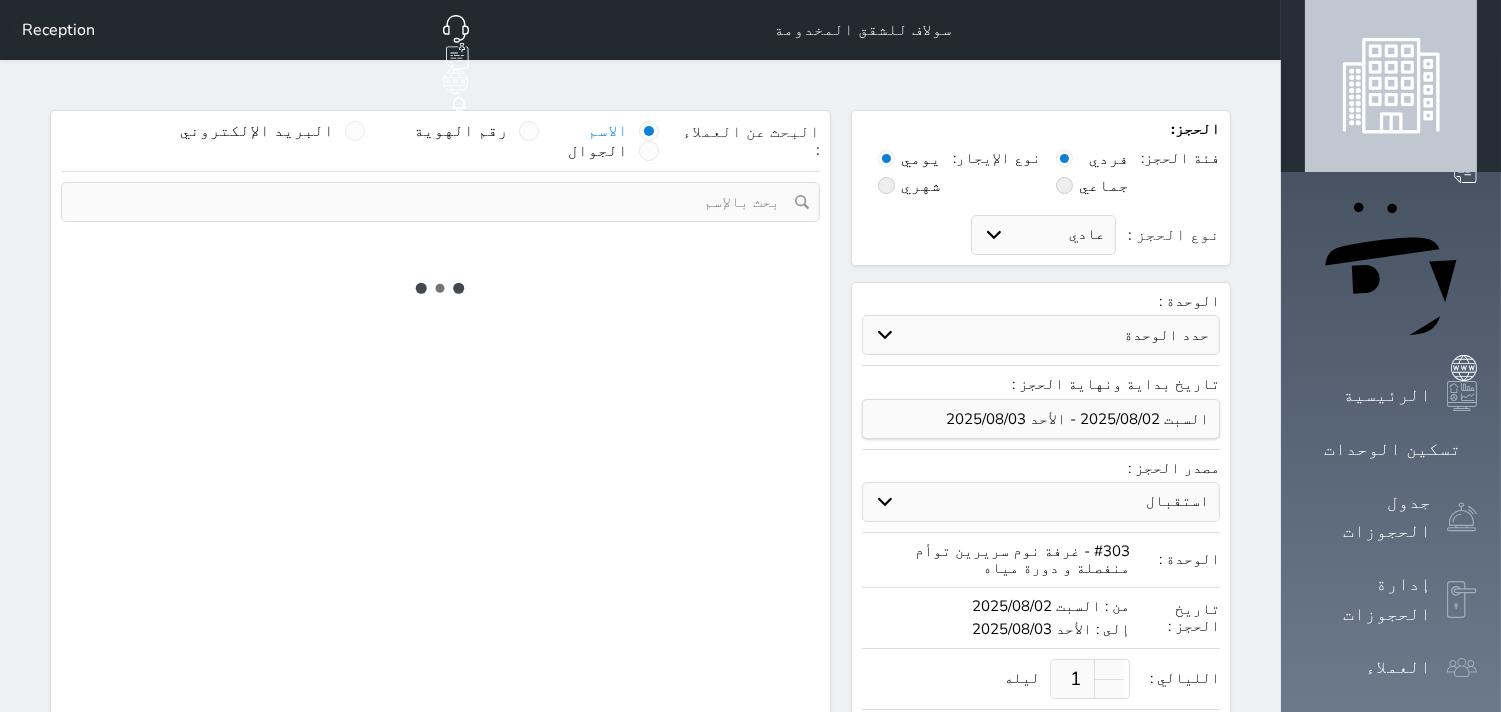 select 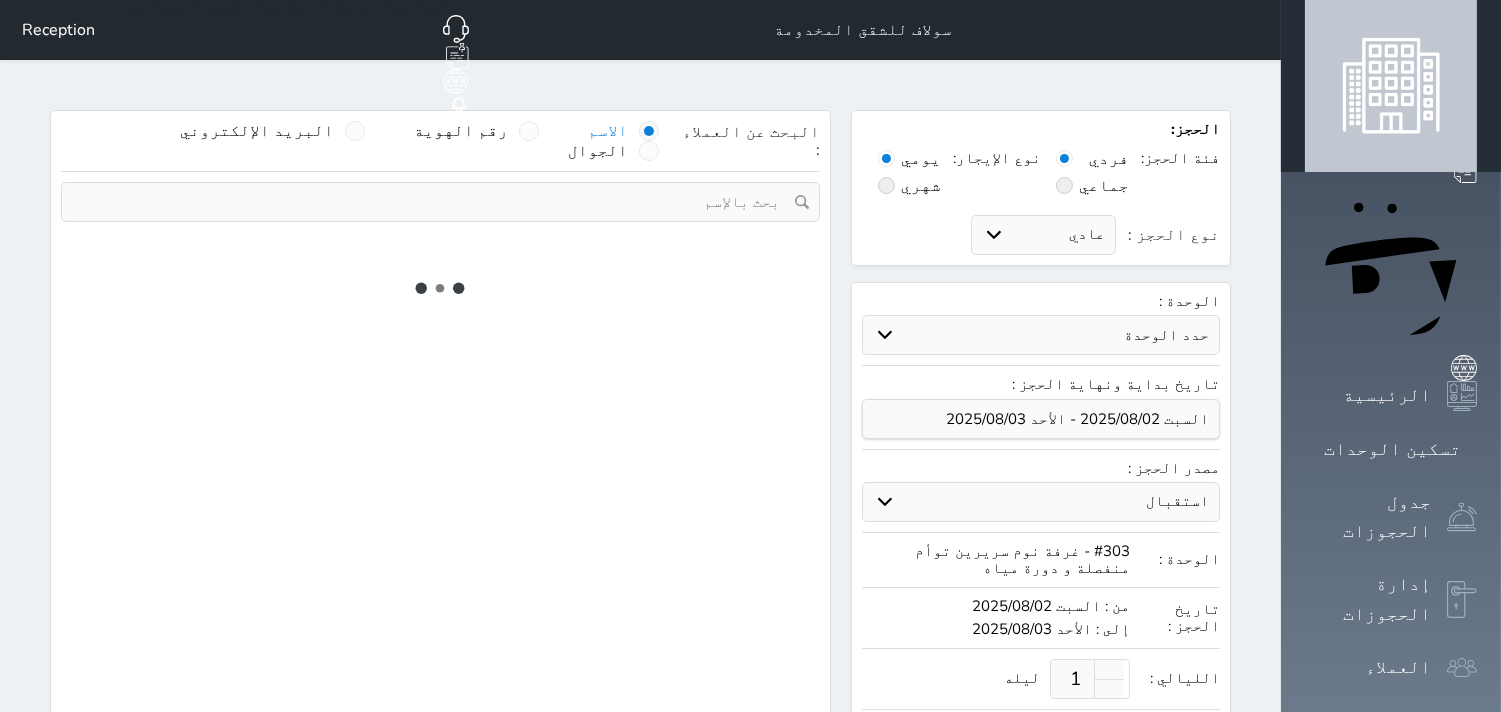 select on "7" 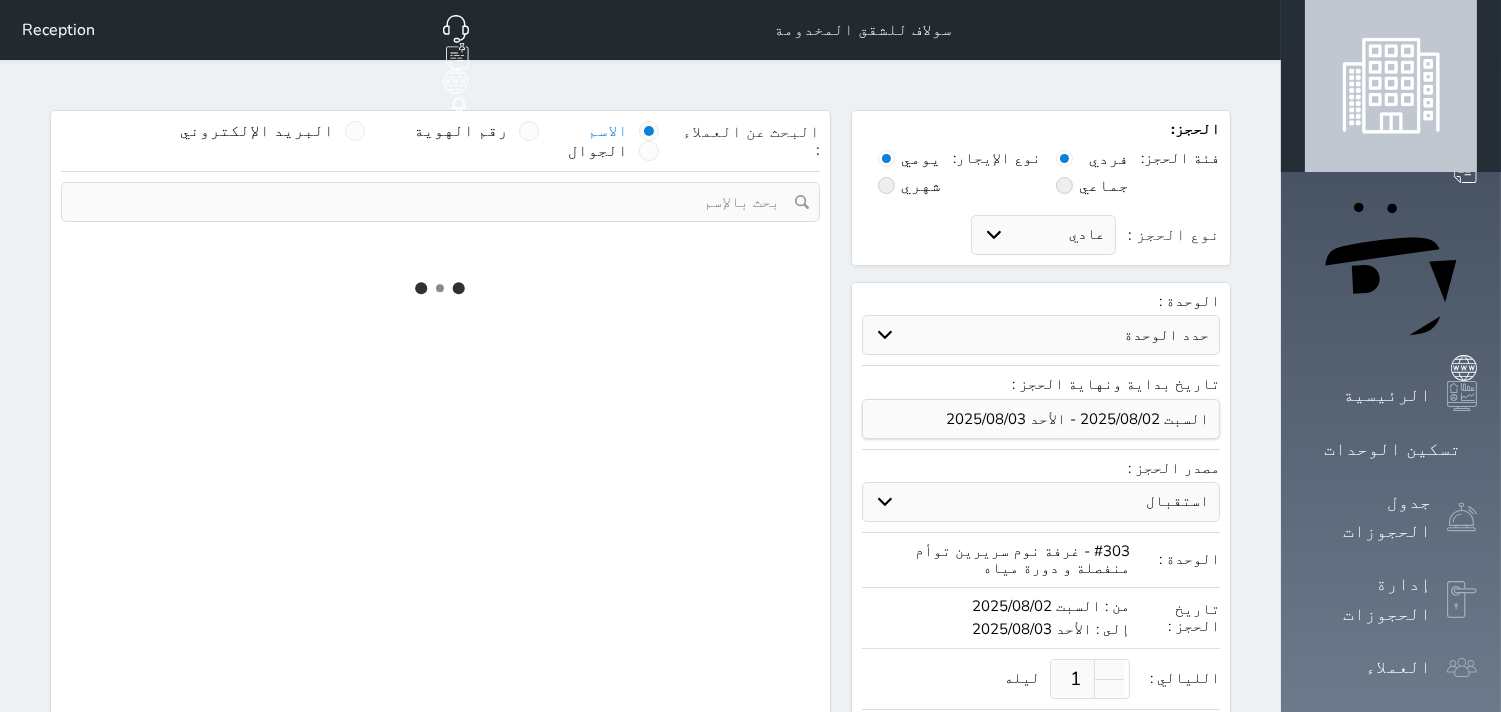 select 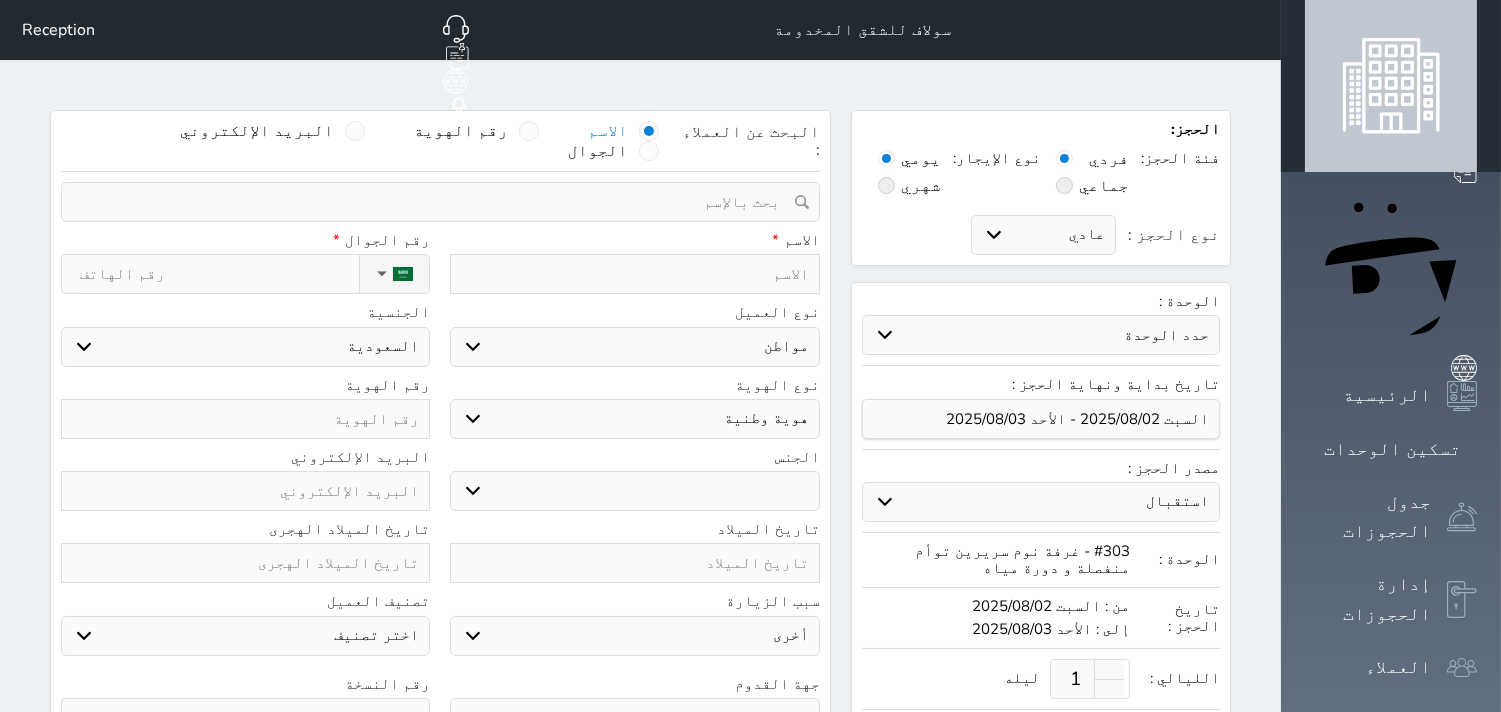 select 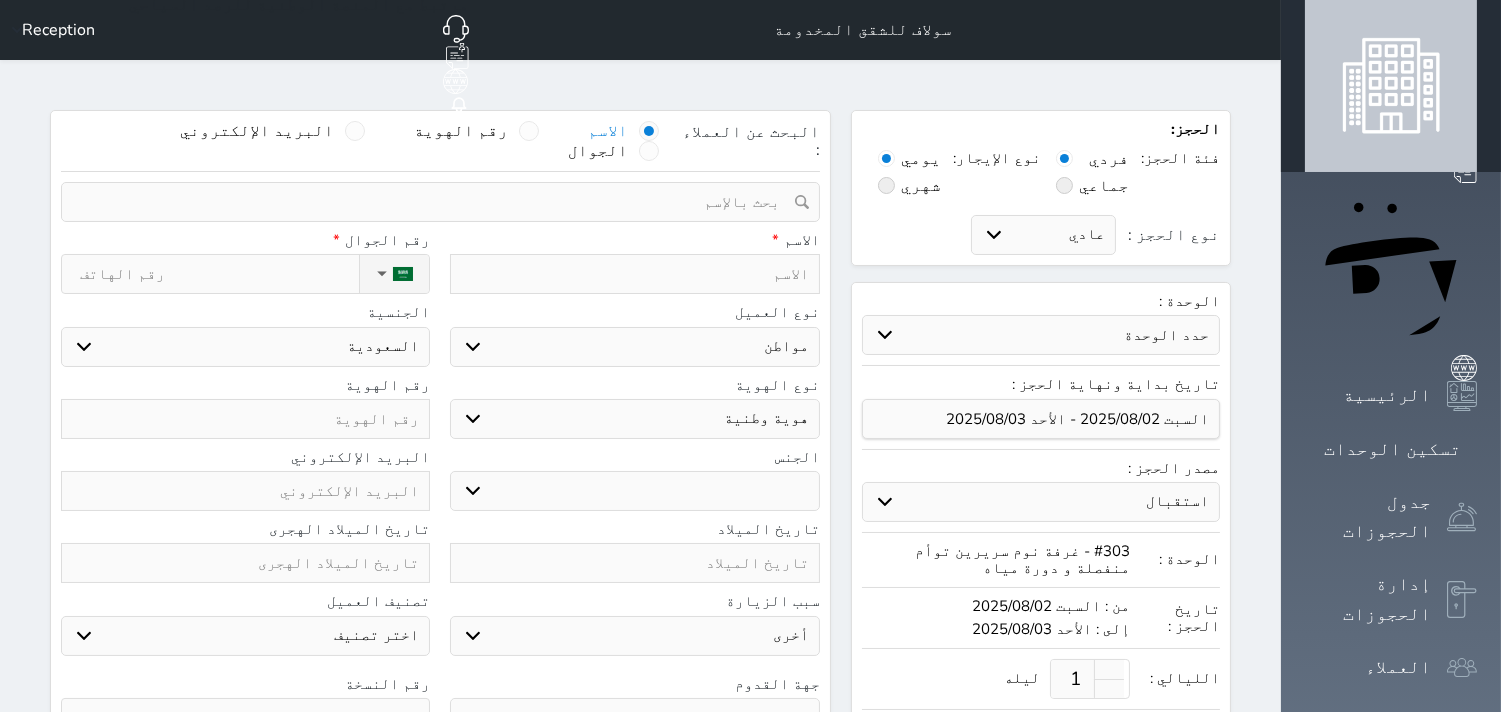 select 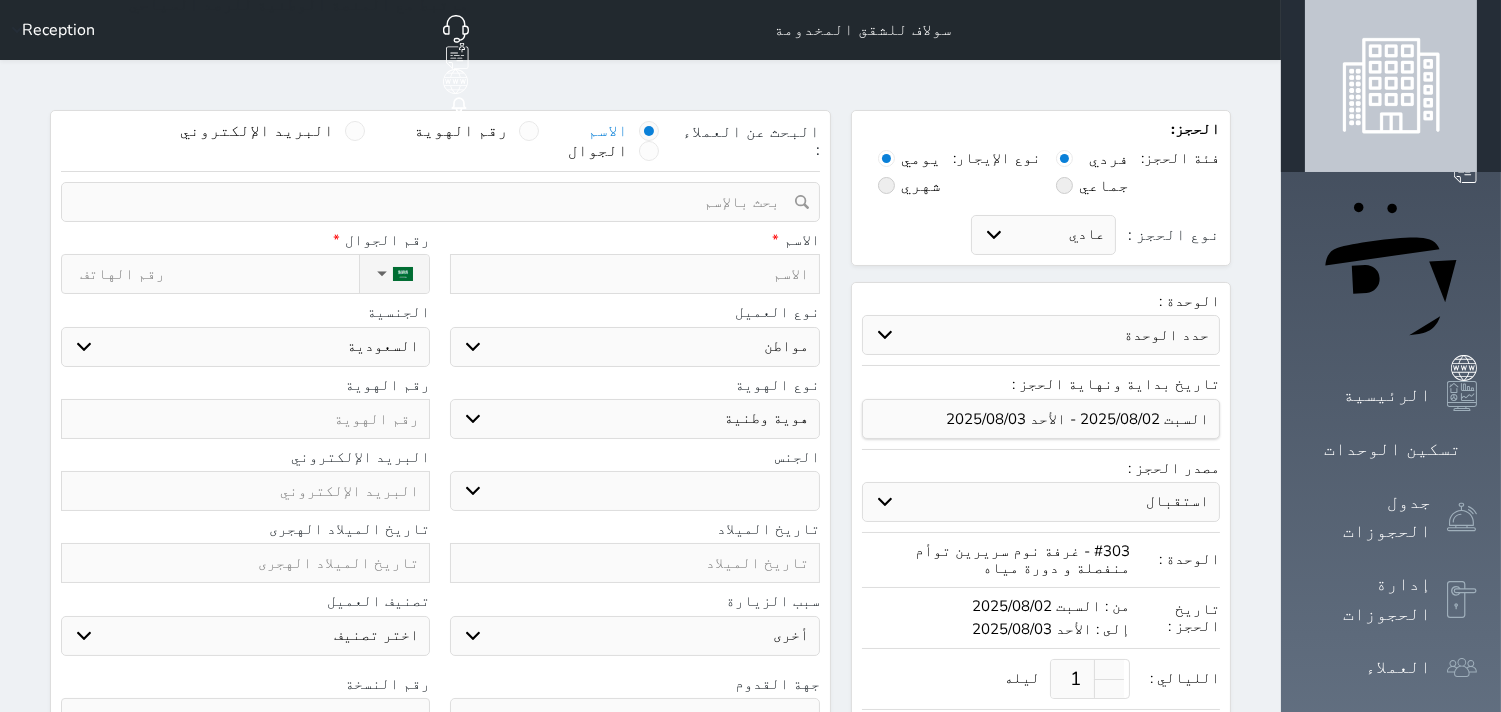 select 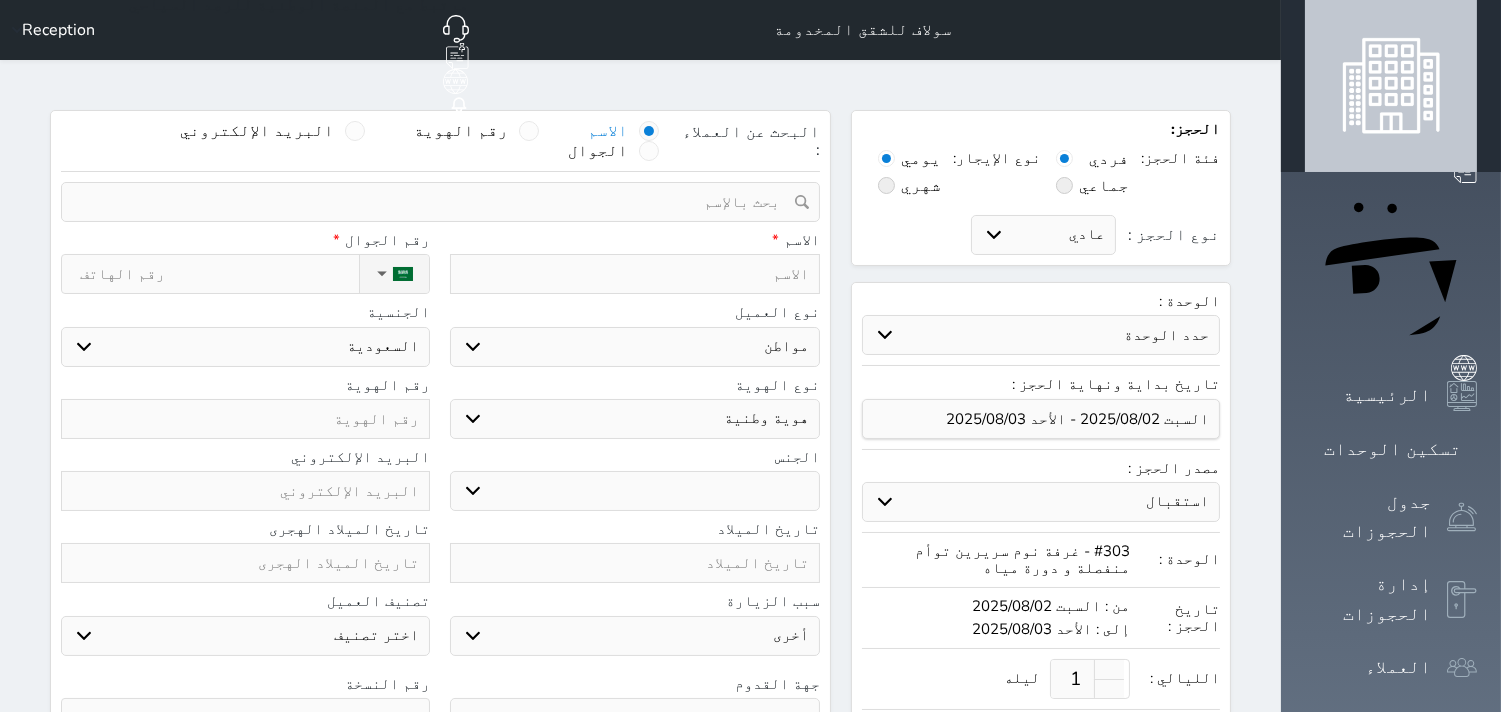 click at bounding box center [634, 274] 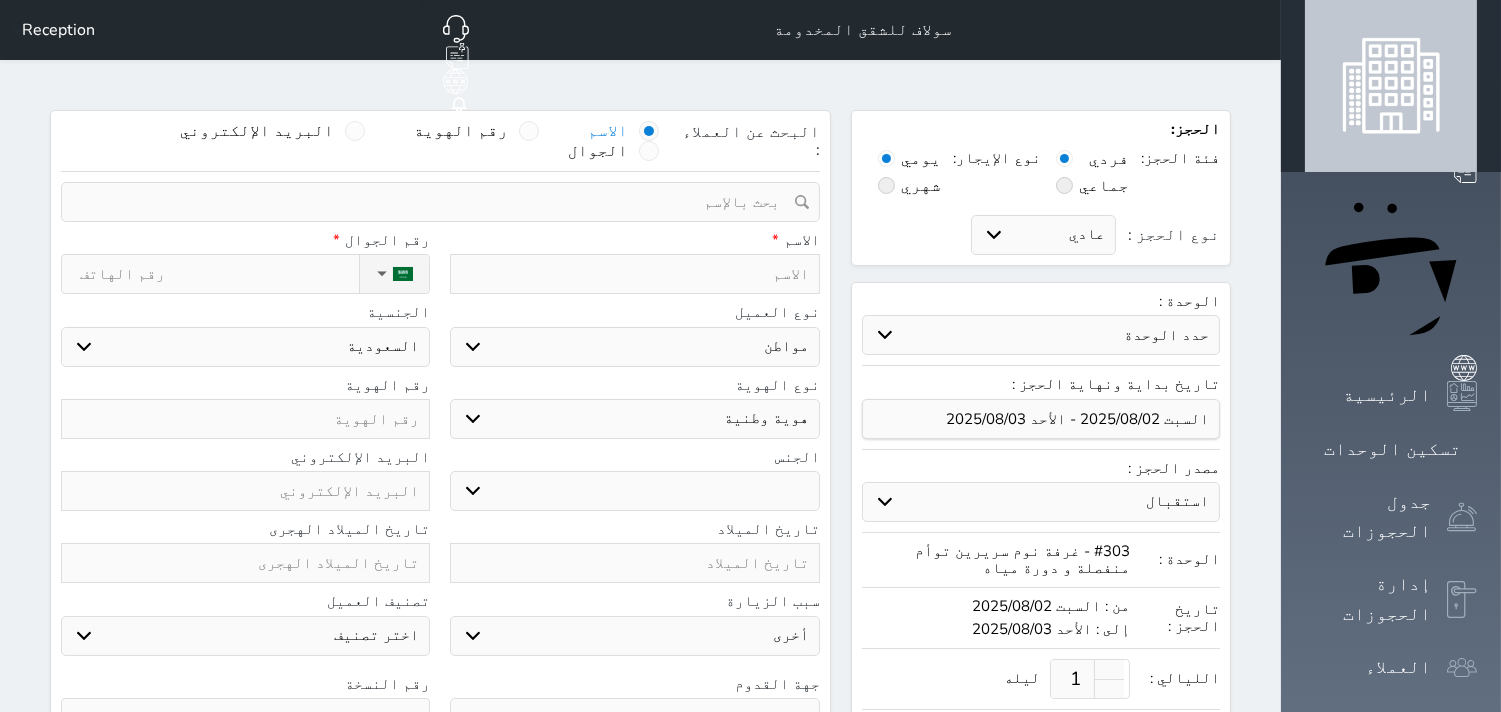 type on "A" 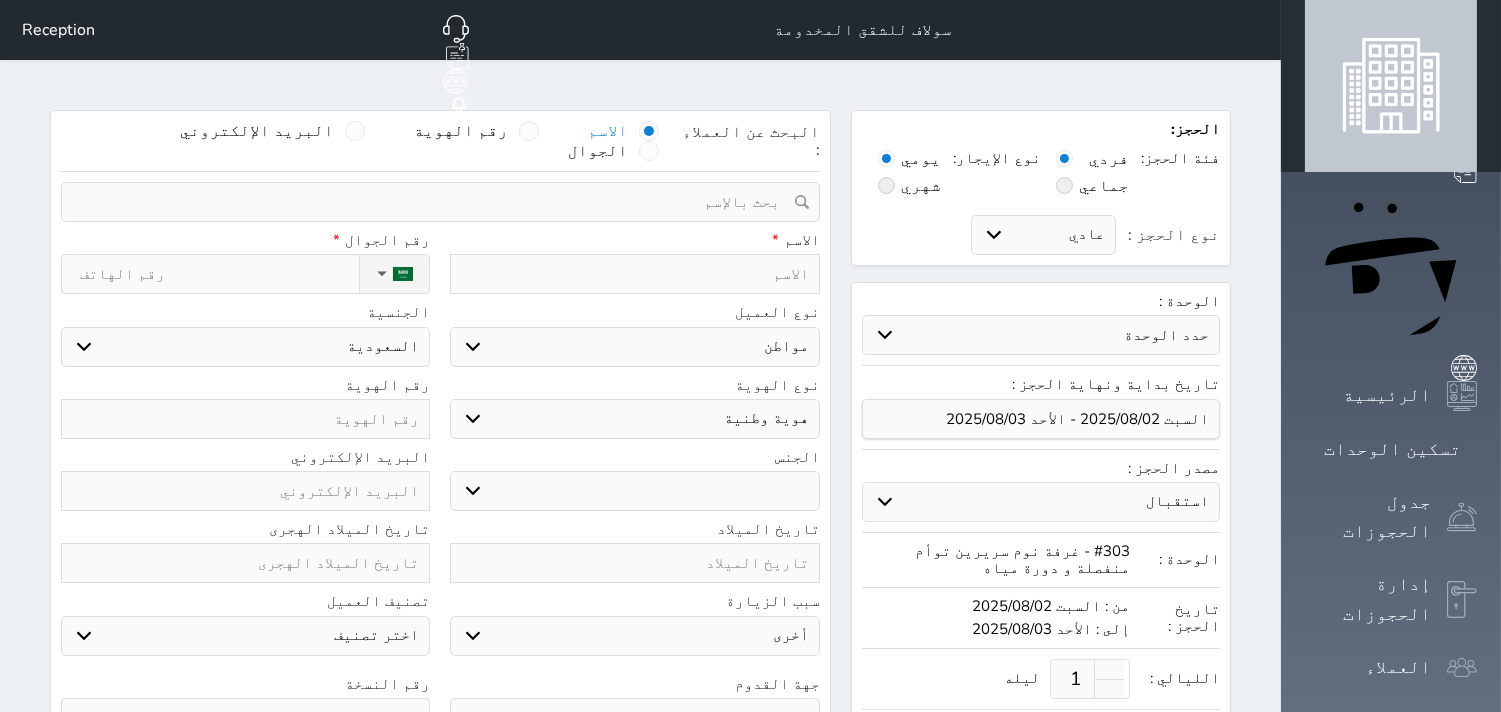 select 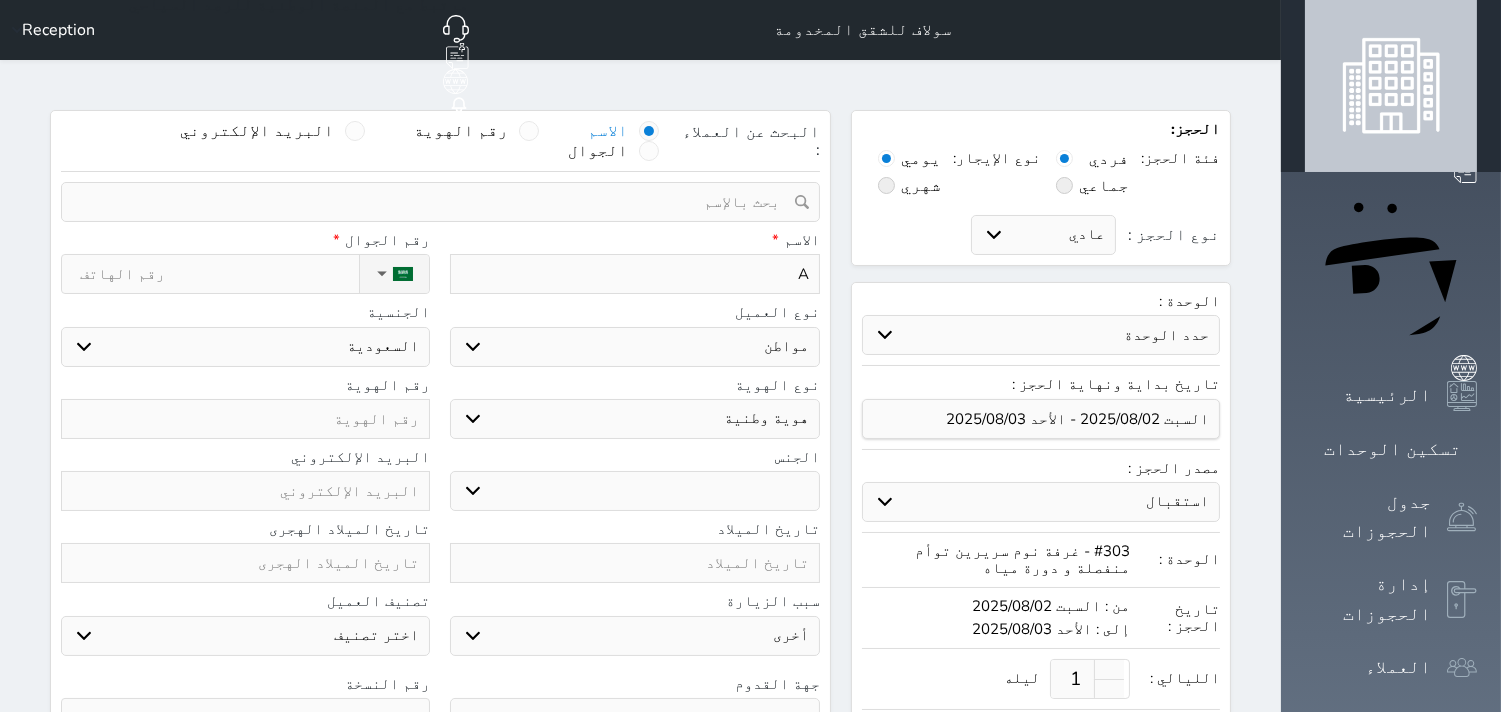 type on "AB" 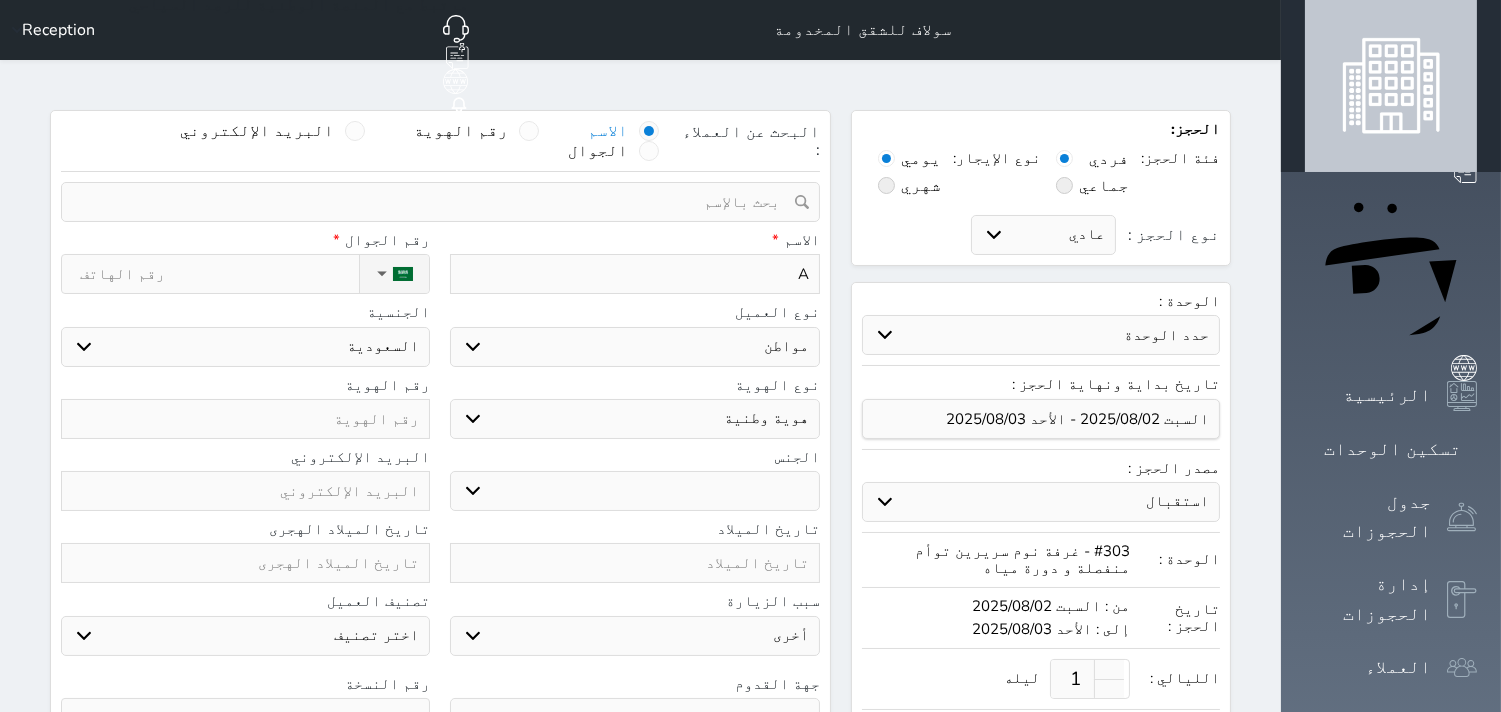 select 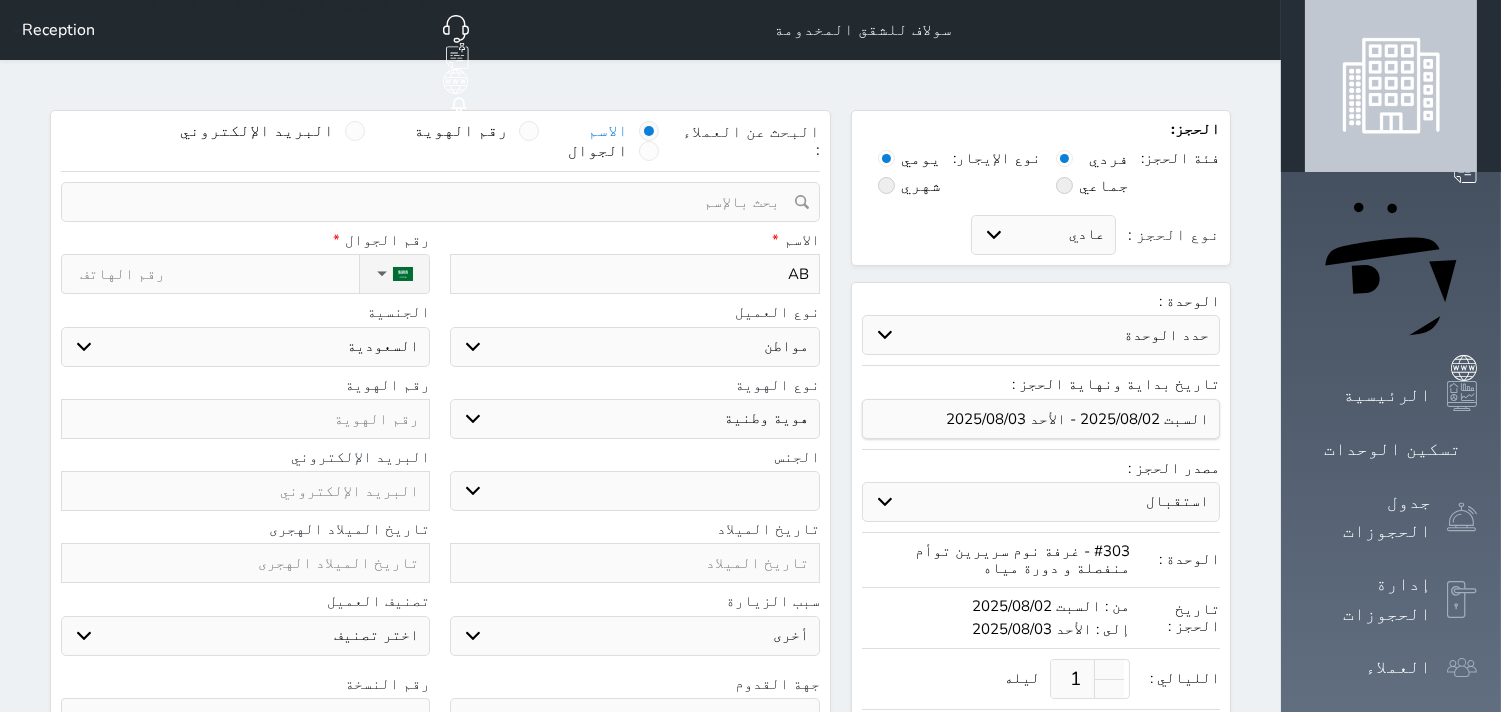 type on "ABD" 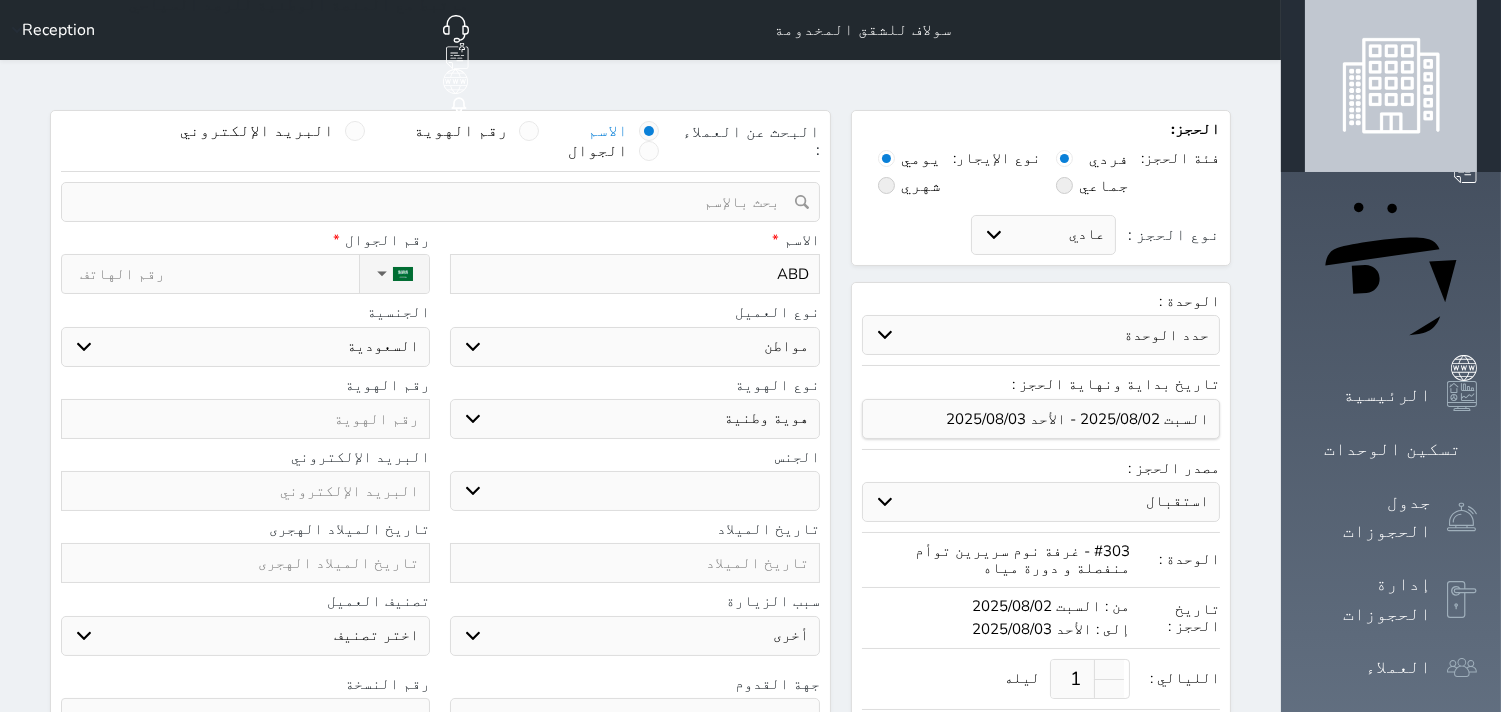 type on "ABDU" 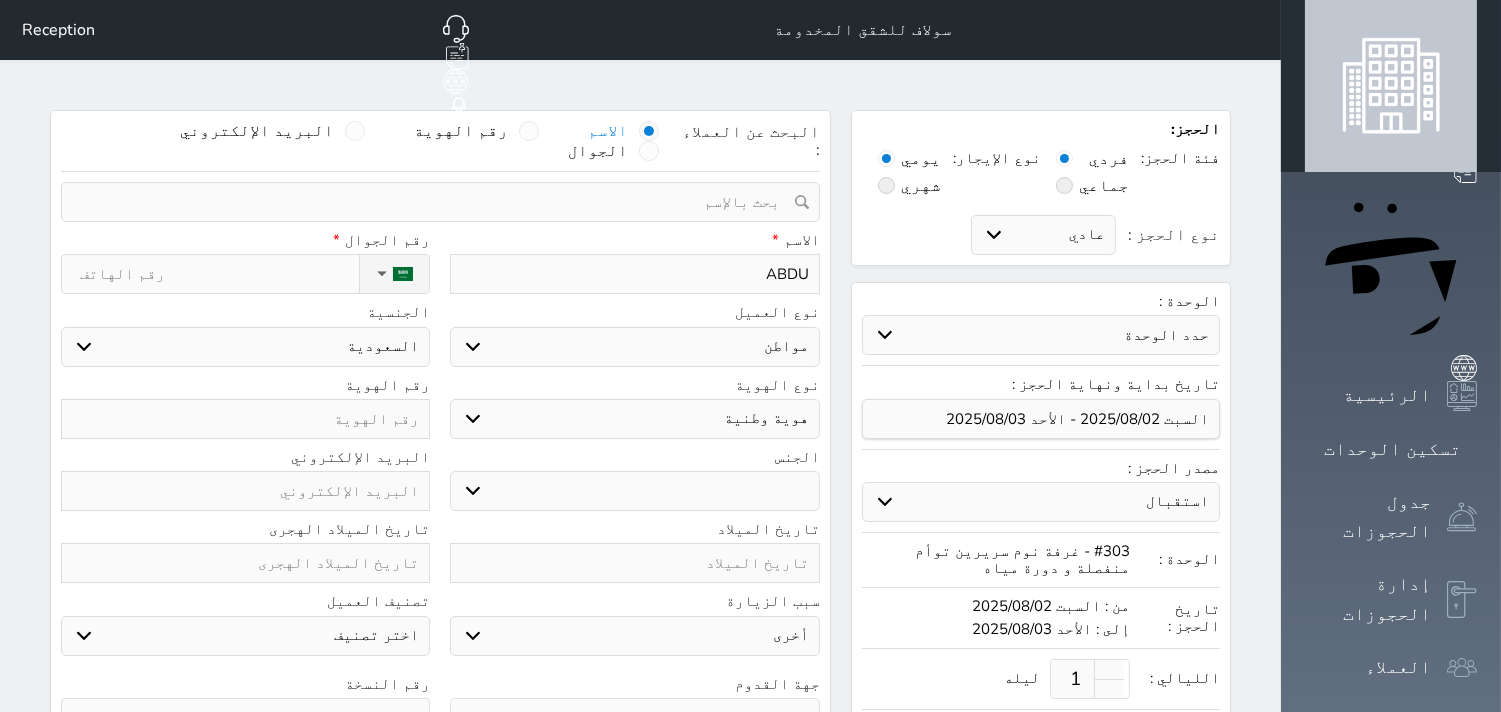 type on "ABDUL" 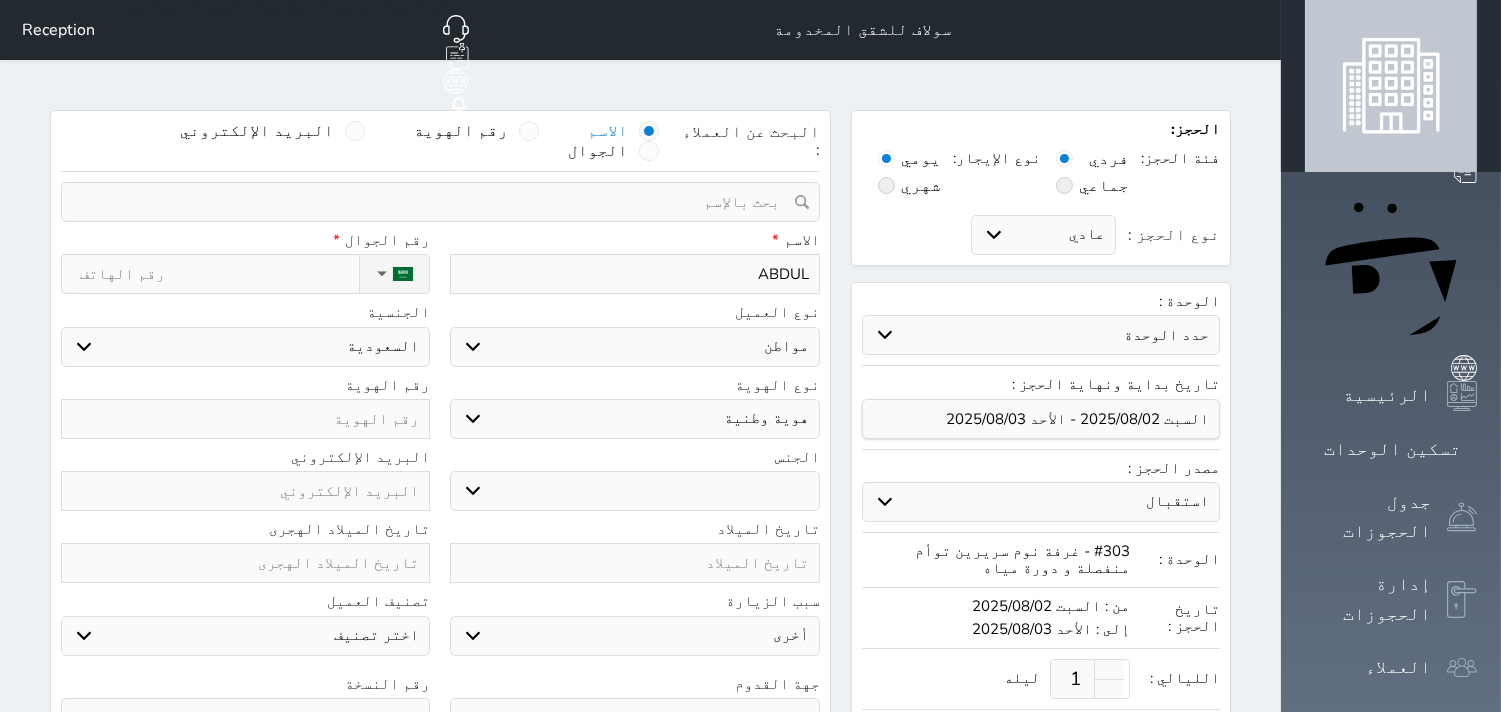 type on "[NAME]" 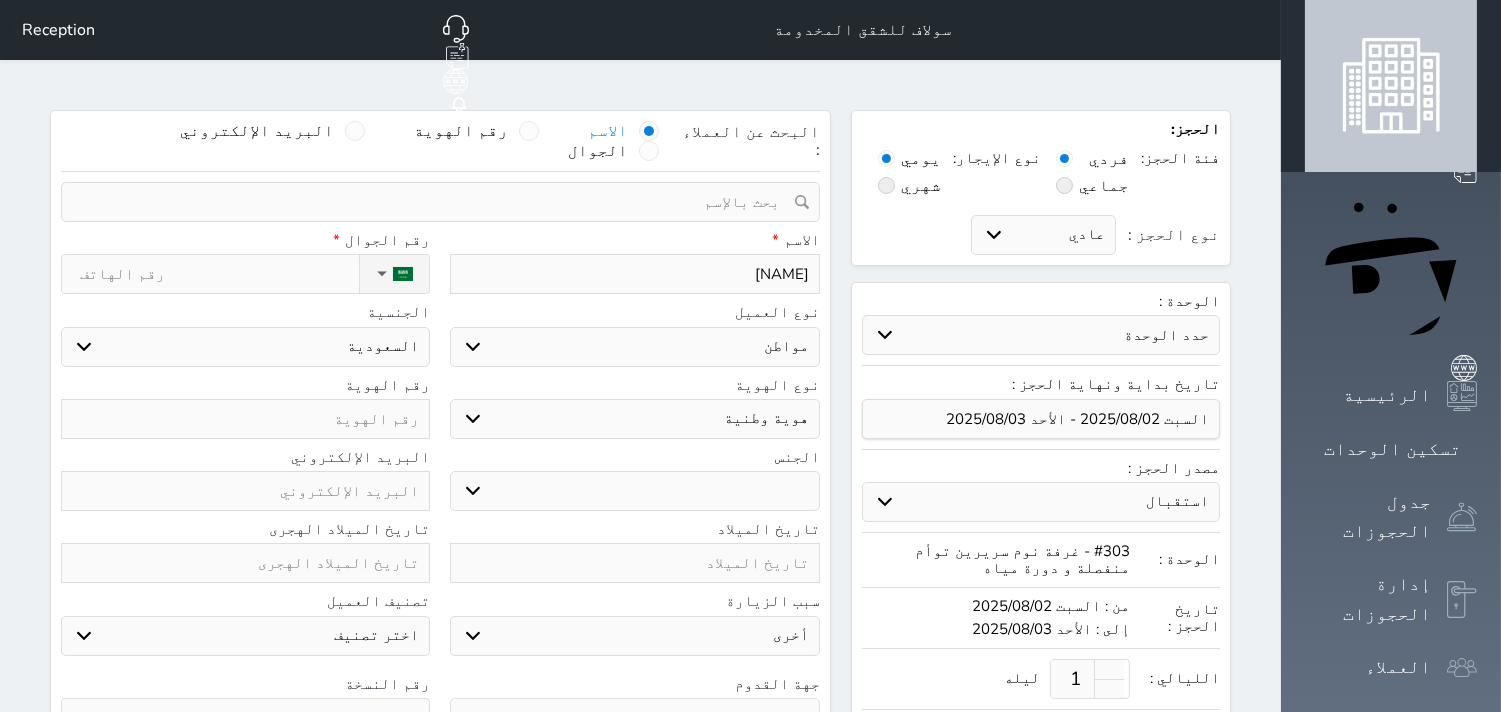 type on "[NAME]" 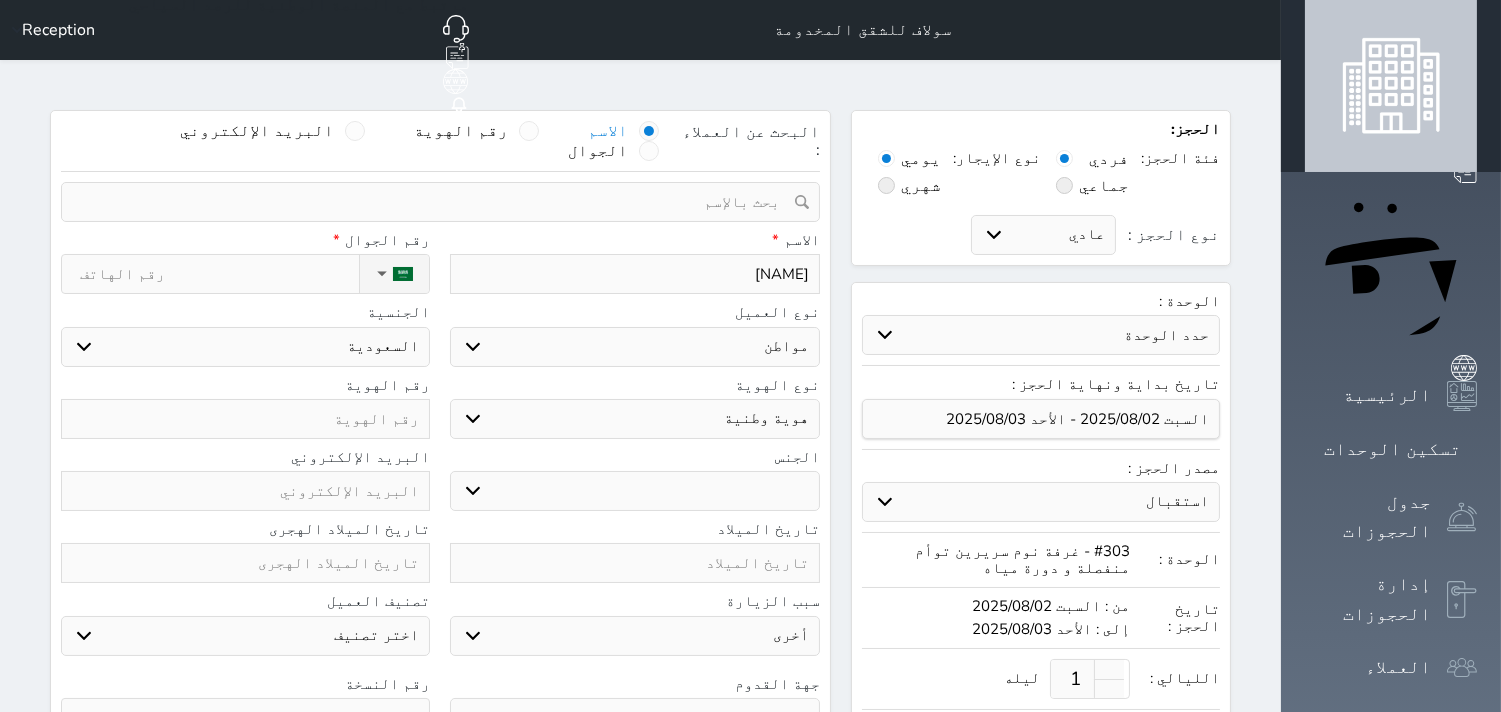 type on "[NAME]" 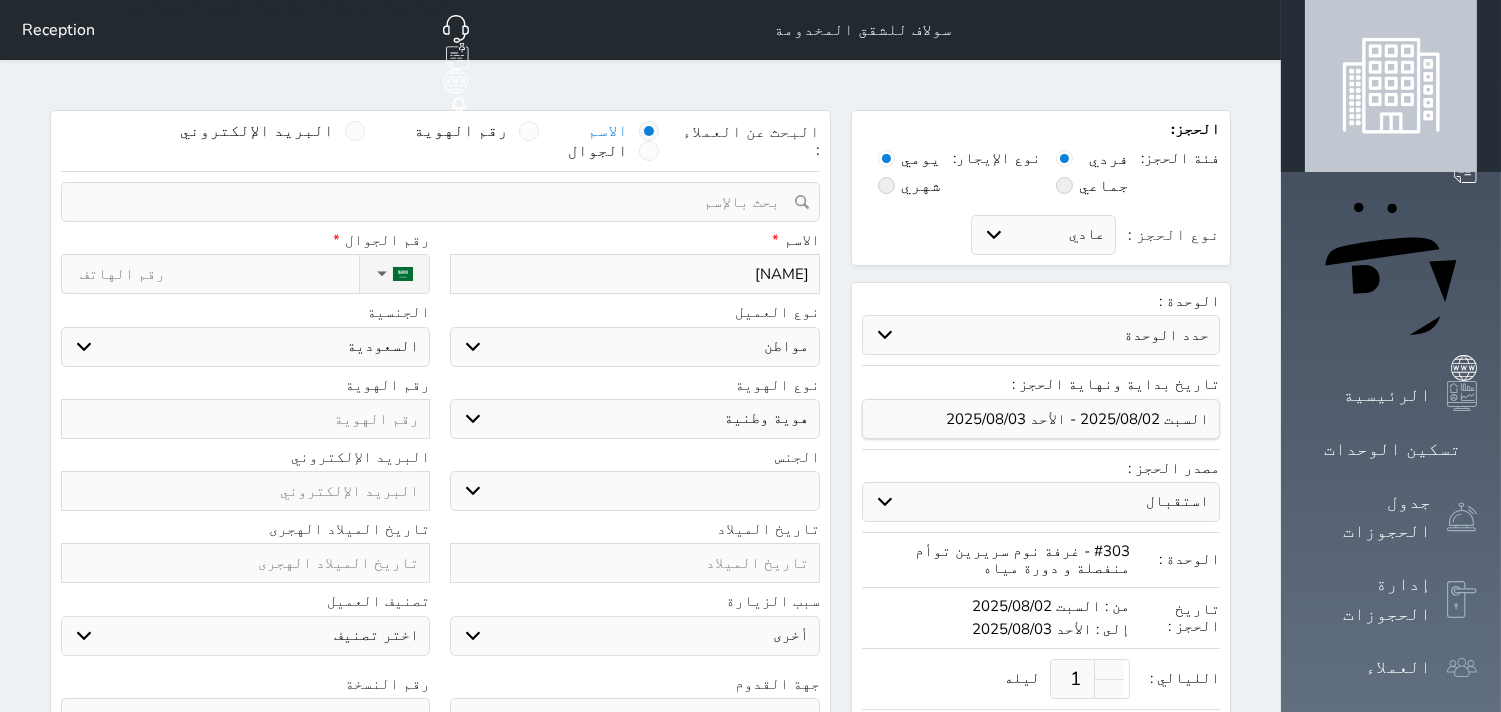 select 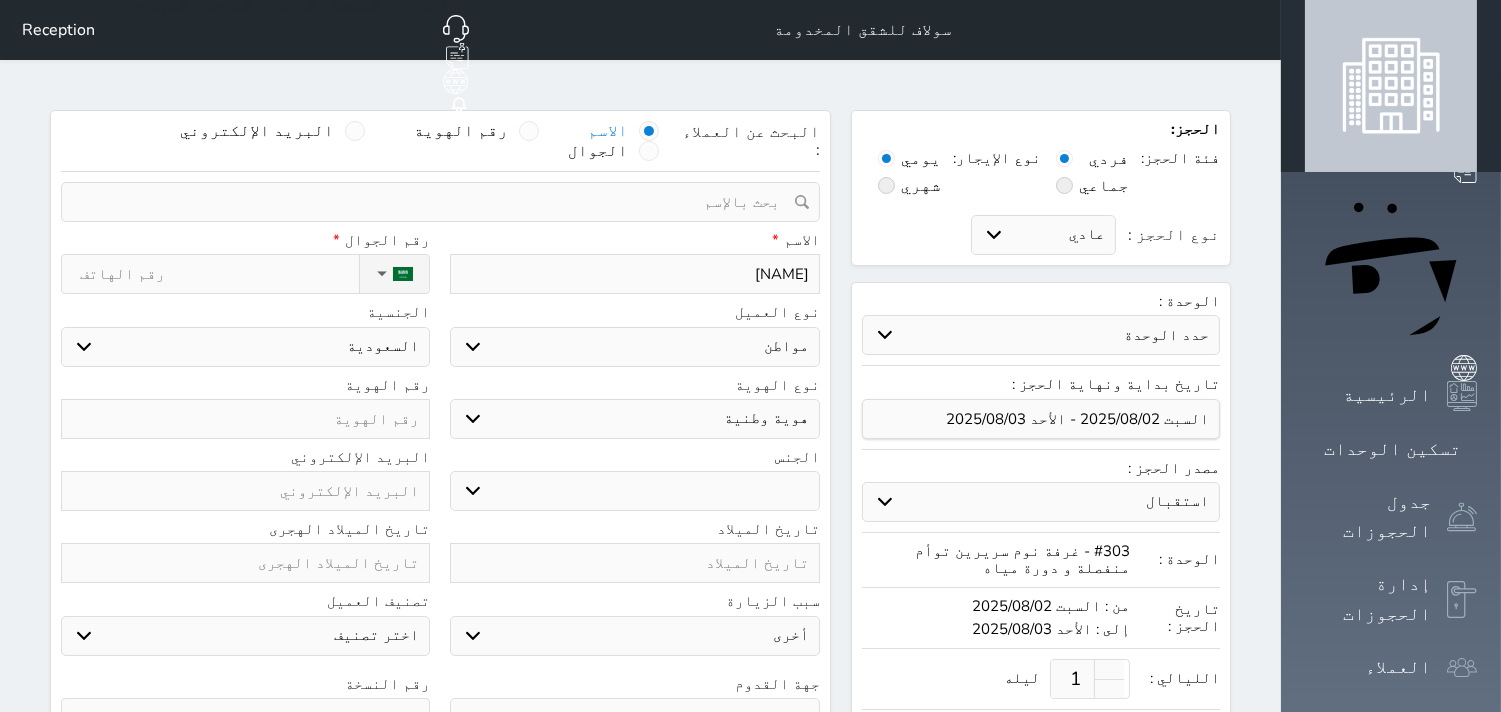 type on "[NAME]" 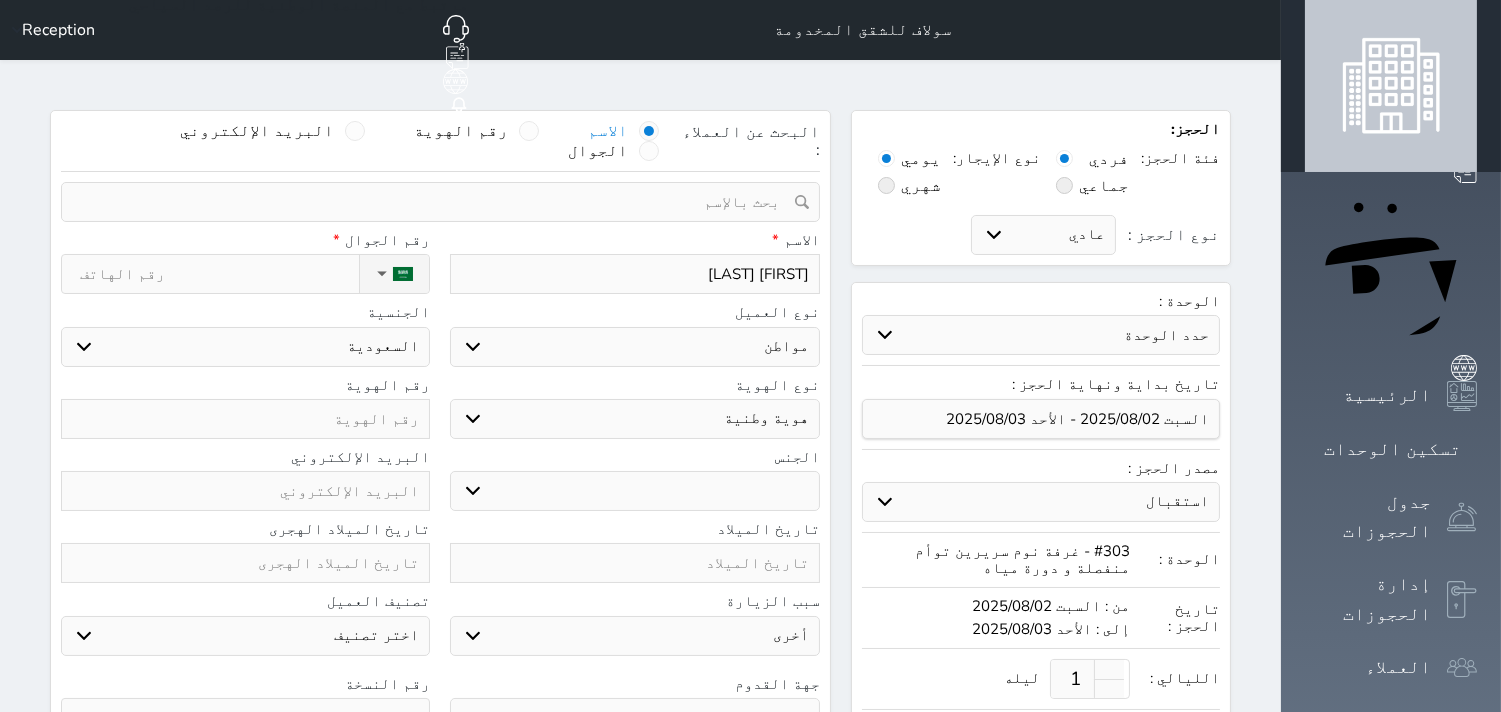 type on "[FIRST] [LAST]" 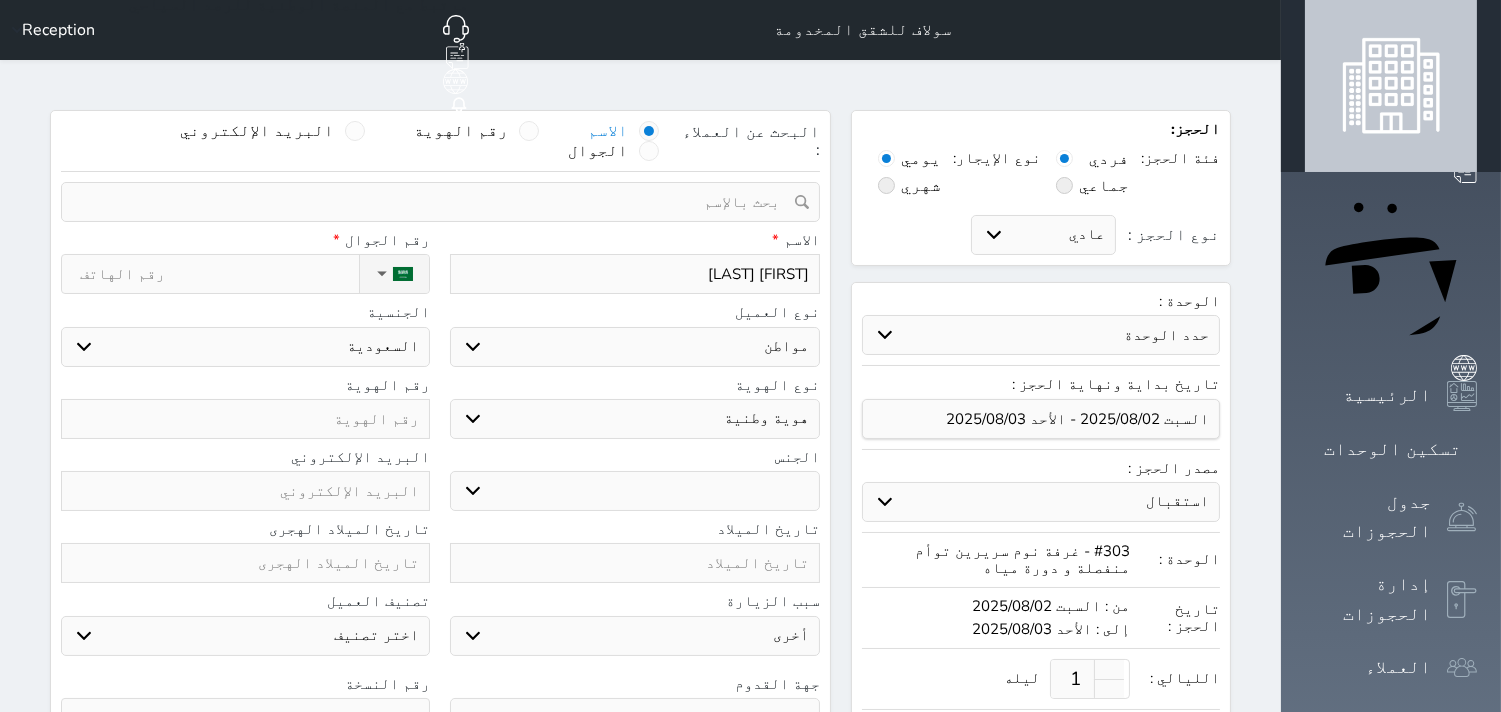 type on "[FIRST] [LAST]" 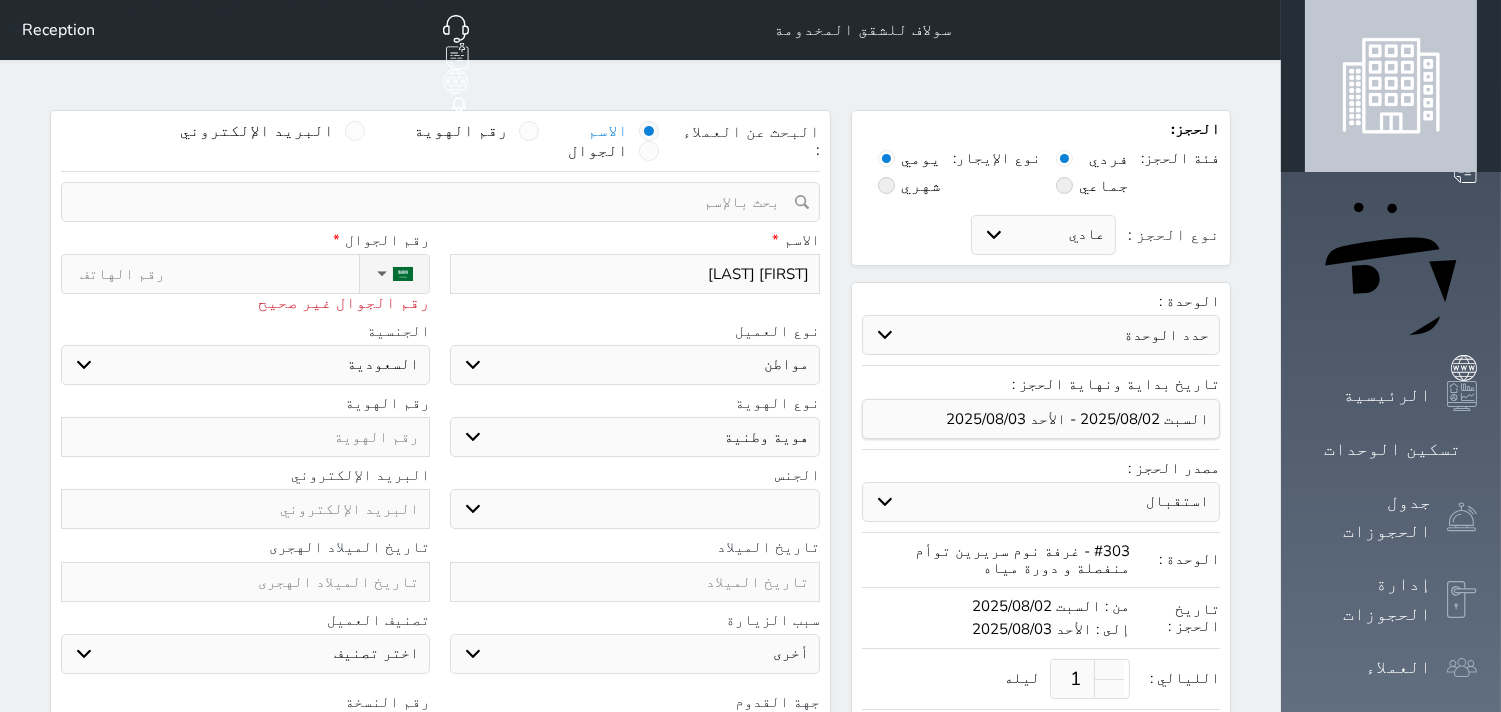 type on "0" 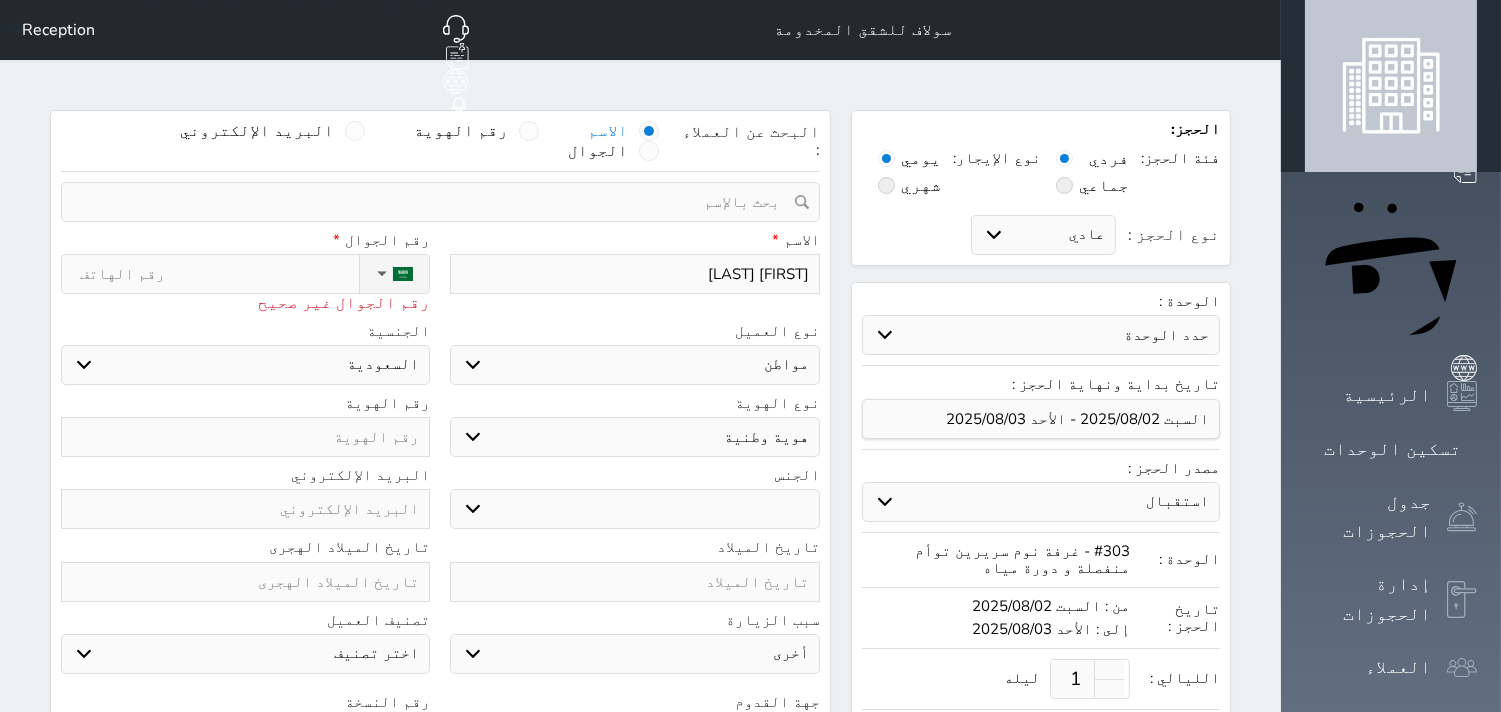select 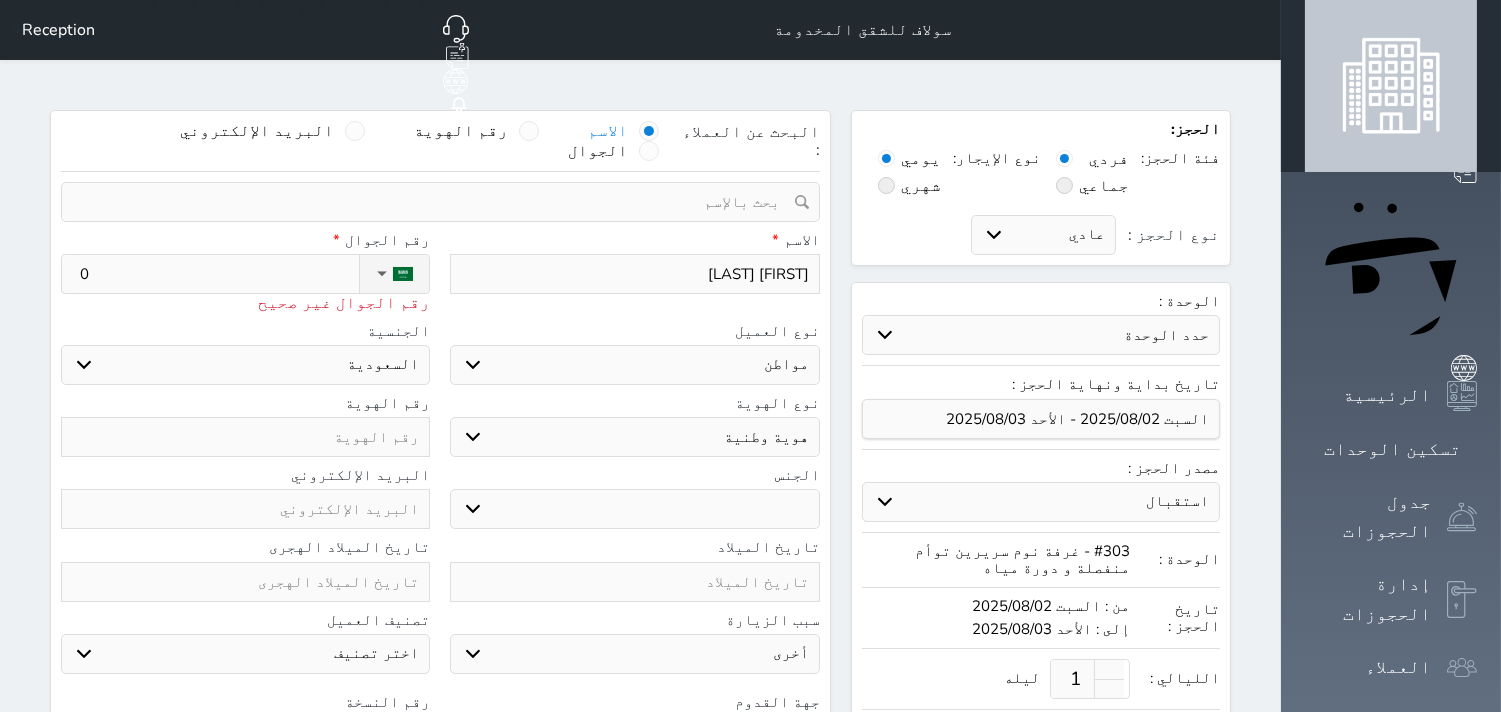 type on "05" 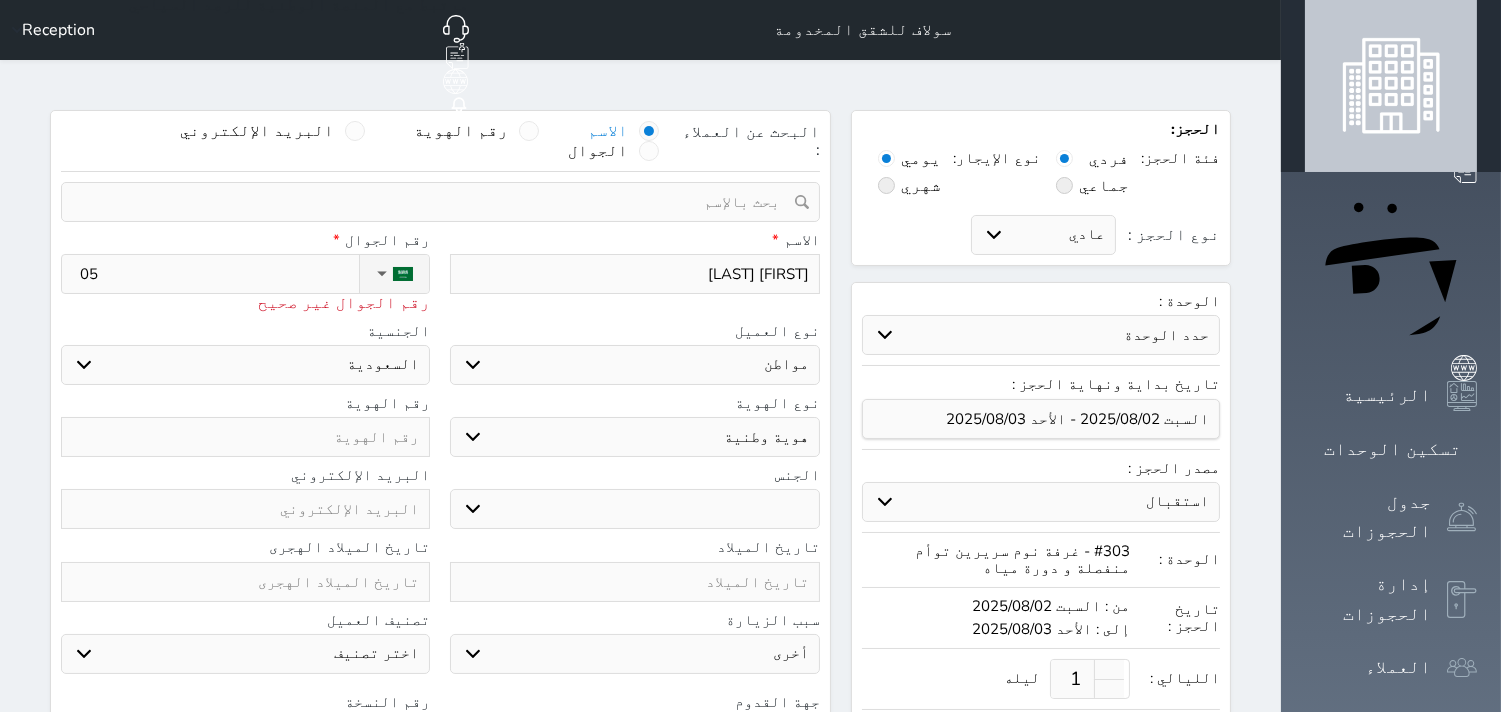 type on "055" 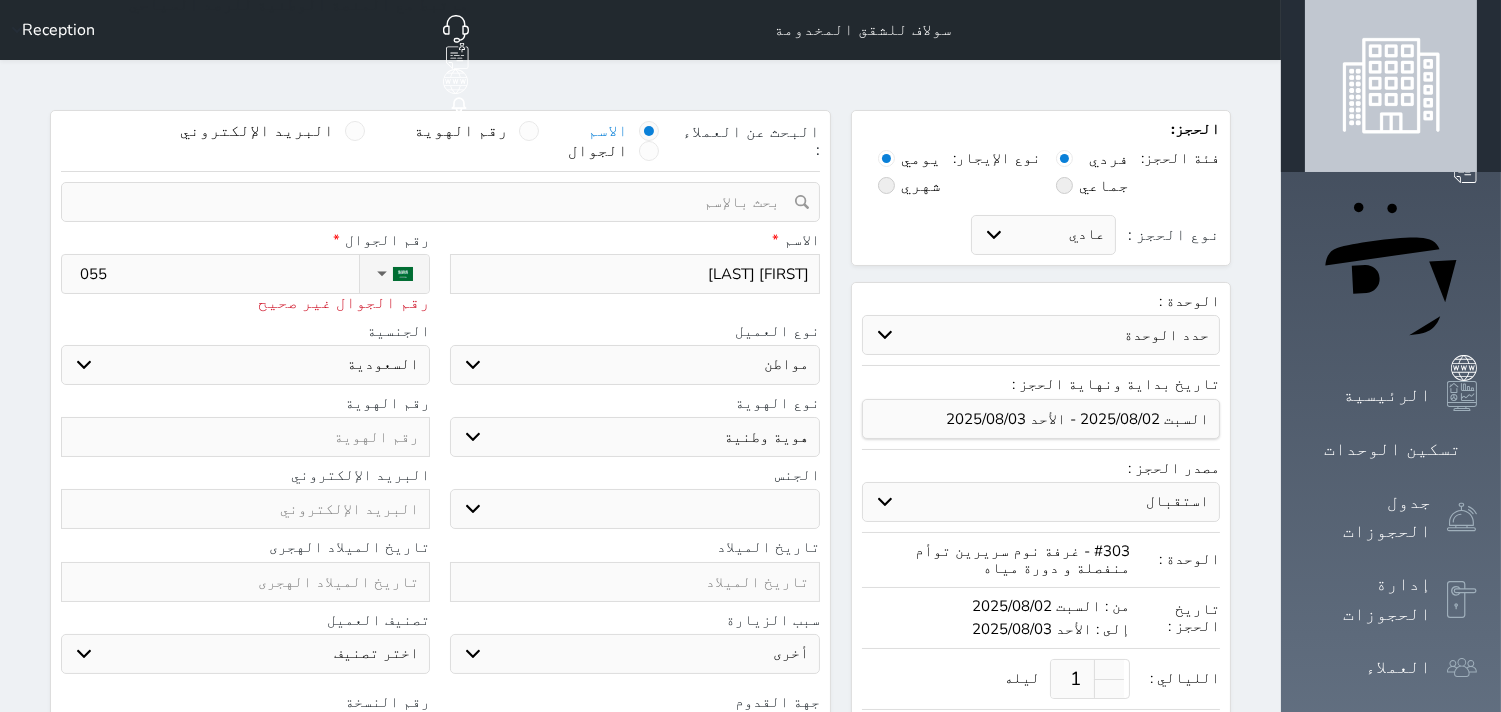 type on "0550" 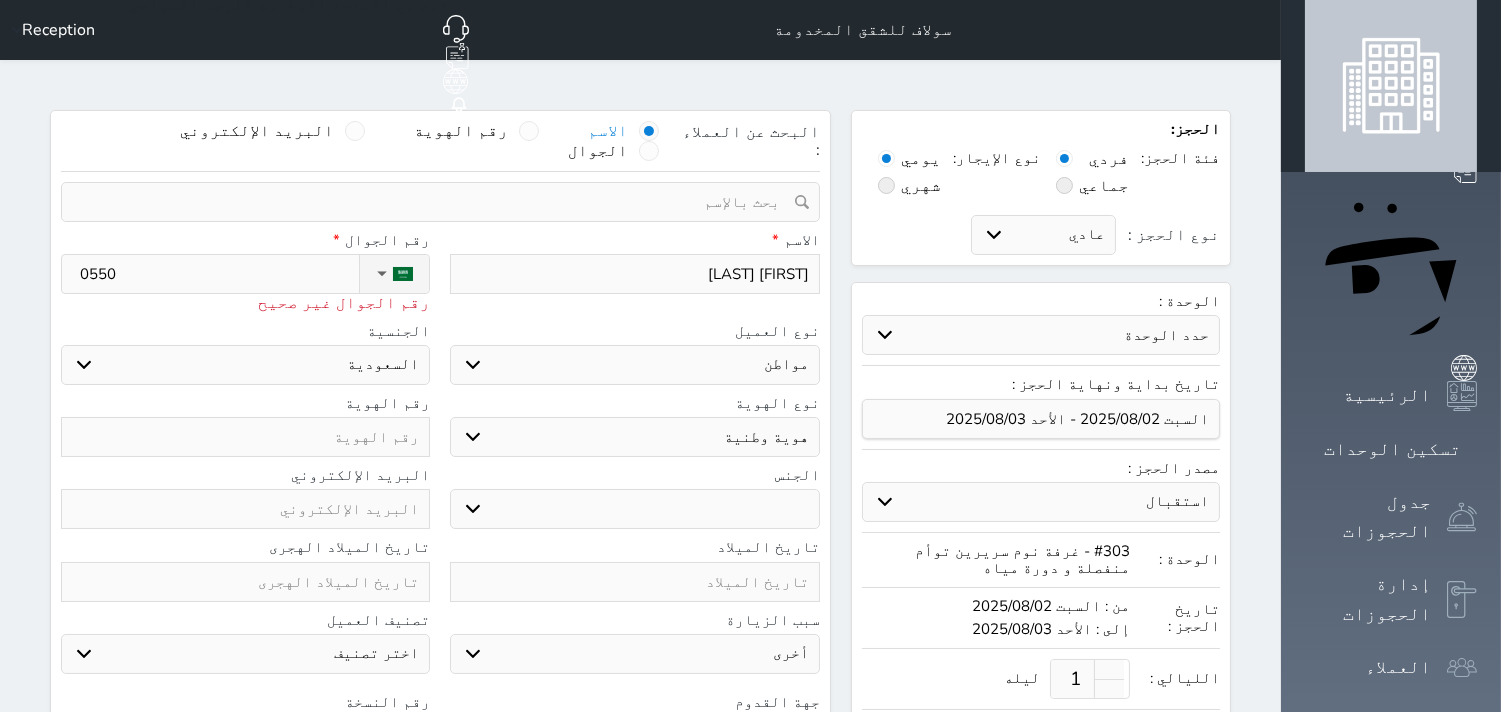 type on "05508" 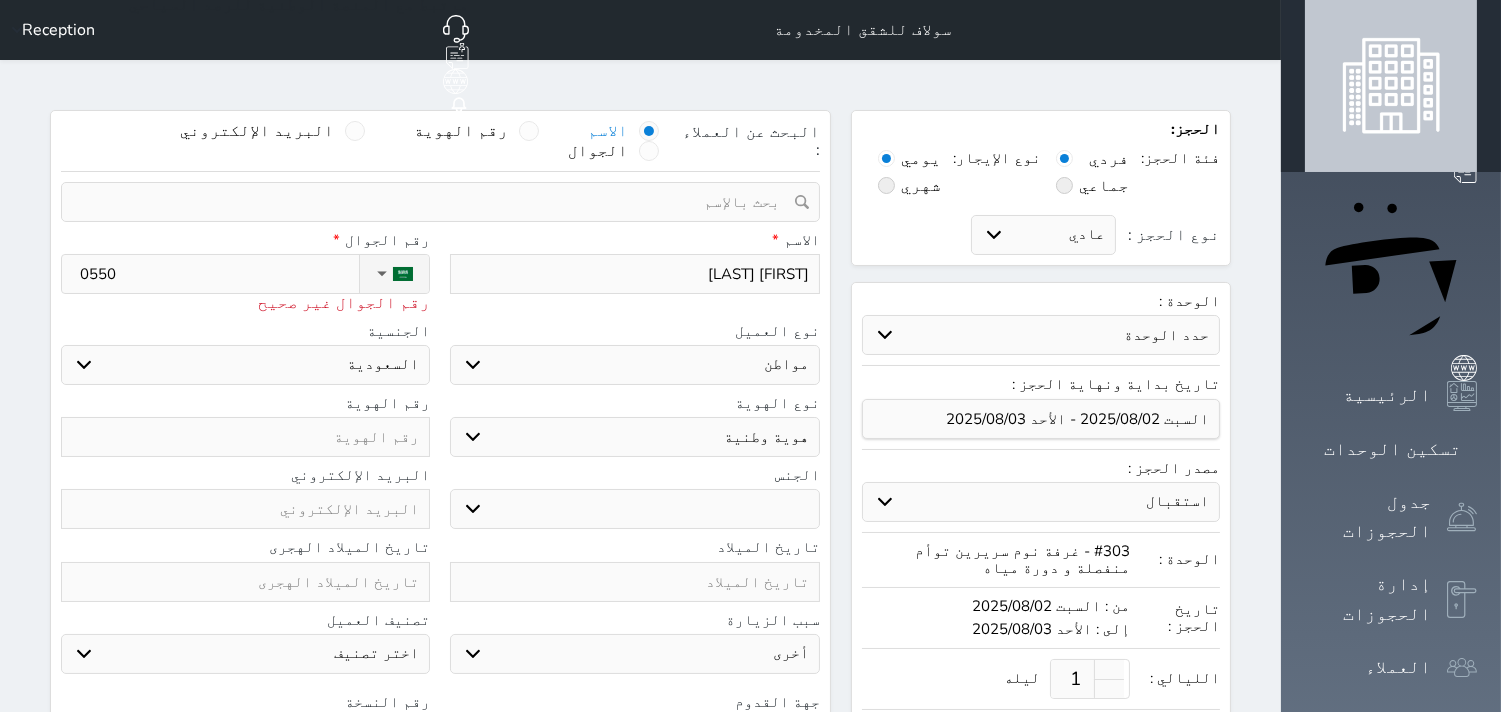 select 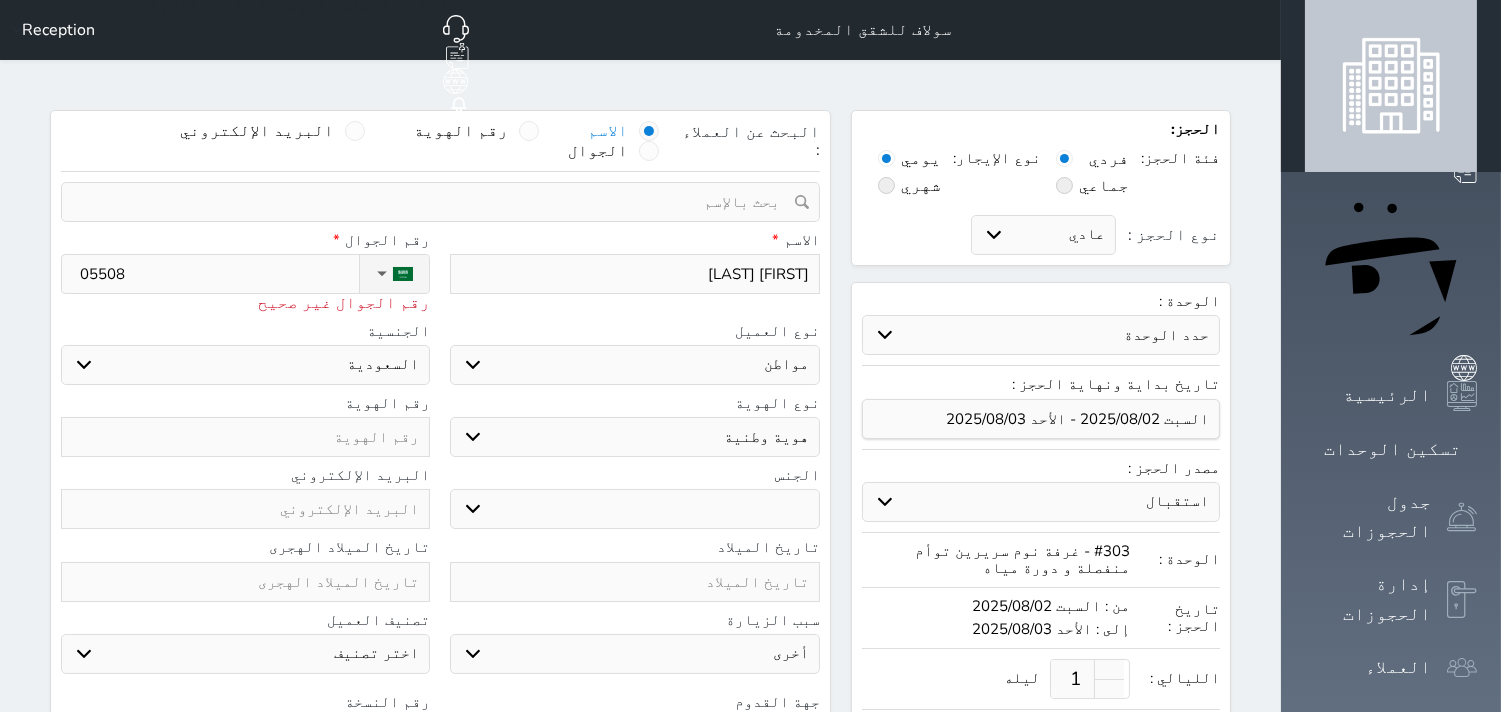 type on "[PHONE]" 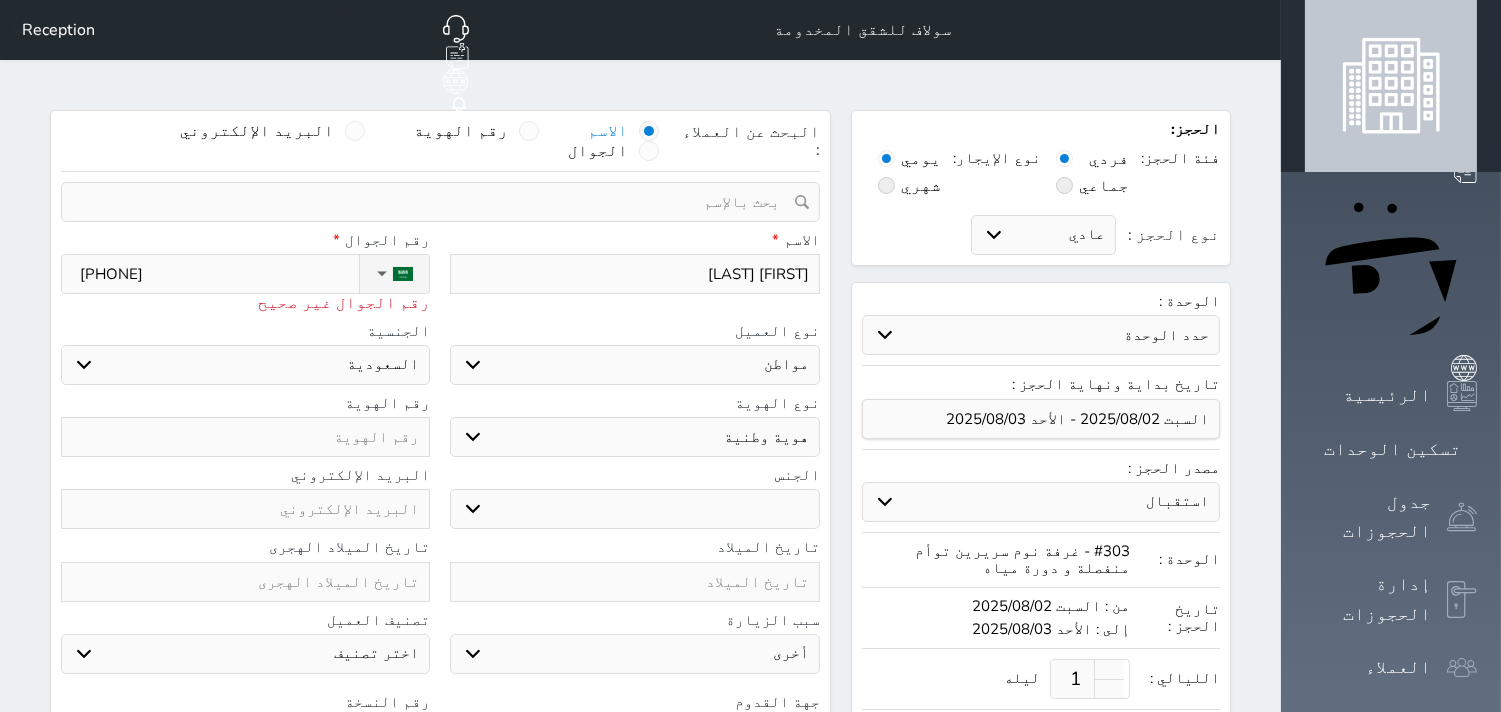 type on "[PHONE]" 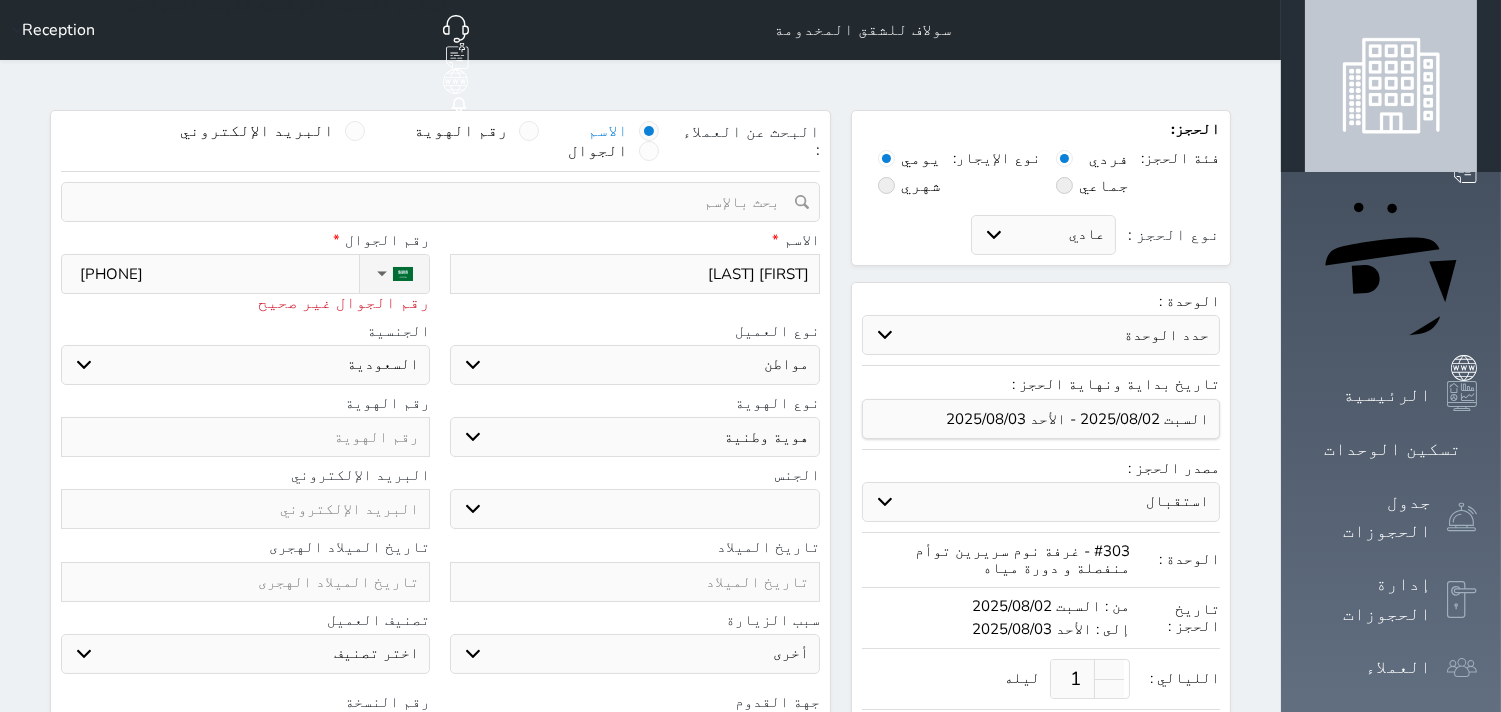 type on "[PHONE]" 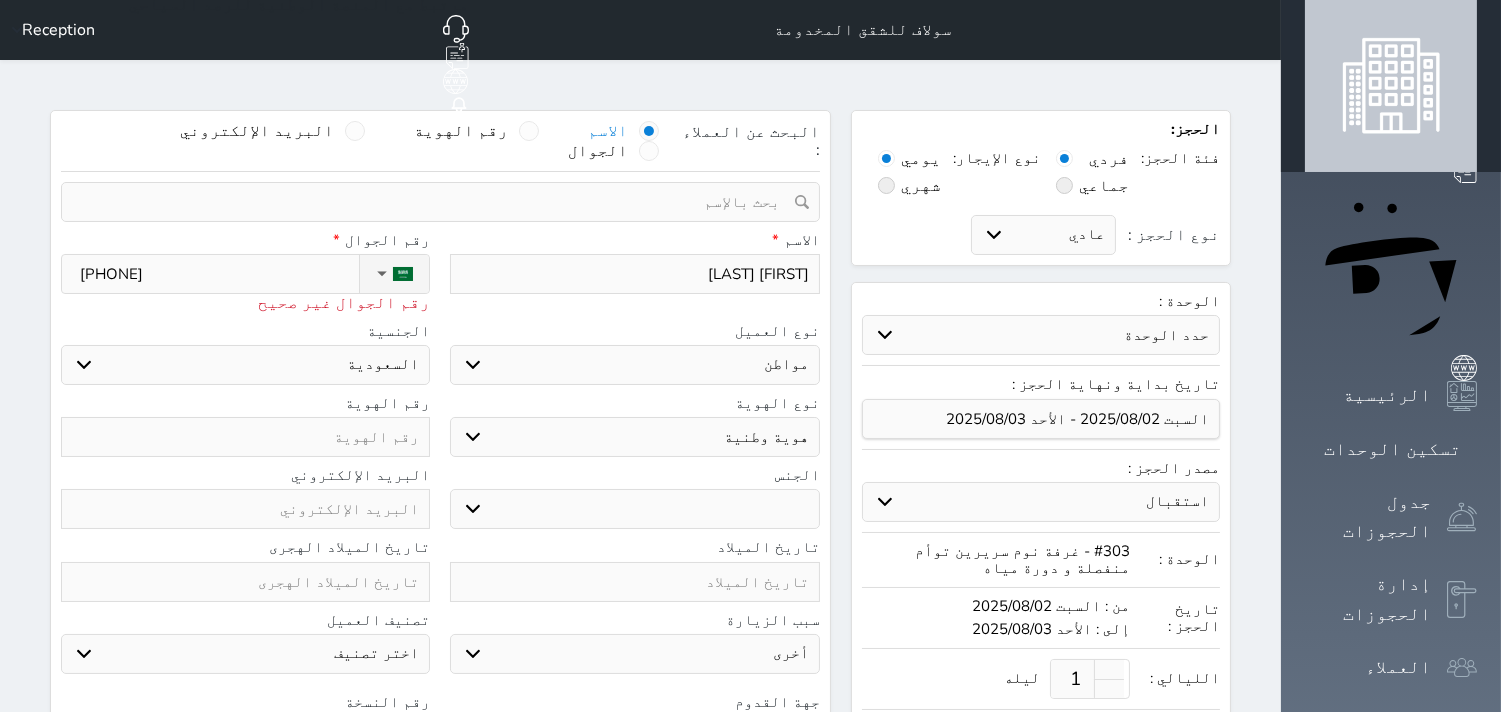 select 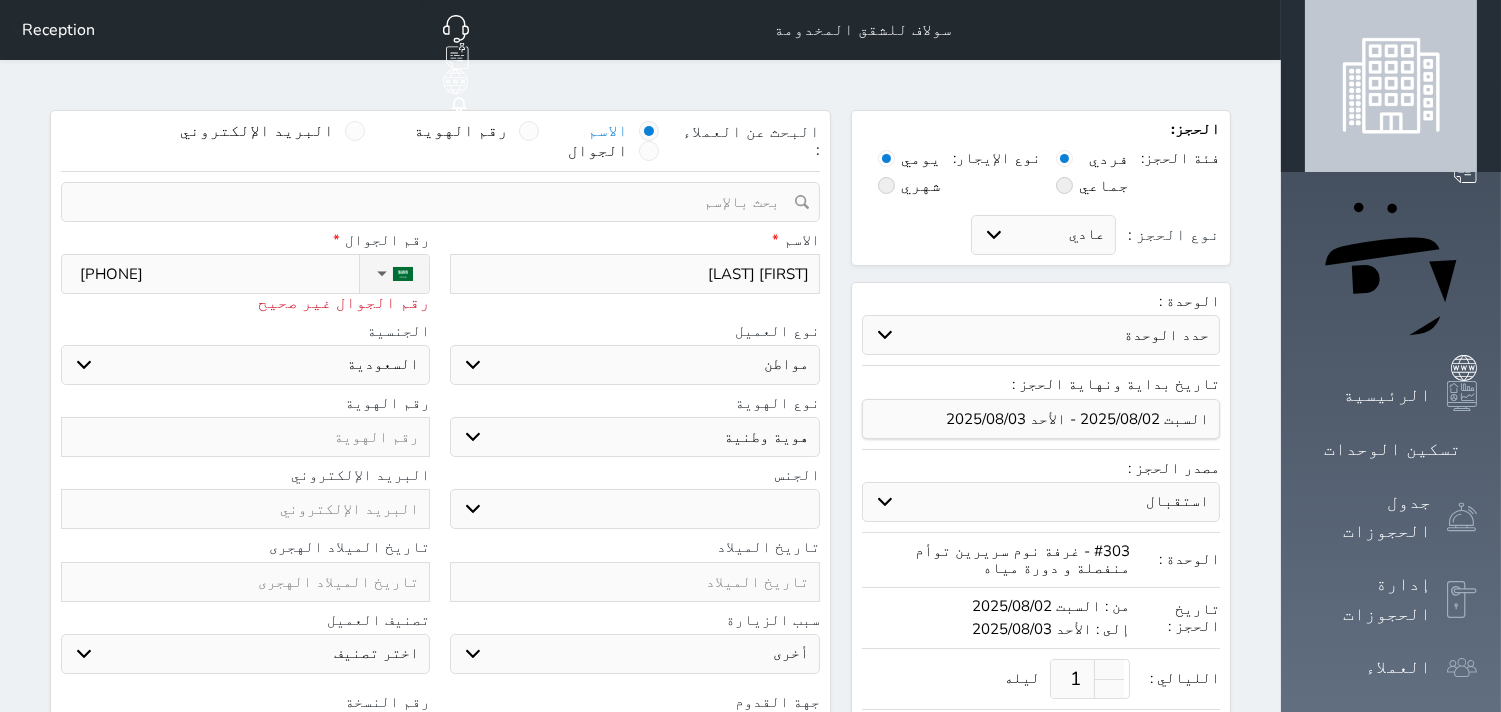 type on "[PHONE]" 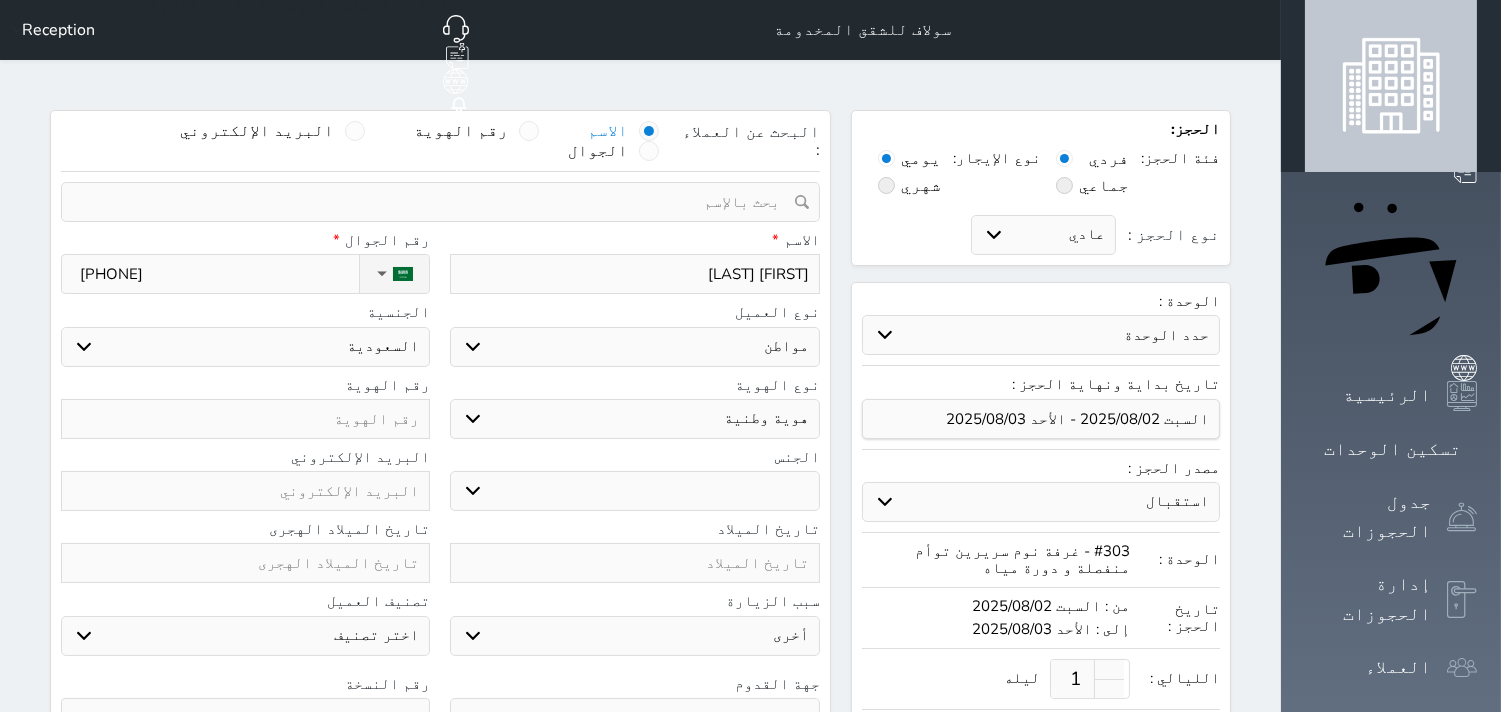 type on "[PHONE]" 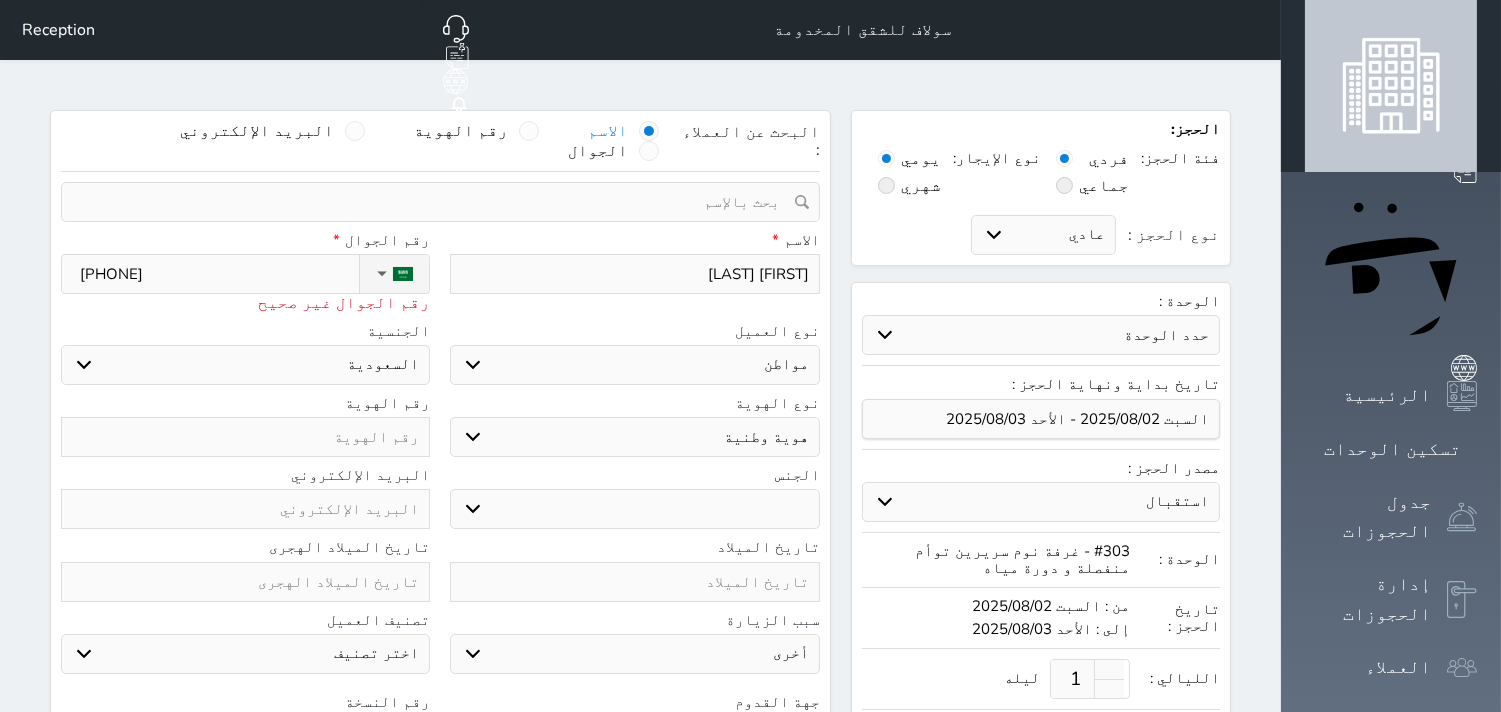 type on "[PHONE]" 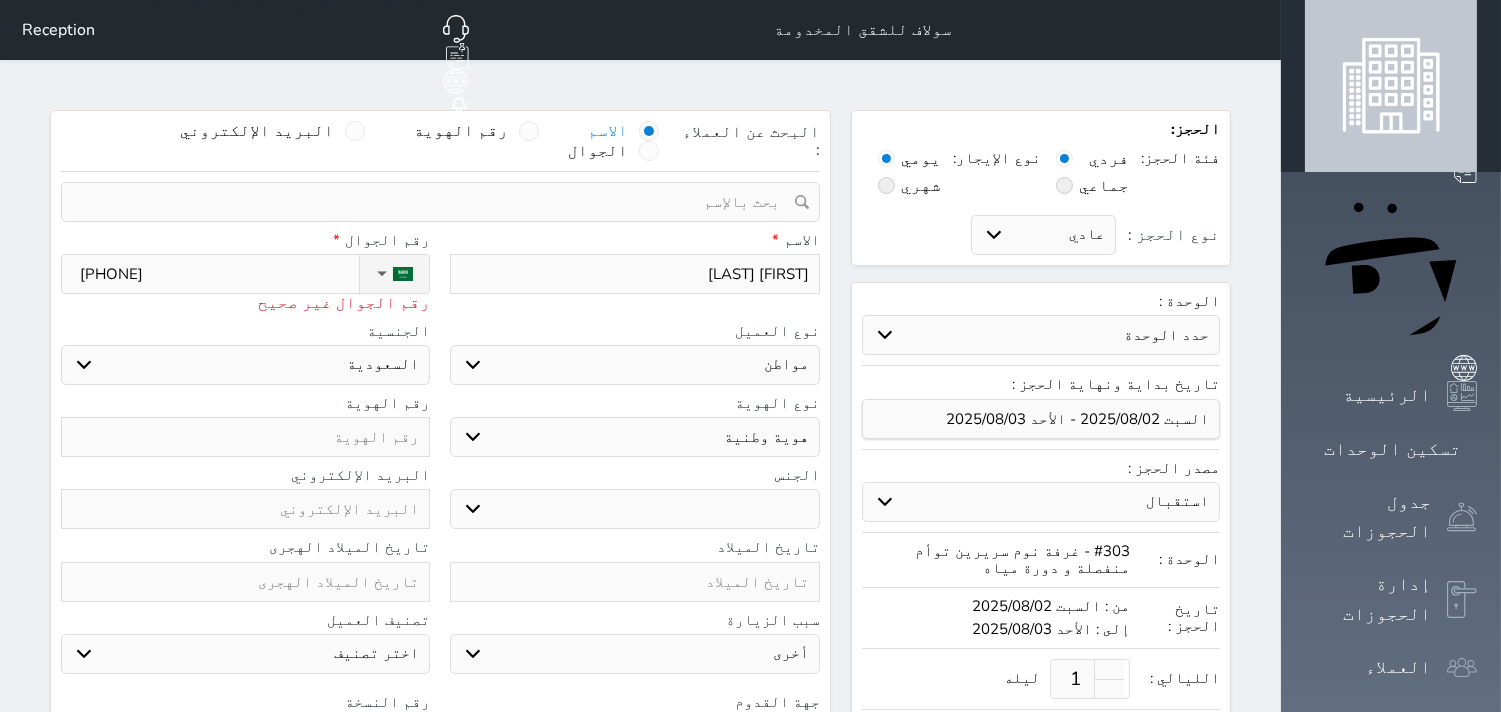 select 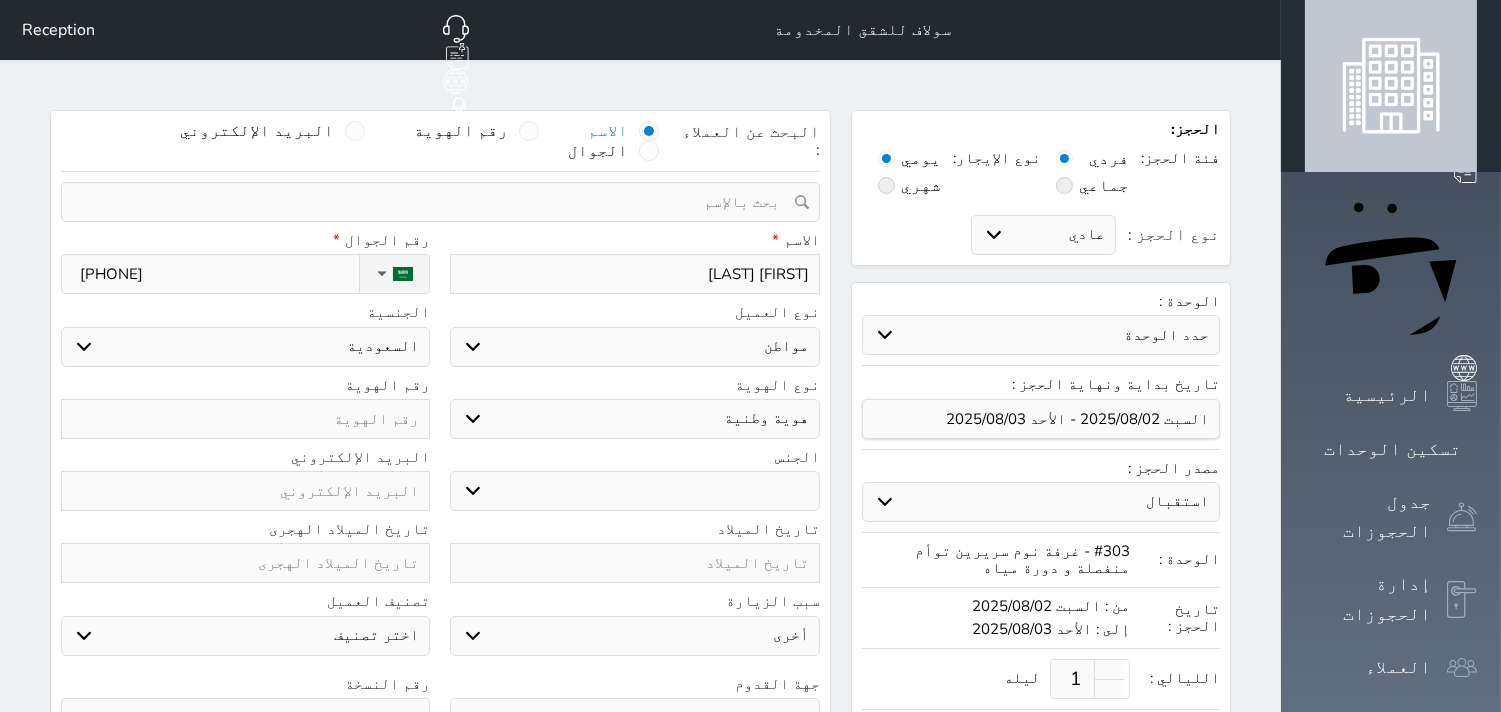 type on "[PHONE]" 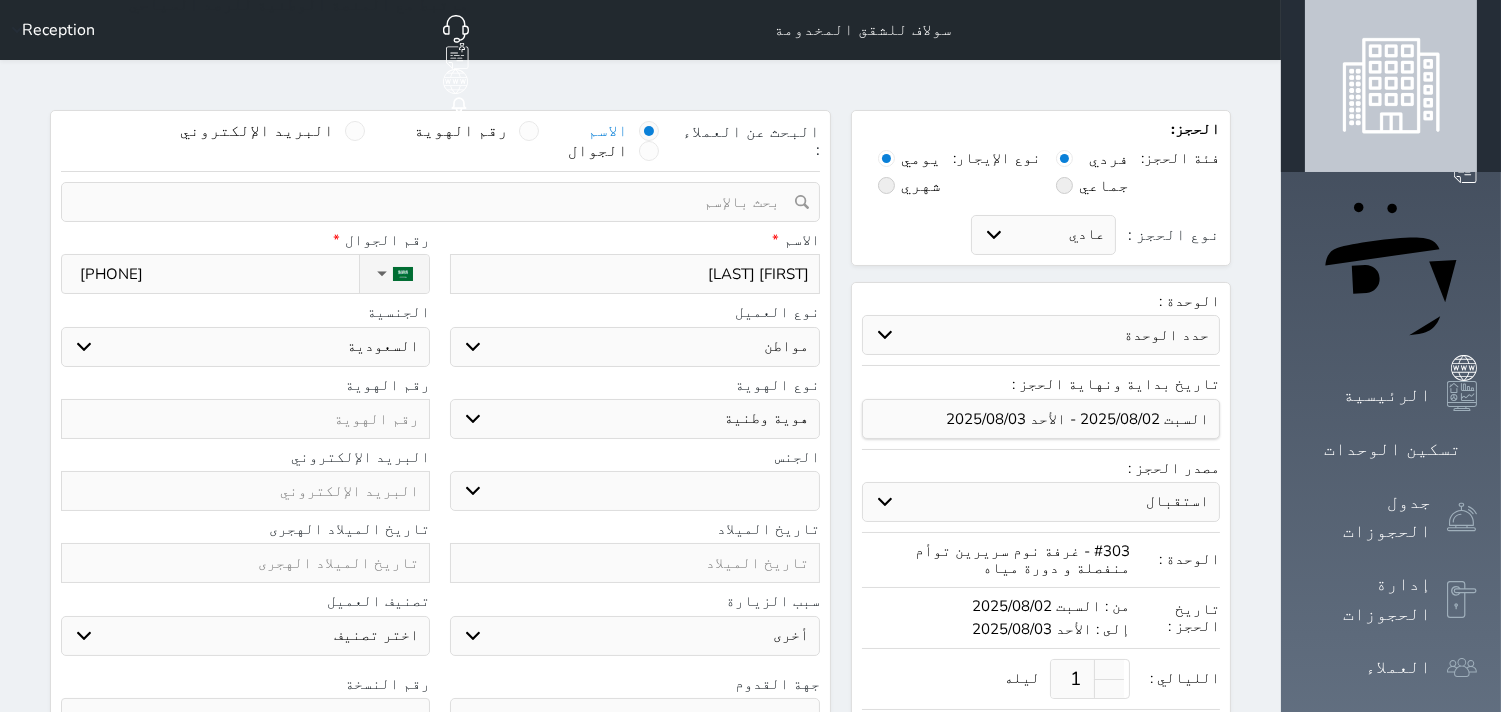 select 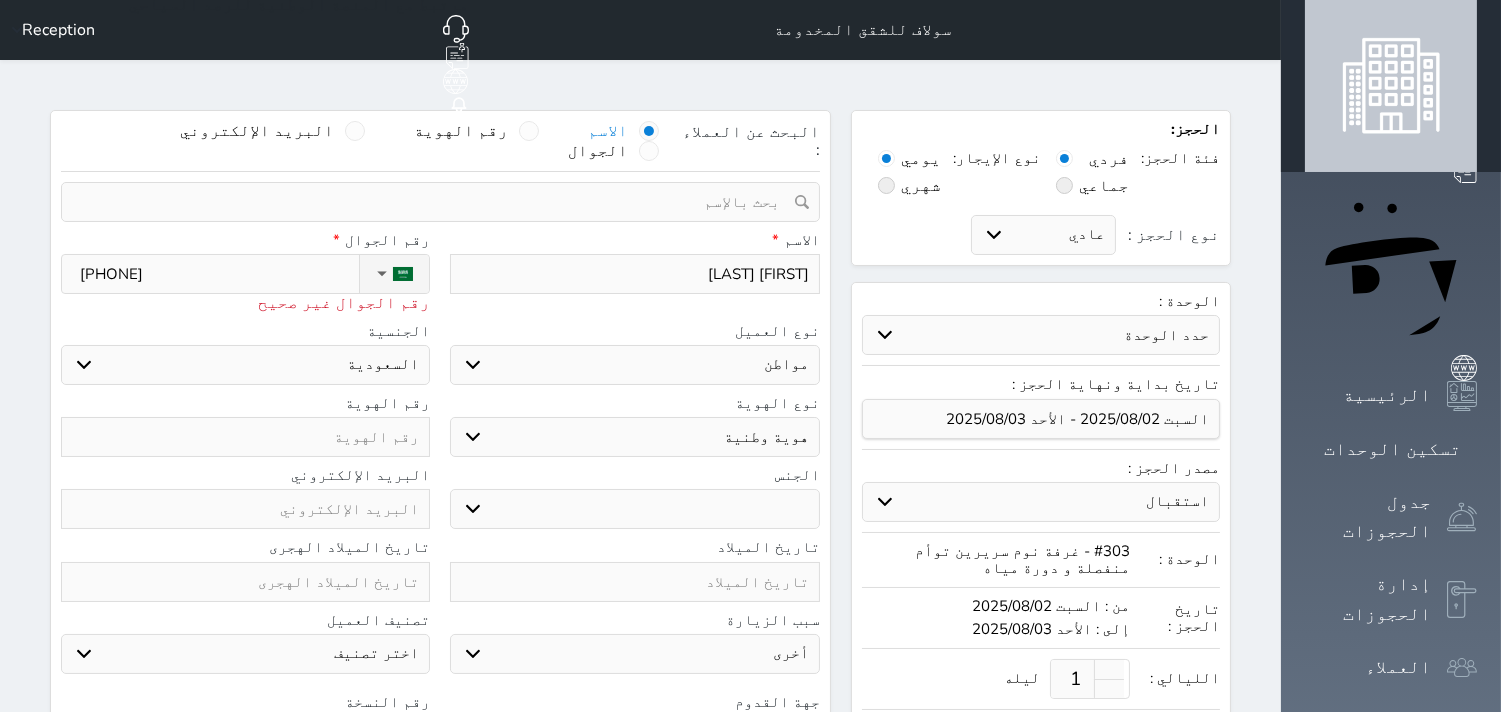 type on "[PHONE]" 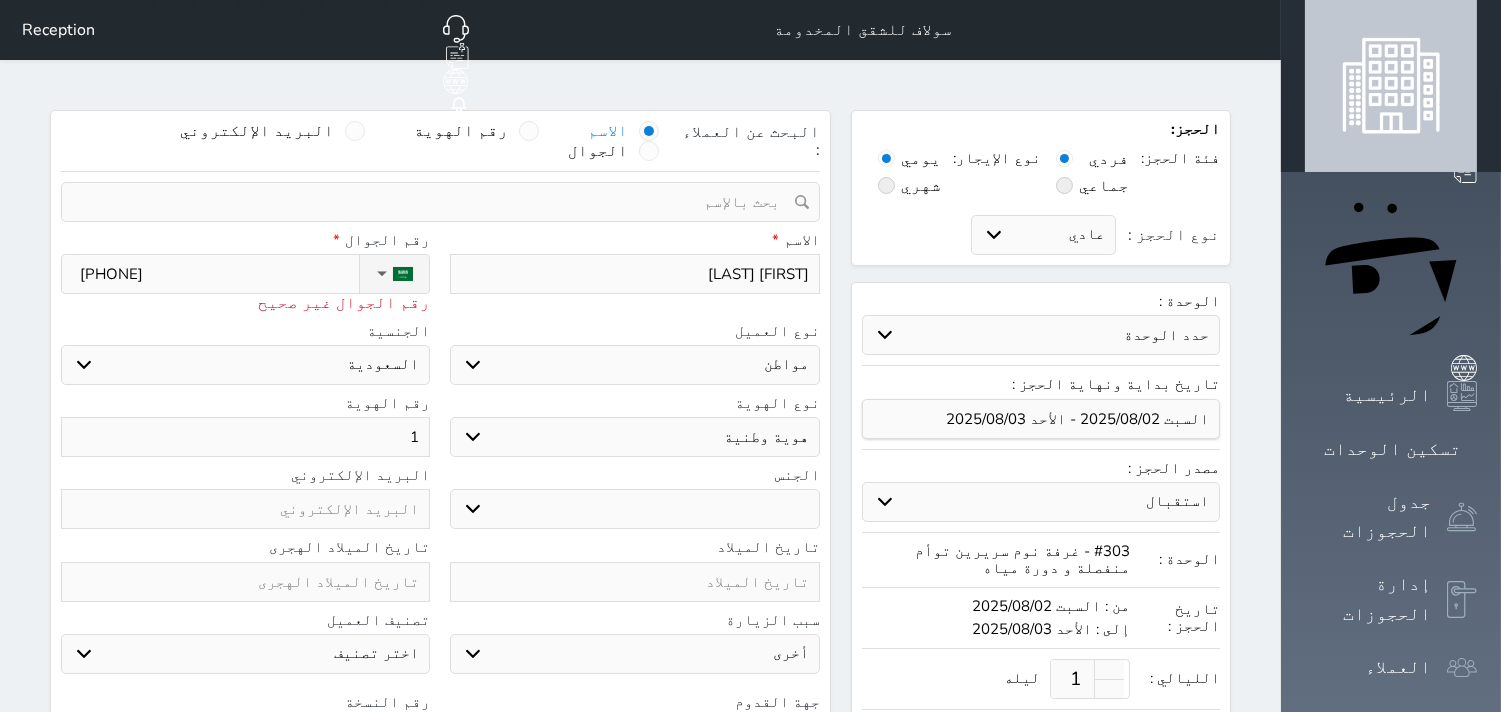 type on "10" 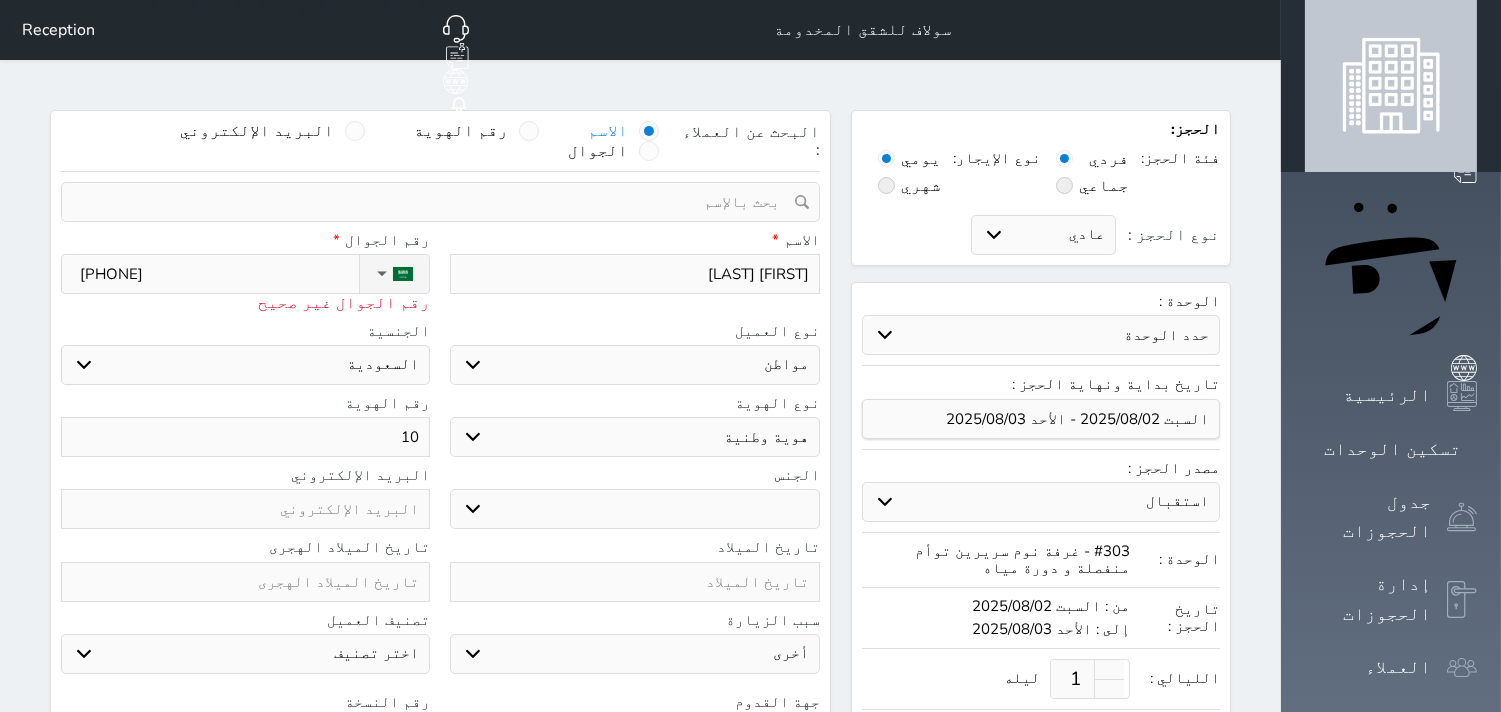type on "108" 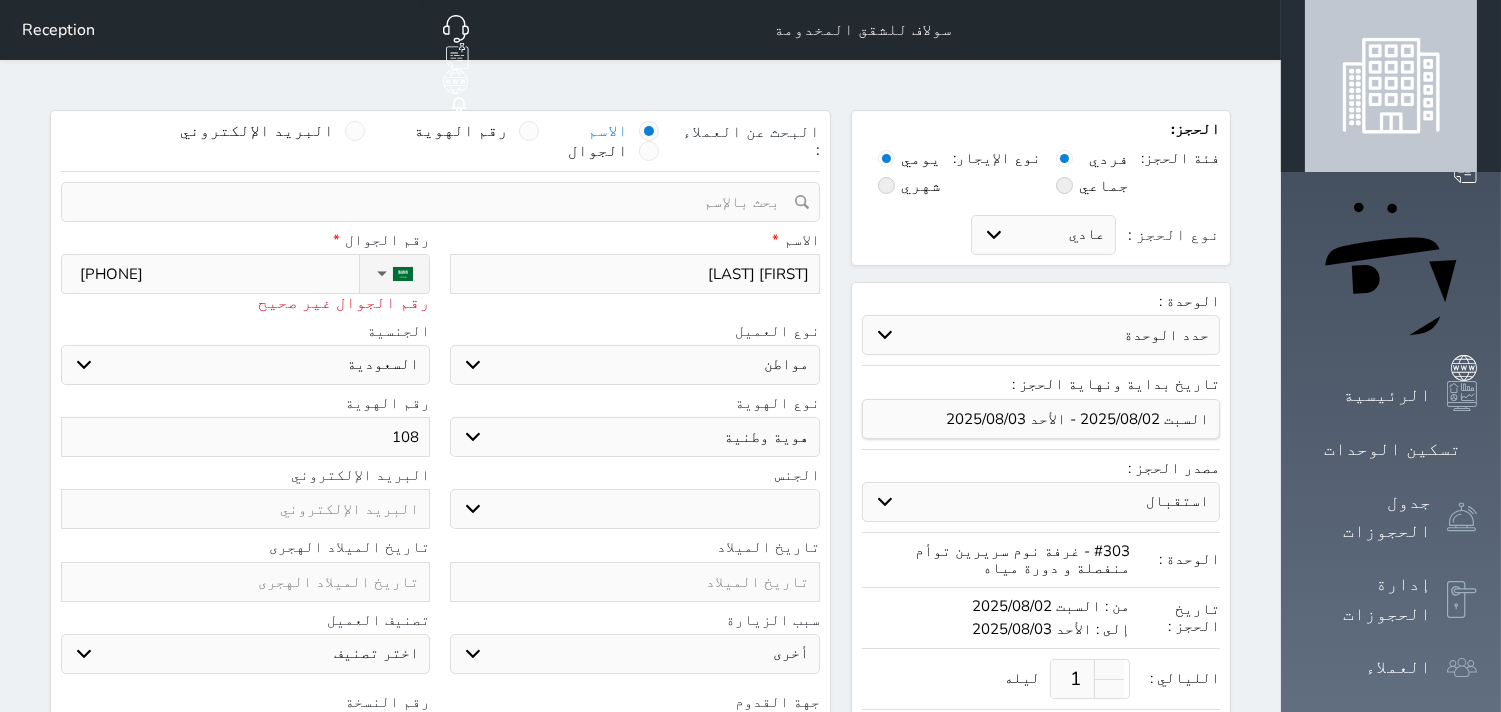 type on "1080" 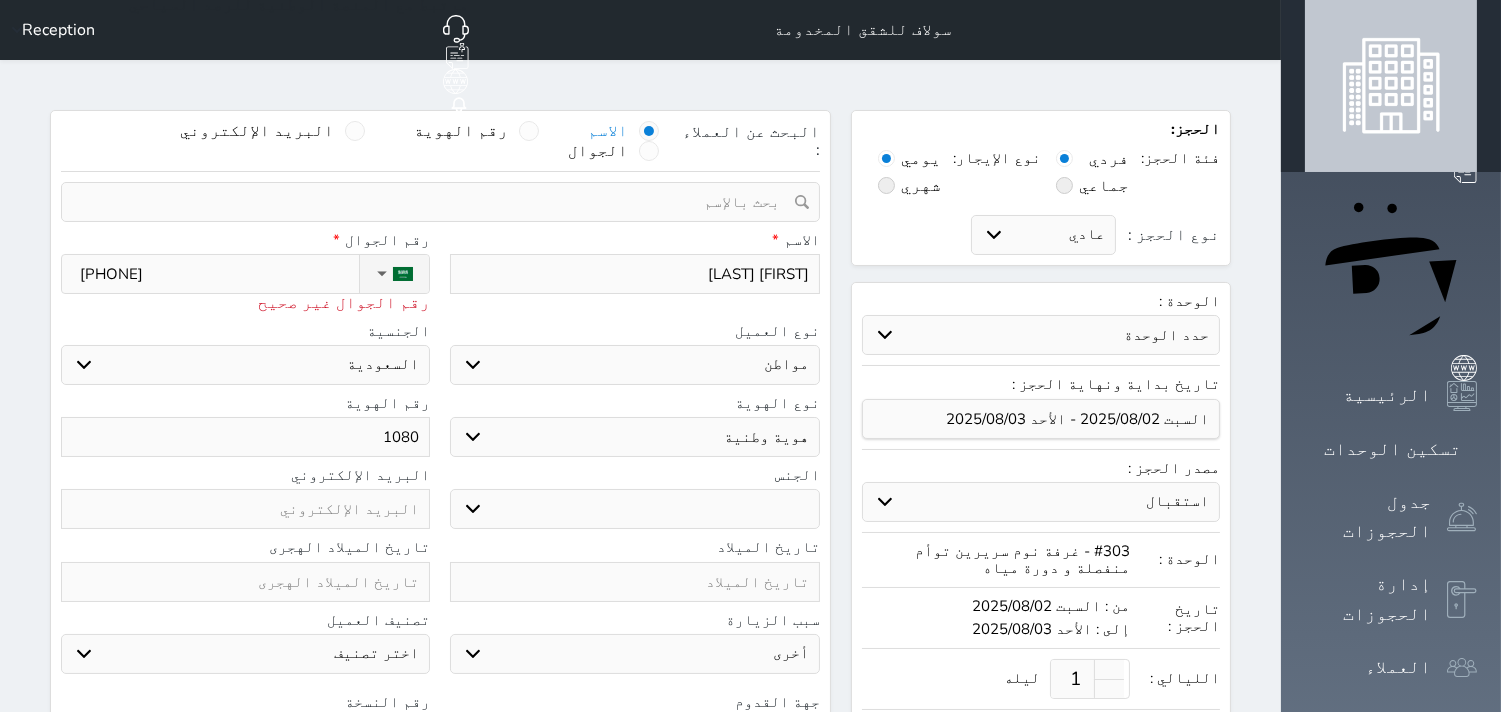 type on "[NUMBER]" 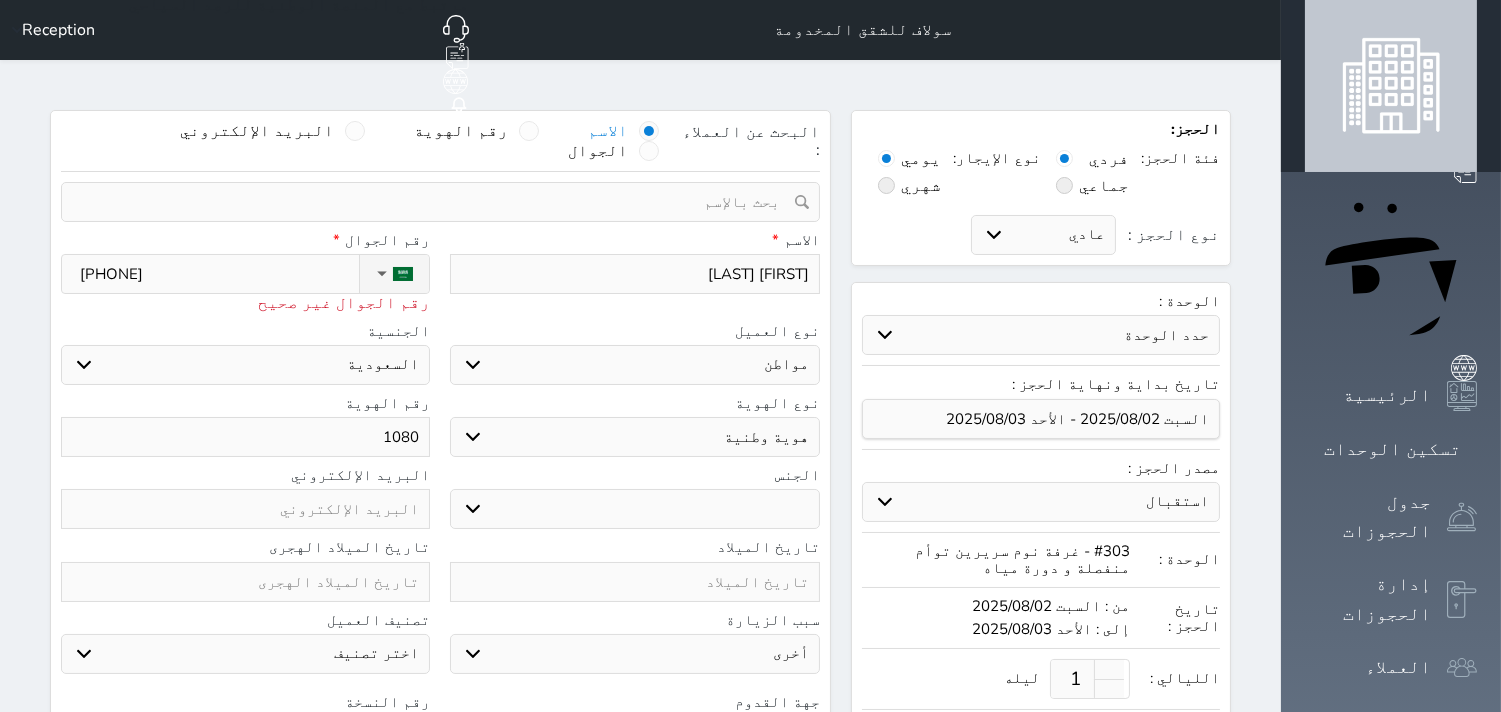 select 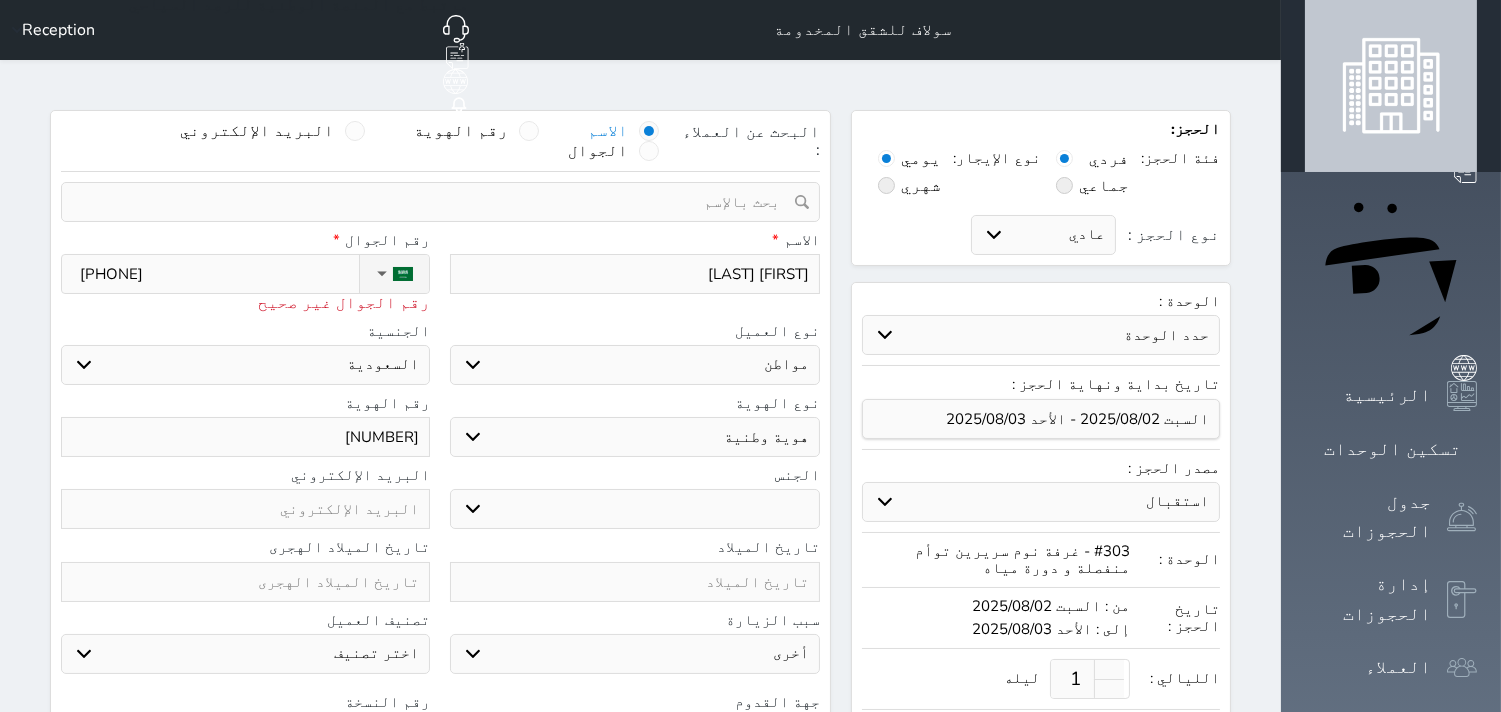 type on "108058" 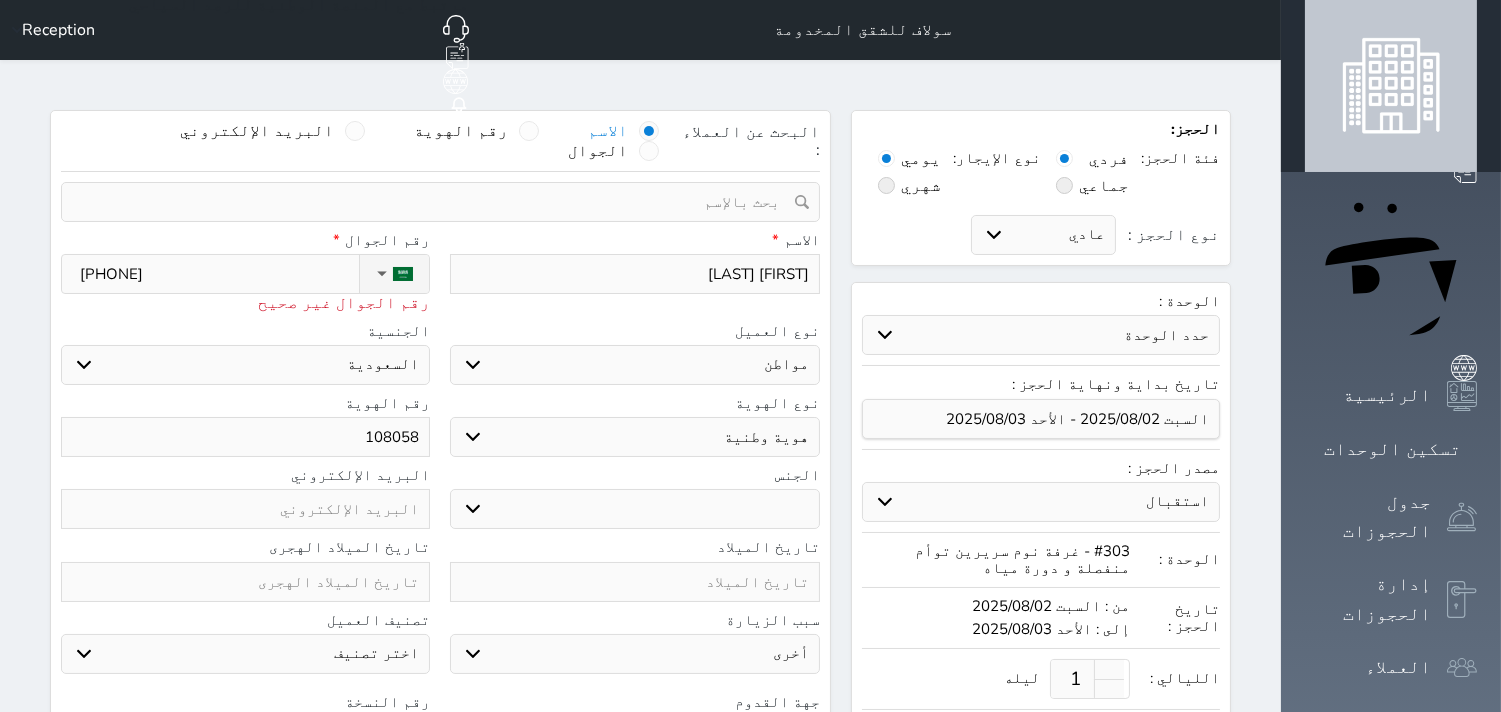 type on "[NUMBER]" 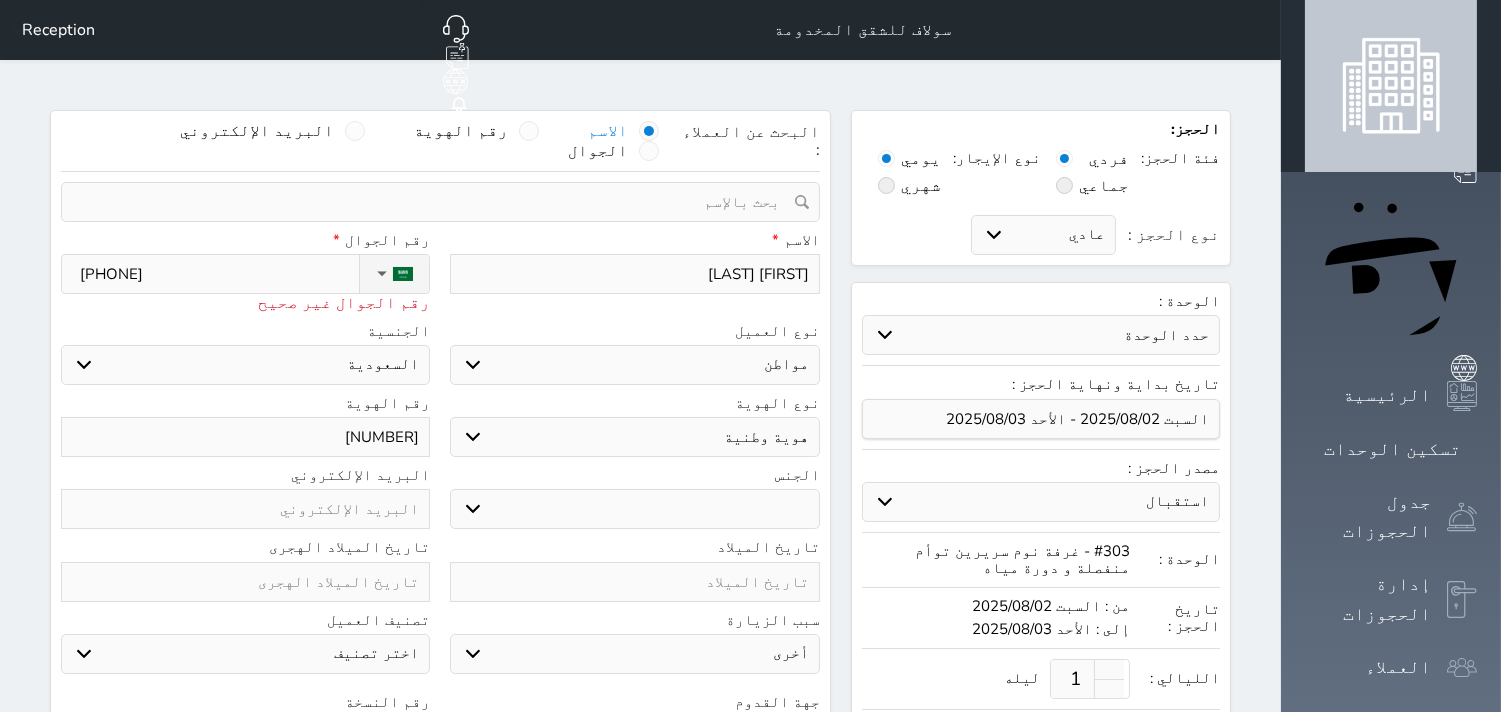select 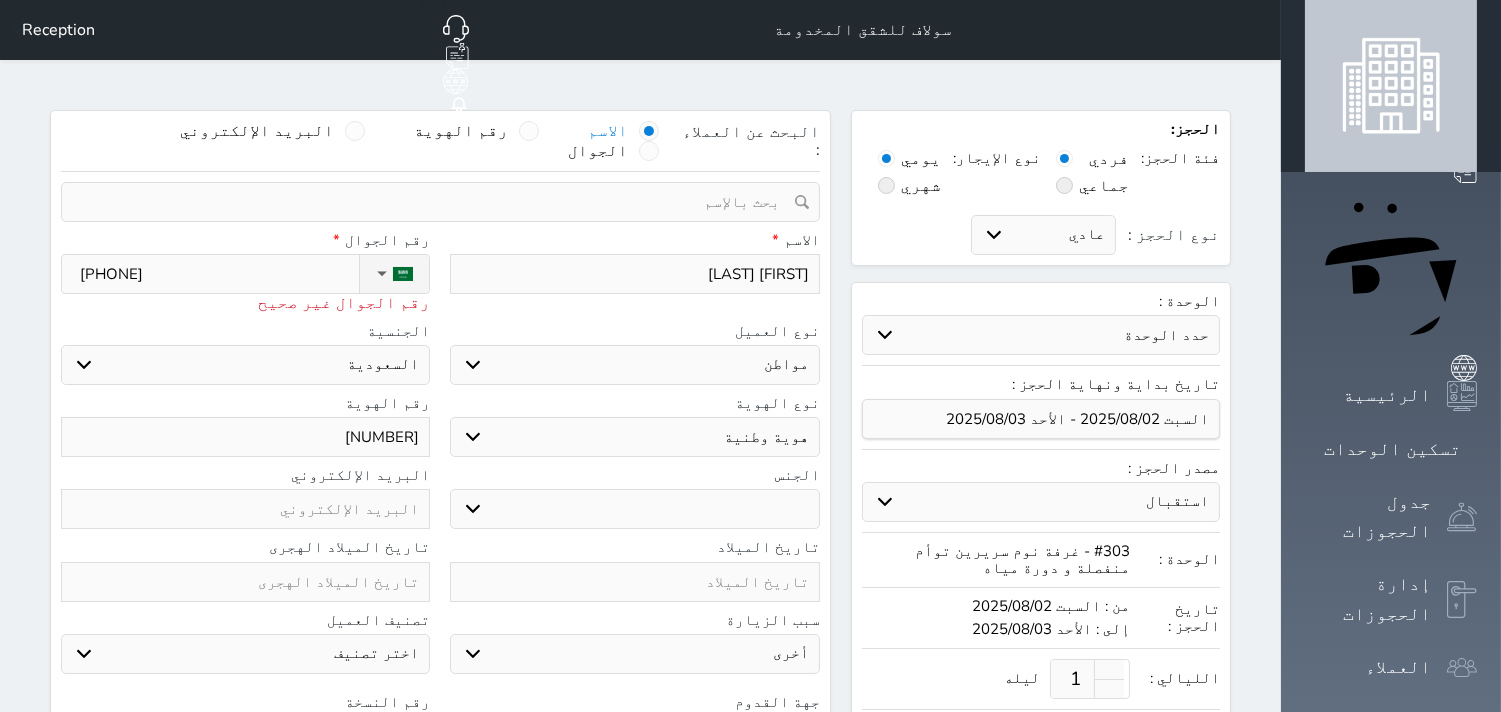 type on "[NUMBER]" 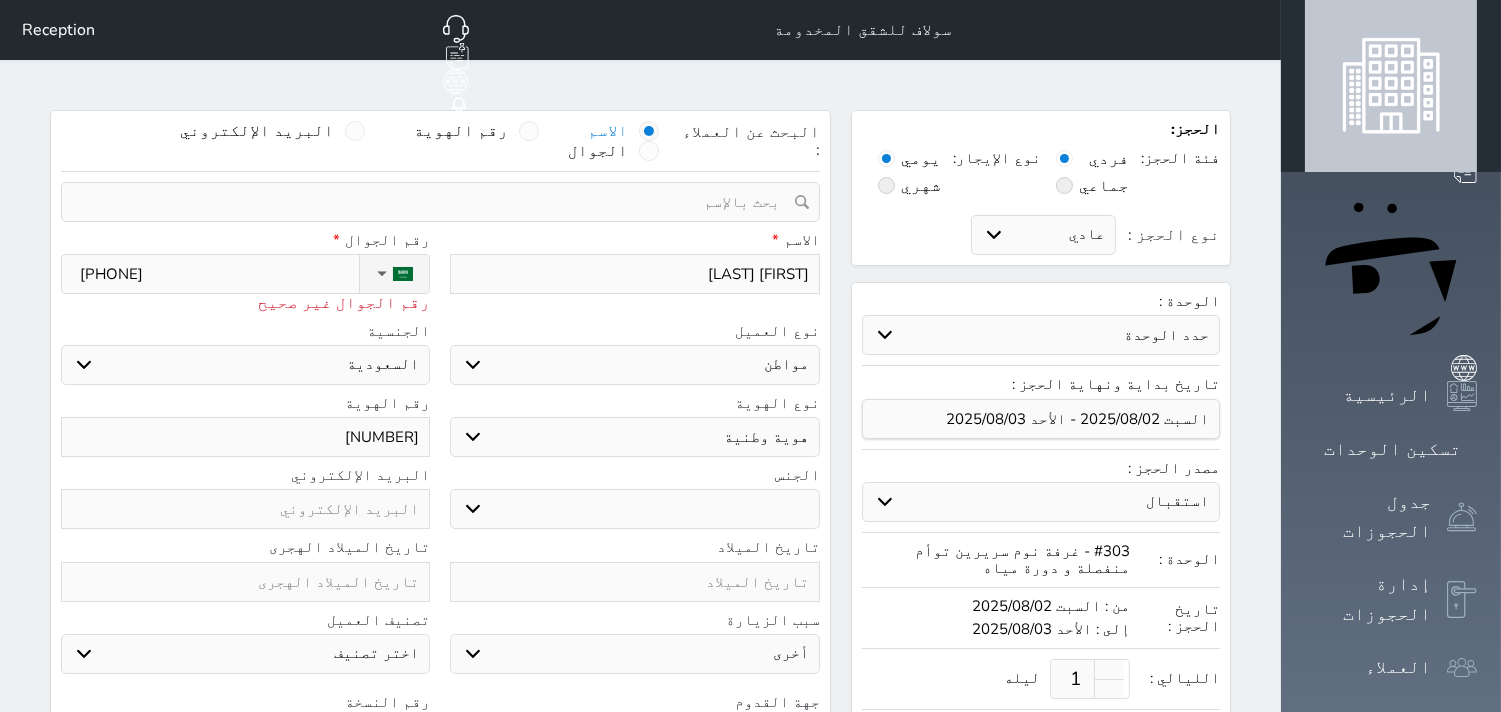 type on "[NUMBER]" 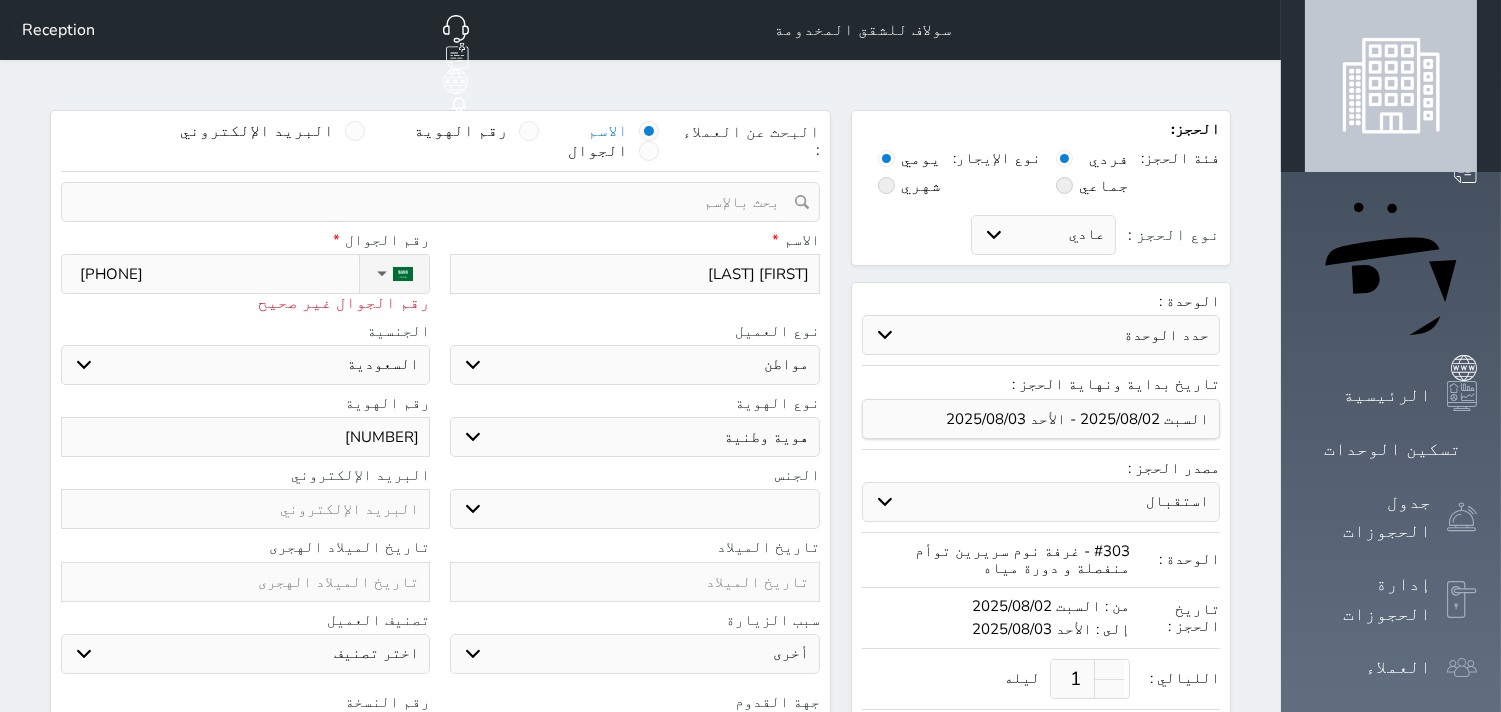 click on "ذكر   انثى" at bounding box center (634, 509) 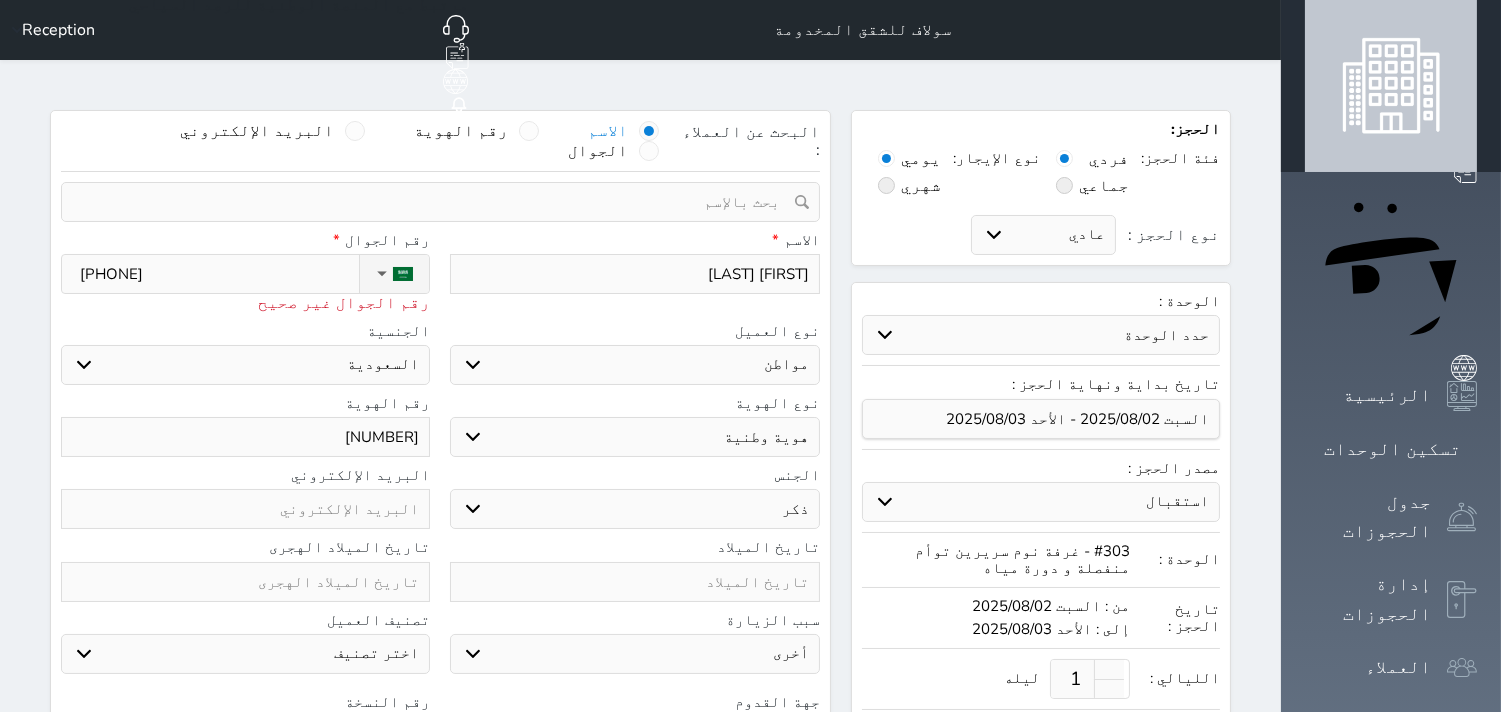 click on "ذكر   انثى" at bounding box center (634, 509) 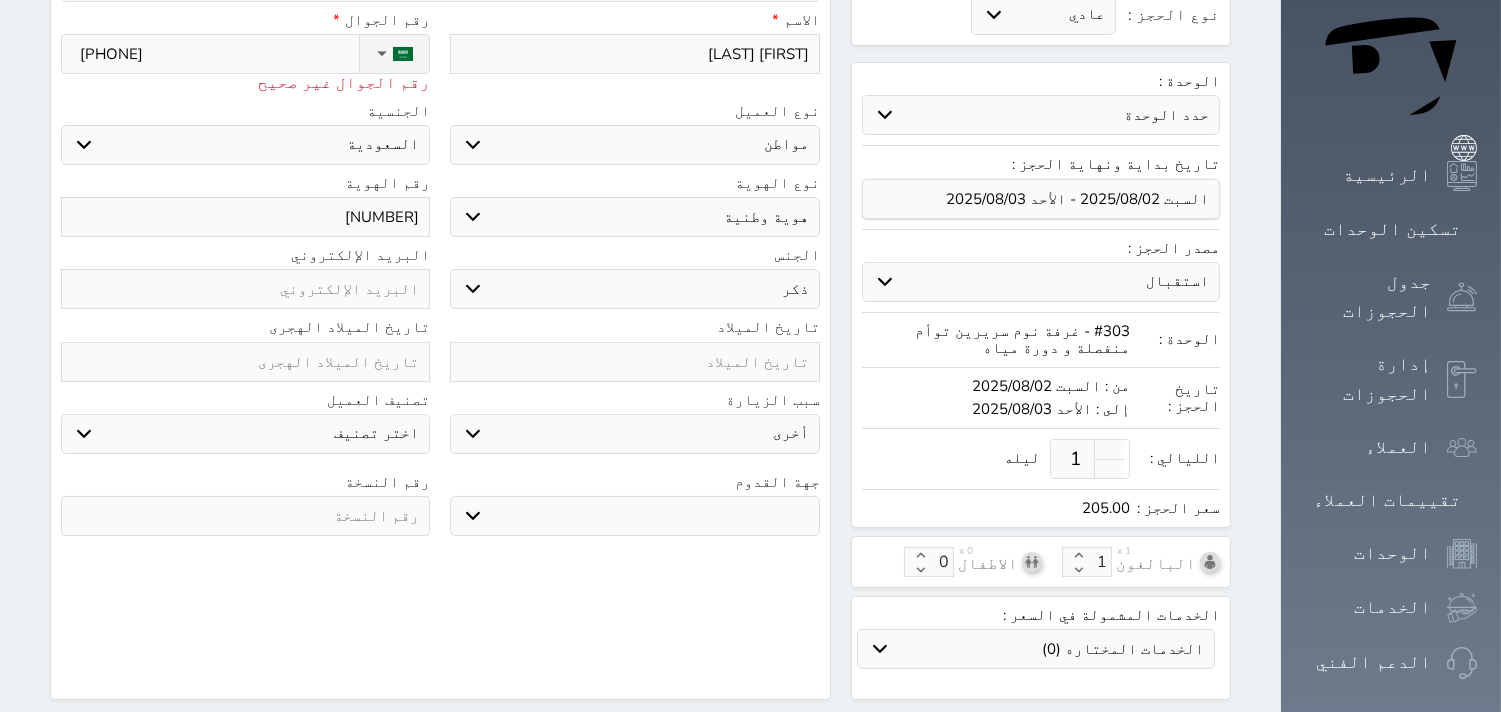 scroll, scrollTop: 222, scrollLeft: 0, axis: vertical 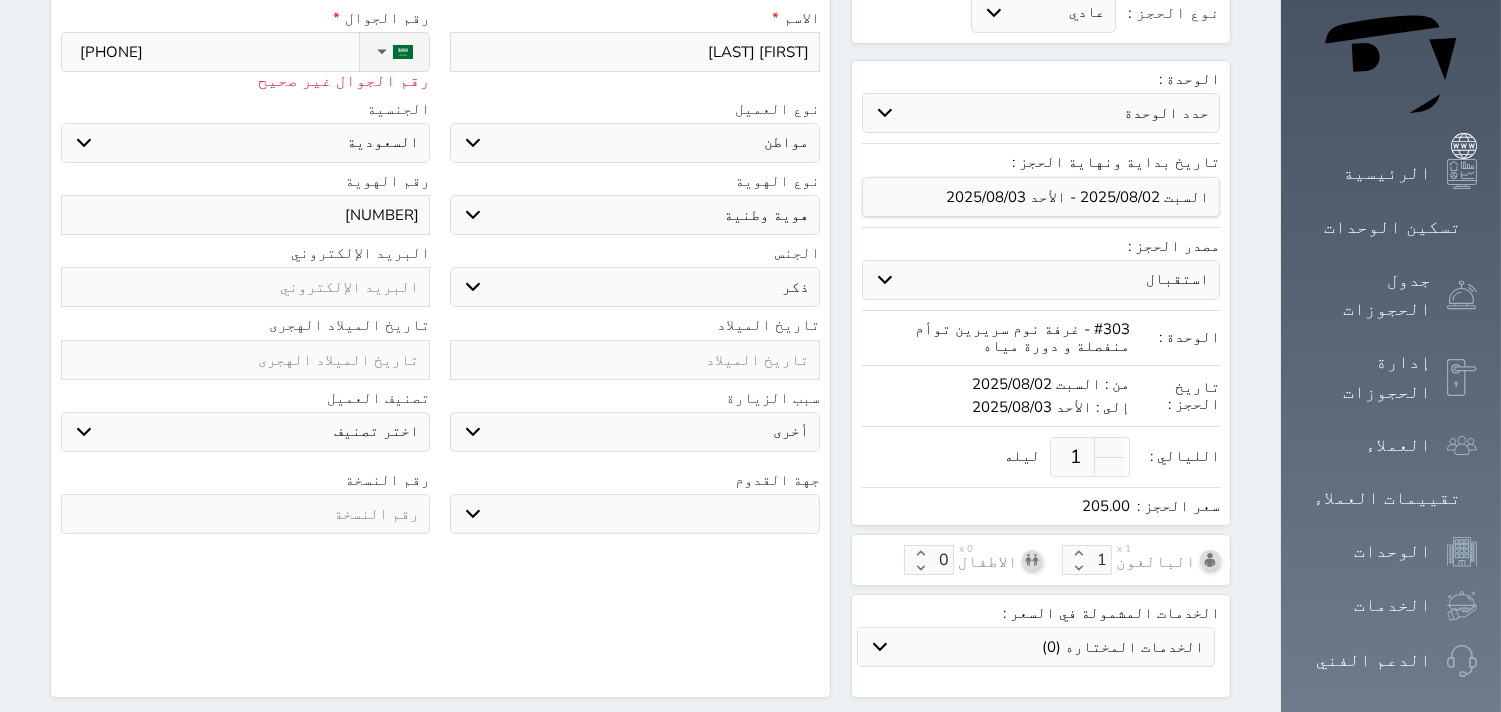 click at bounding box center (245, 514) 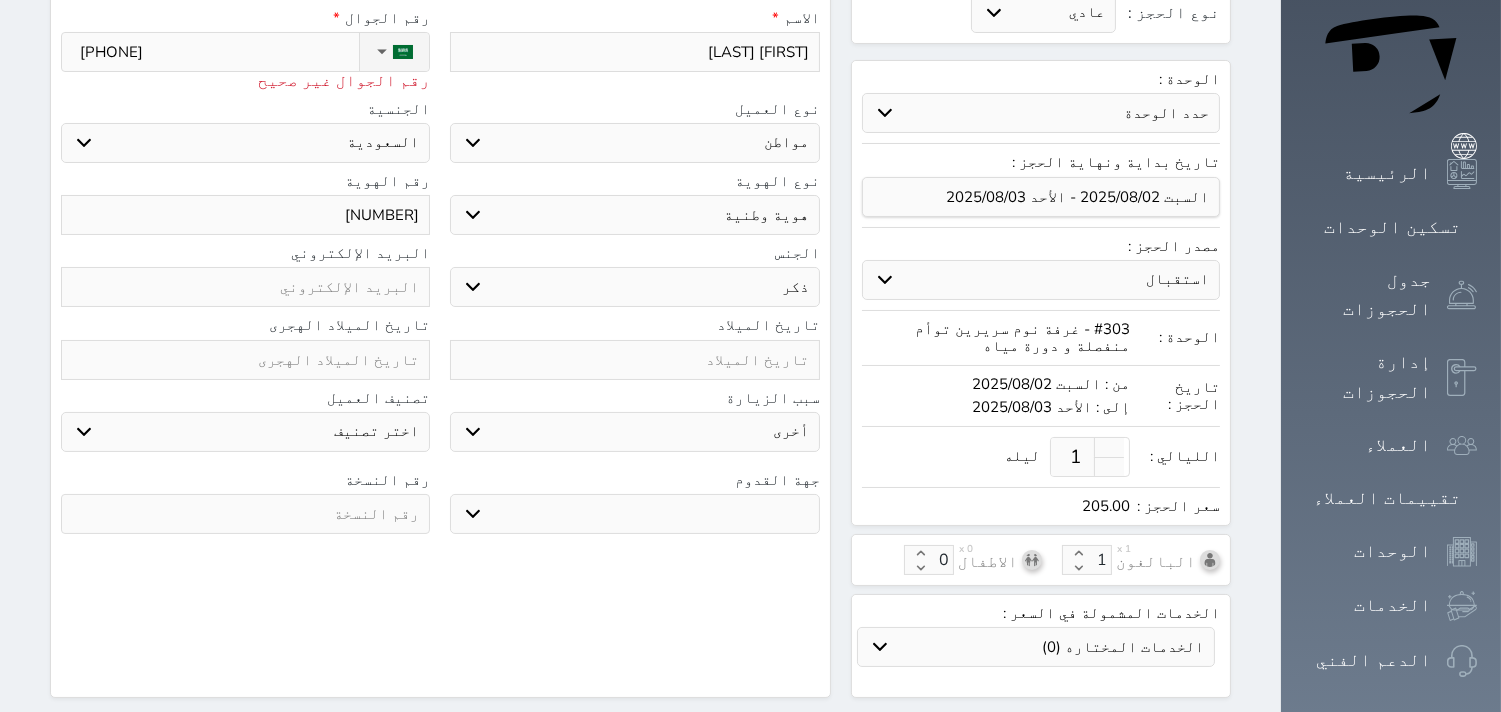 select 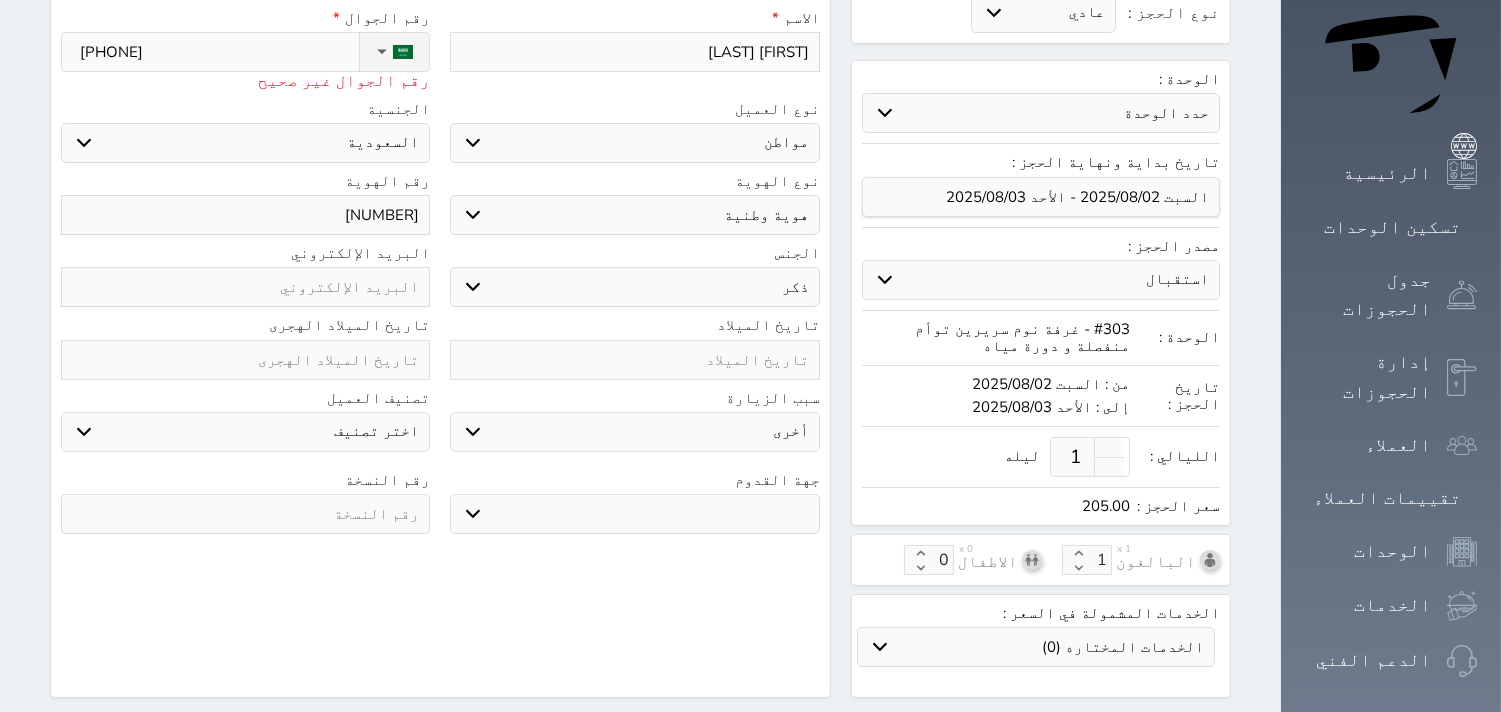 type on "0" 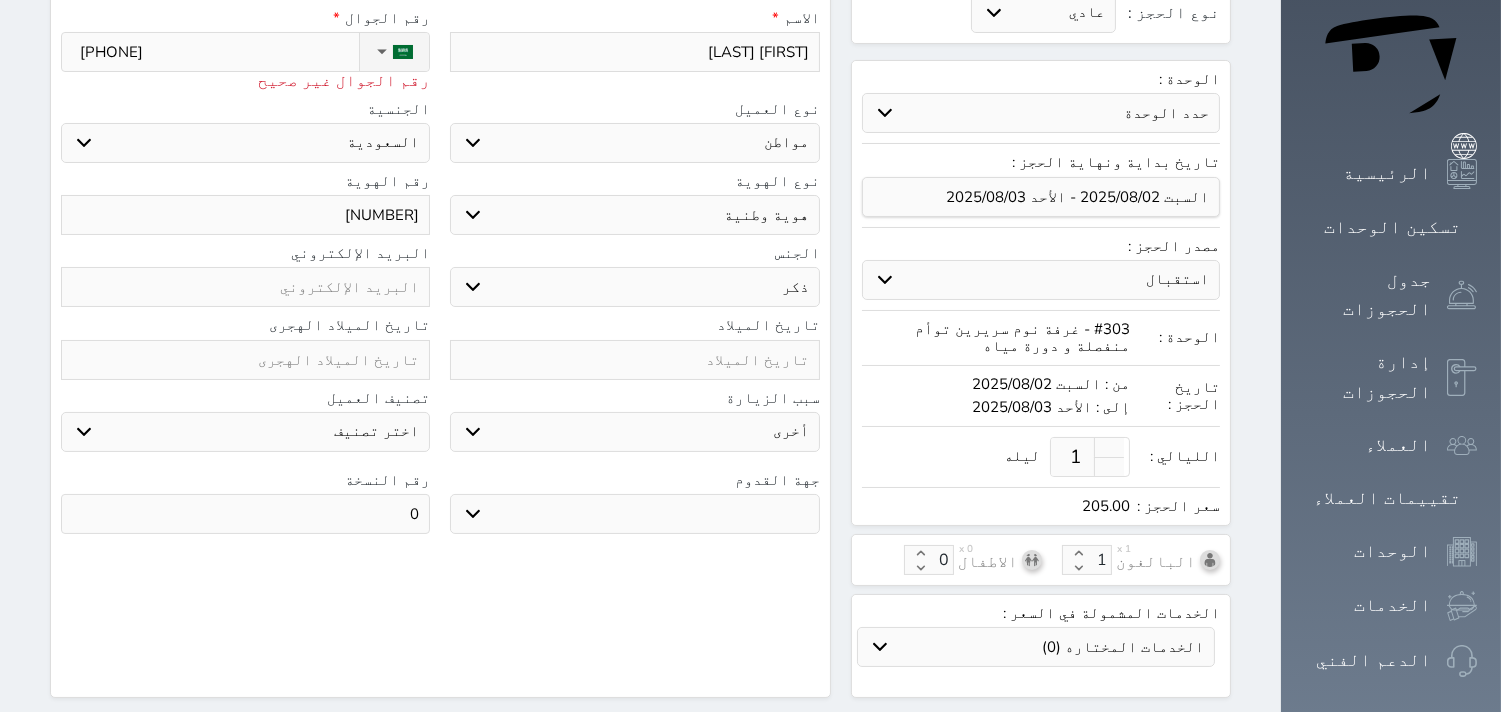 select 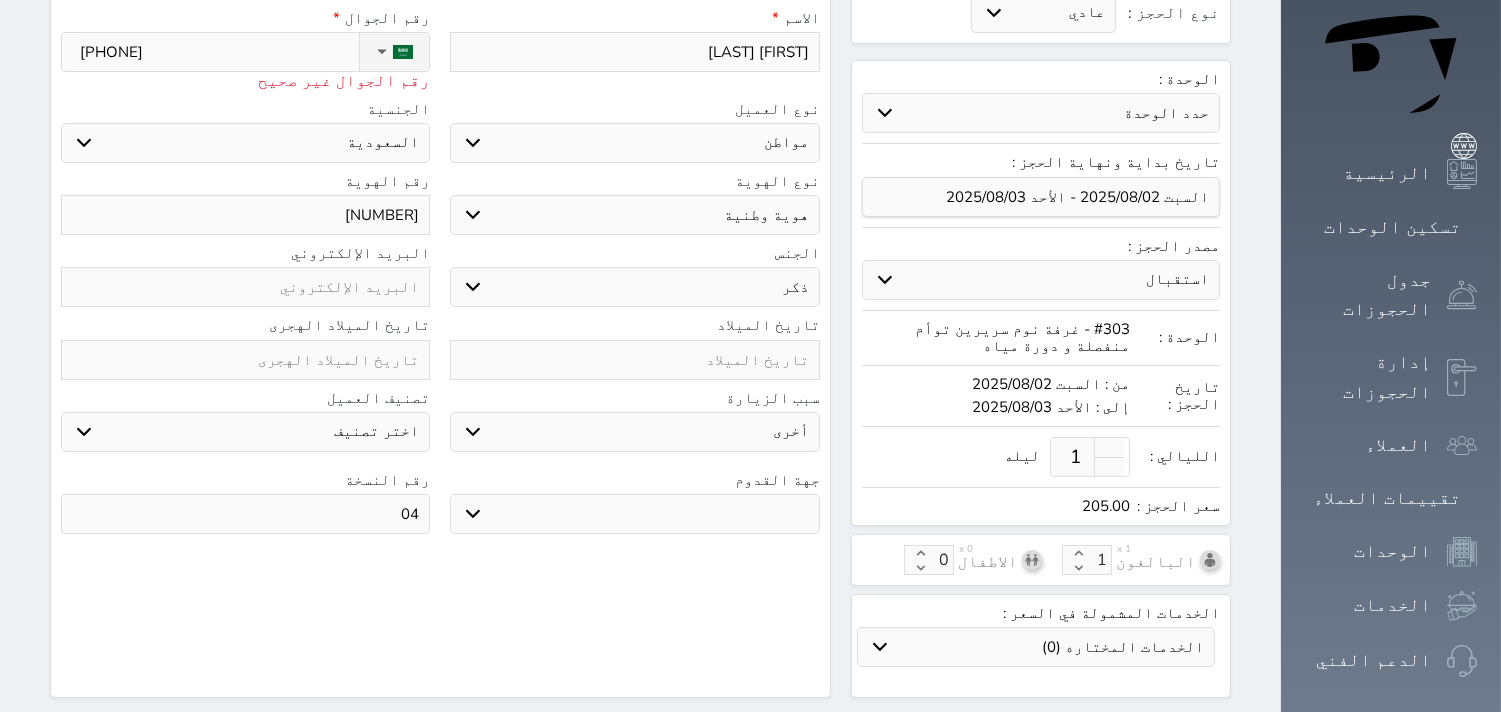 type on "04" 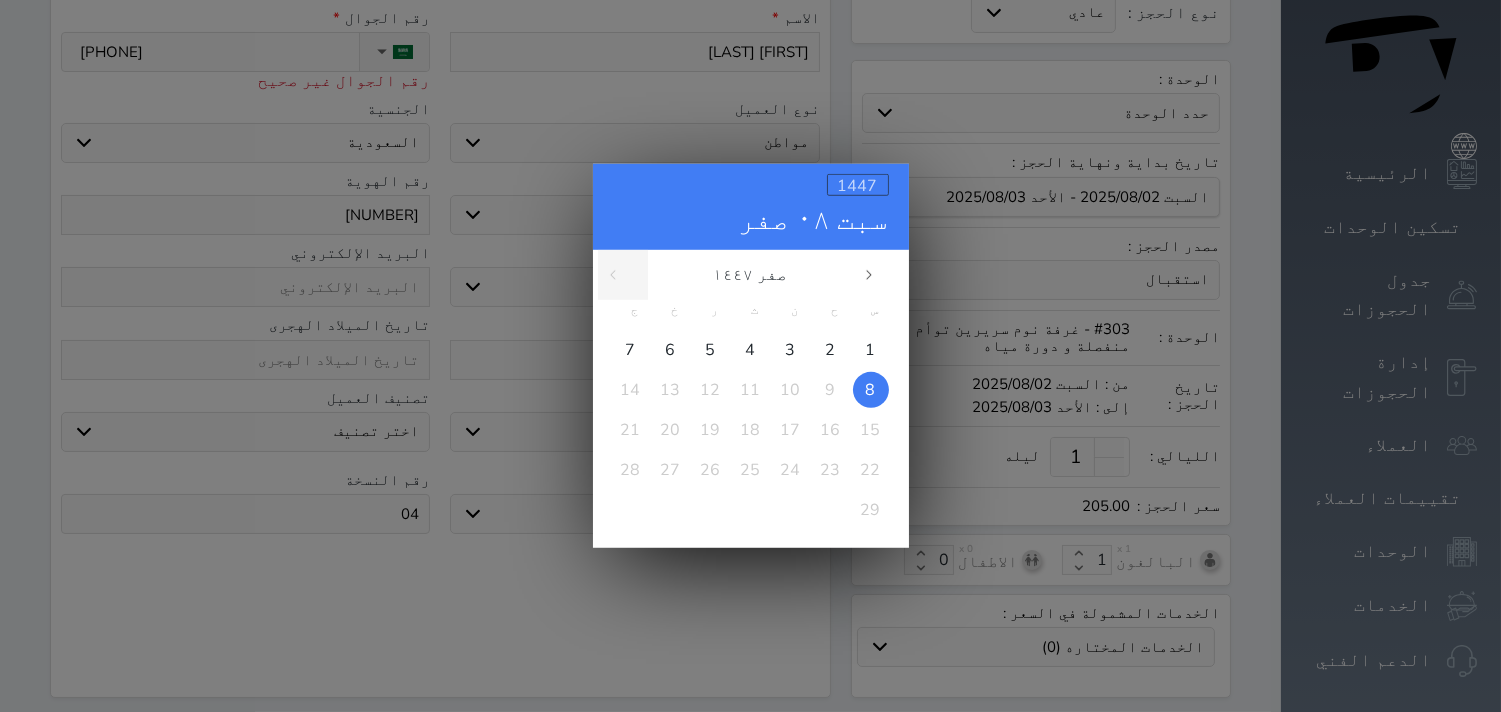 click on "1447" at bounding box center (858, 186) 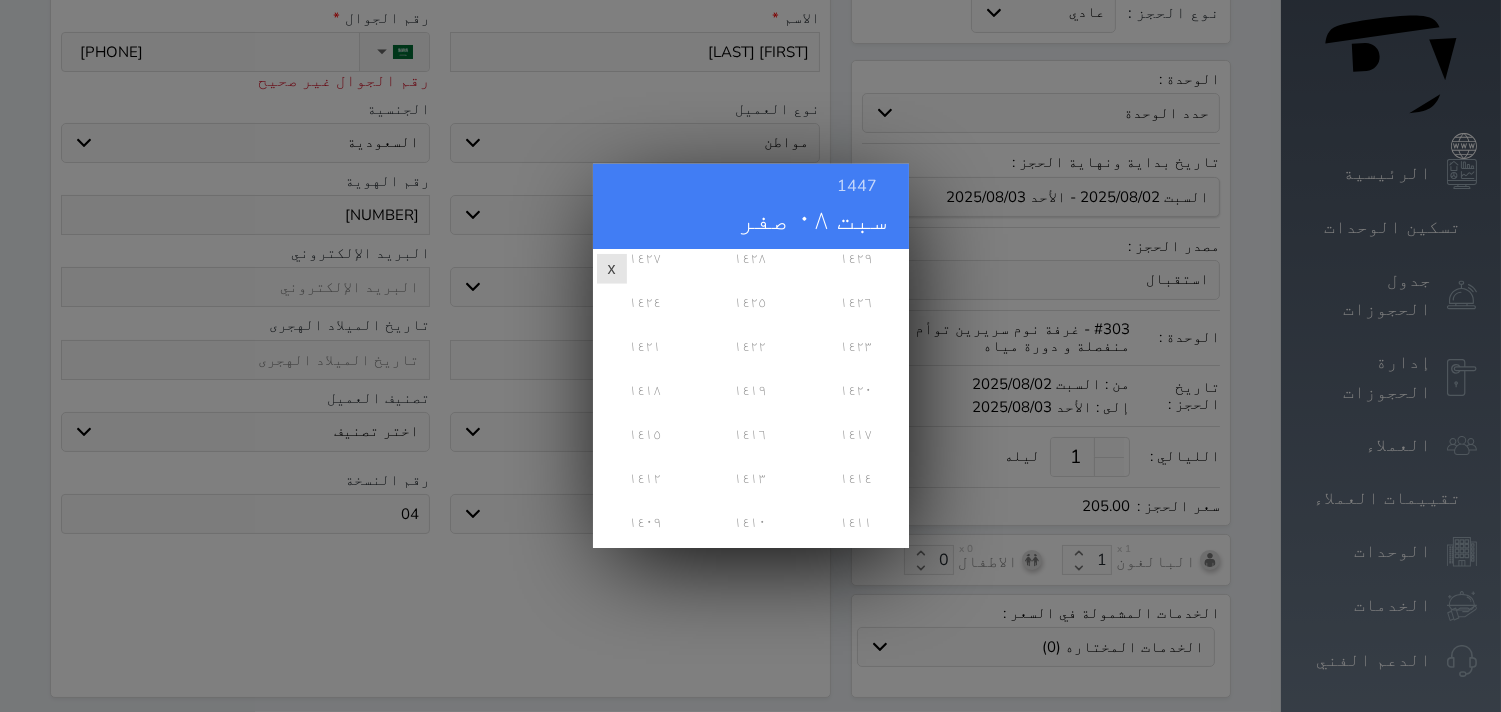 scroll, scrollTop: 333, scrollLeft: 0, axis: vertical 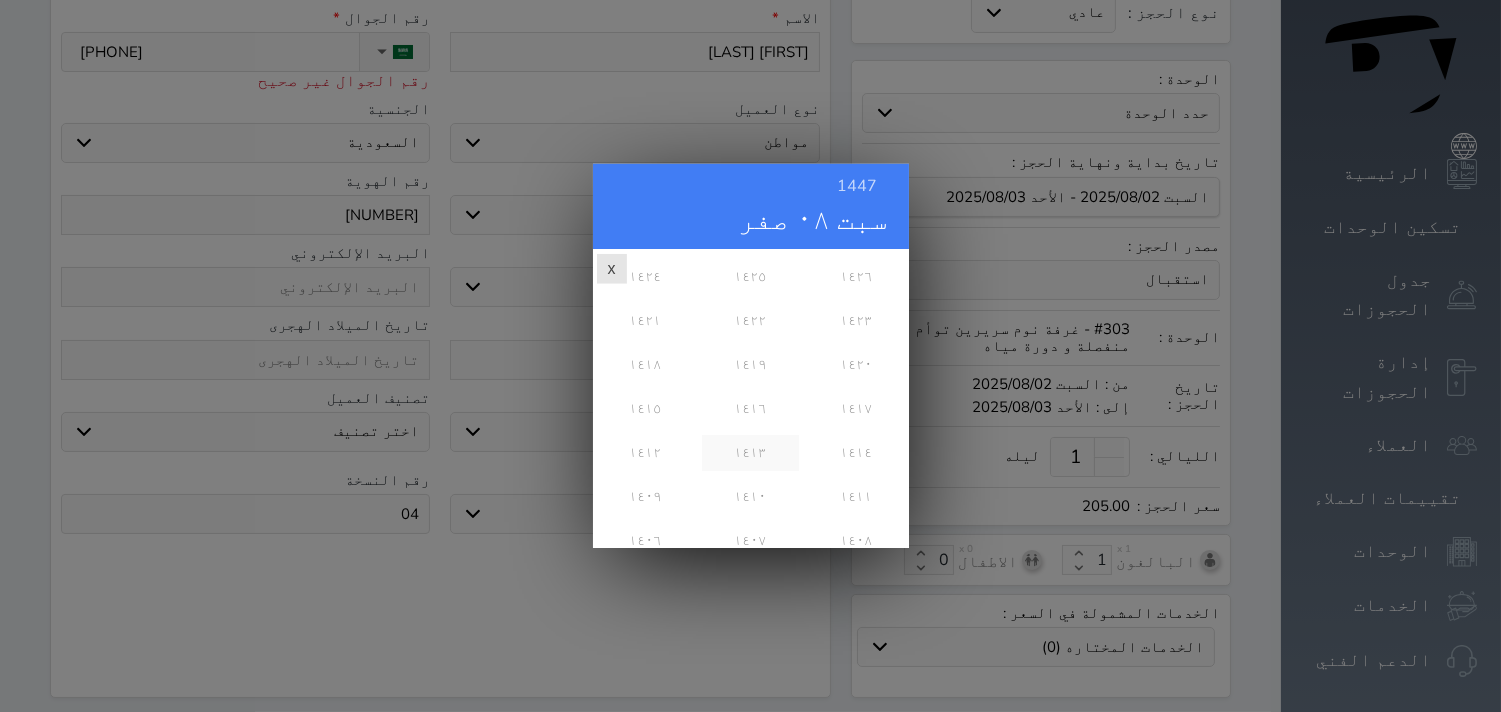 click on "١٤١٣" at bounding box center [750, 453] 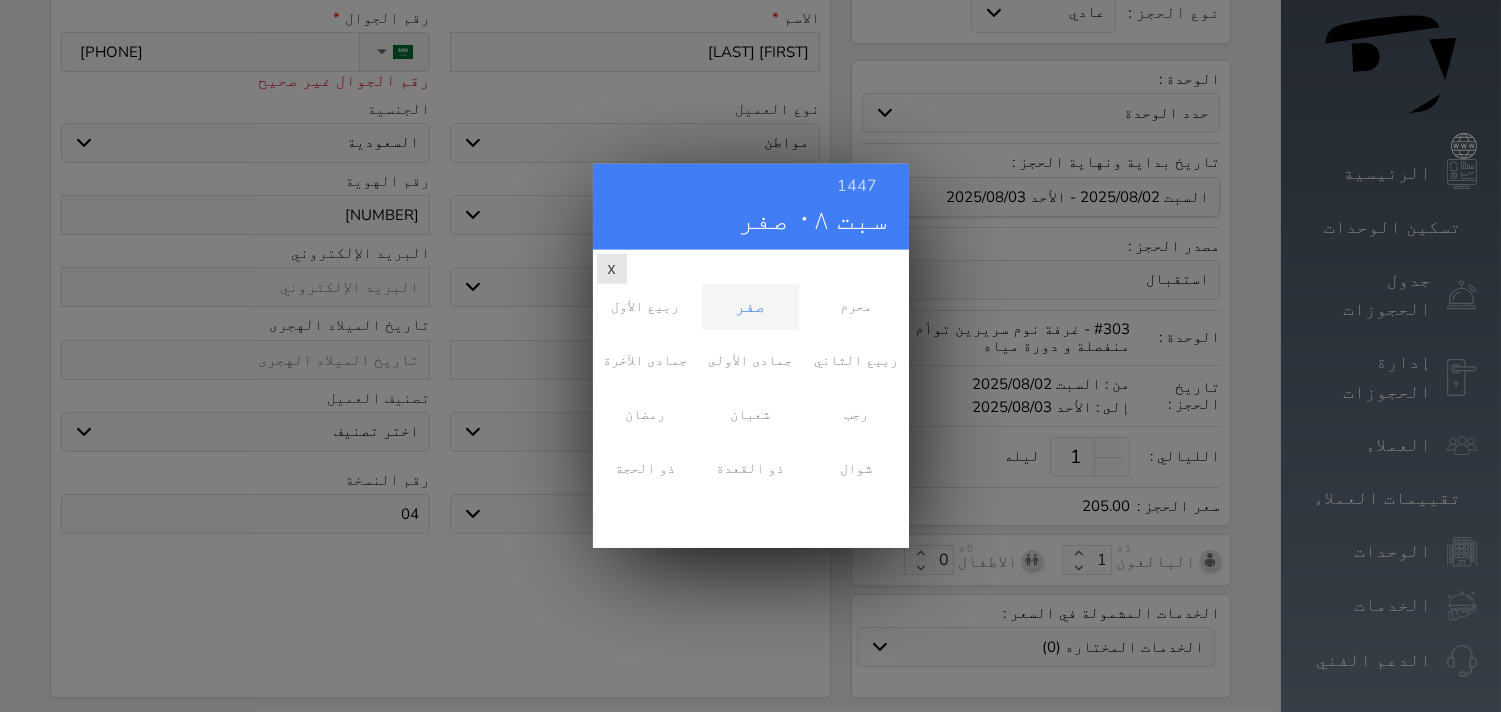 scroll, scrollTop: 0, scrollLeft: 0, axis: both 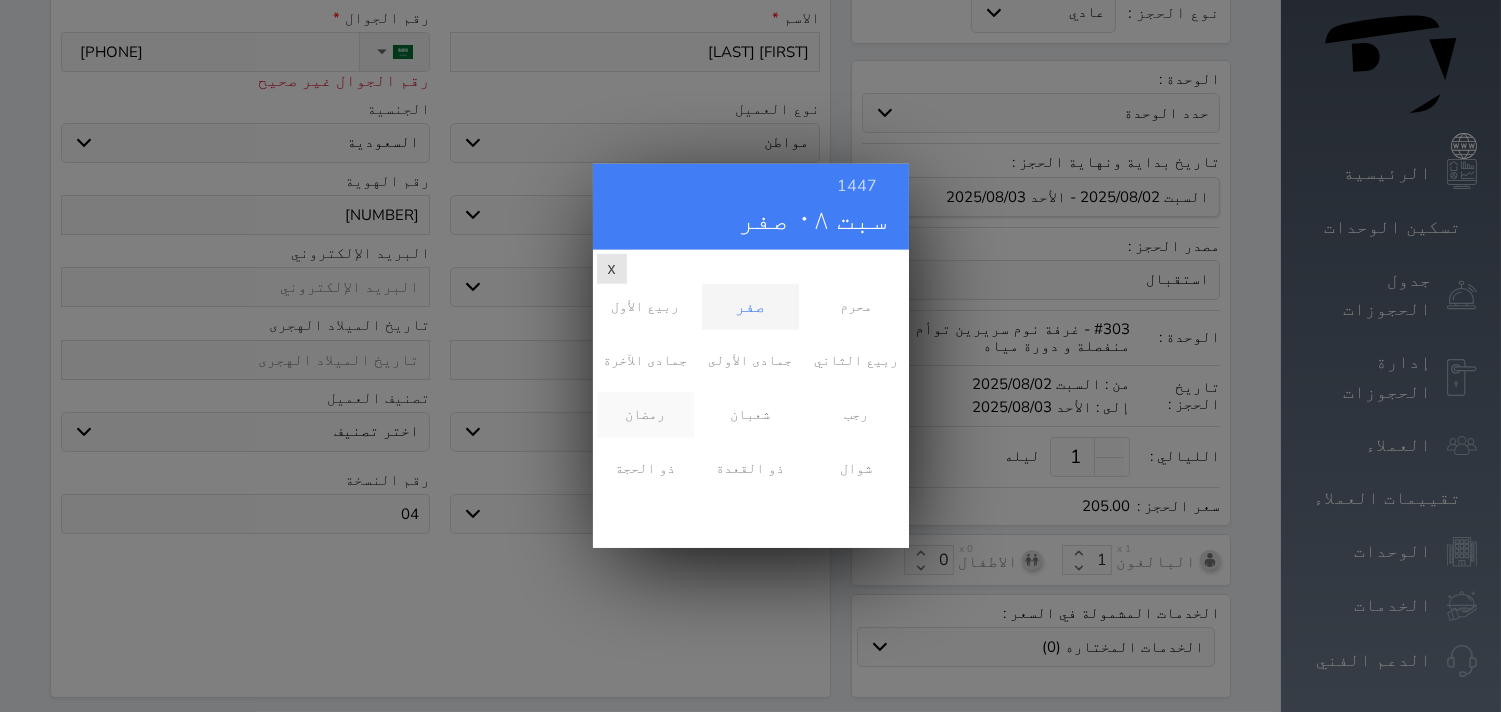 click on "رمضان" at bounding box center (645, 415) 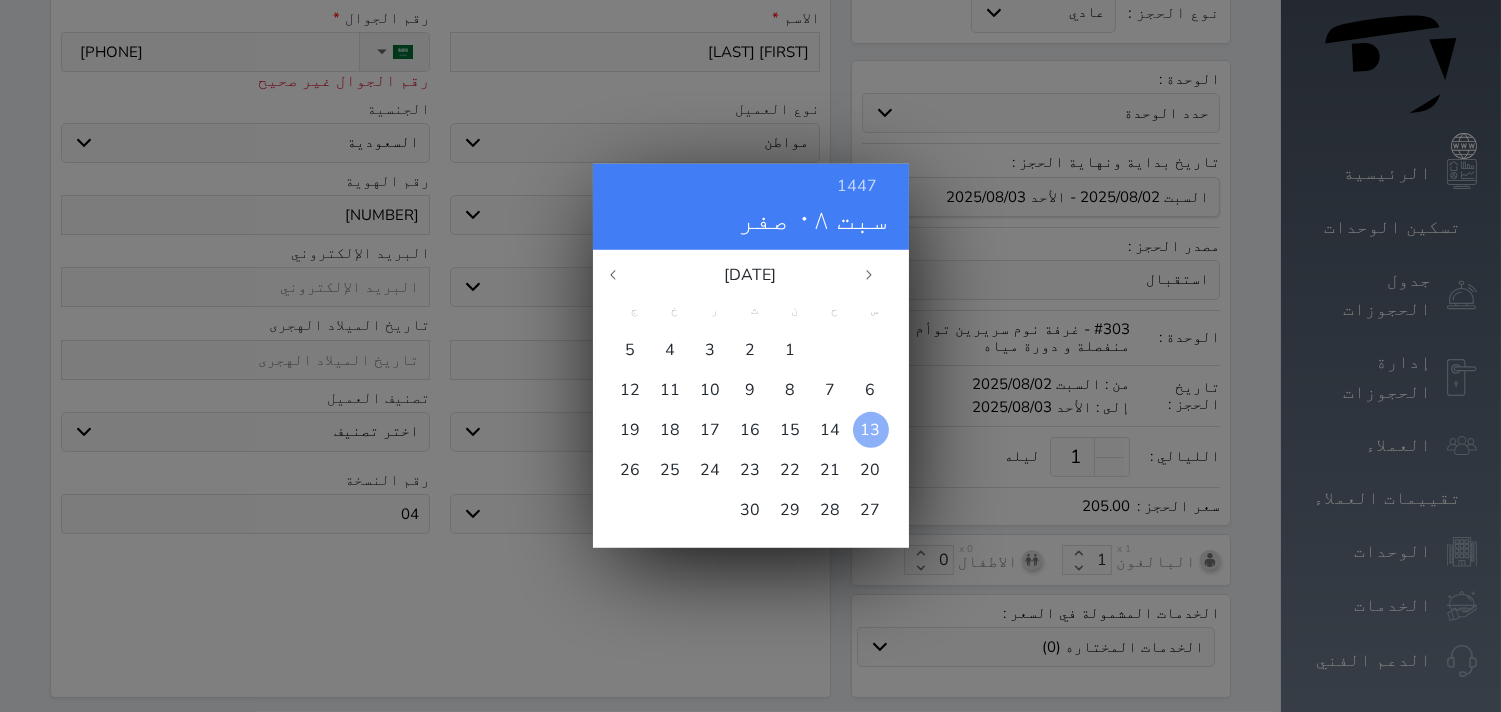 click at bounding box center (871, 430) 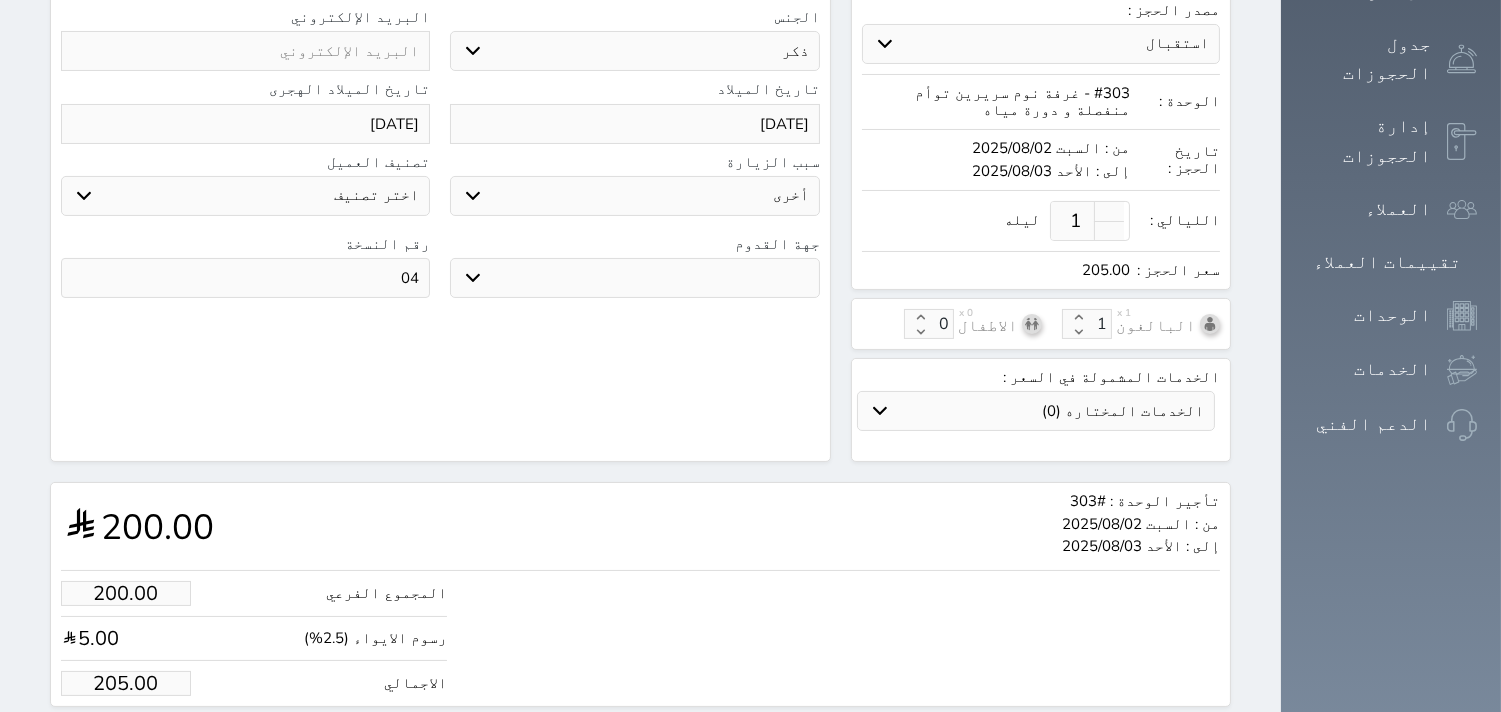 scroll, scrollTop: 478, scrollLeft: 0, axis: vertical 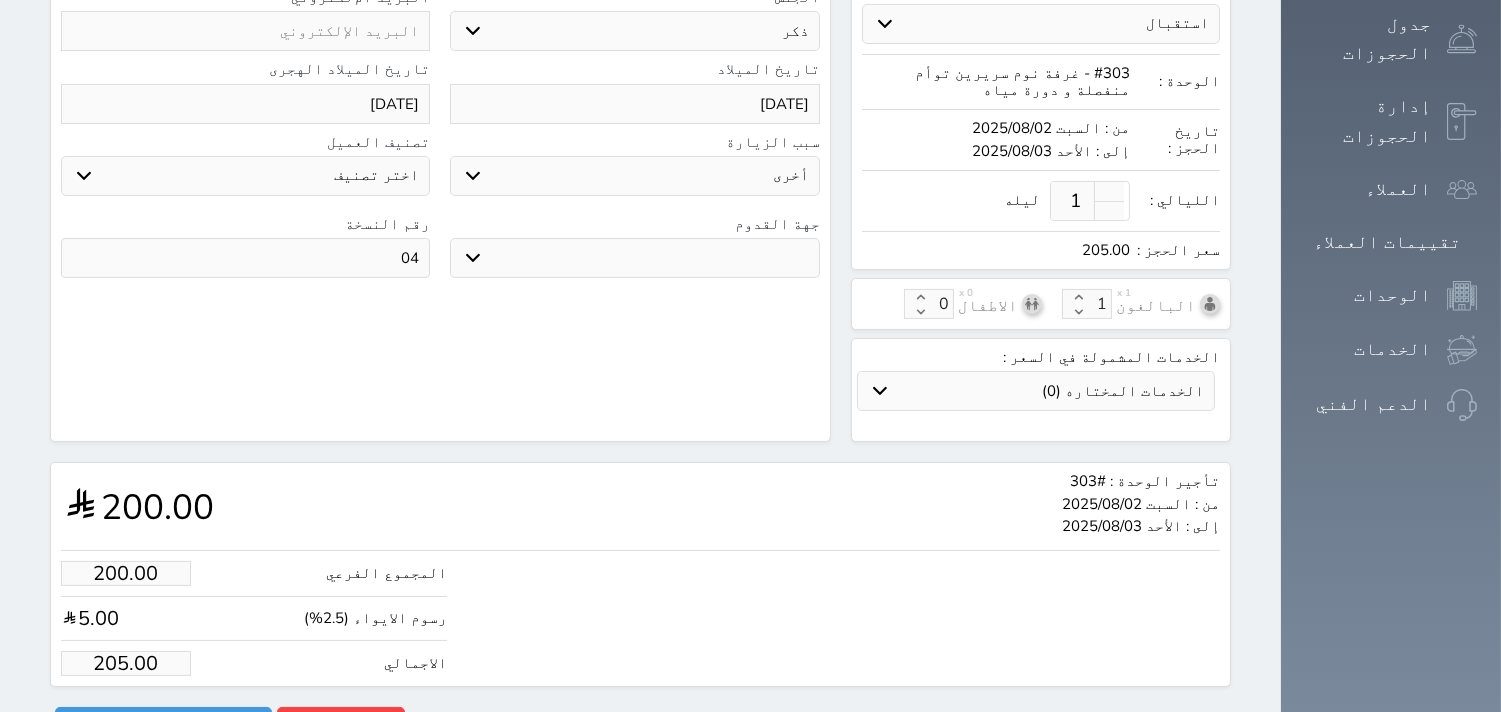 click on "205.00" at bounding box center (126, 663) 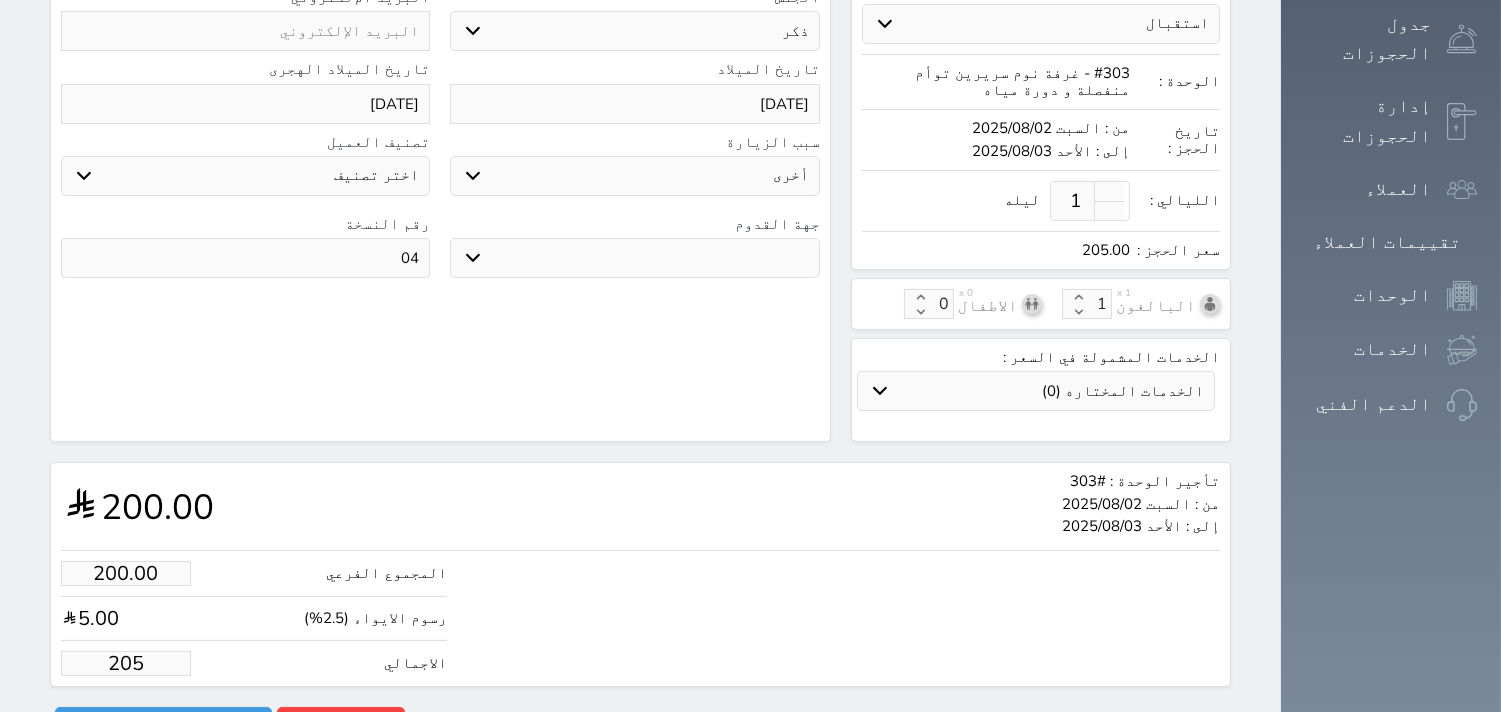 type on "19.51" 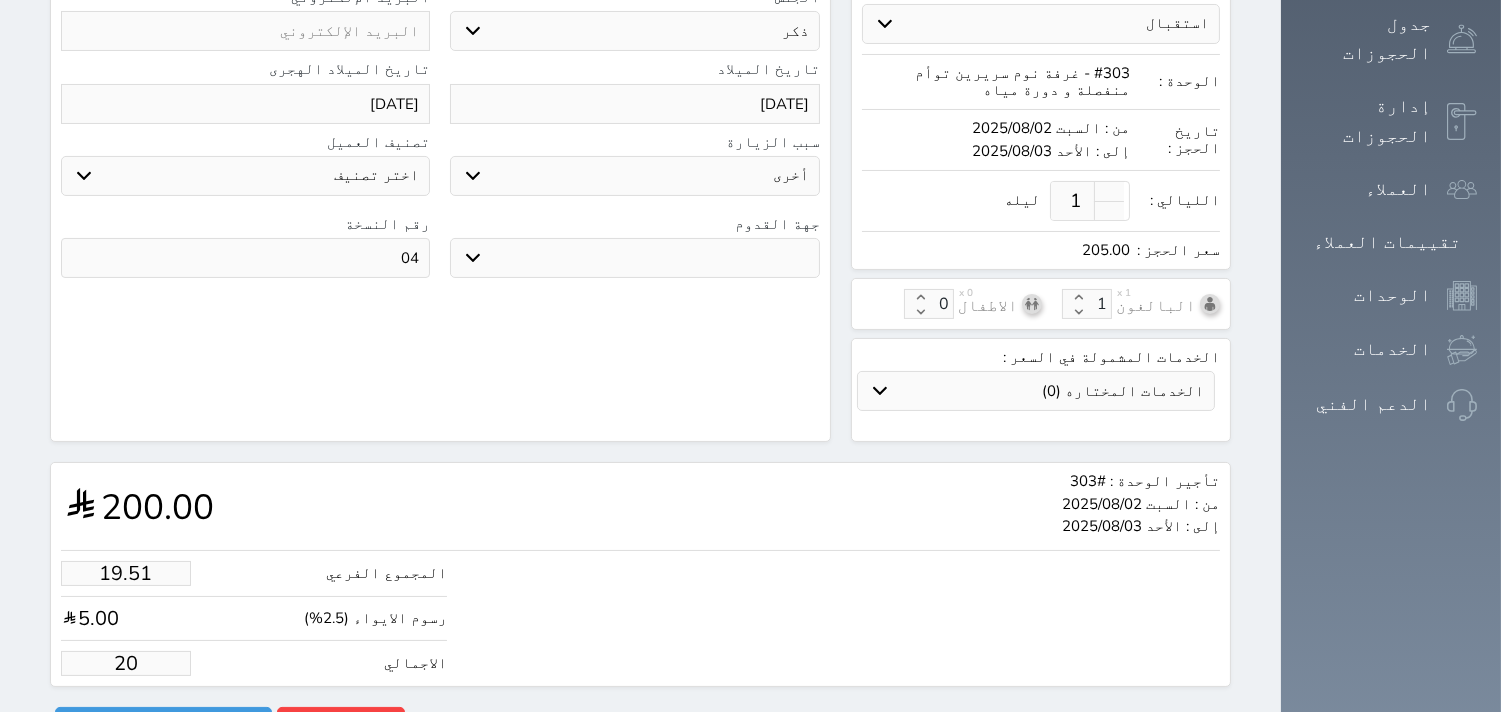 type on "1.95" 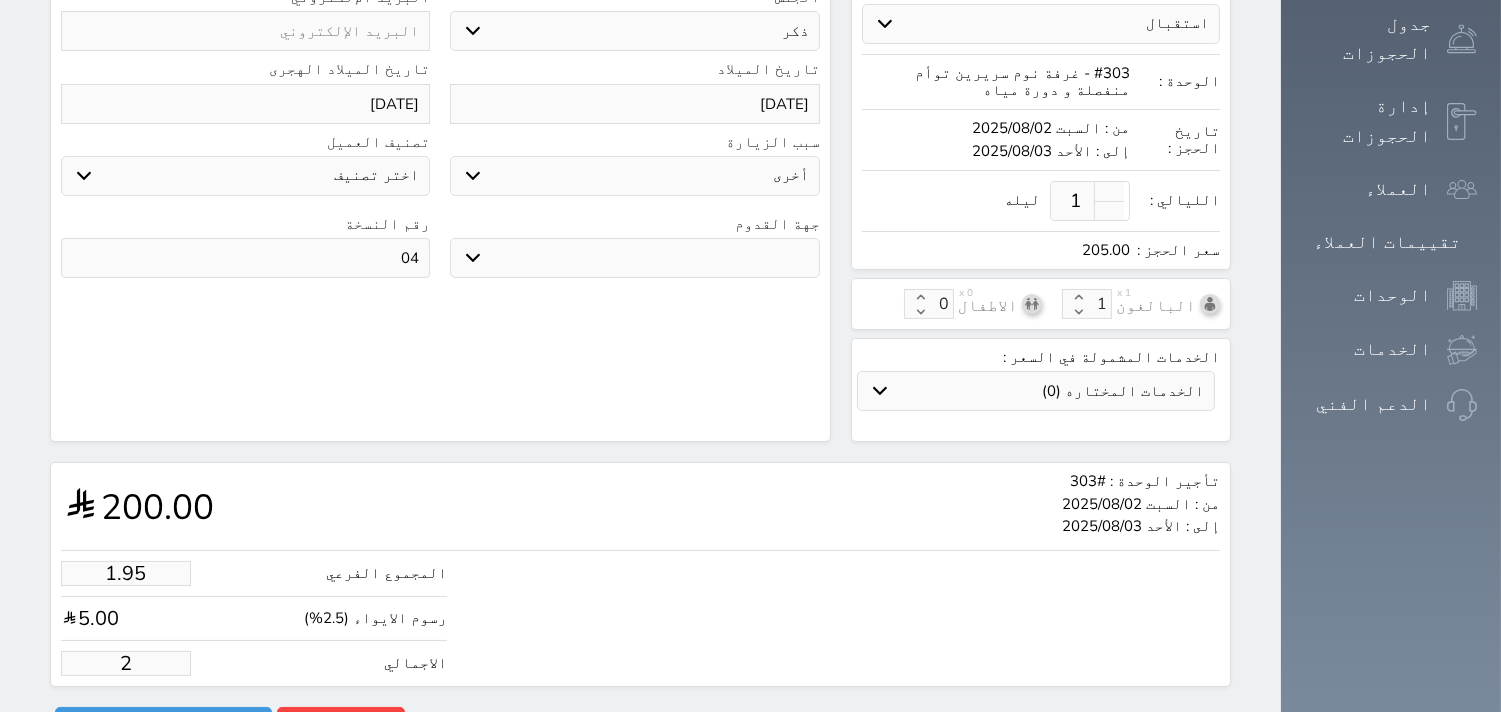 type on "1.00" 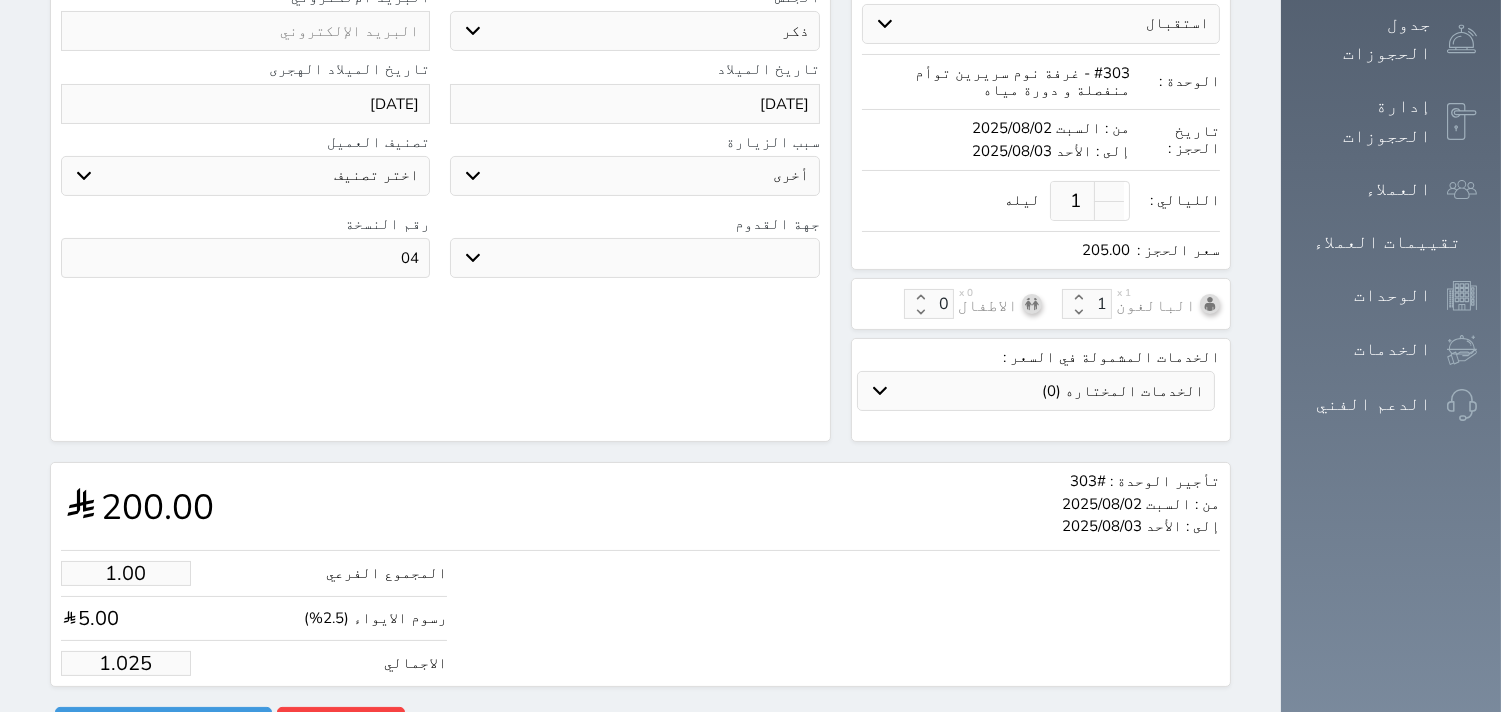 type on "1.02" 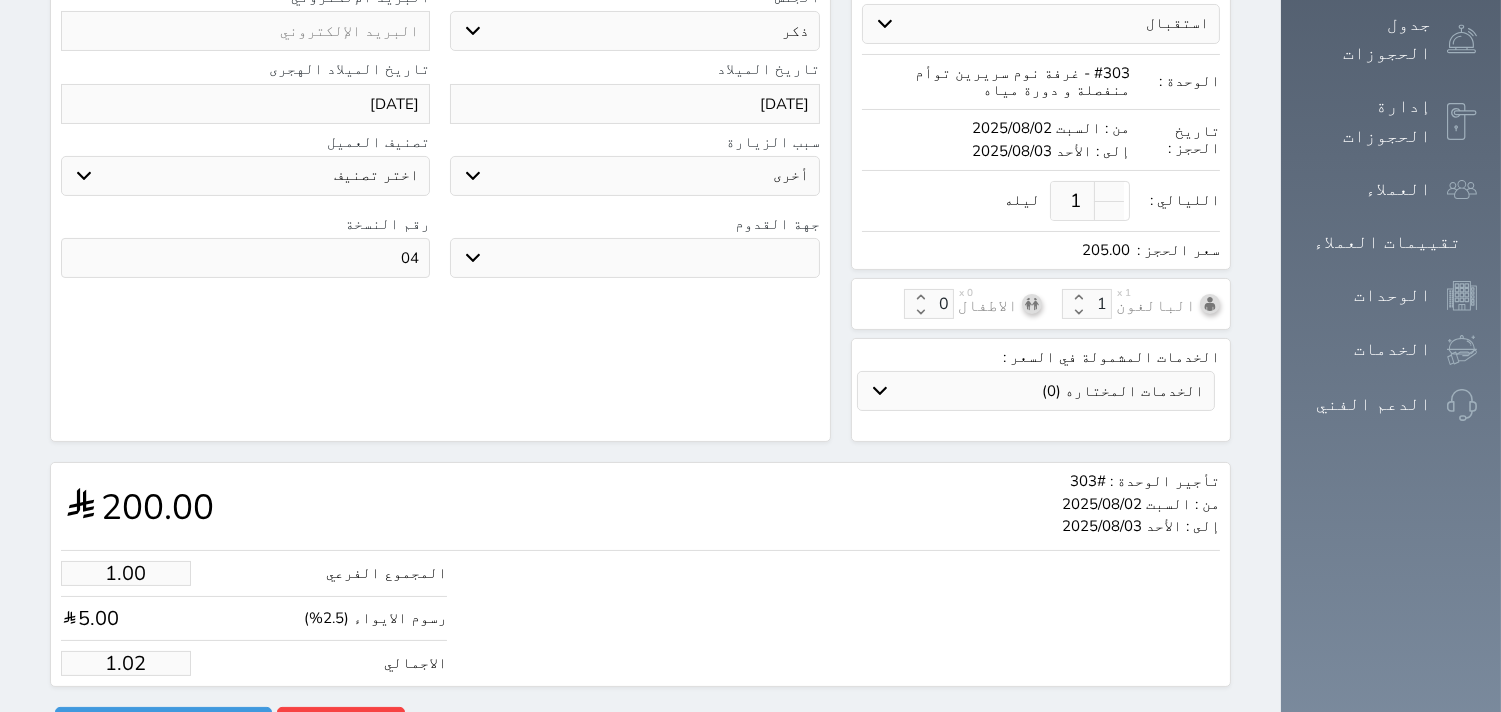 type on "1.0" 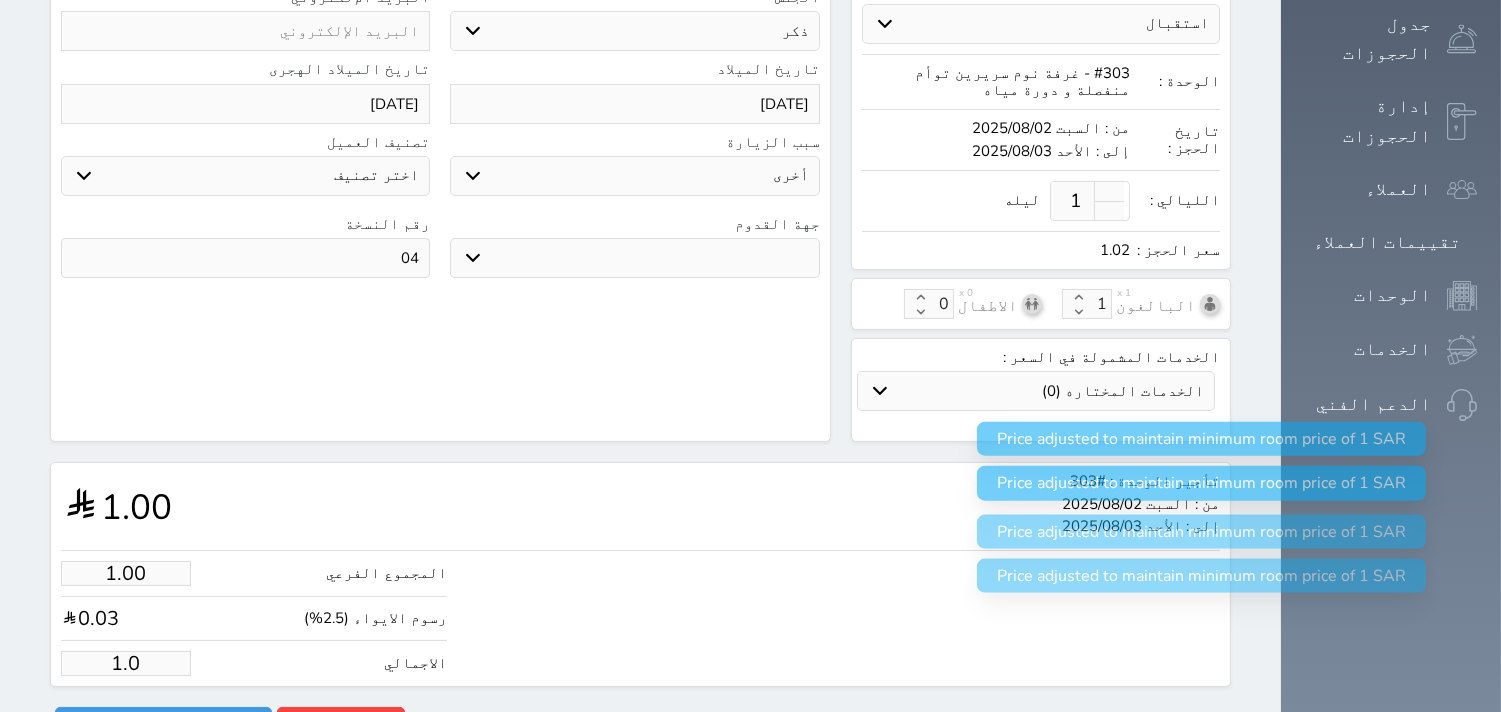 type on "1." 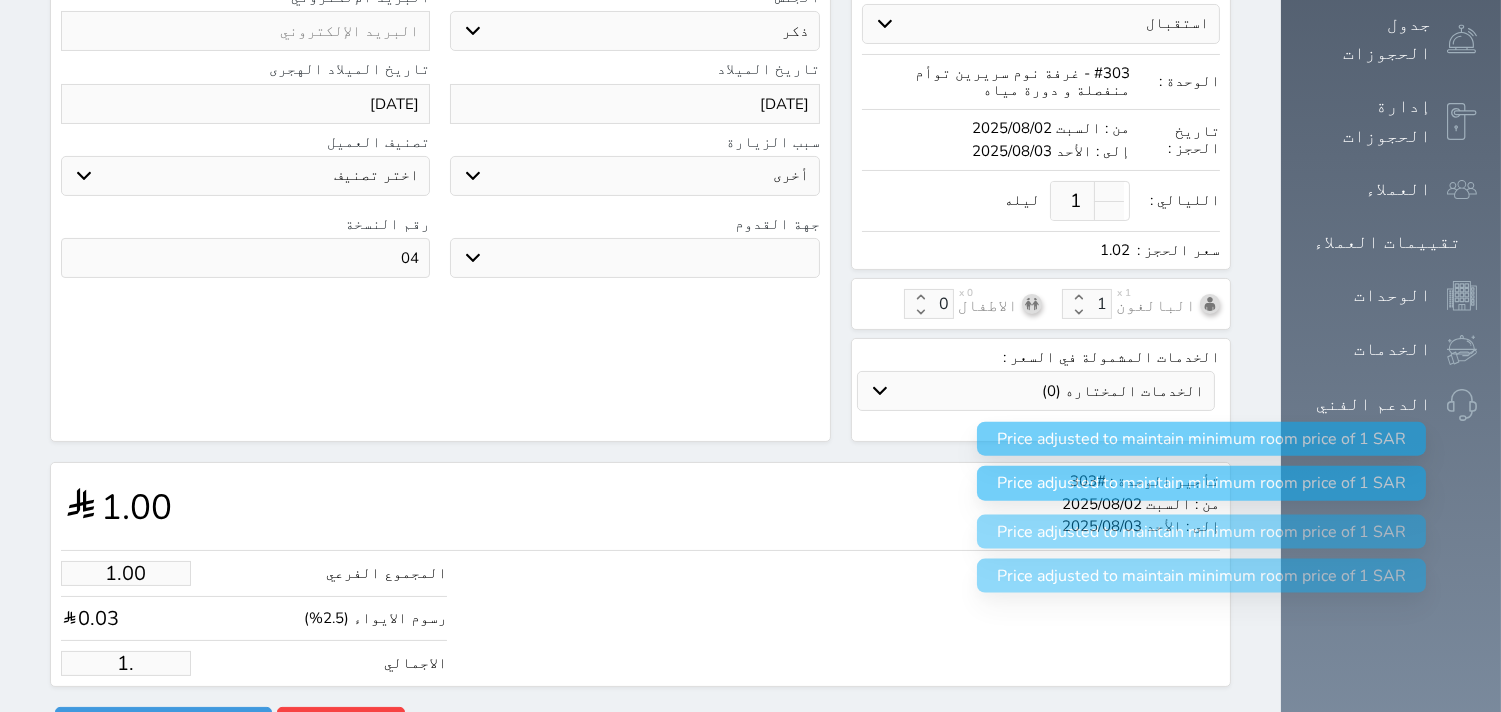 type on "1" 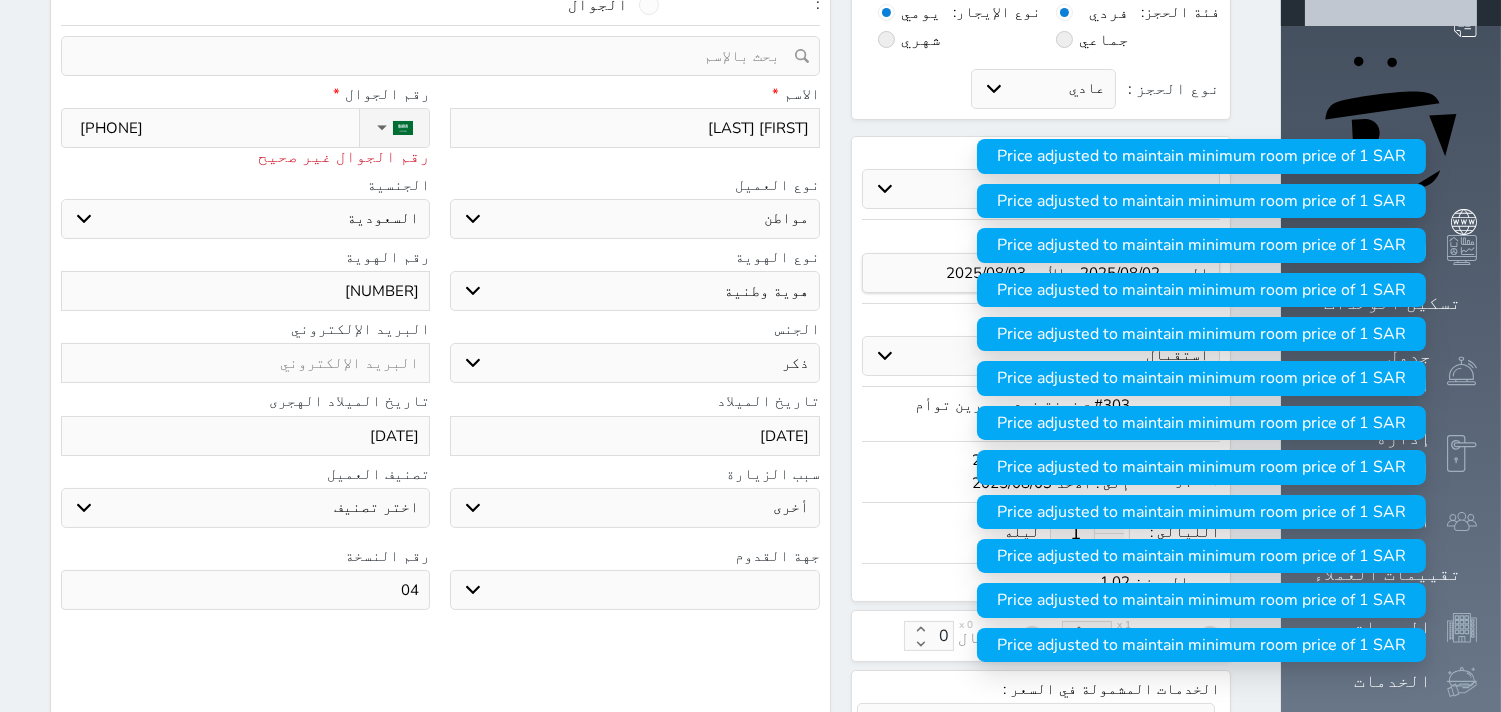 scroll, scrollTop: 222, scrollLeft: 0, axis: vertical 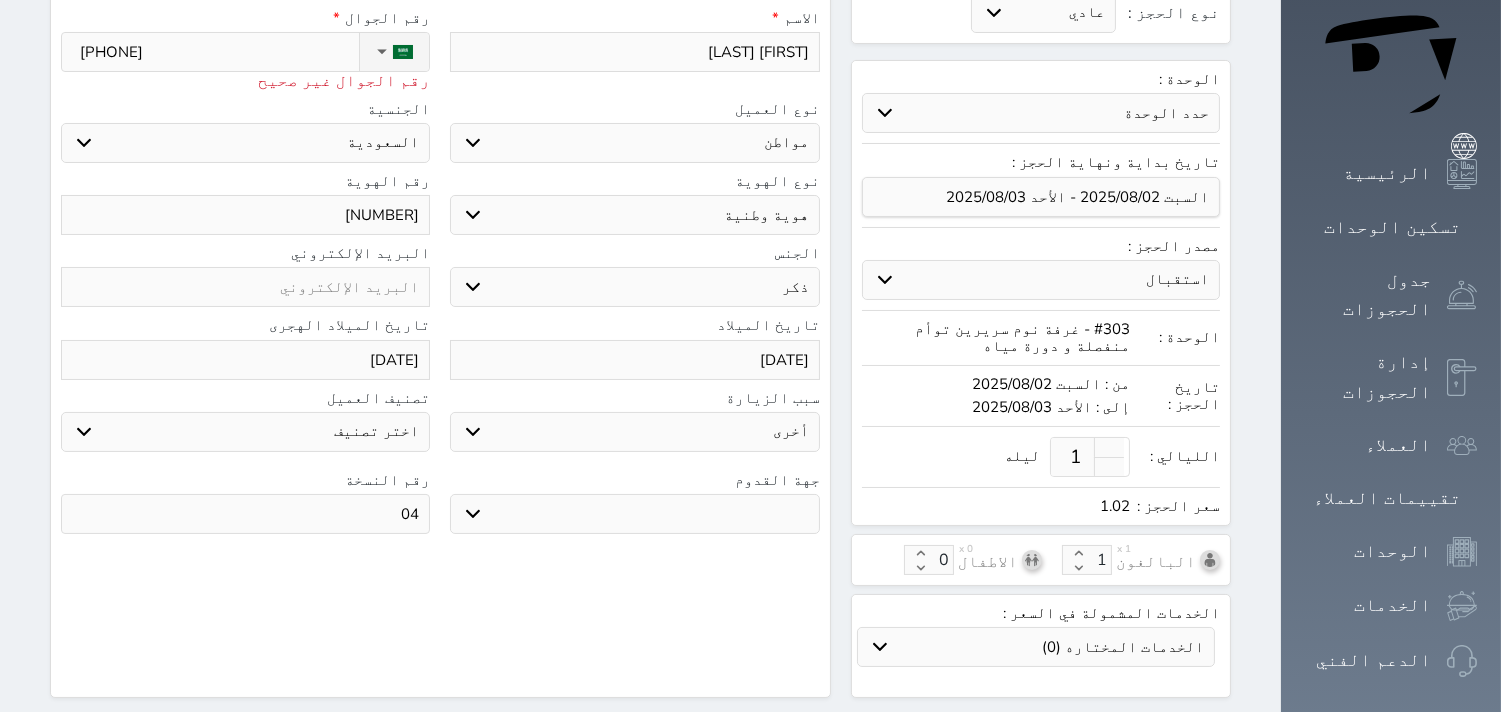 click on "جو بحر ارض" at bounding box center [634, 514] 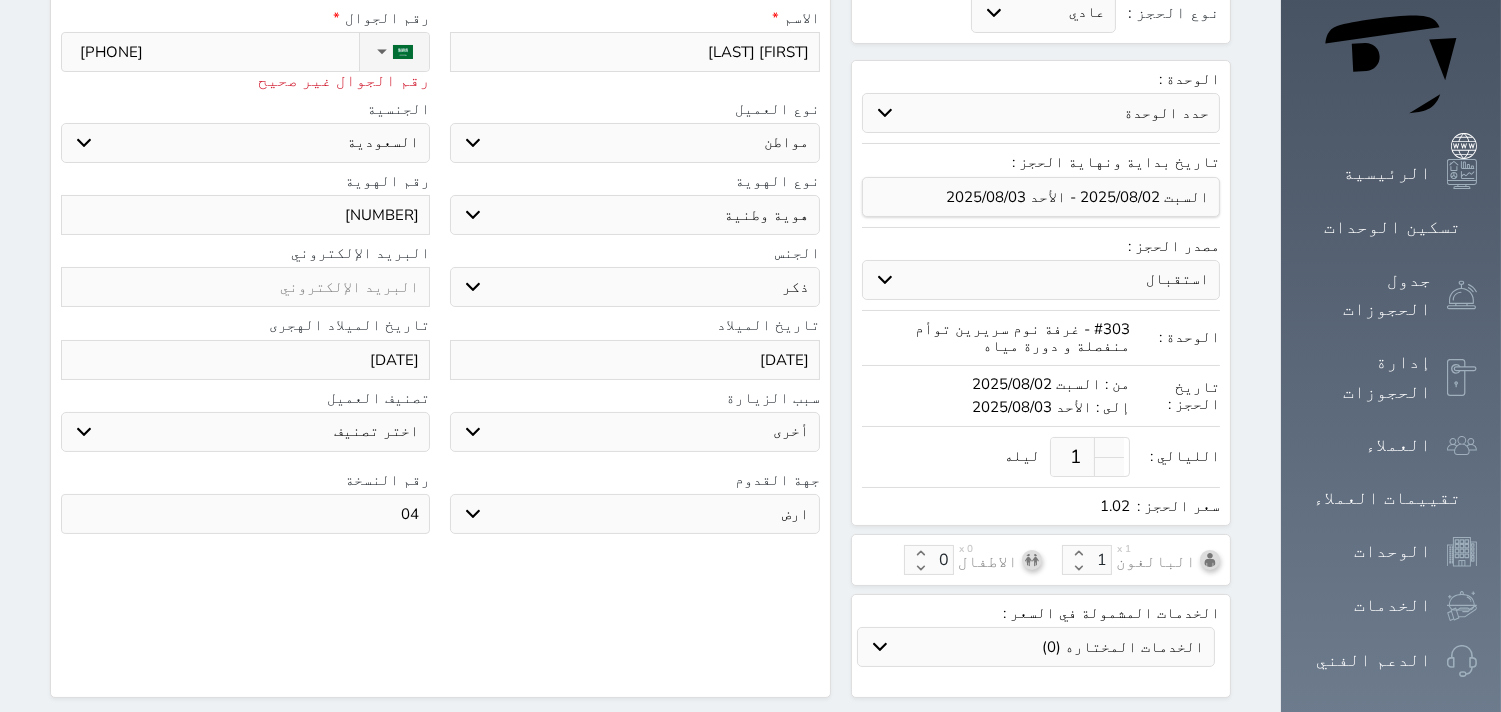 click on "جو بحر ارض" at bounding box center [634, 514] 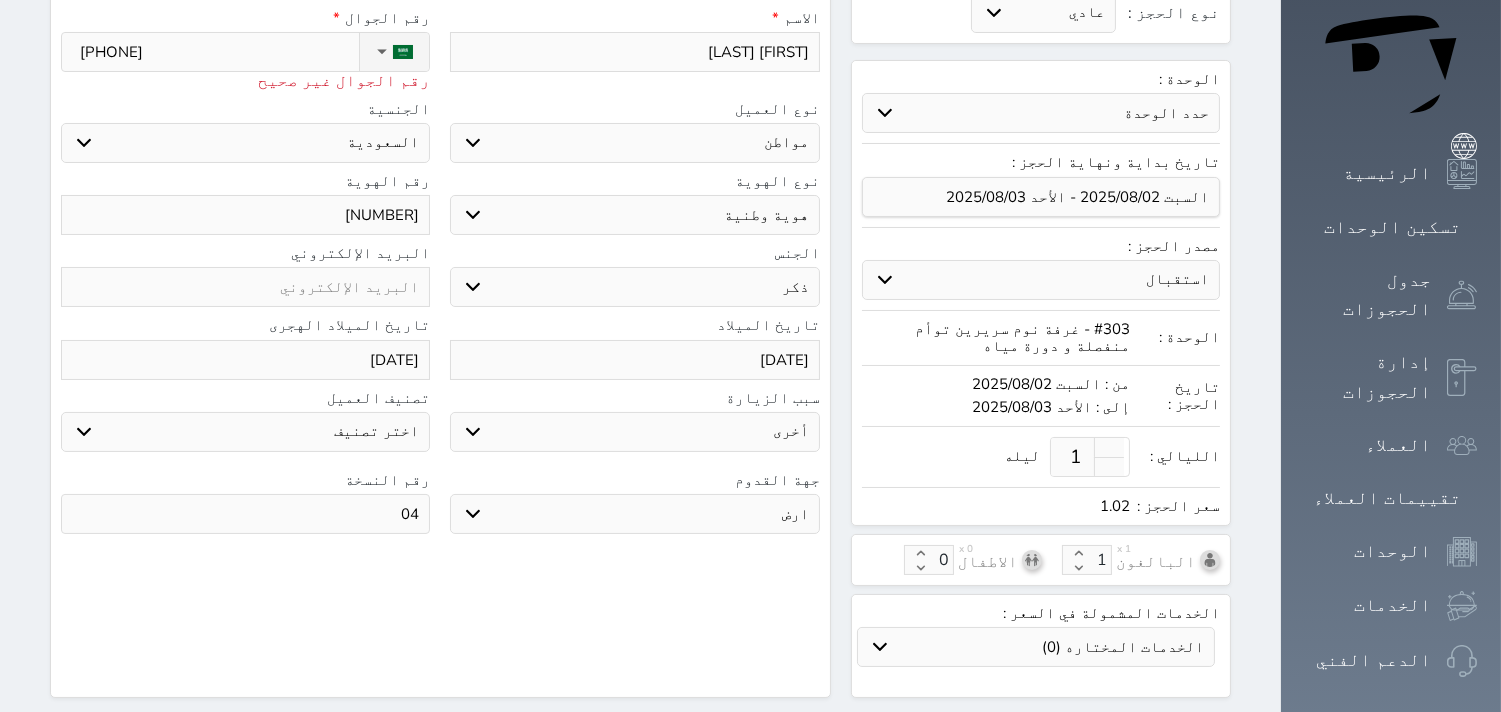 click on "1" at bounding box center [1075, 457] 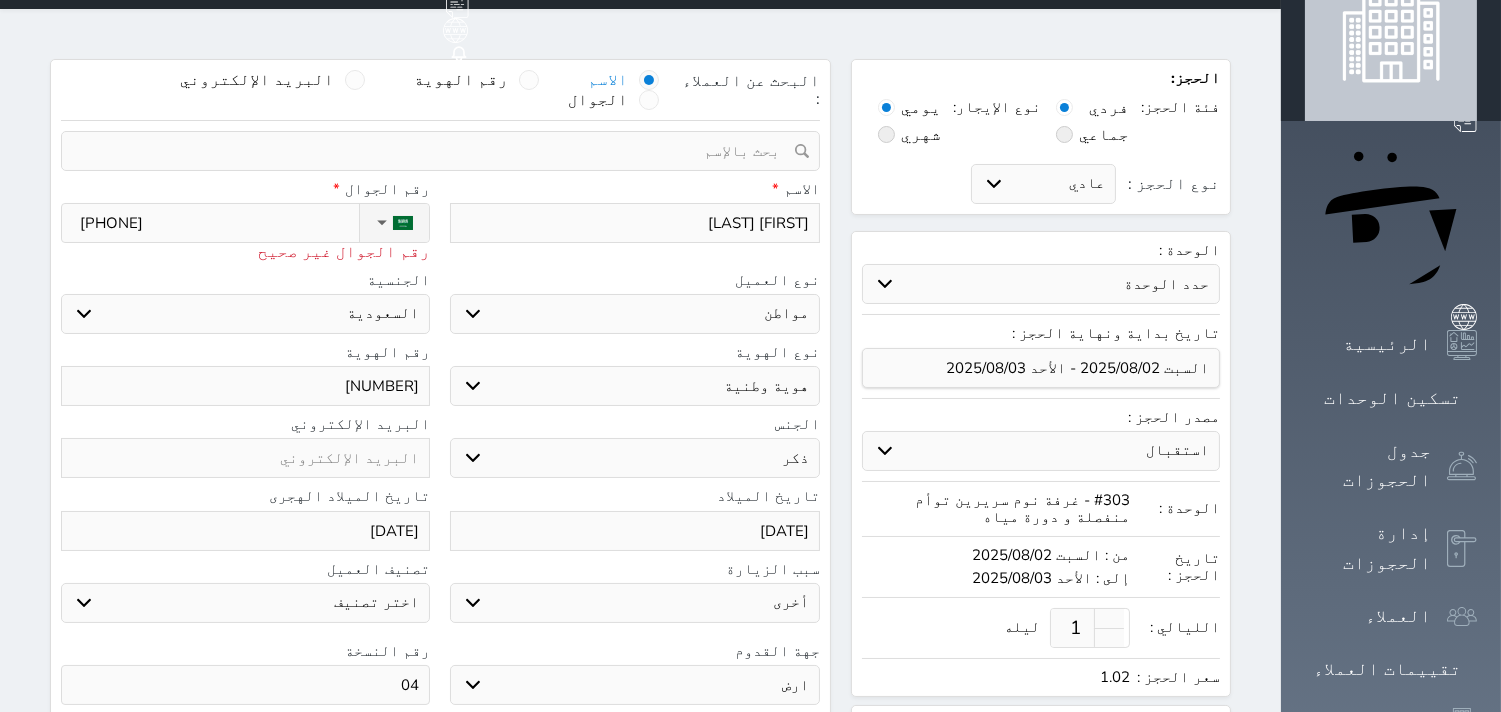 scroll, scrollTop: 0, scrollLeft: 0, axis: both 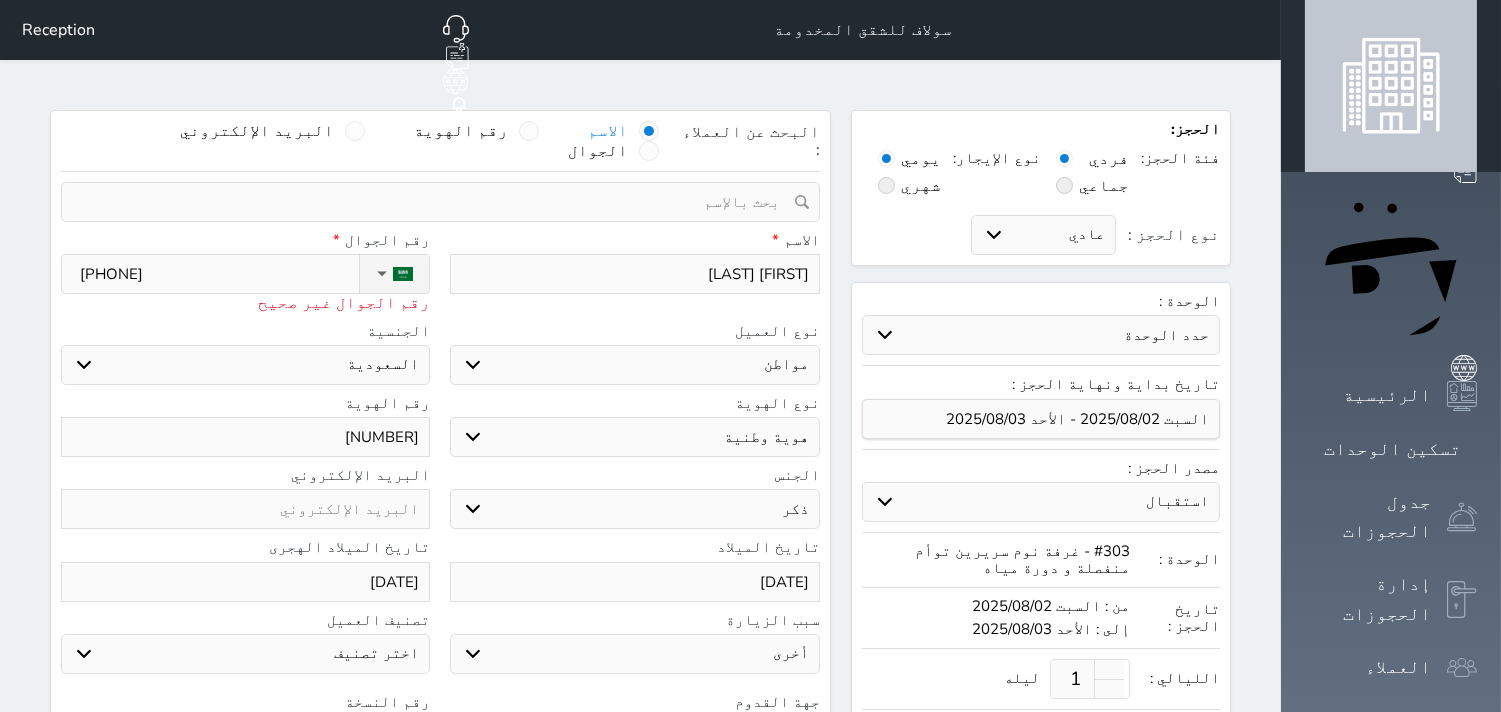 click at bounding box center (886, 185) 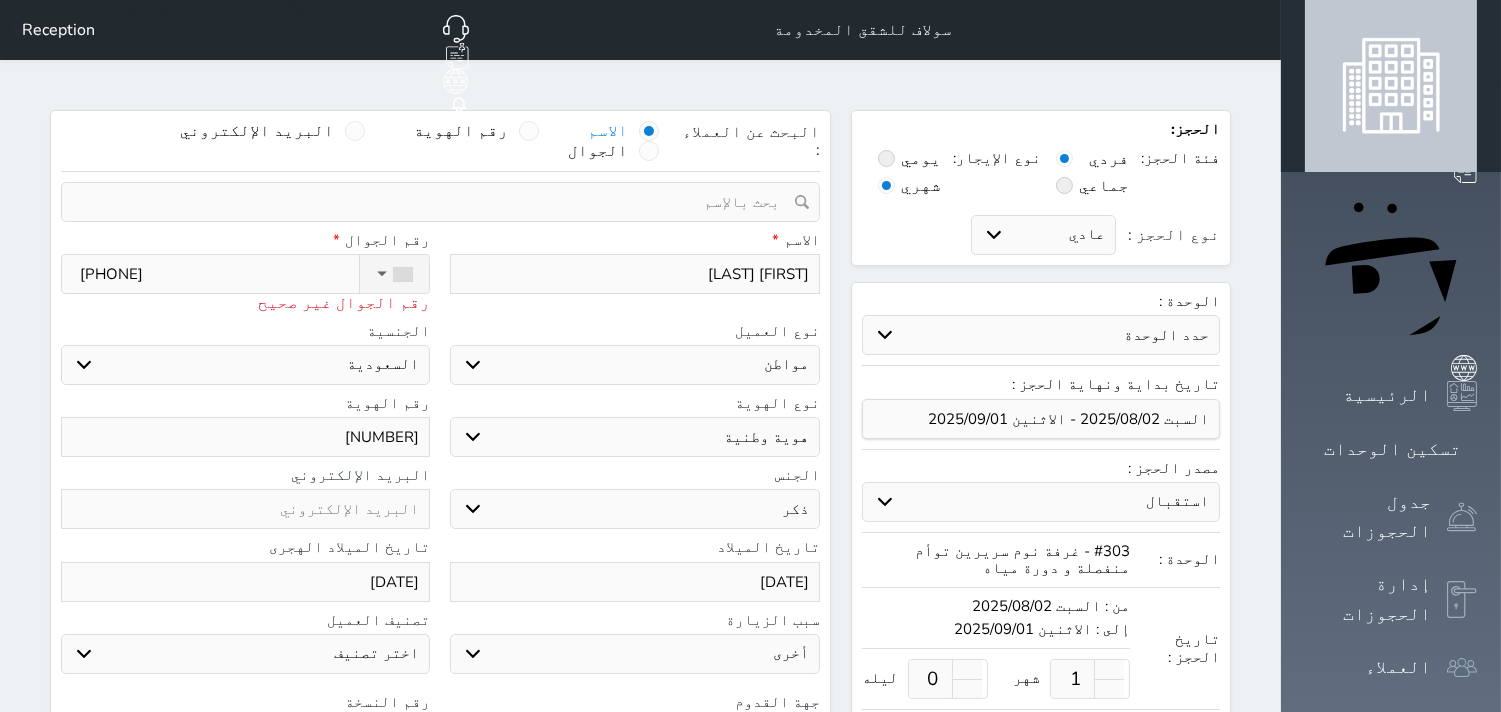 click on "[PHONE]" at bounding box center [219, 274] 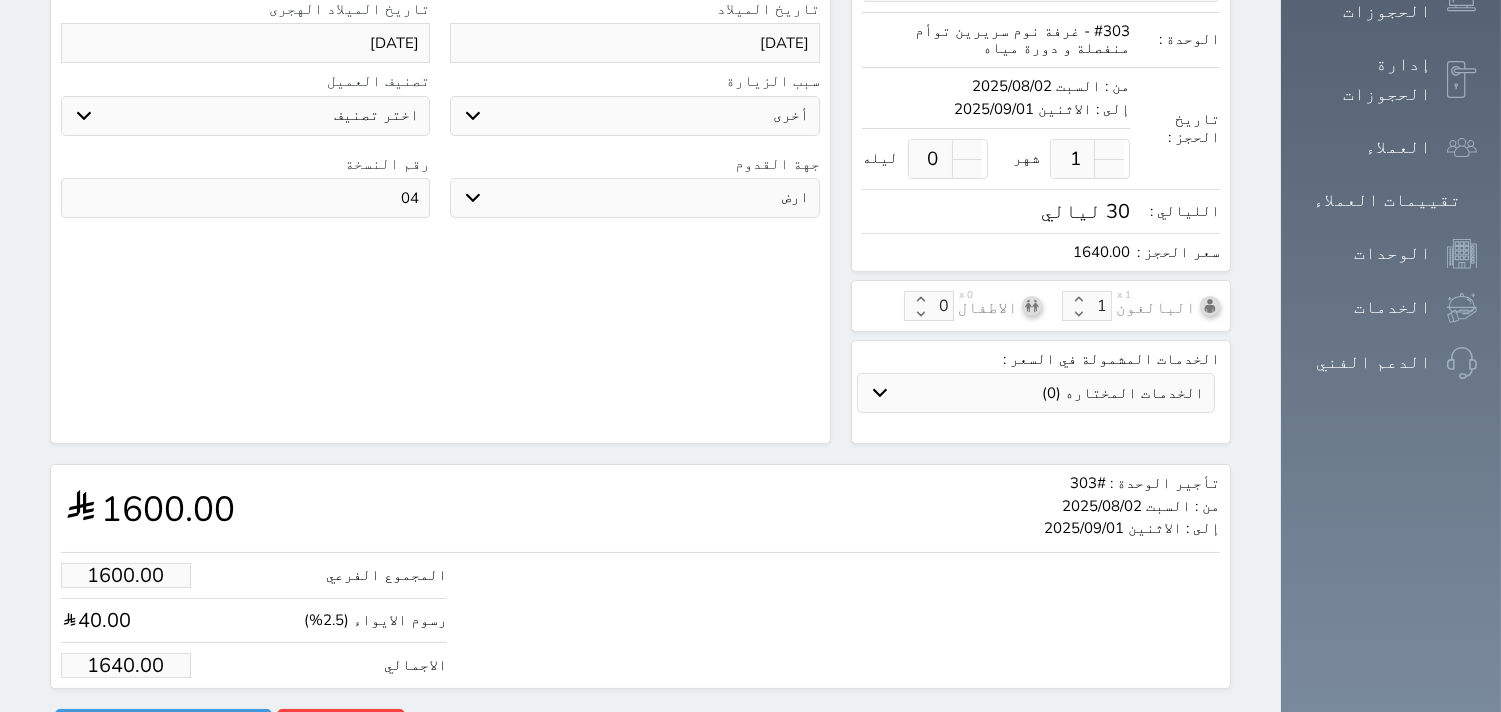scroll, scrollTop: 523, scrollLeft: 0, axis: vertical 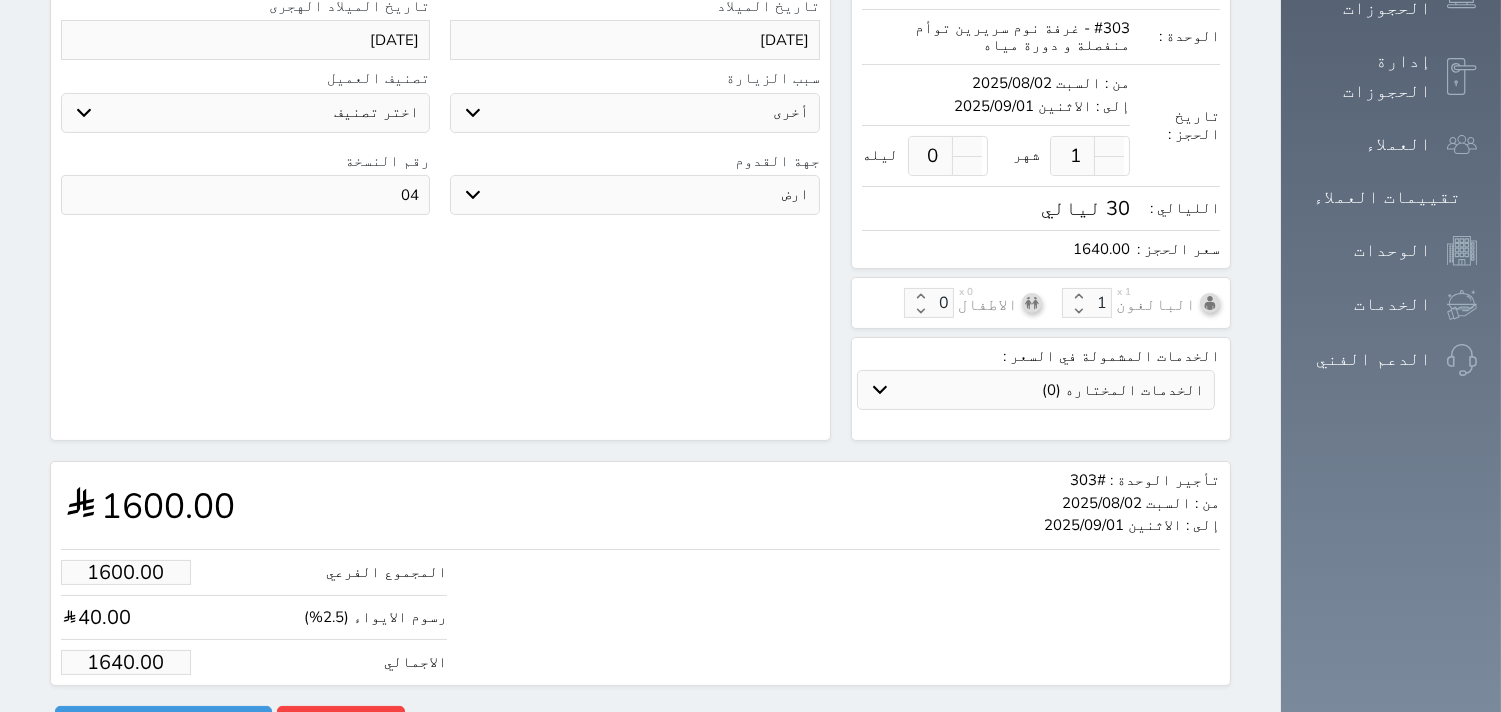 click on "1640.00" at bounding box center (126, 662) 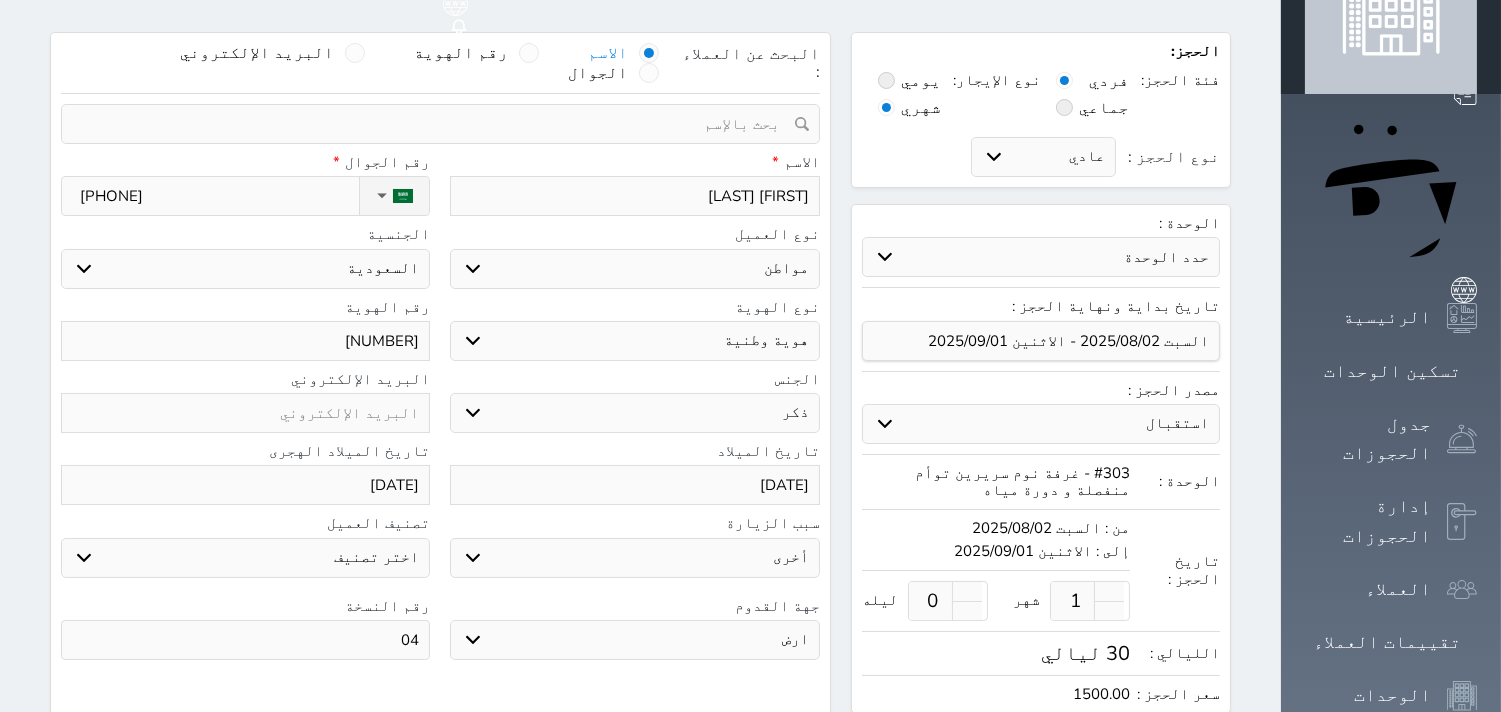 scroll, scrollTop: 523, scrollLeft: 0, axis: vertical 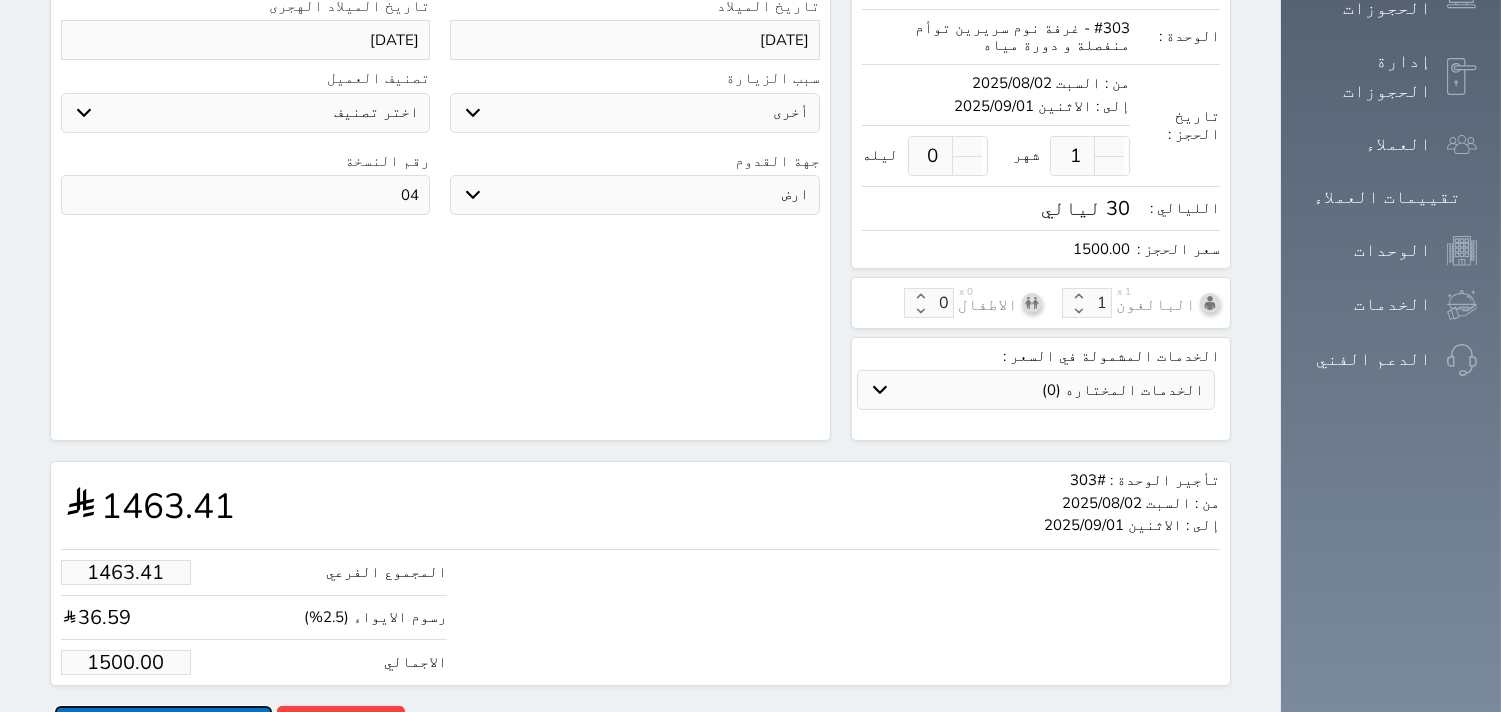 click on "حجز" at bounding box center [163, 723] 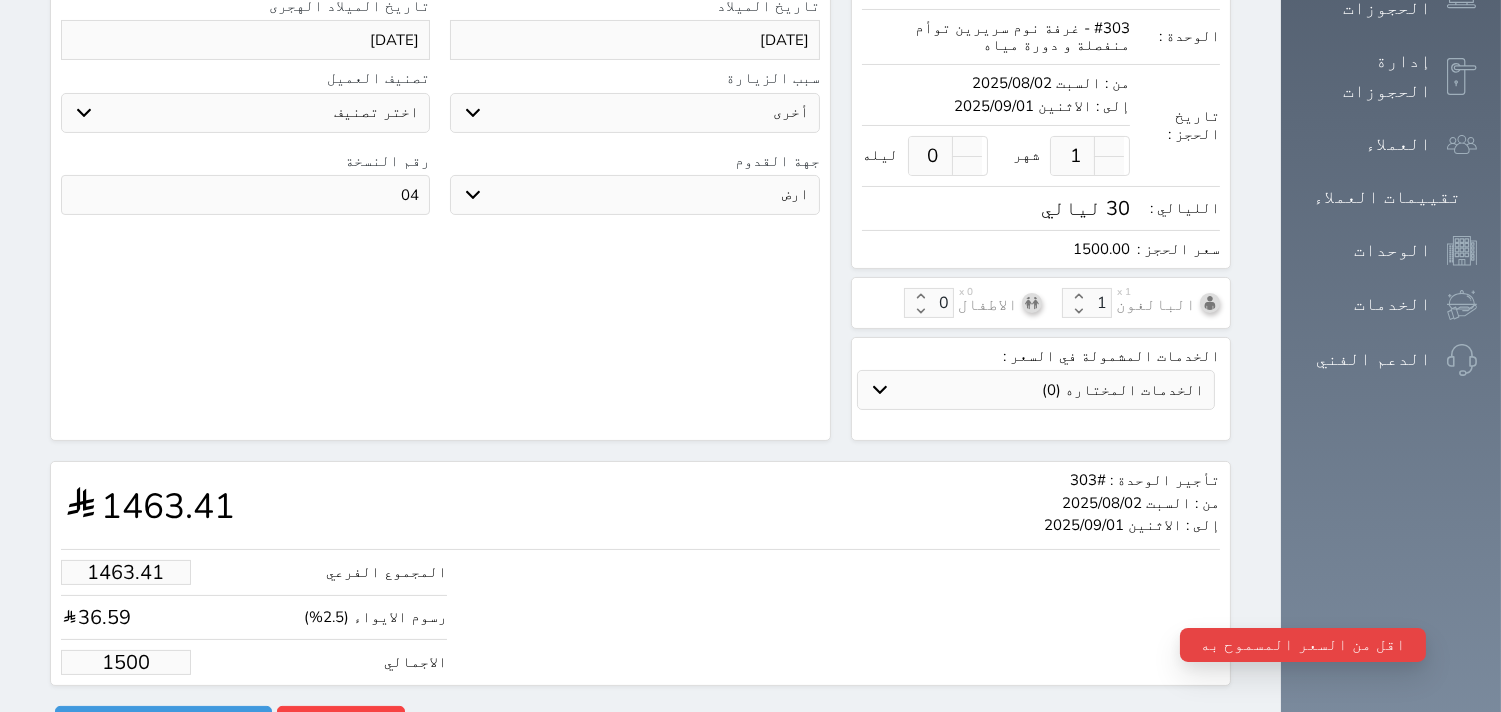 click on "1500" at bounding box center (126, 662) 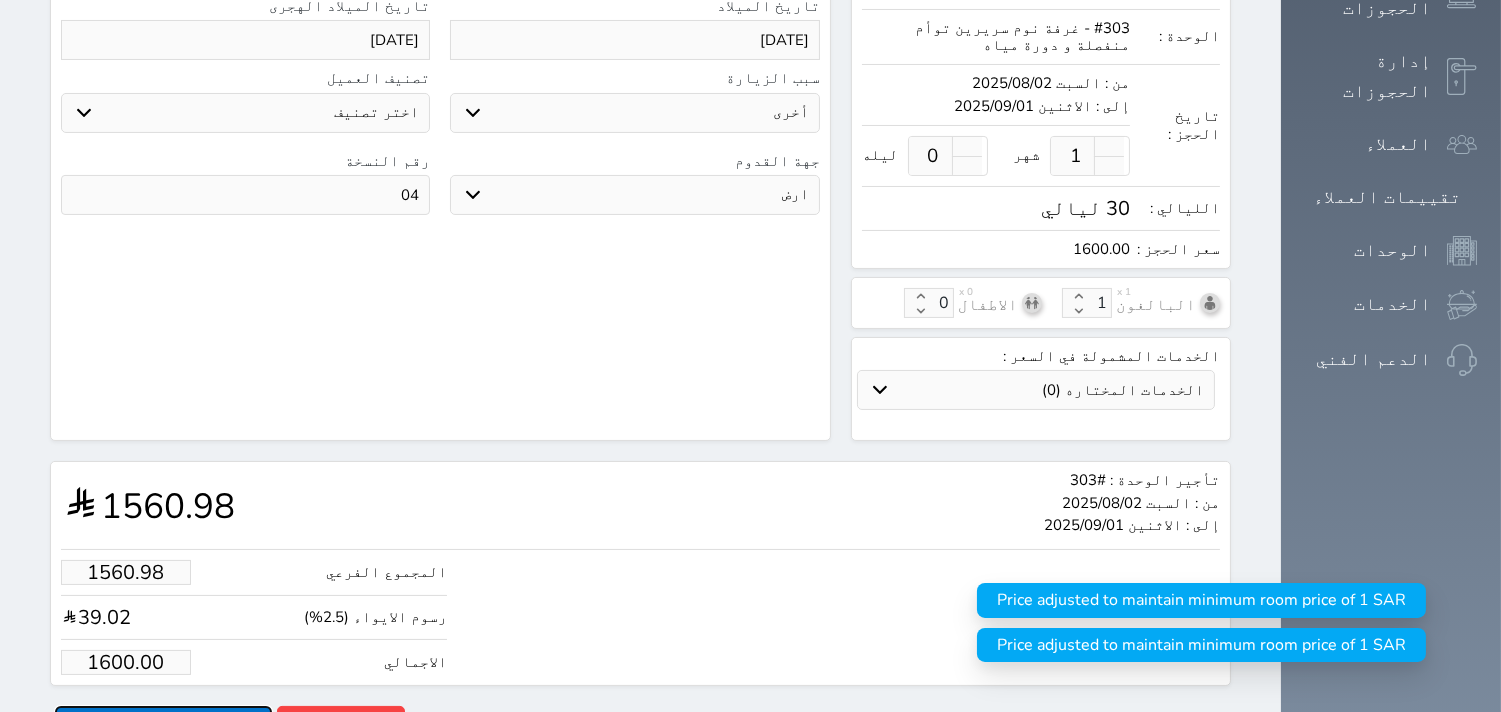 click on "حجز" at bounding box center [163, 723] 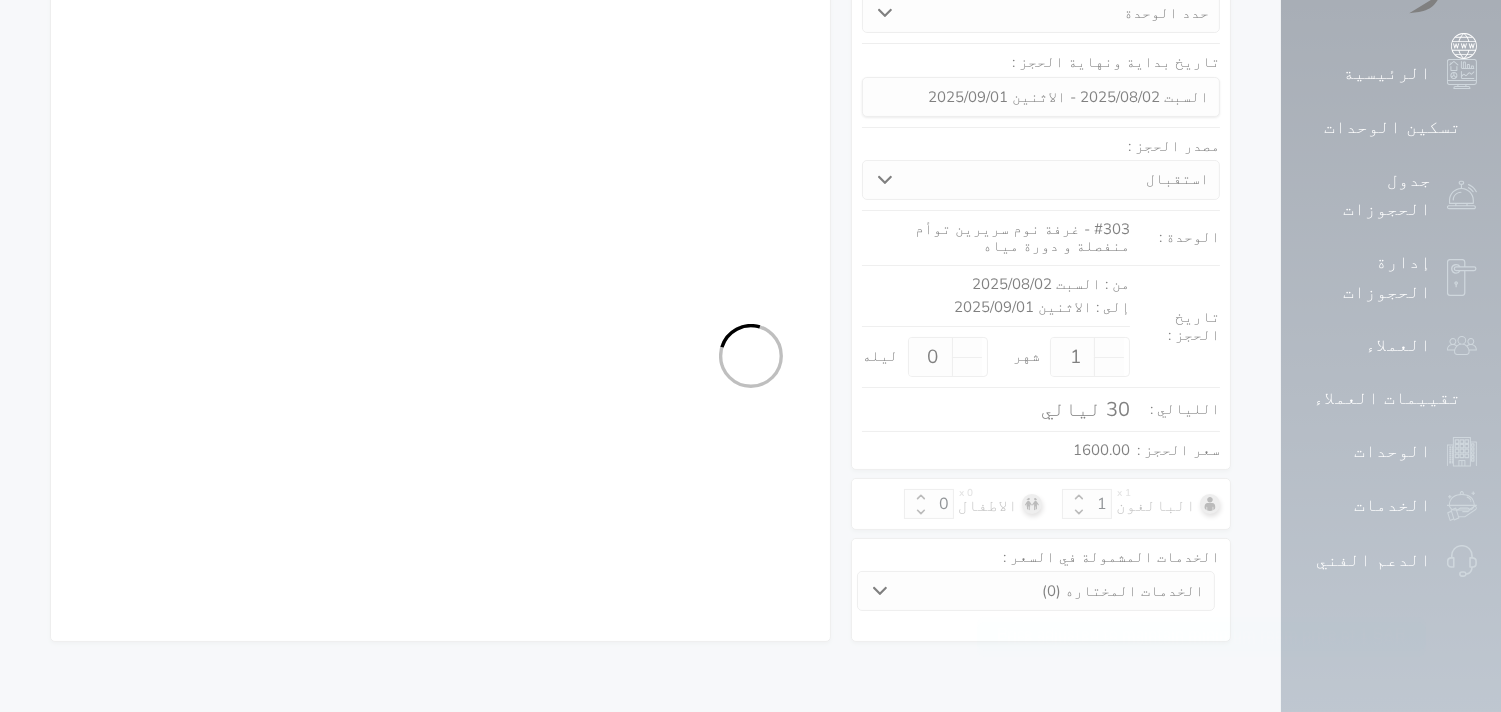scroll, scrollTop: 242, scrollLeft: 0, axis: vertical 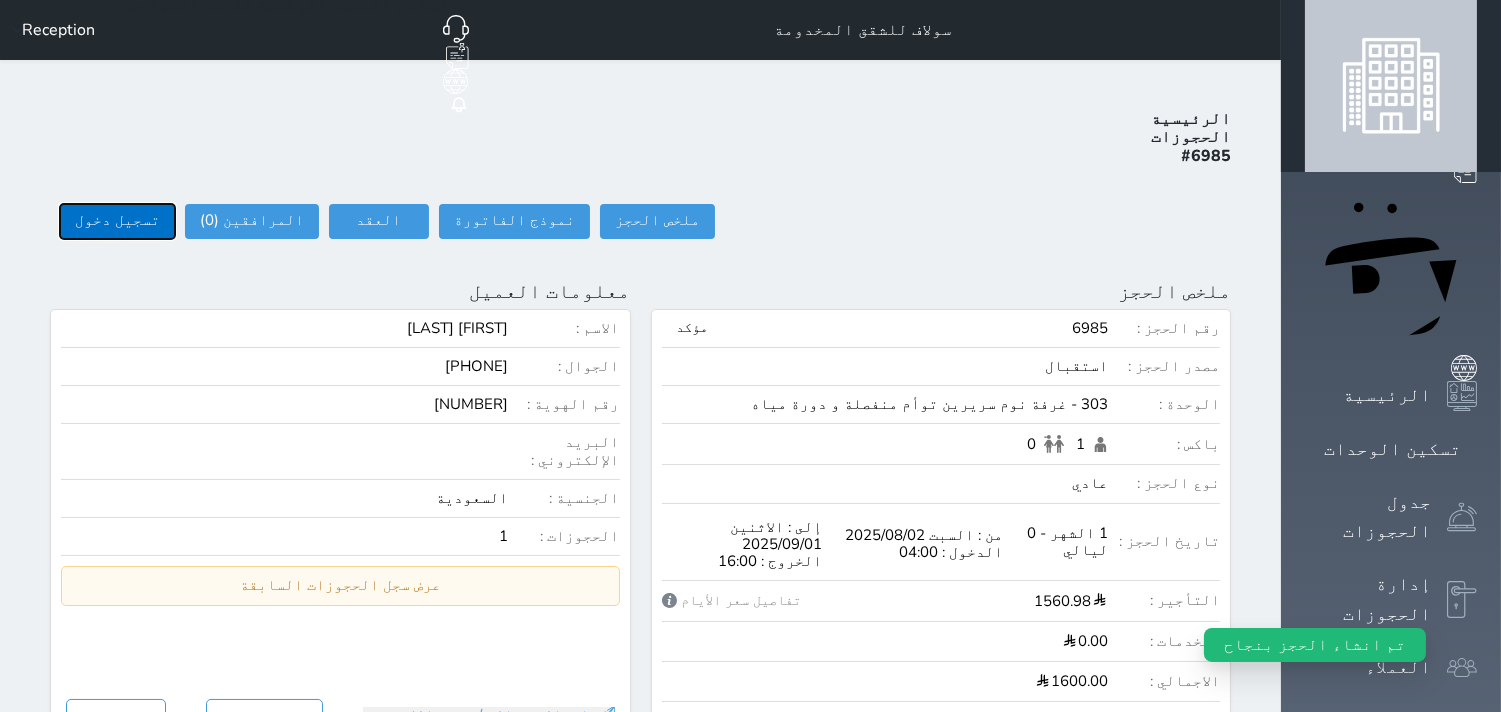 click on "تسجيل دخول" at bounding box center (117, 221) 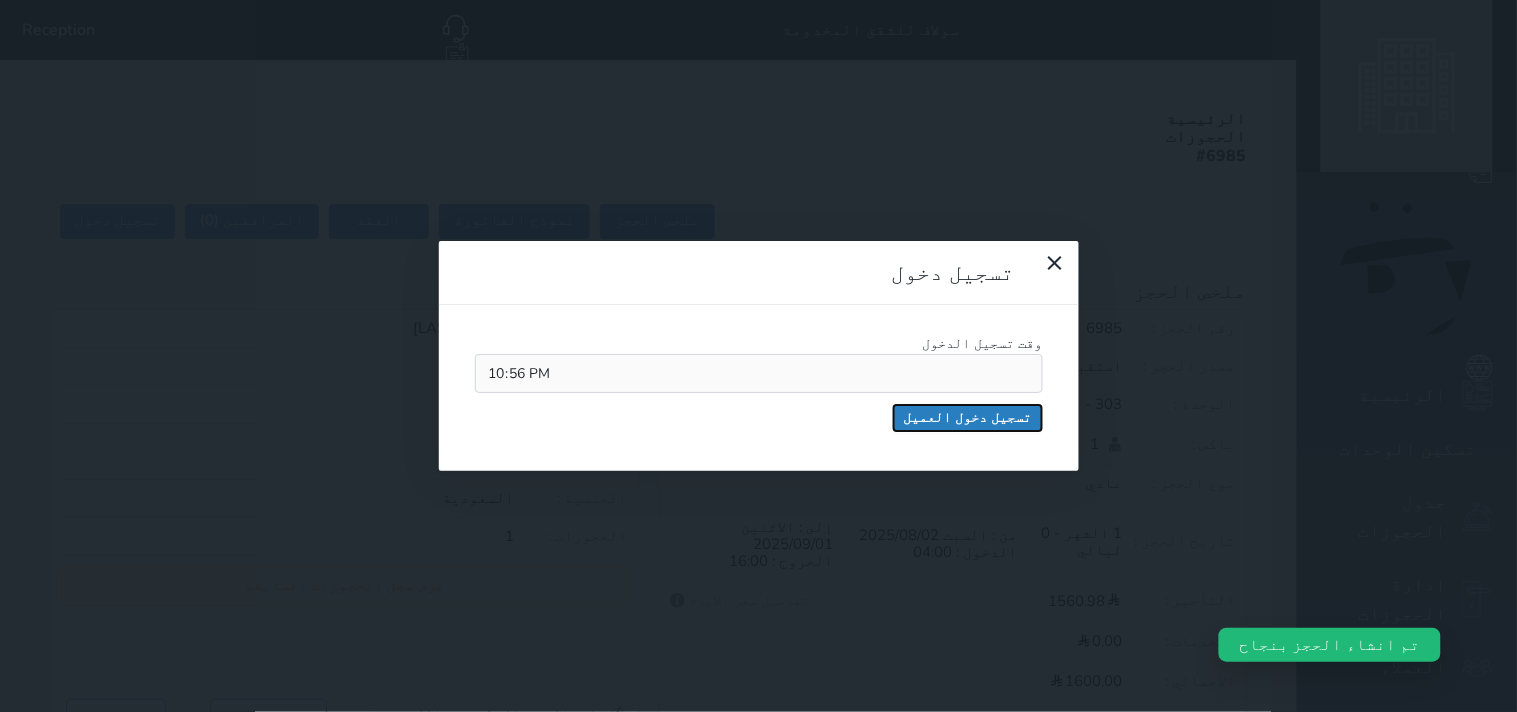 click on "تسجيل دخول العميل" at bounding box center (968, 418) 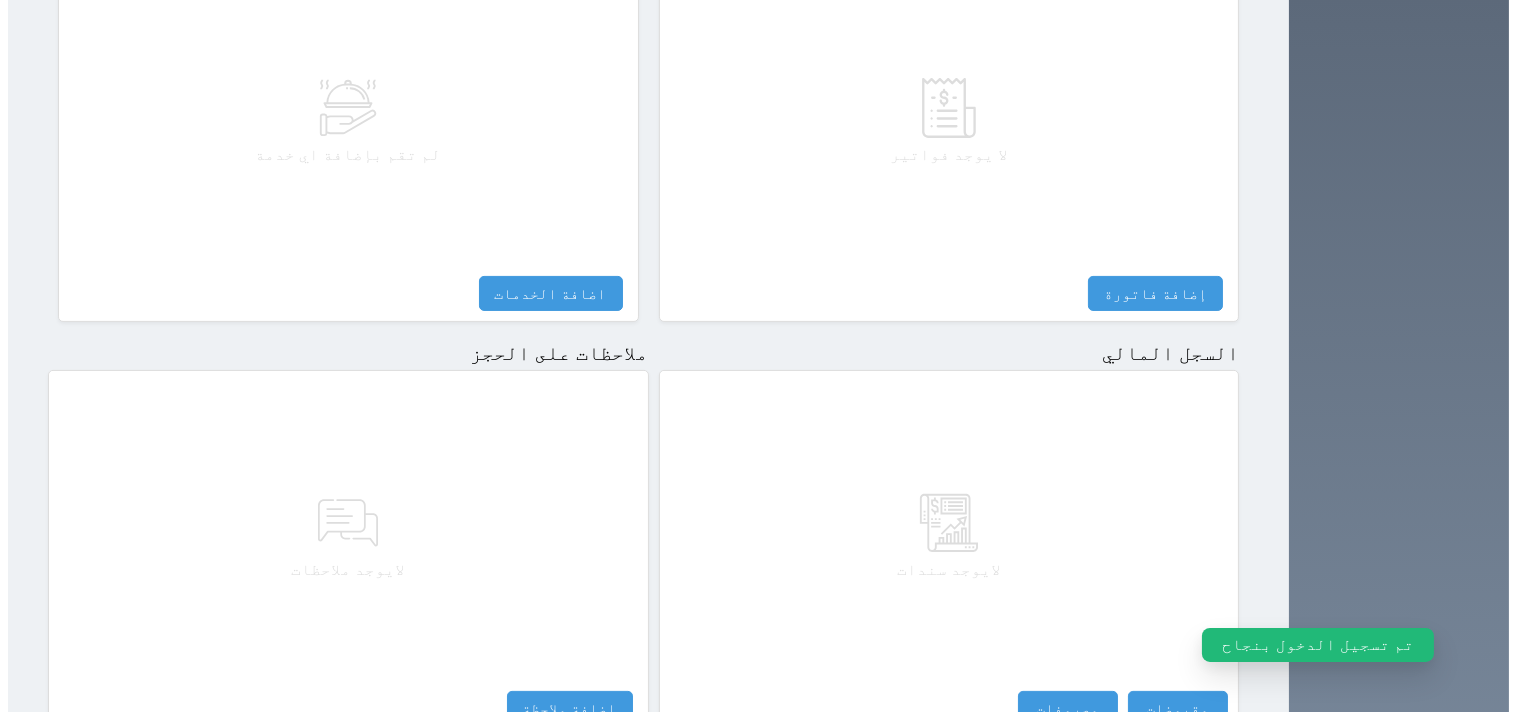 scroll, scrollTop: 1068, scrollLeft: 0, axis: vertical 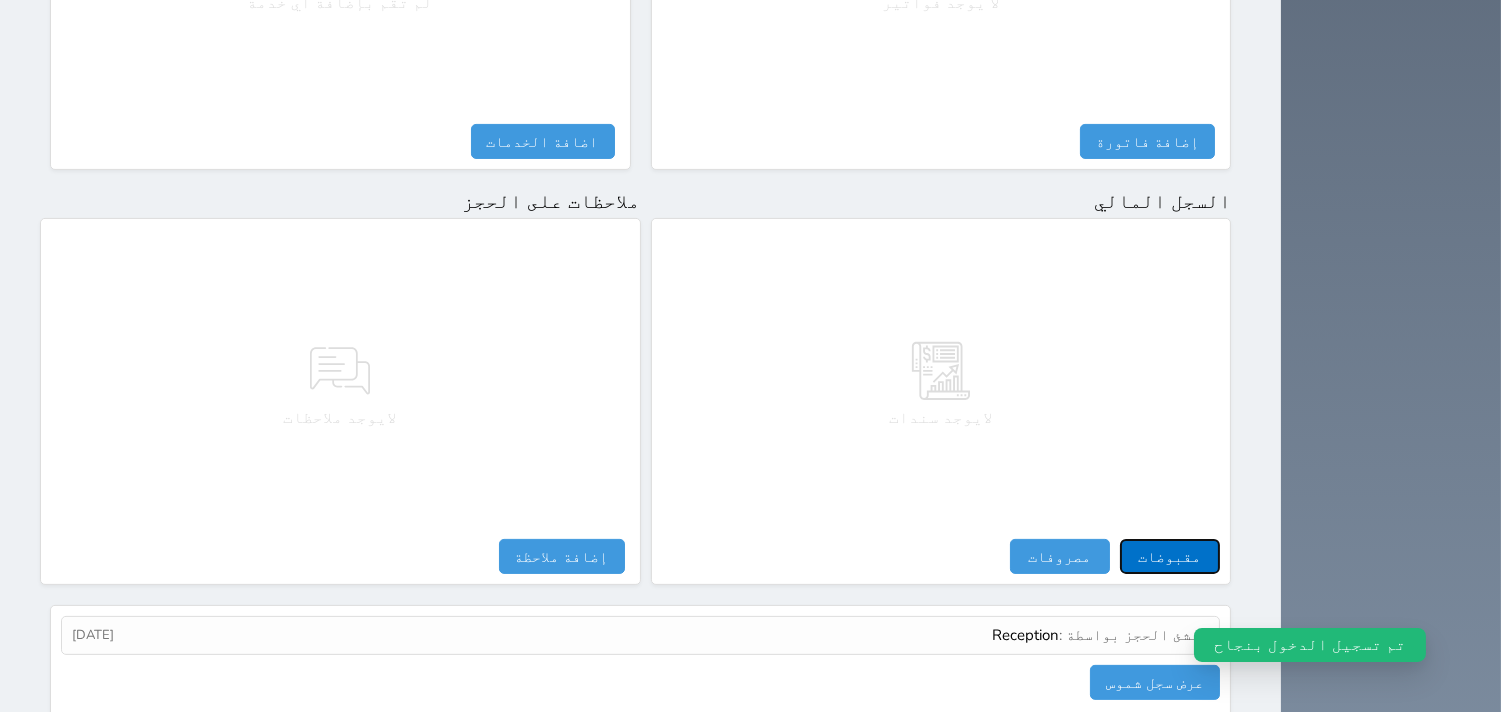 click on "مقبوضات" at bounding box center (1170, 556) 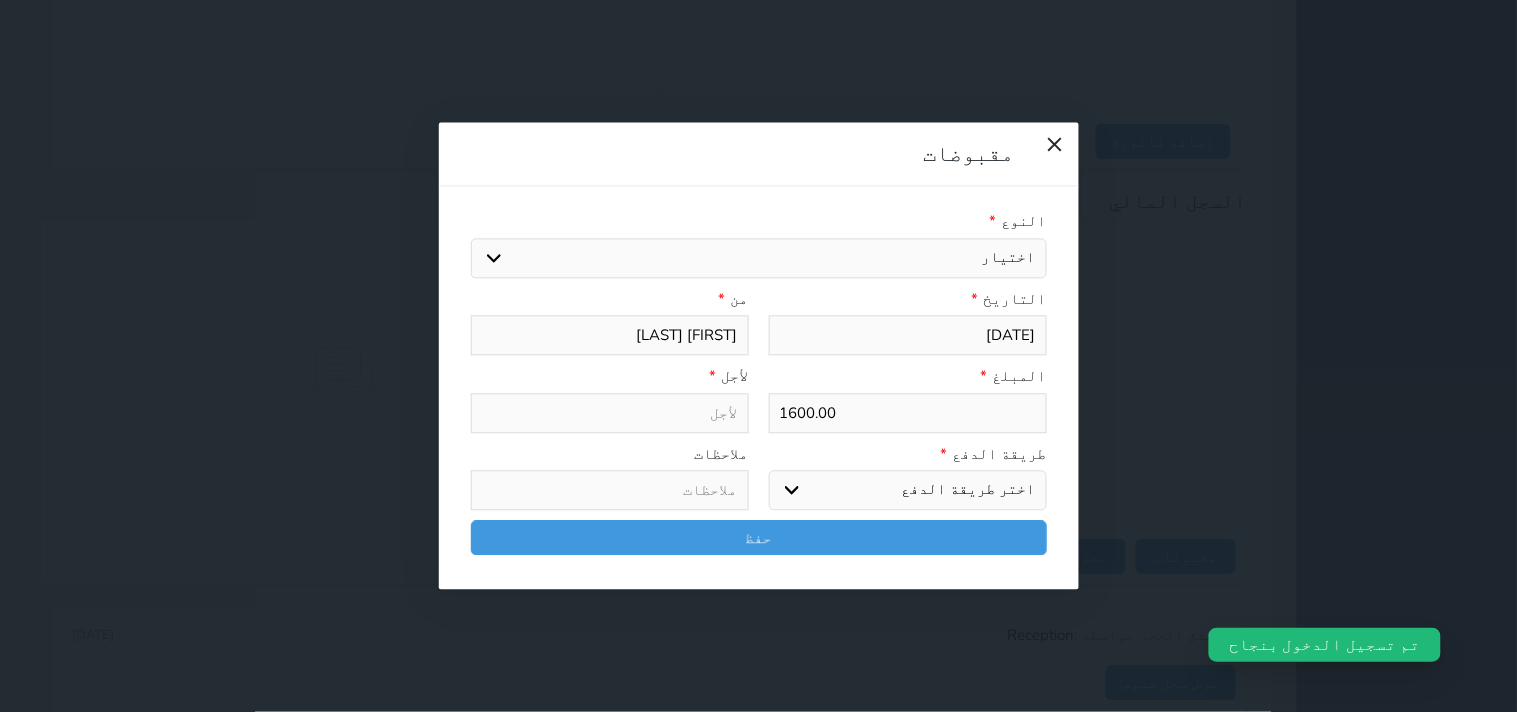 click on "1600.00" at bounding box center (908, 413) 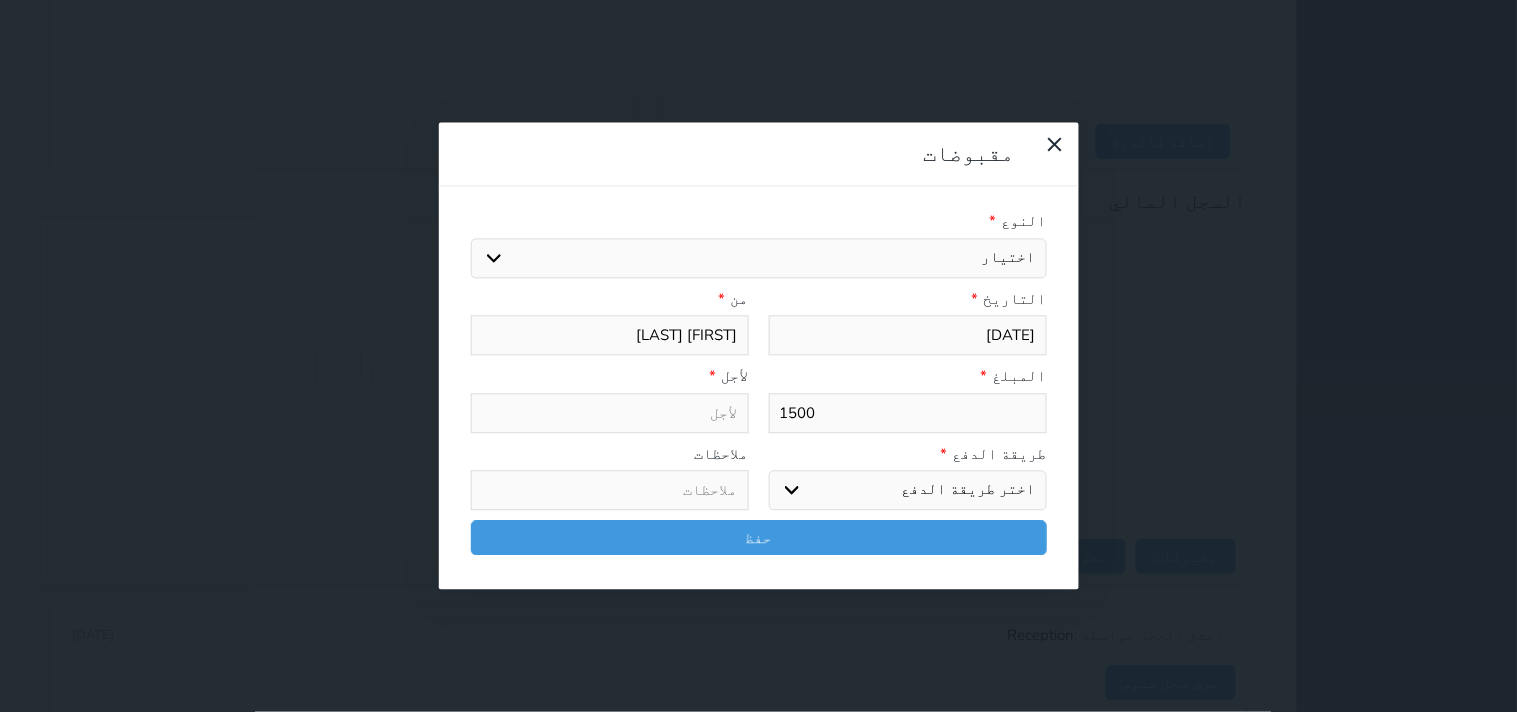 click on "اختر طريقة الدفع   دفع نقدى   تحويل بنكى   مدى   بطاقة ائتمان   آجل" at bounding box center [908, 491] 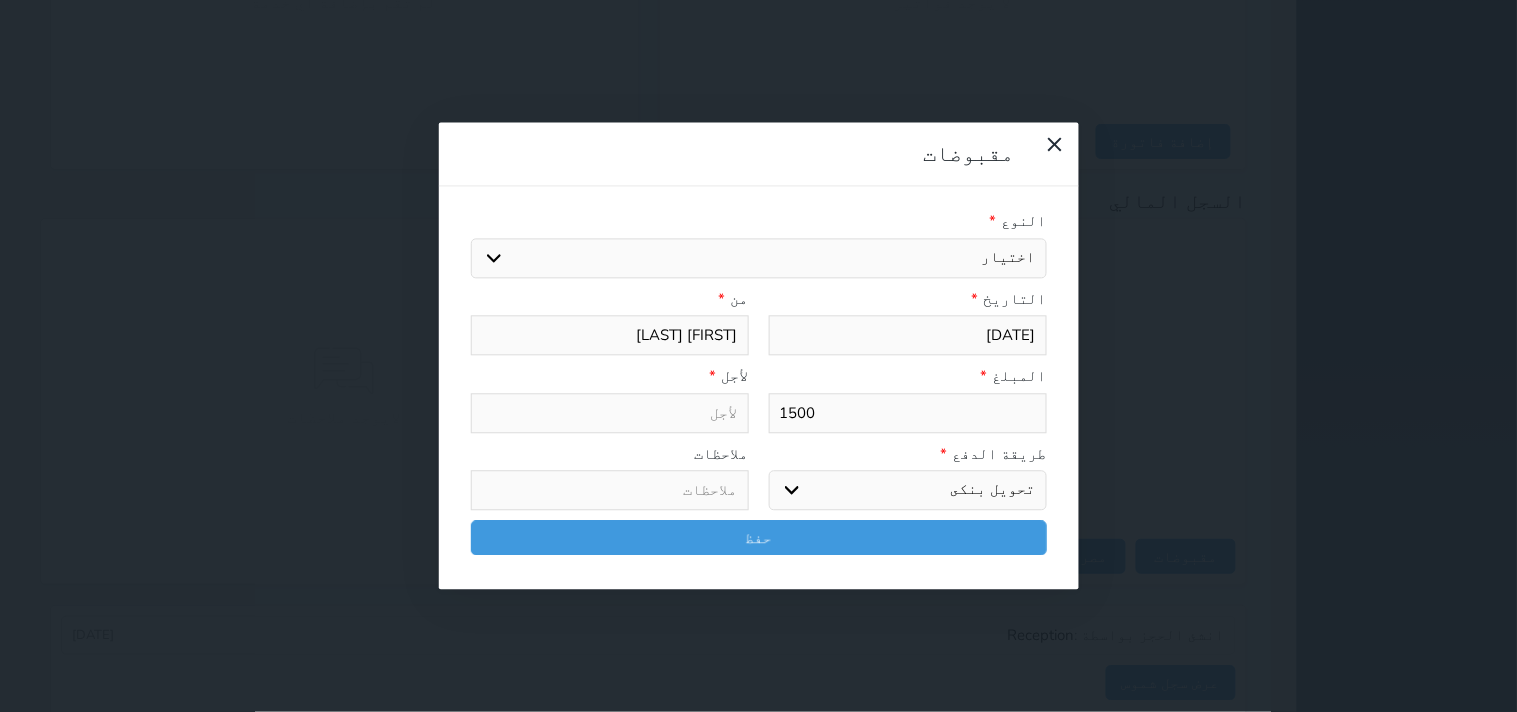 click on "اختر طريقة الدفع   دفع نقدى   تحويل بنكى   مدى   بطاقة ائتمان   آجل" at bounding box center (908, 491) 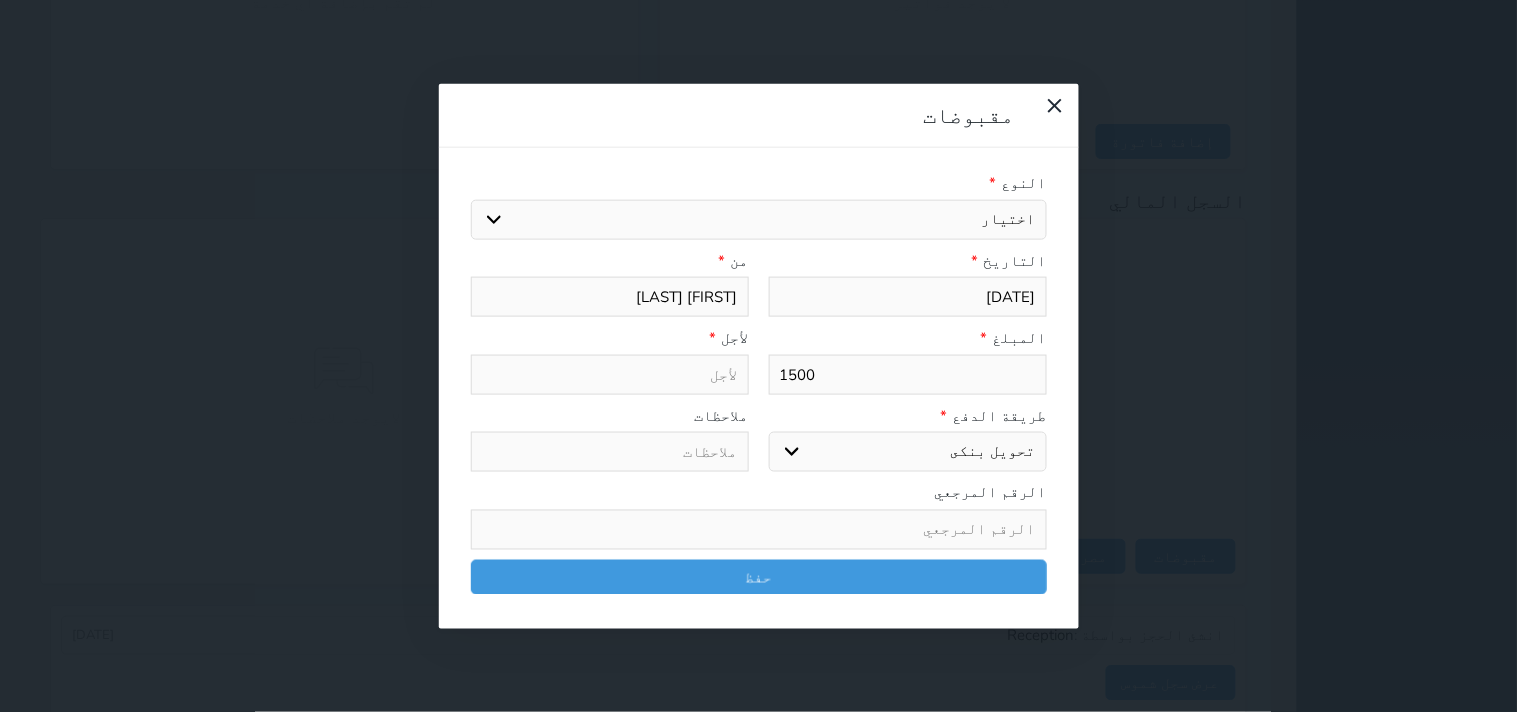 click on "اختيار   مقبوضات عامة قيمة إيجار فواتير تامين عربون لا ينطبق آخر مغسلة واي فاي - الإنترنت مواقف السيارات طعام الأغذية والمشروبات مشروبات المشروبات الباردة المشروبات الساخنة الإفطار غداء عشاء مخبز و كعك حمام سباحة الصالة الرياضية سبا و خدمات الجمال اختيار وإسقاط (خدمات النقل) ميني بار كابل - تلفزيون سرير إضافي تصفيف الشعر التسوق خدمات الجولات السياحية المنظمة خدمات الدليل السياحي" at bounding box center [759, 219] 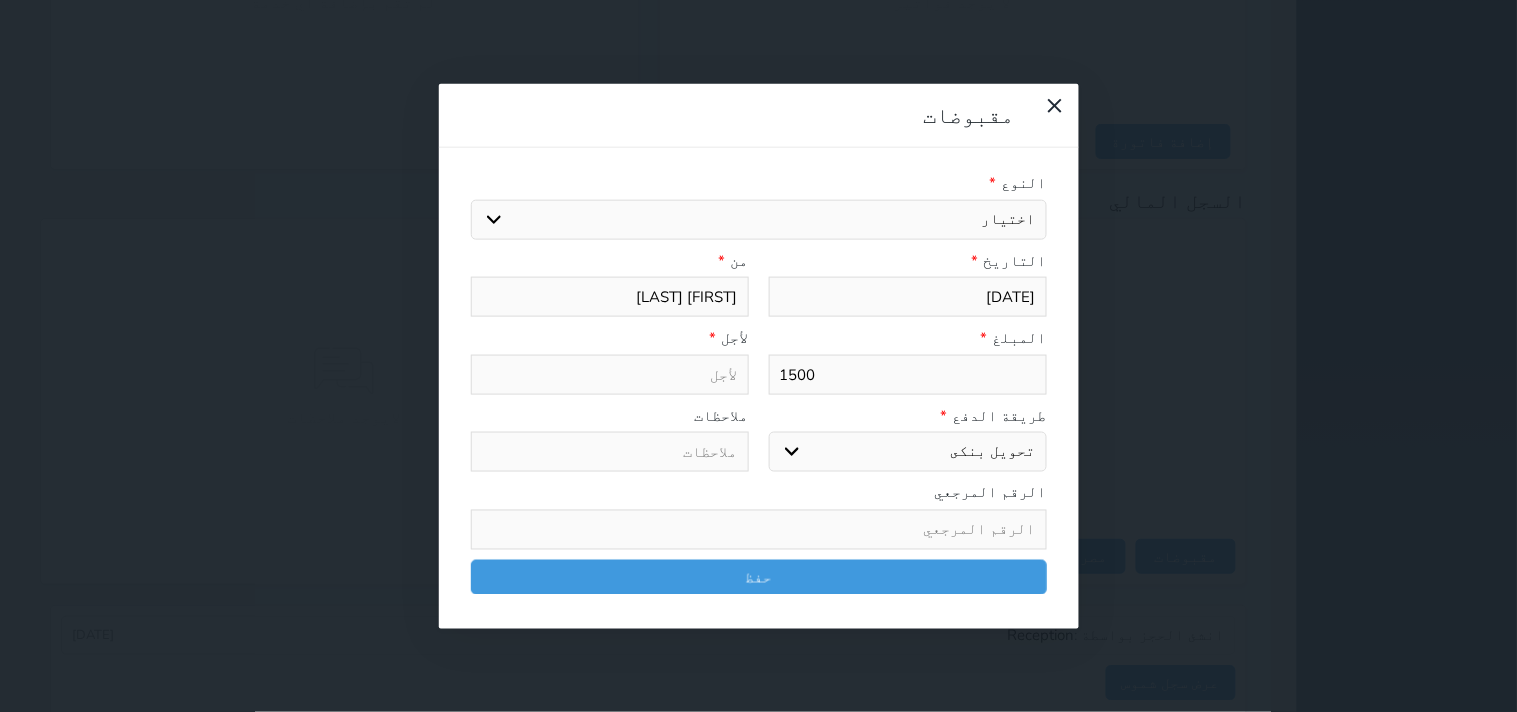 click on "اختيار   مقبوضات عامة قيمة إيجار فواتير تامين عربون لا ينطبق آخر مغسلة واي فاي - الإنترنت مواقف السيارات طعام الأغذية والمشروبات مشروبات المشروبات الباردة المشروبات الساخنة الإفطار غداء عشاء مخبز و كعك حمام سباحة الصالة الرياضية سبا و خدمات الجمال اختيار وإسقاط (خدمات النقل) ميني بار كابل - تلفزيون سرير إضافي تصفيف الشعر التسوق خدمات الجولات السياحية المنظمة خدمات الدليل السياحي" at bounding box center (759, 219) 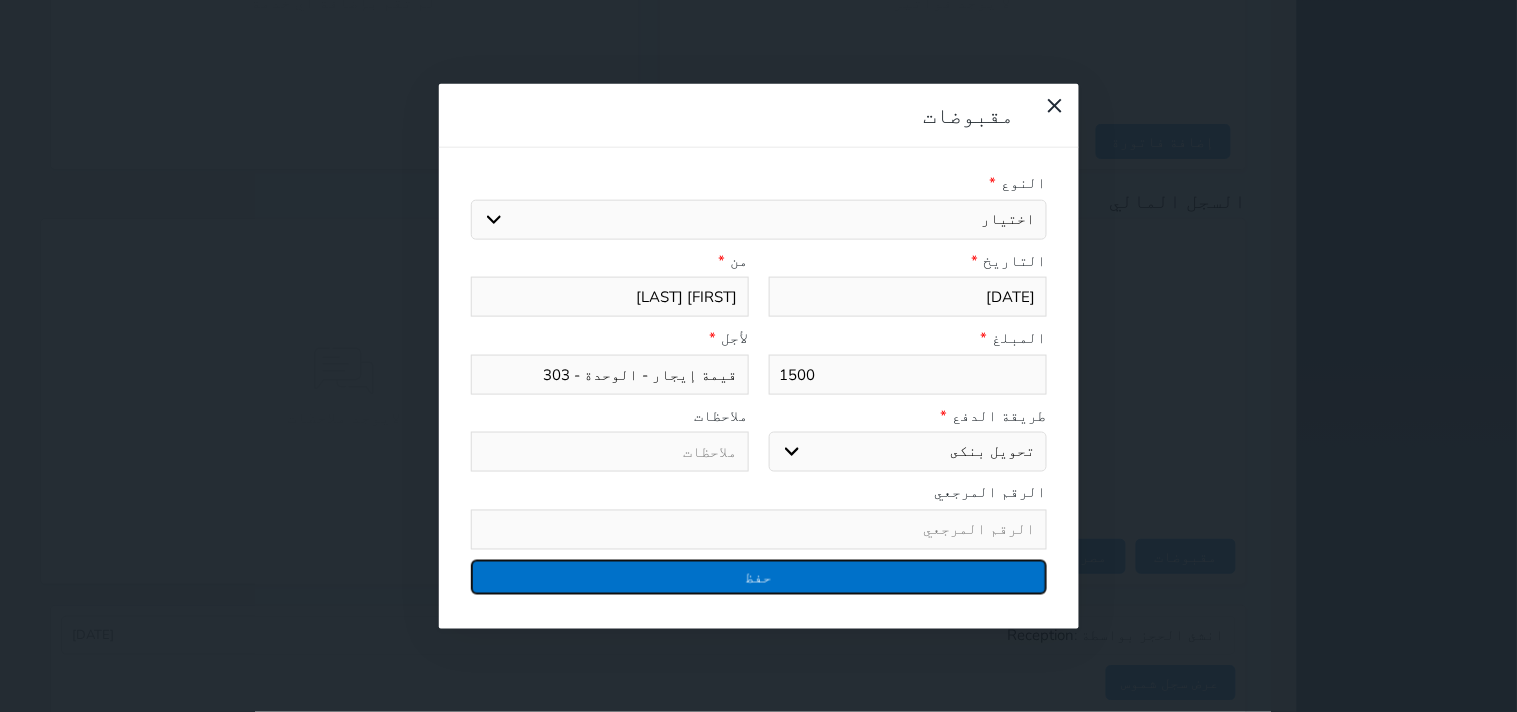 click on "حفظ" at bounding box center [759, 576] 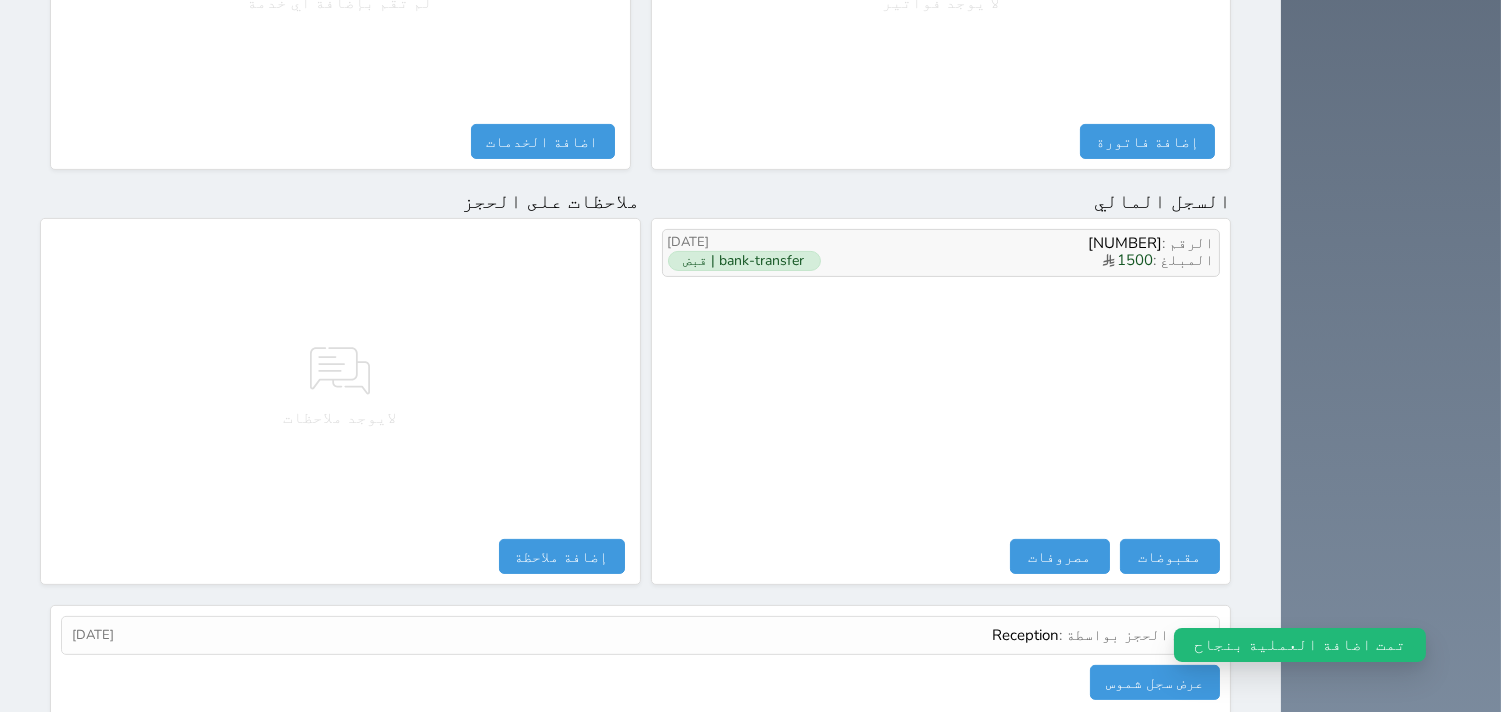 click on "المبلغ :  1500" at bounding box center (1022, 261) 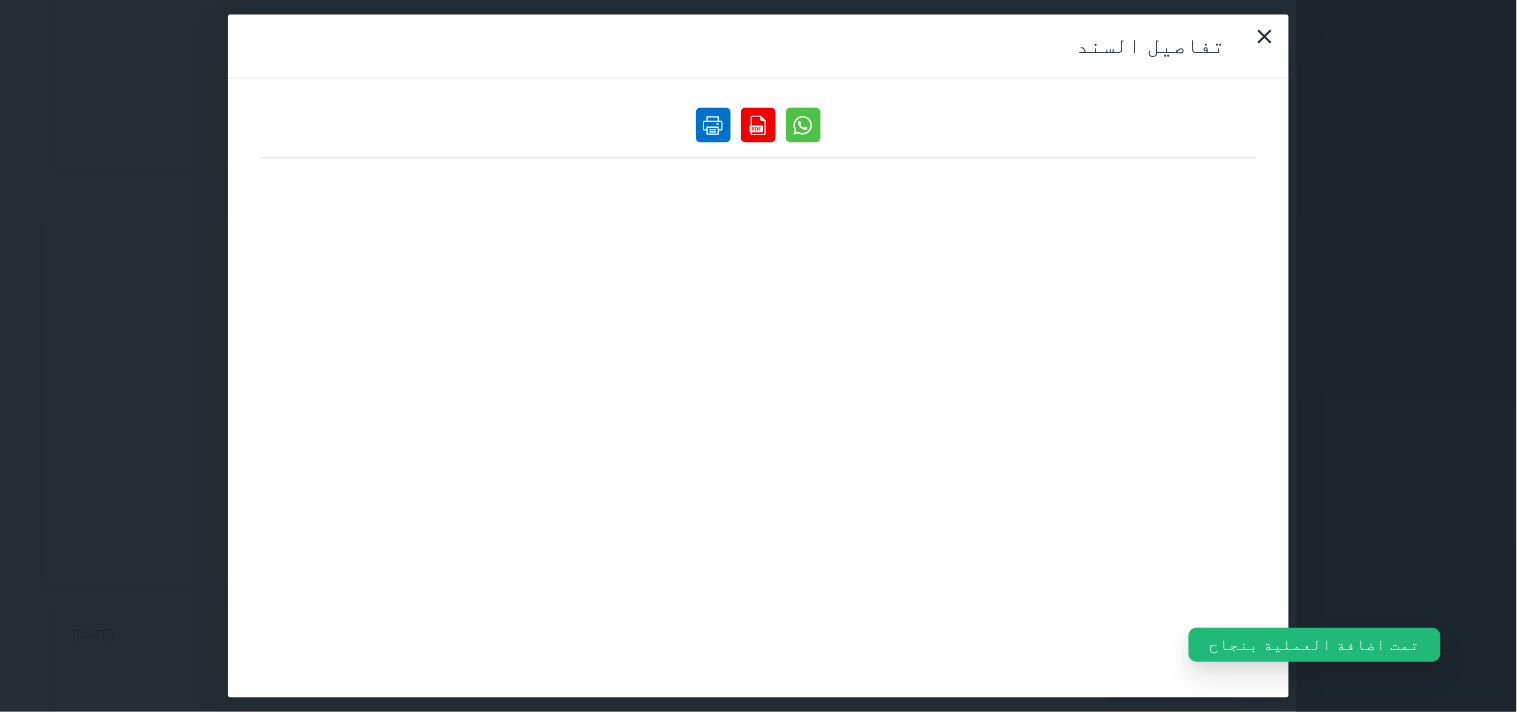 click at bounding box center [713, 125] 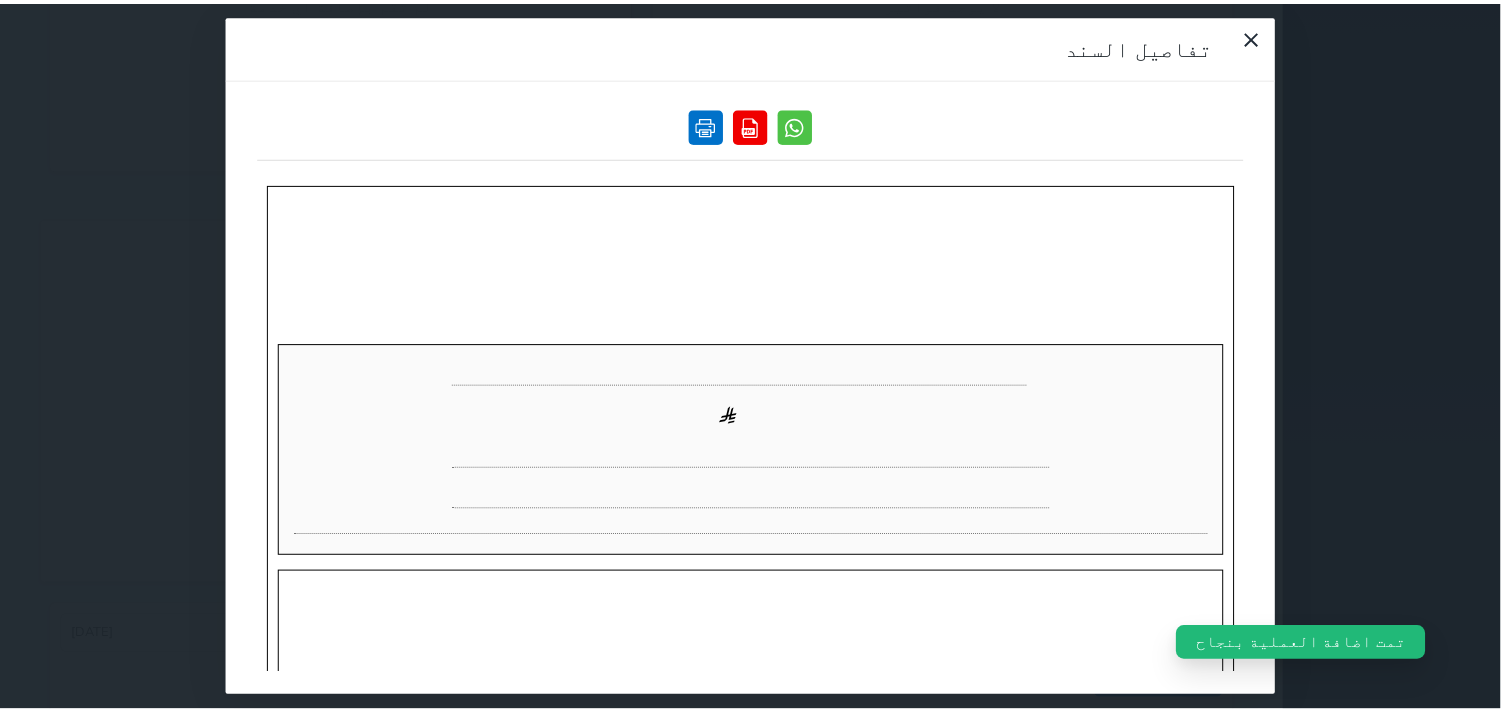 scroll, scrollTop: 0, scrollLeft: 0, axis: both 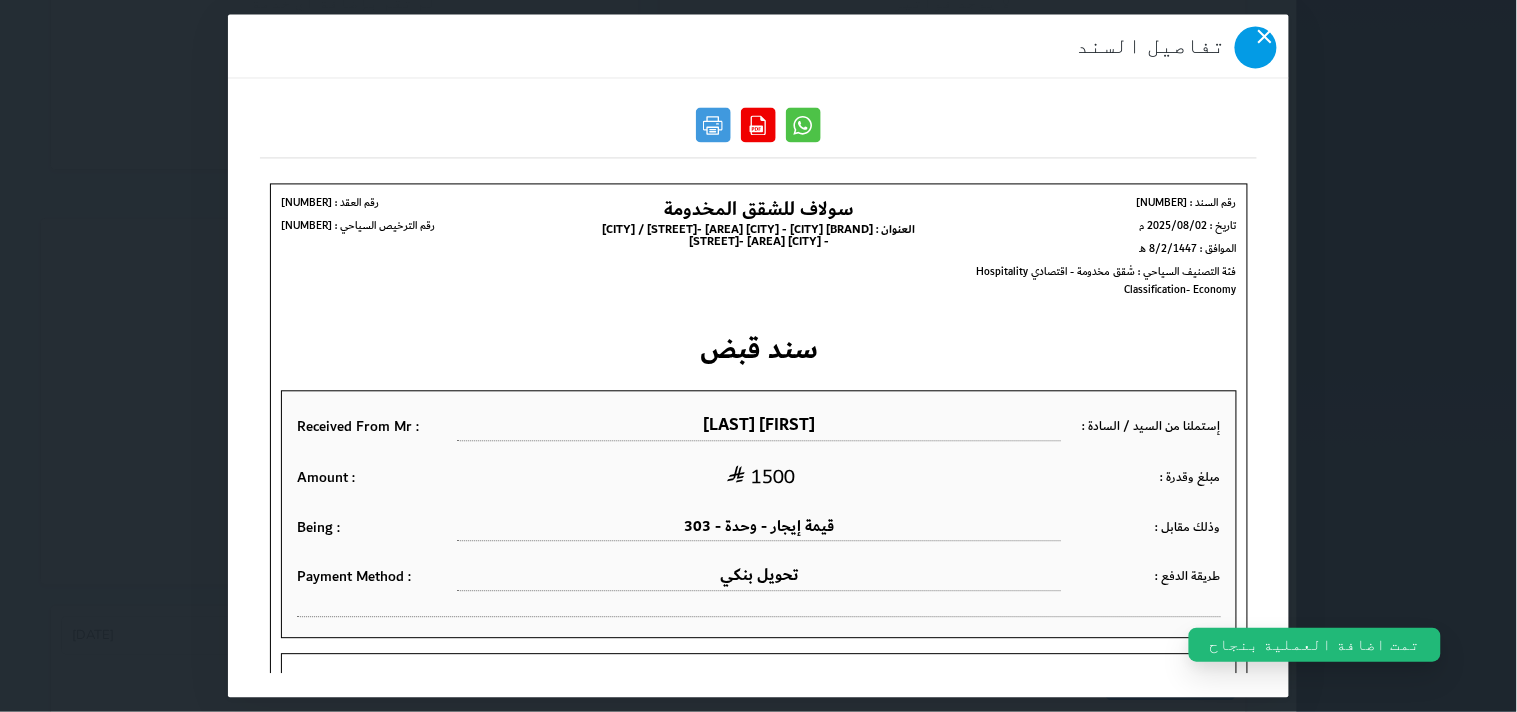 click 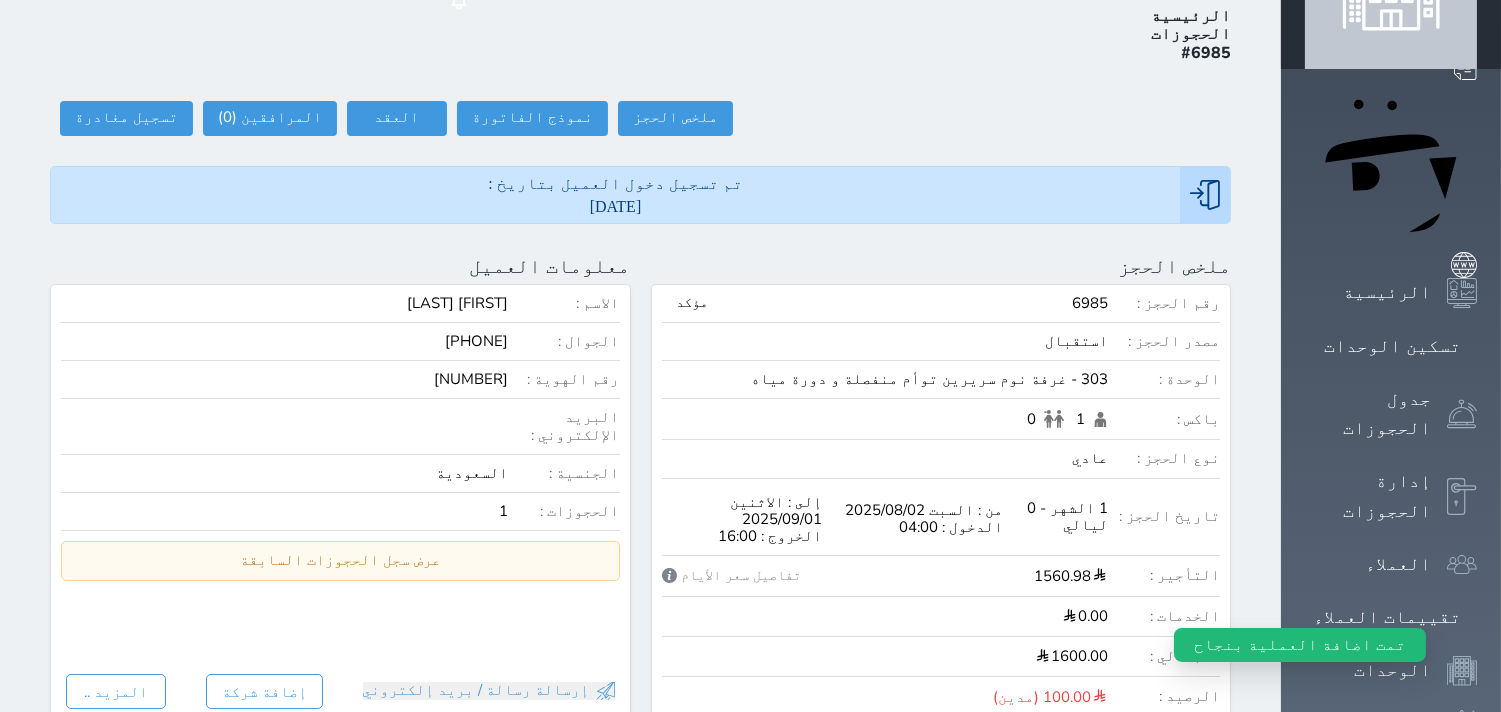 scroll, scrollTop: 0, scrollLeft: 0, axis: both 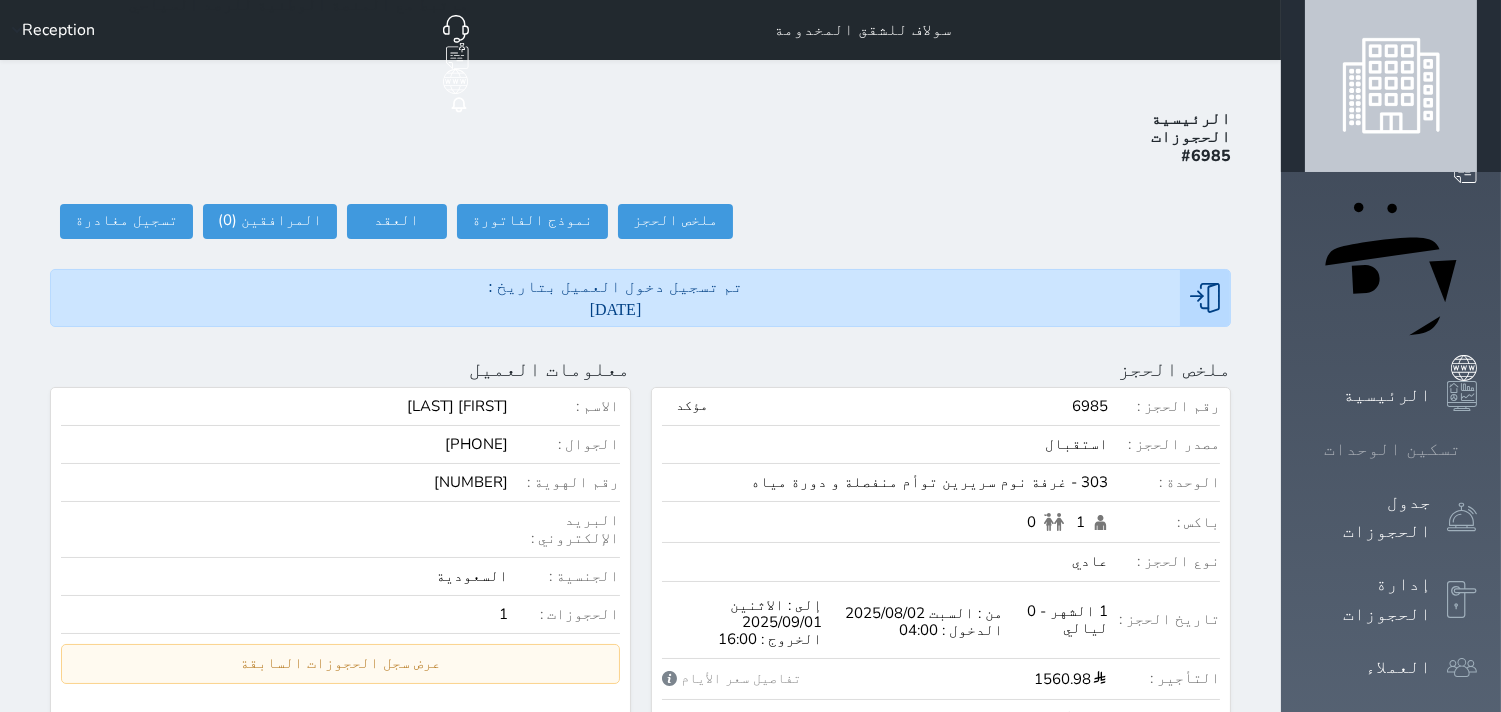 click 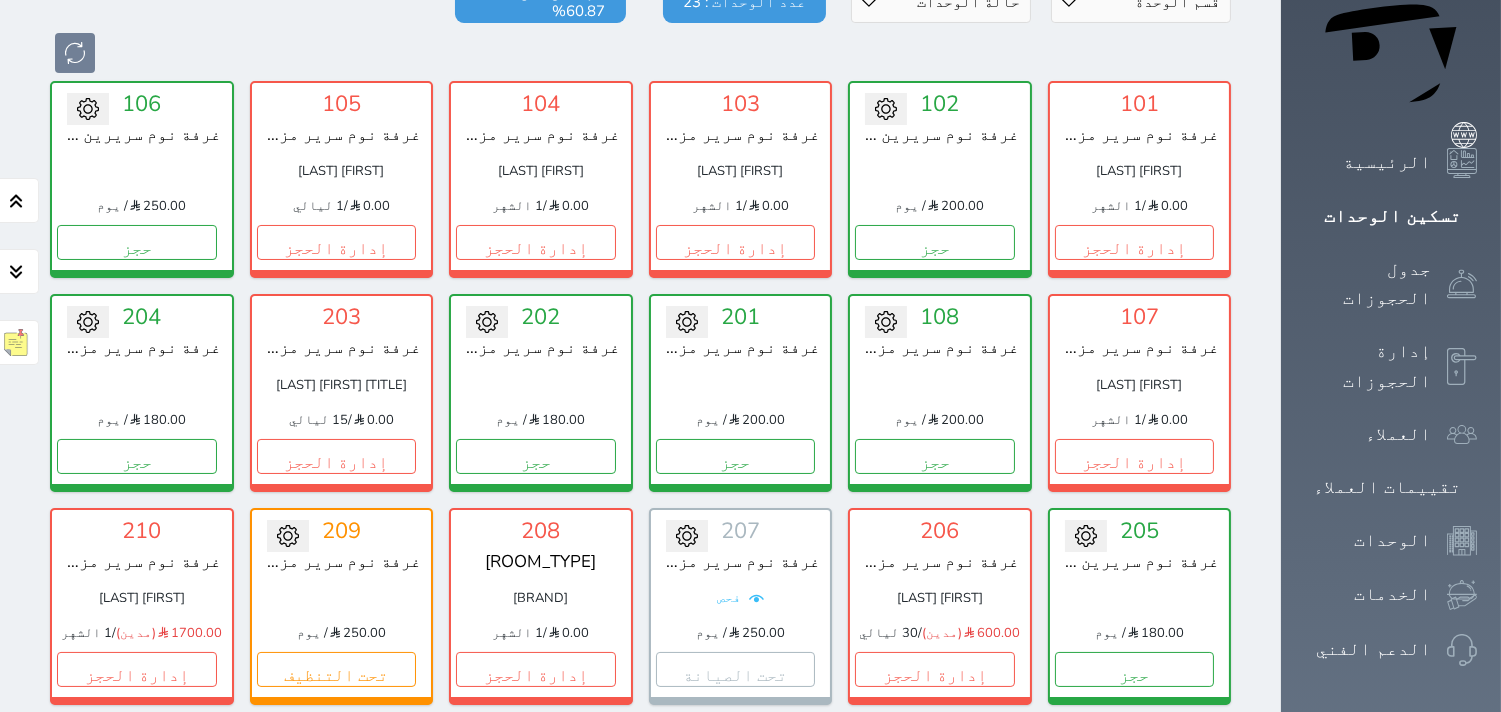 scroll, scrollTop: 188, scrollLeft: 0, axis: vertical 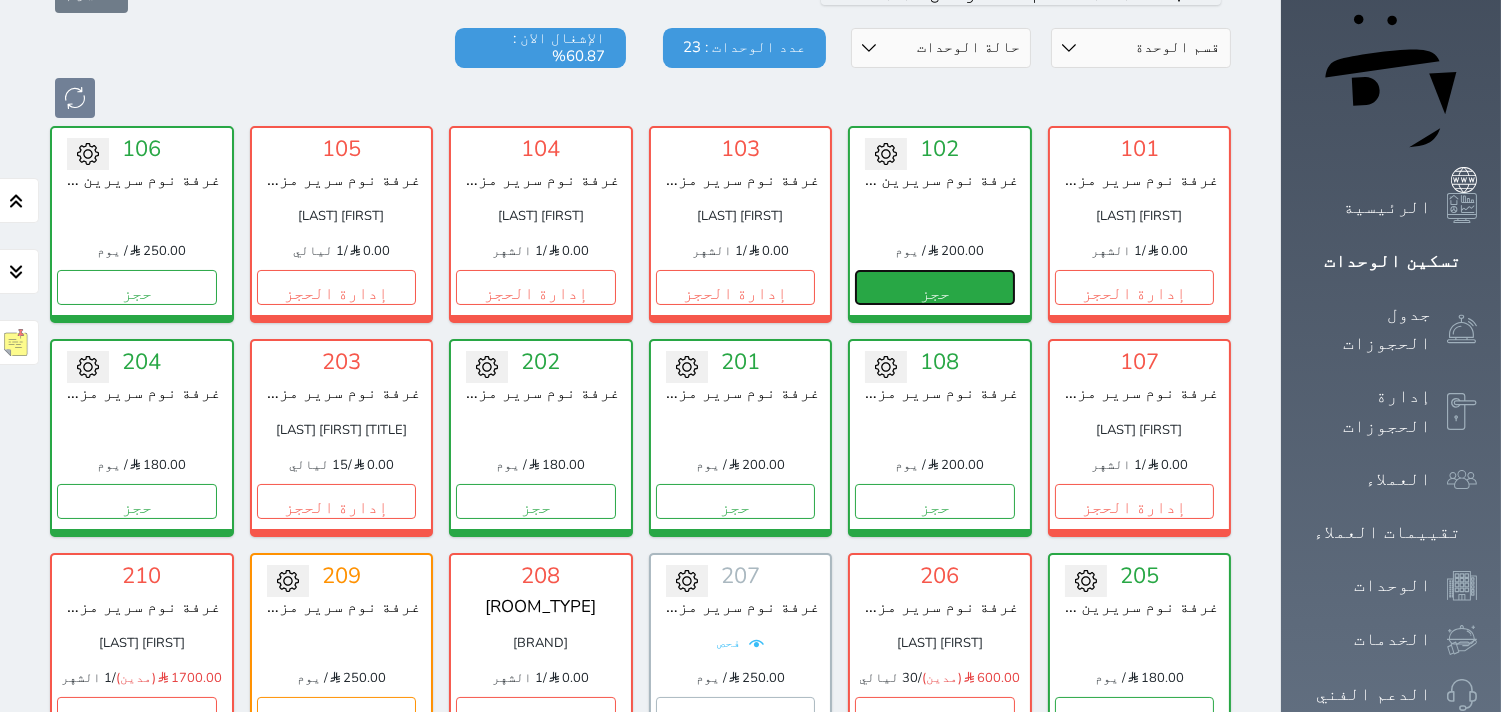 click on "حجز" at bounding box center (935, 287) 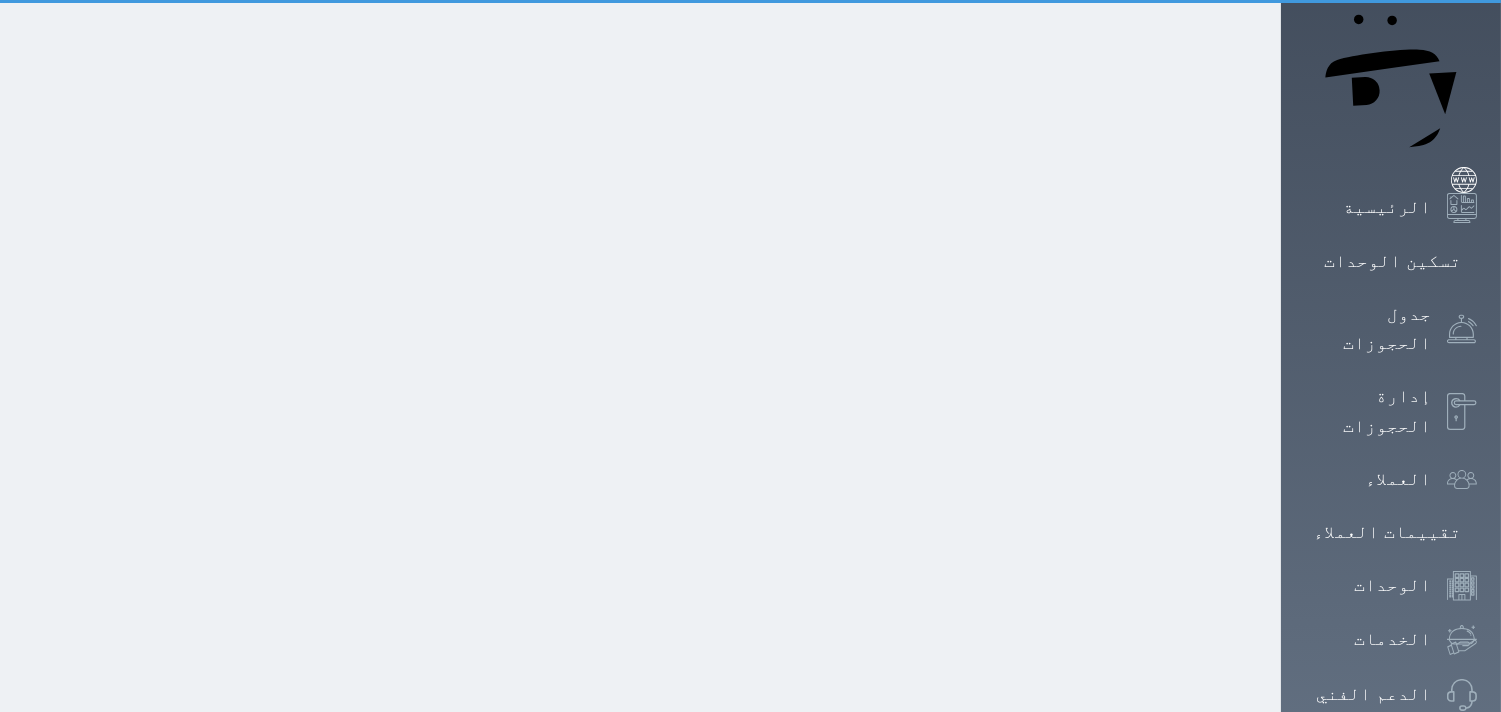 scroll, scrollTop: 0, scrollLeft: 0, axis: both 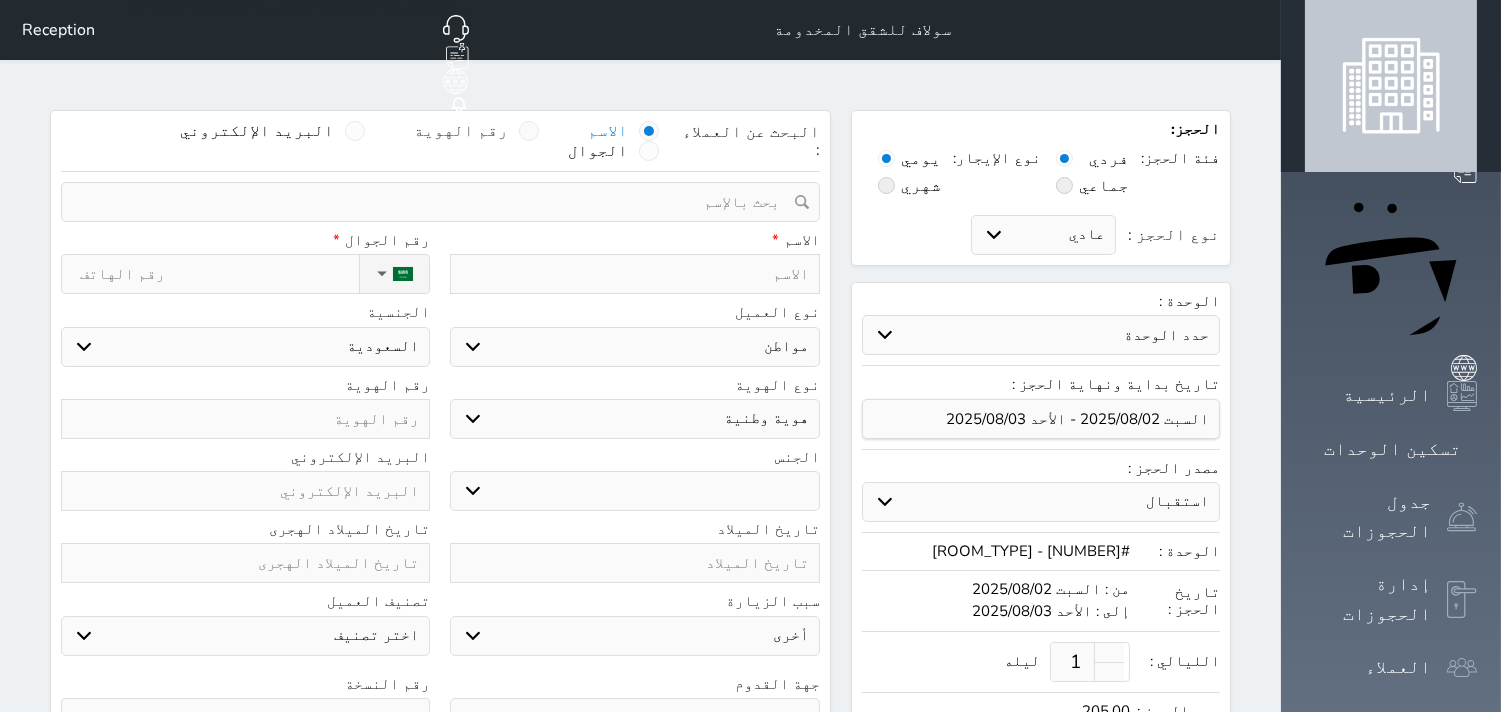 click at bounding box center [529, 131] 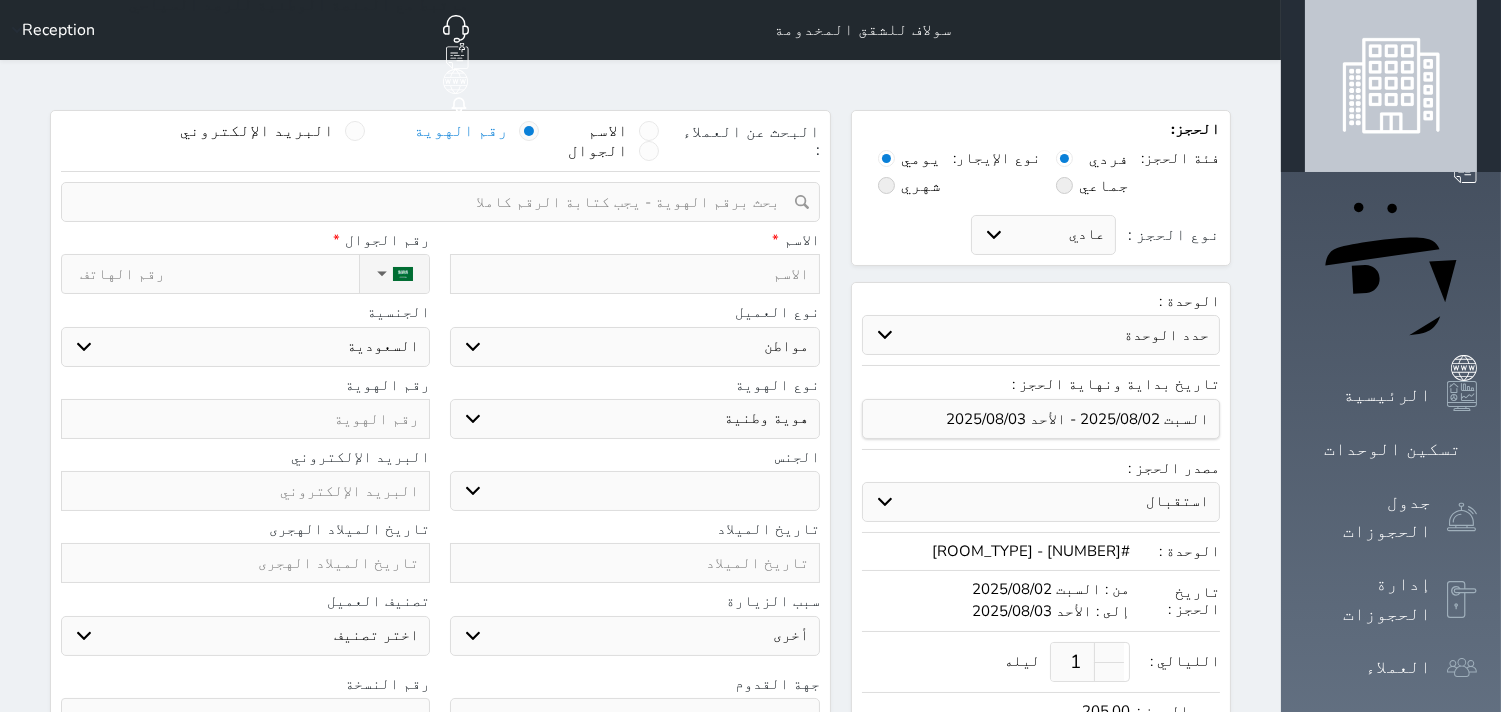 click at bounding box center (634, 274) 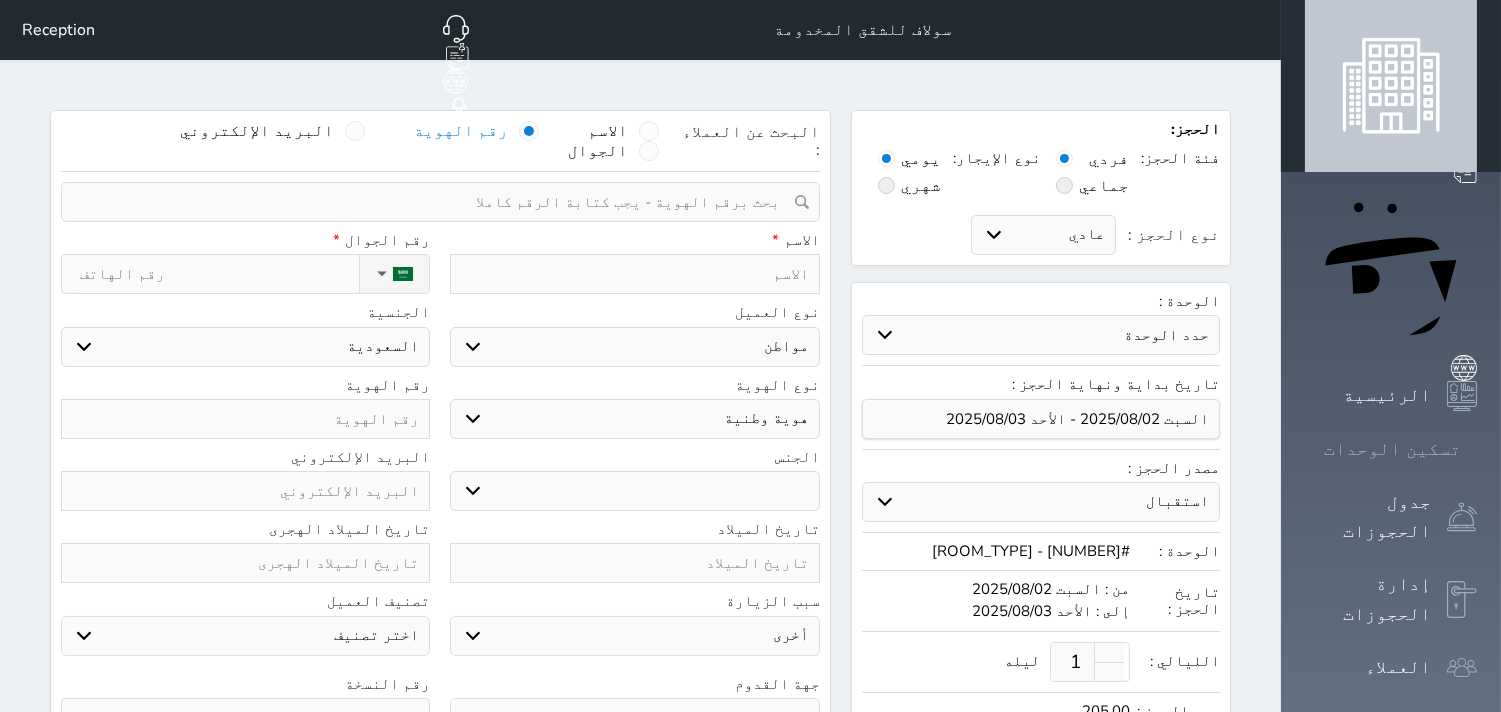 click 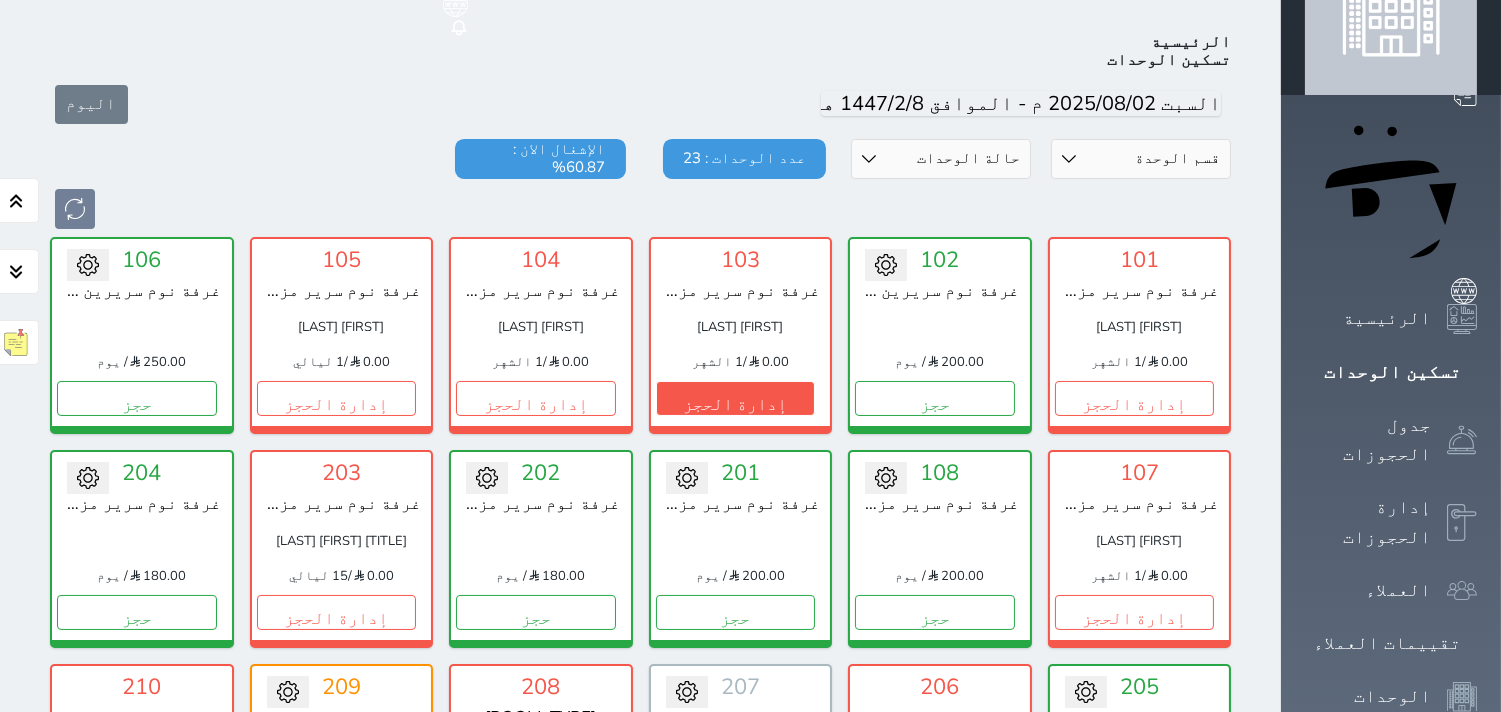 scroll, scrollTop: 300, scrollLeft: 0, axis: vertical 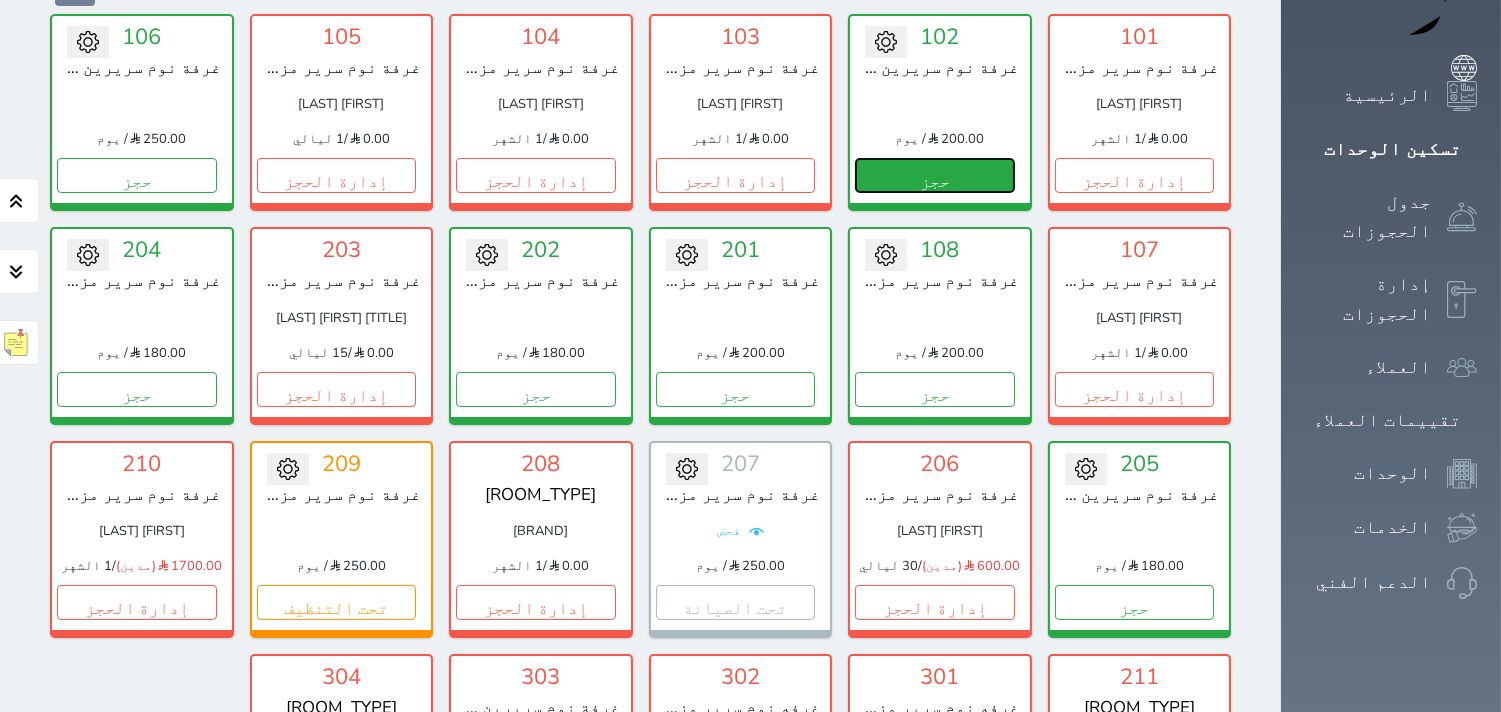 click on "حجز" at bounding box center (935, 175) 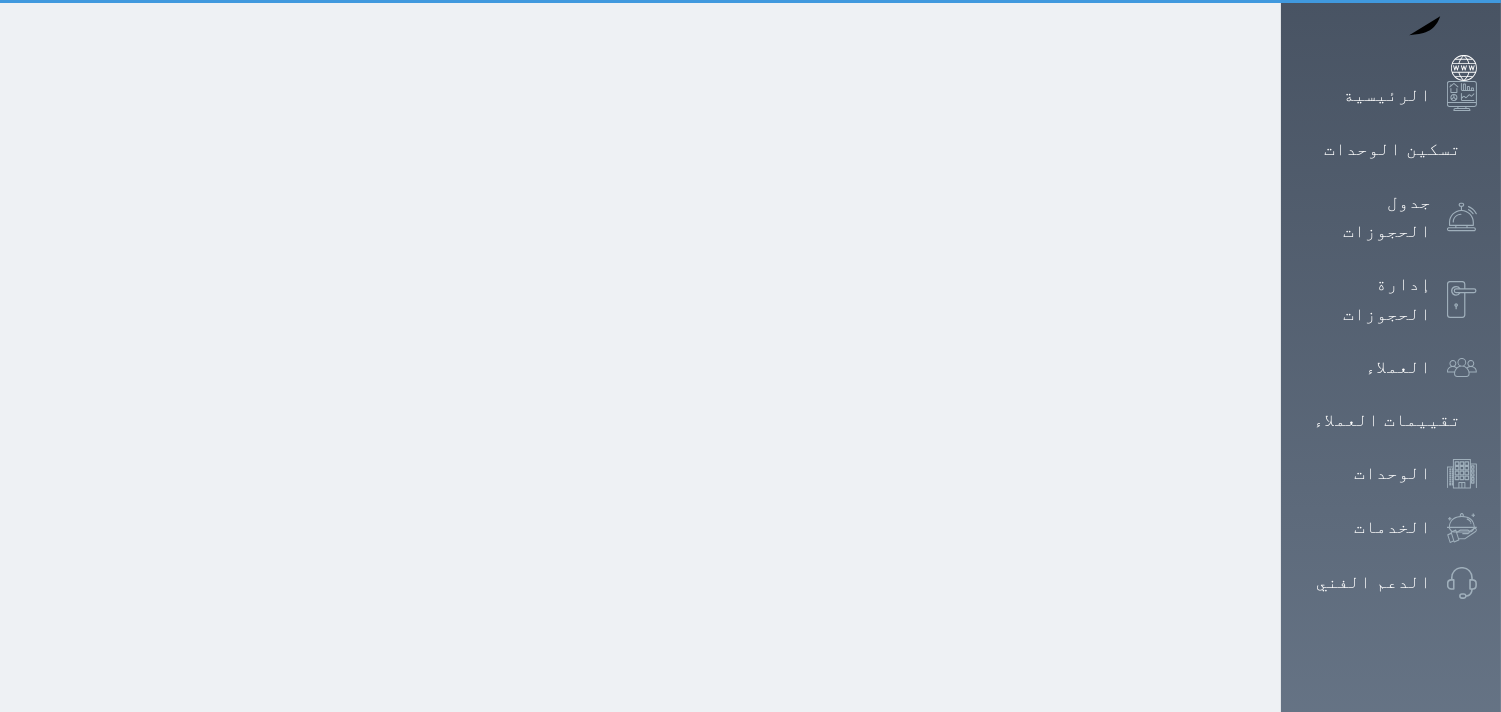 scroll, scrollTop: 0, scrollLeft: 0, axis: both 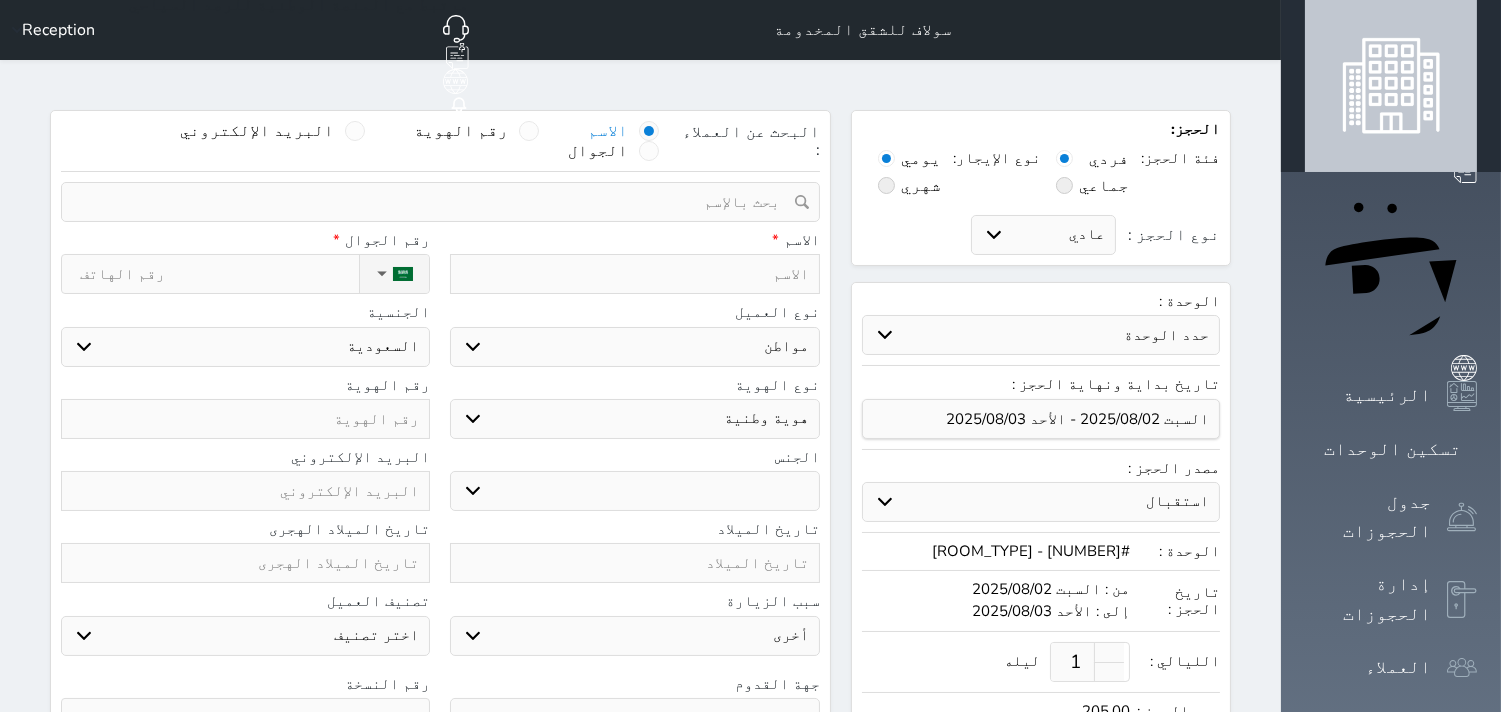 click at bounding box center [634, 274] 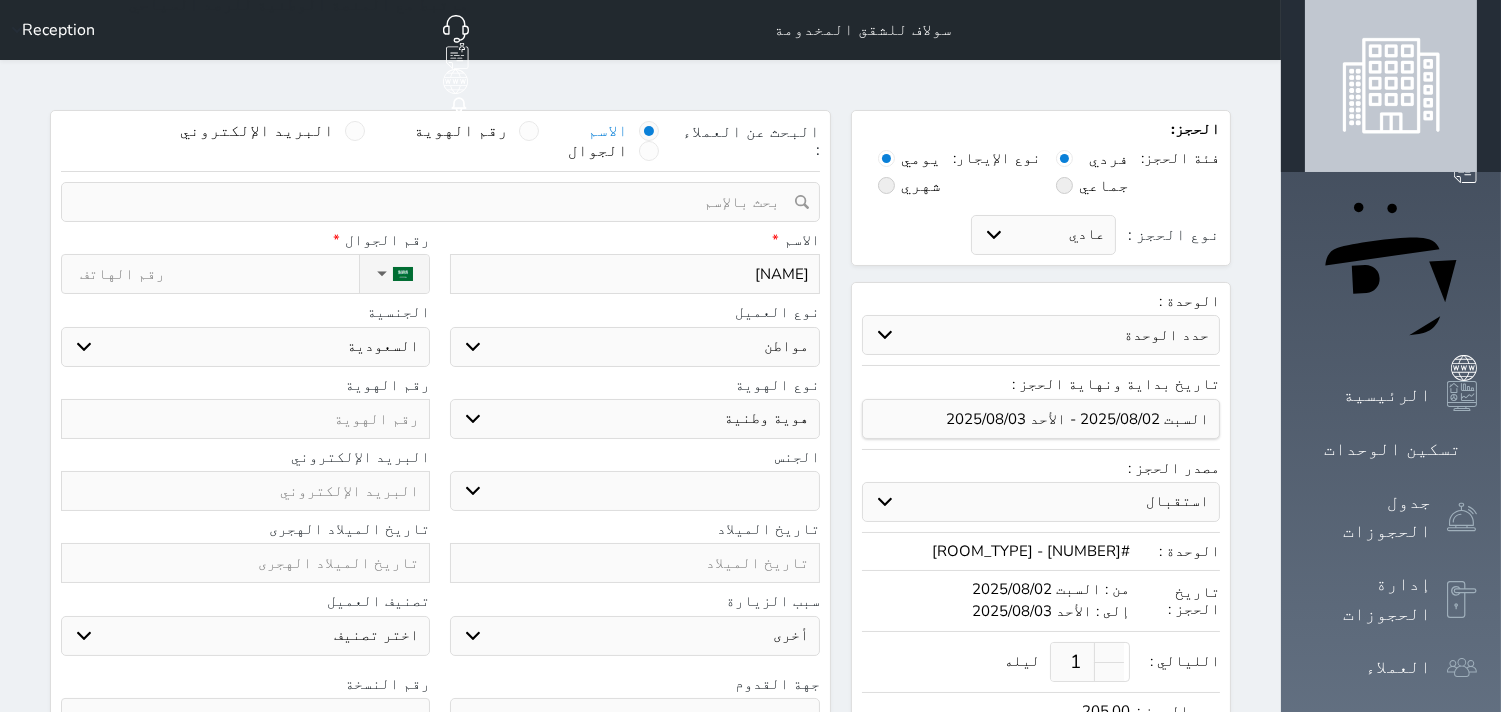 click on "نوع الحجز :" at bounding box center (219, 274) 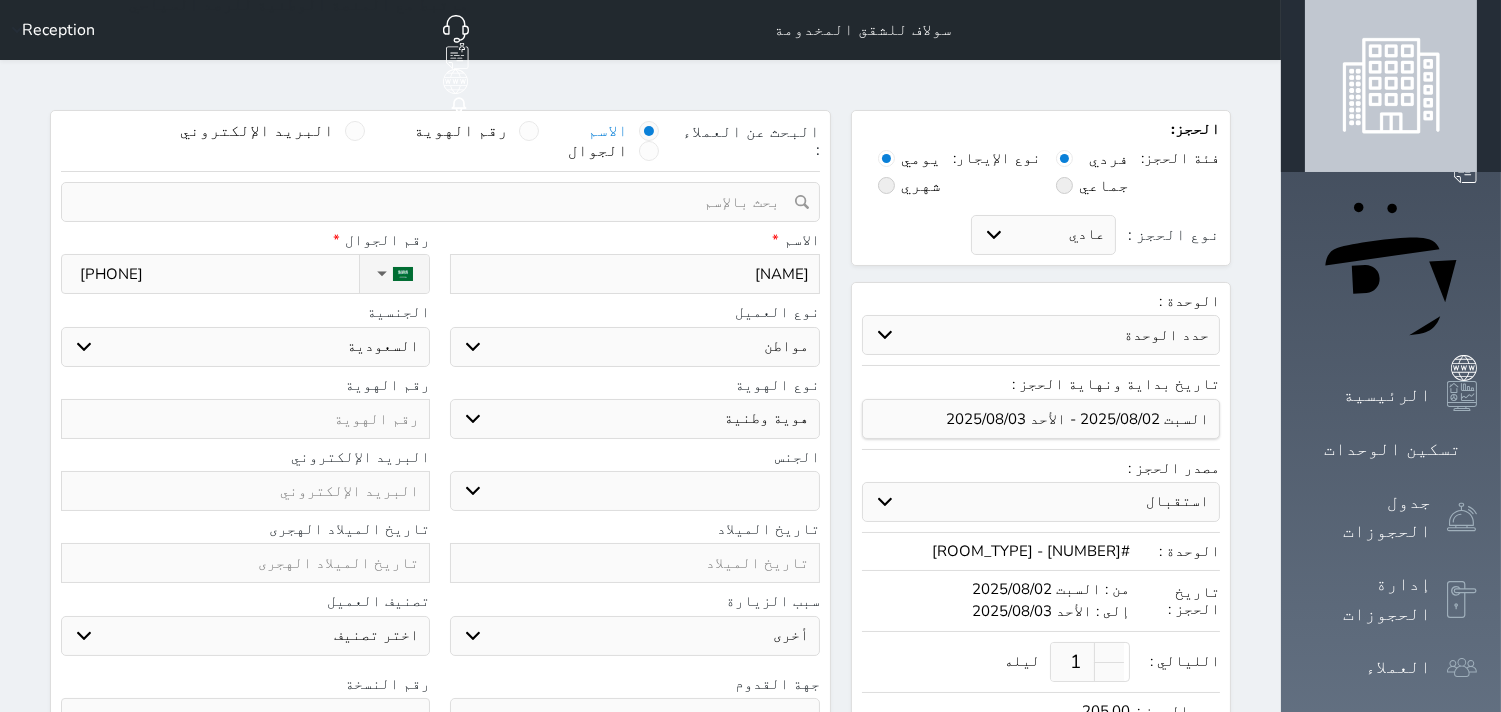 click at bounding box center (245, 419) 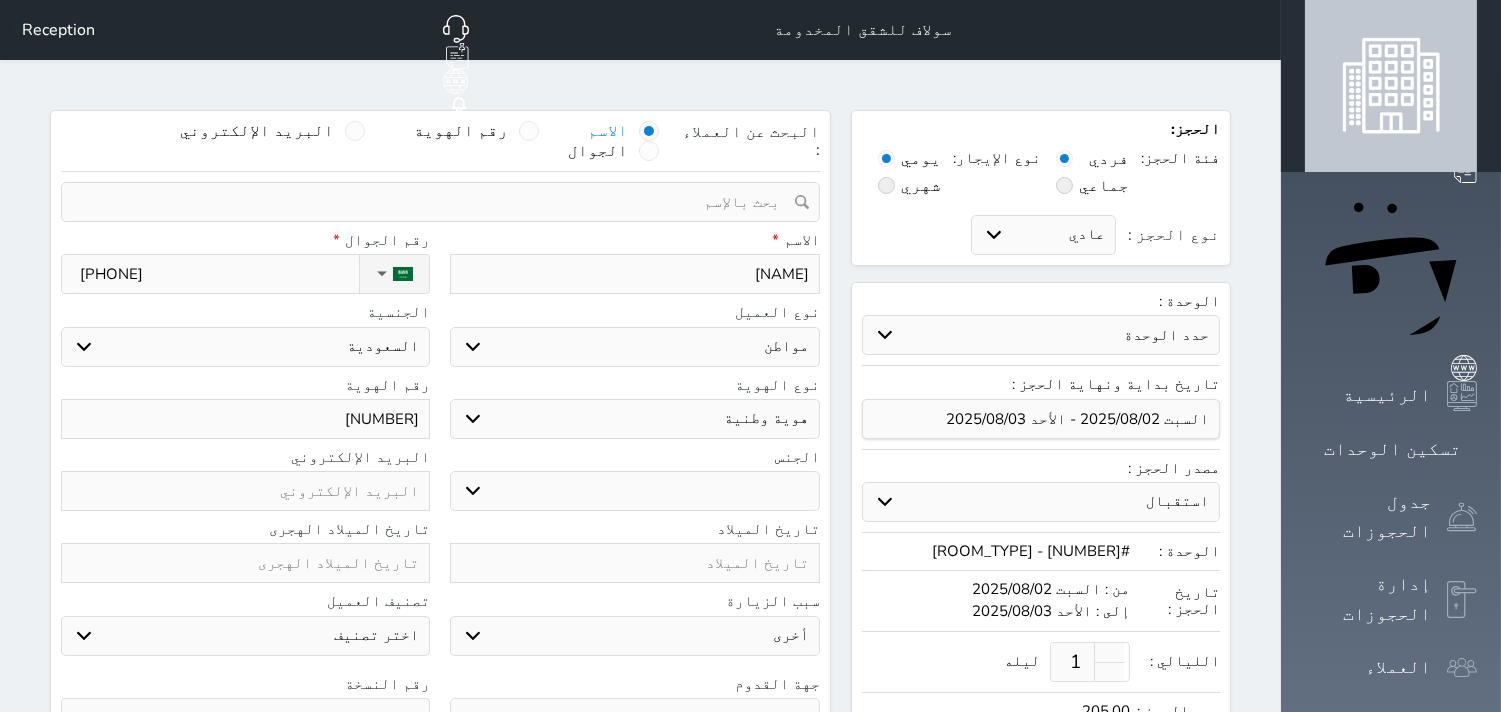 click on "ذكر   انثى" at bounding box center (634, 491) 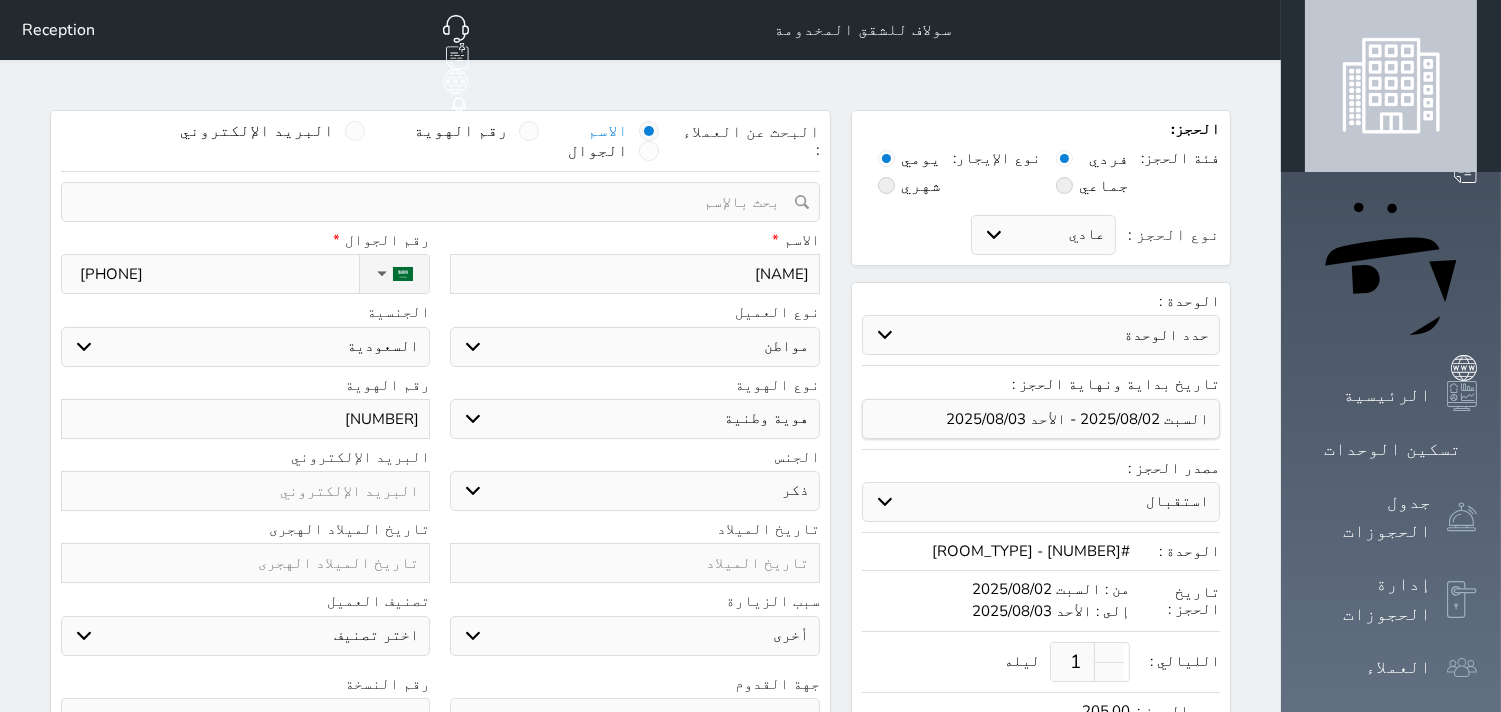 click on "ذكر   انثى" at bounding box center (634, 491) 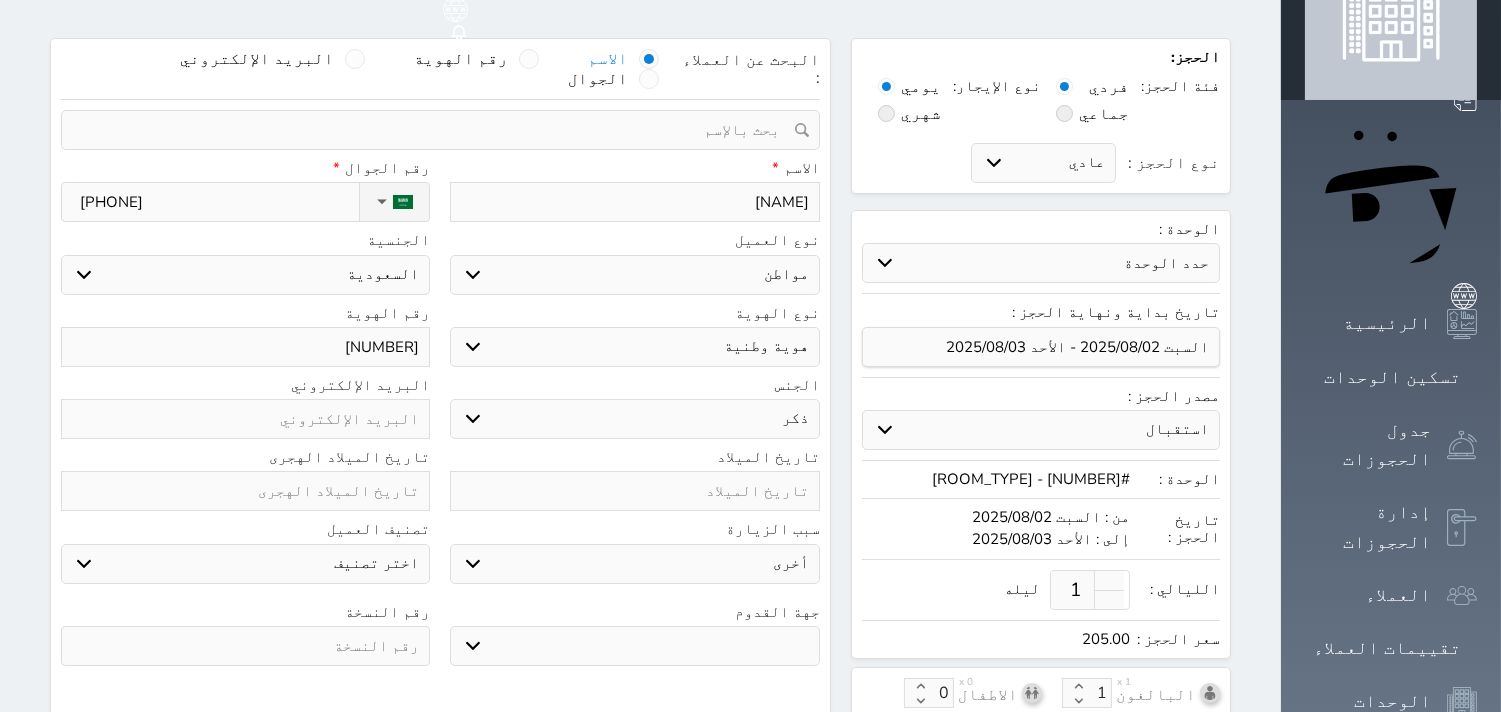 scroll, scrollTop: 111, scrollLeft: 0, axis: vertical 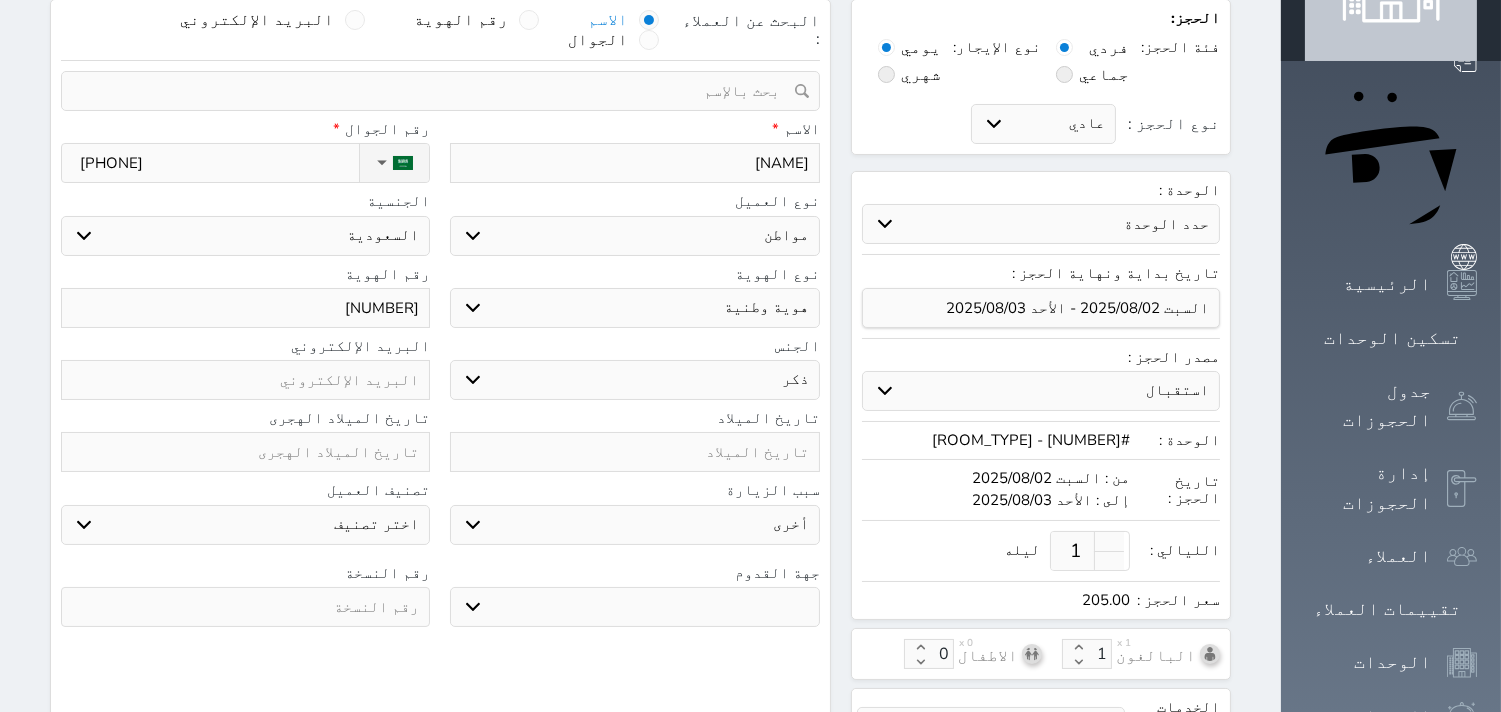 click at bounding box center [245, 607] 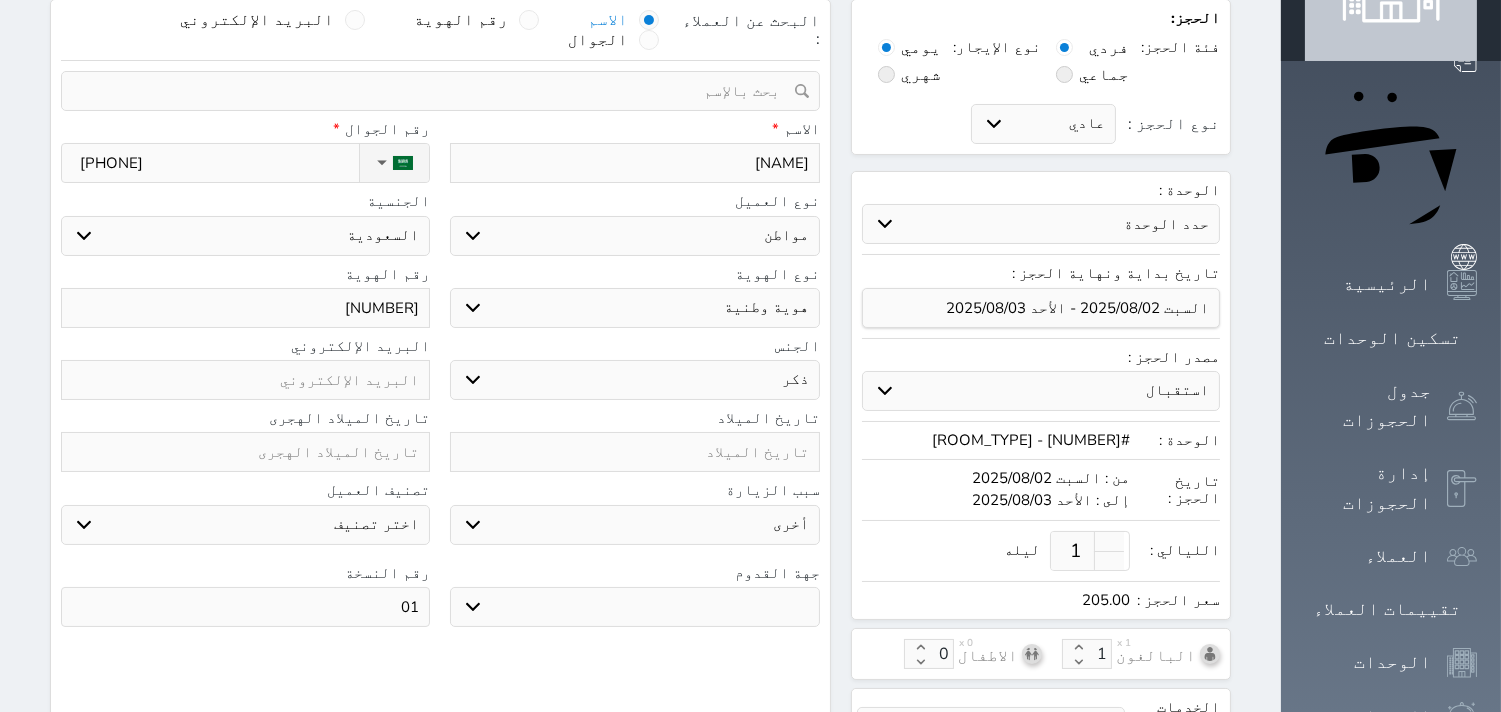 click on "جو بحر ارض" at bounding box center [634, 607] 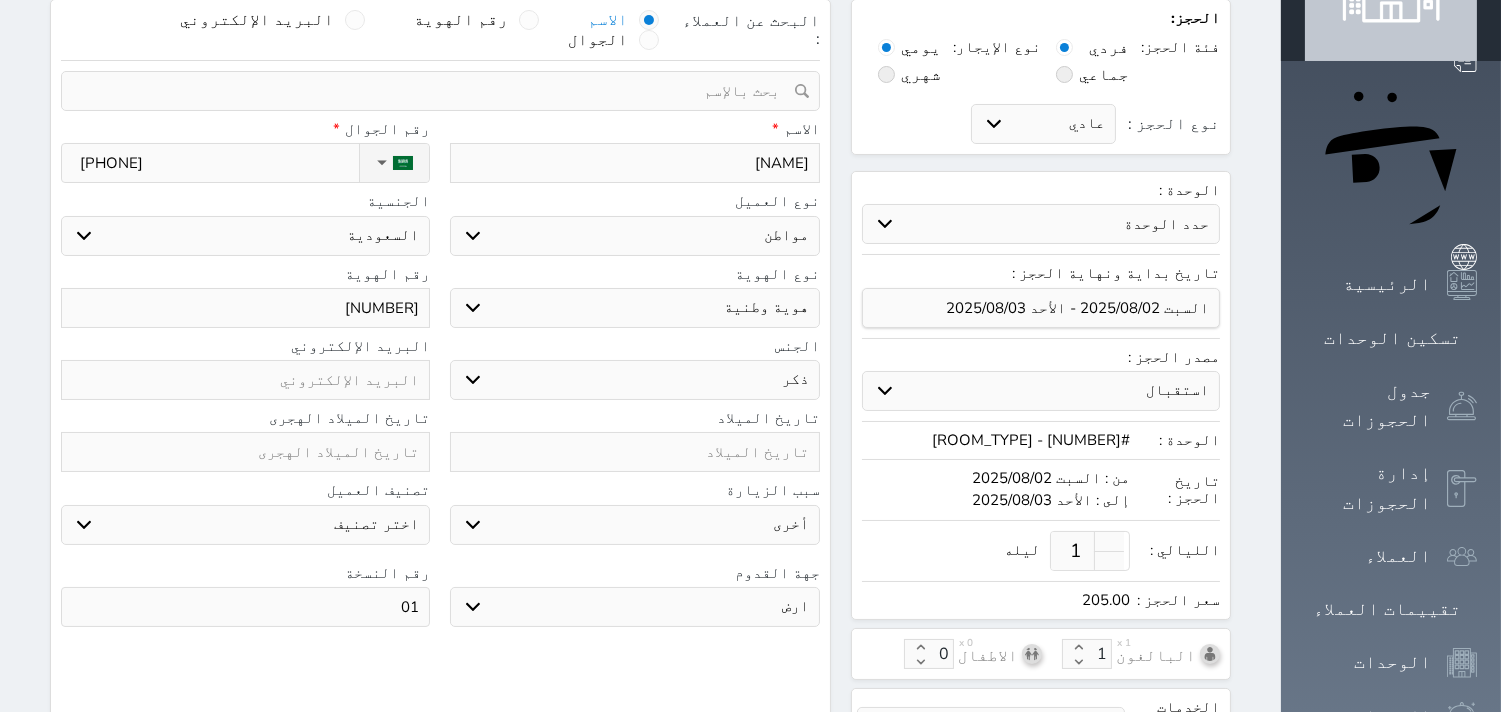 click on "جو بحر ارض" at bounding box center (634, 607) 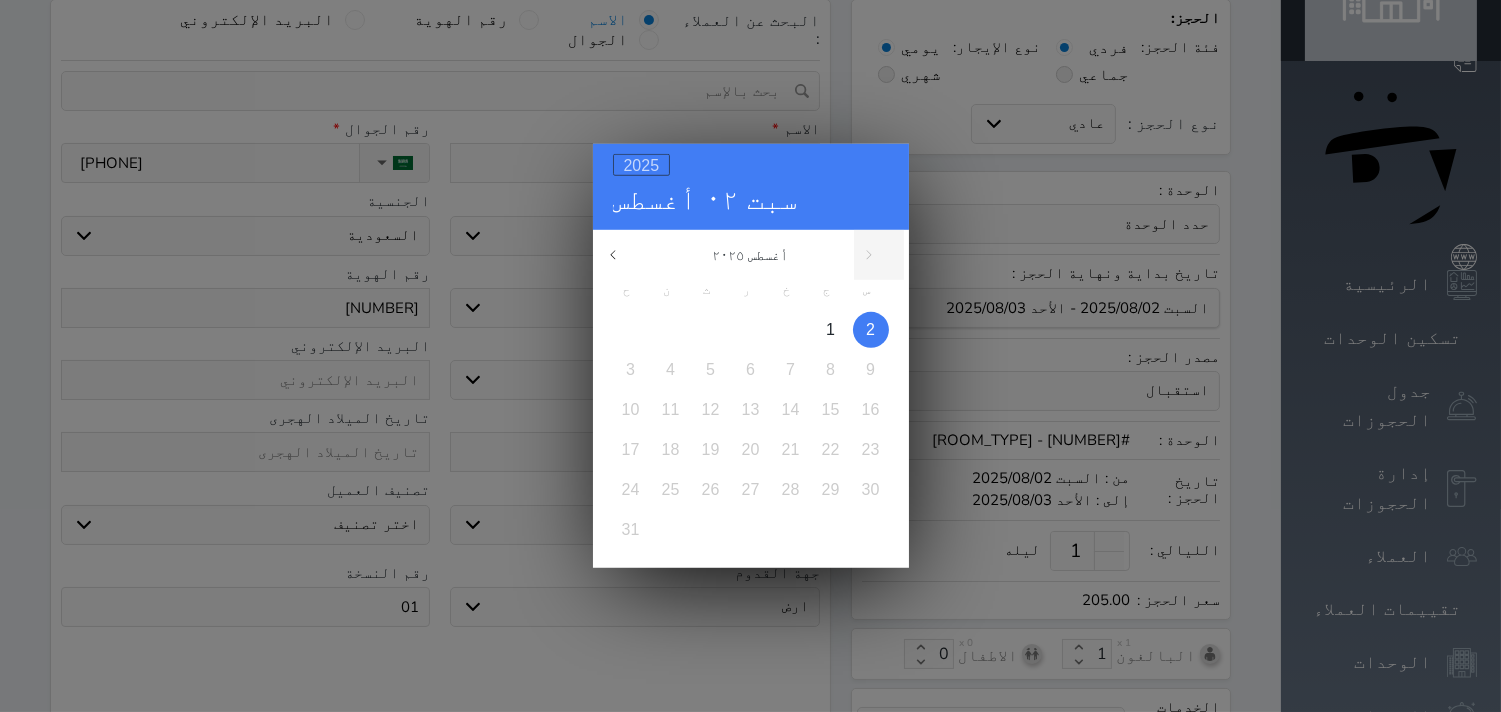 click on "2025" at bounding box center [642, 165] 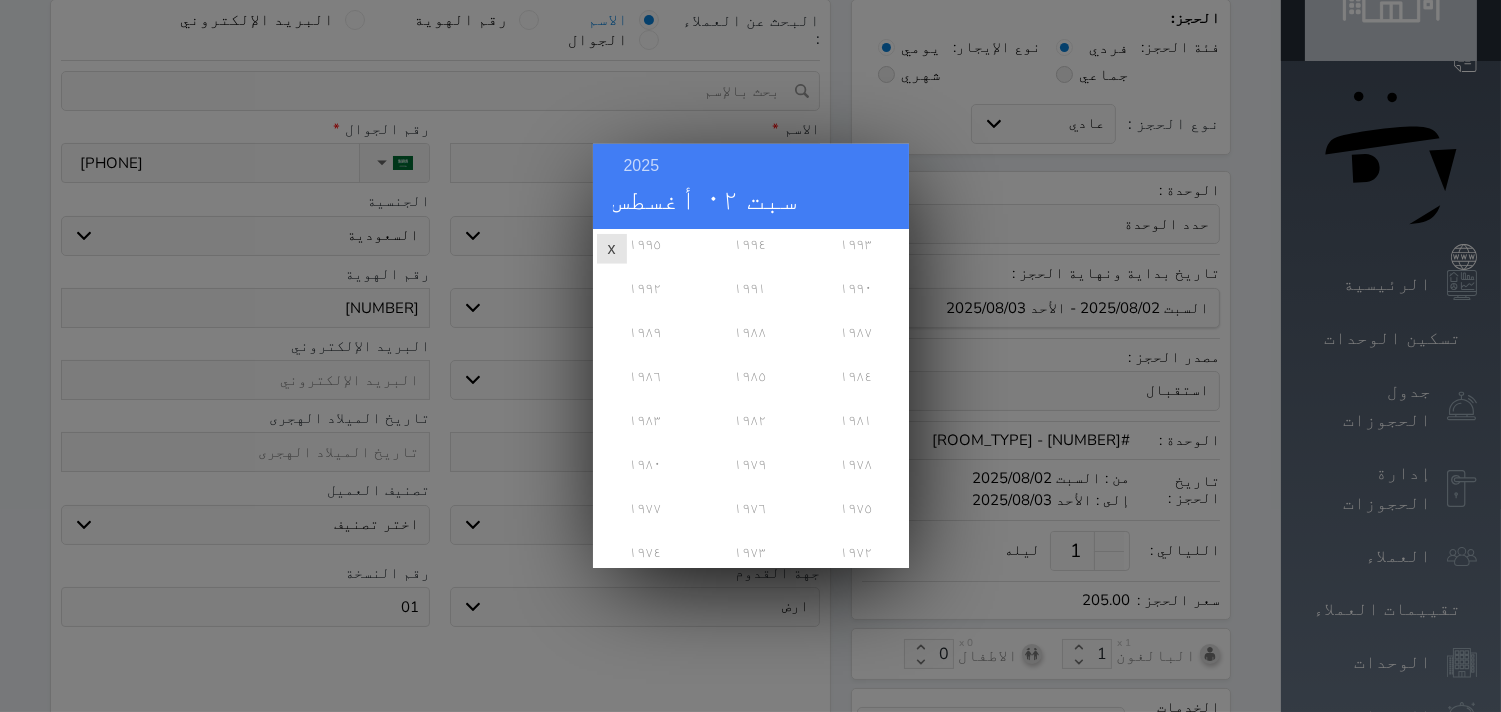 scroll, scrollTop: 444, scrollLeft: 0, axis: vertical 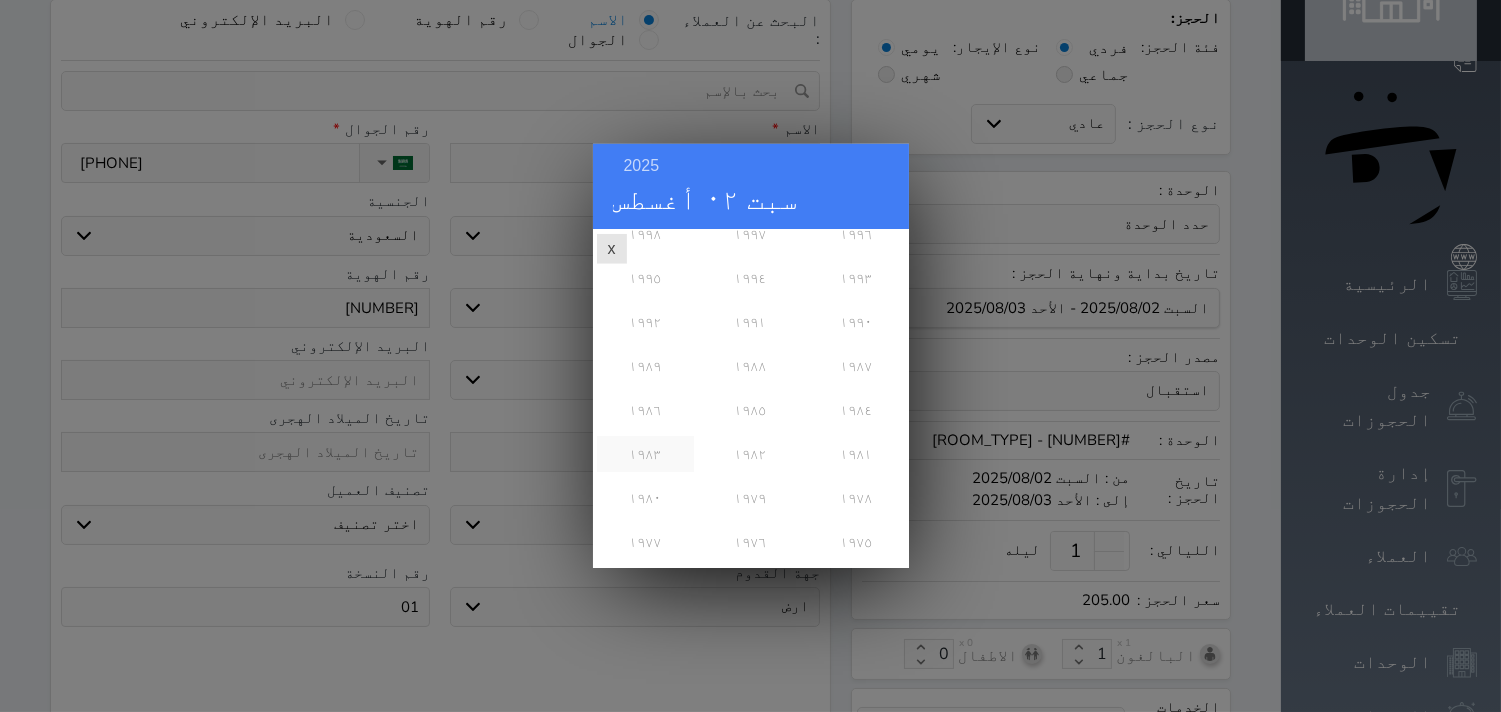 click on "١٩٨٣" at bounding box center [645, 454] 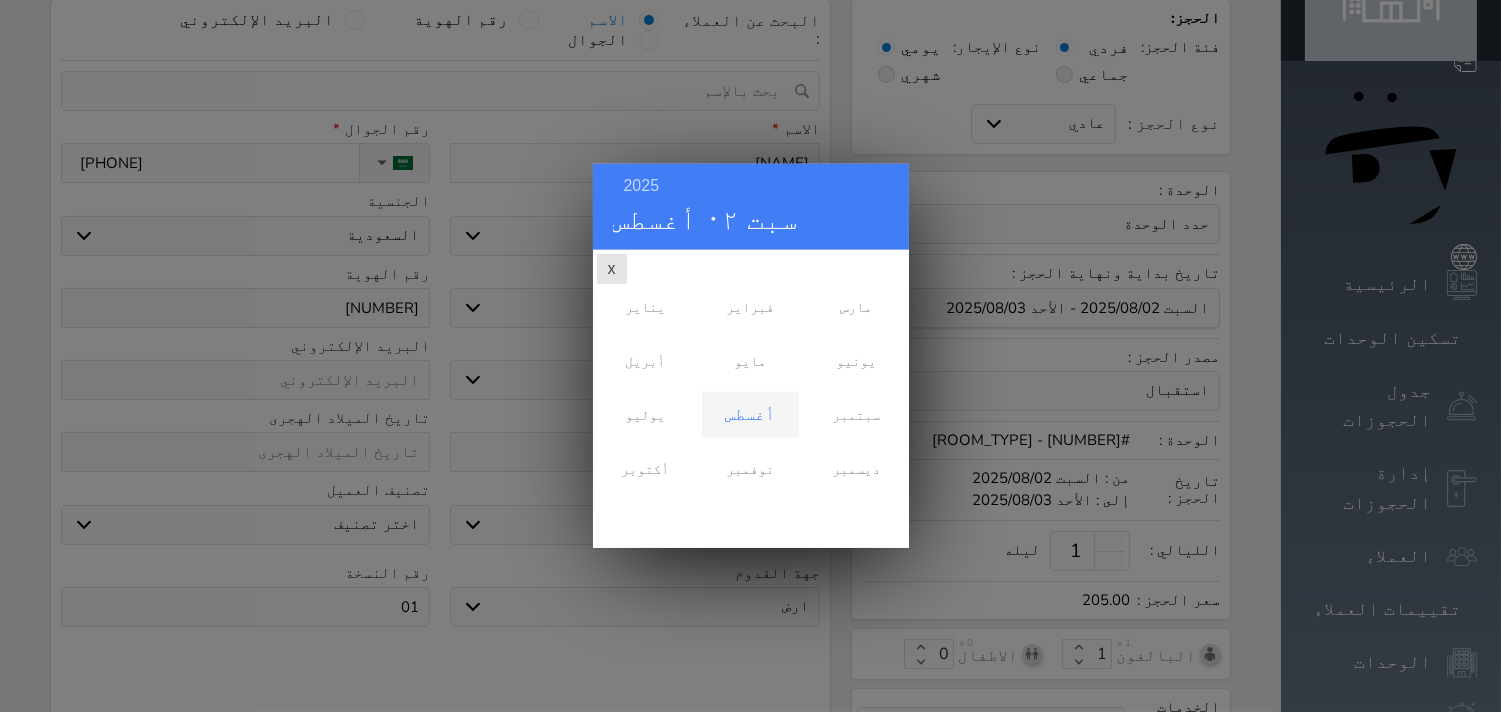 scroll, scrollTop: 0, scrollLeft: 0, axis: both 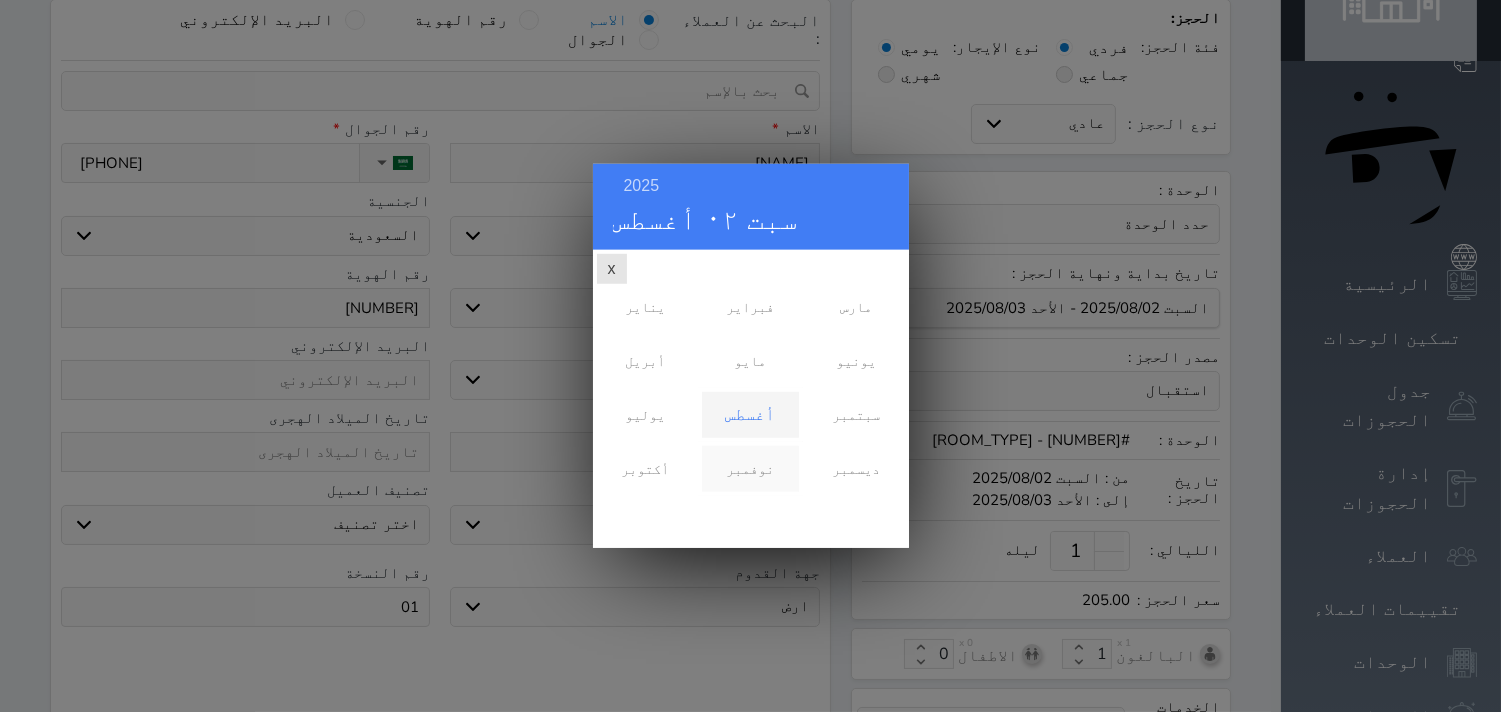 click on "نوفمبر" at bounding box center [750, 469] 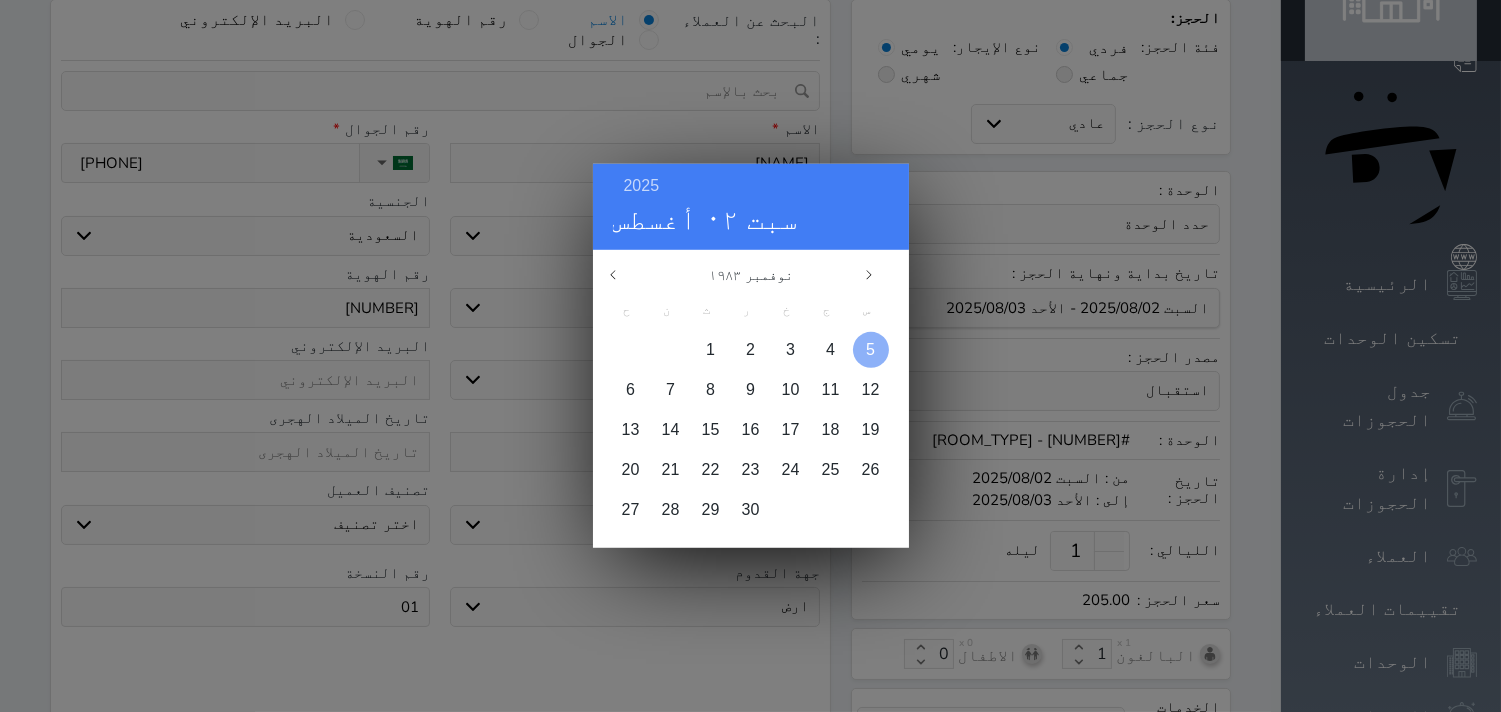 click at bounding box center [871, 350] 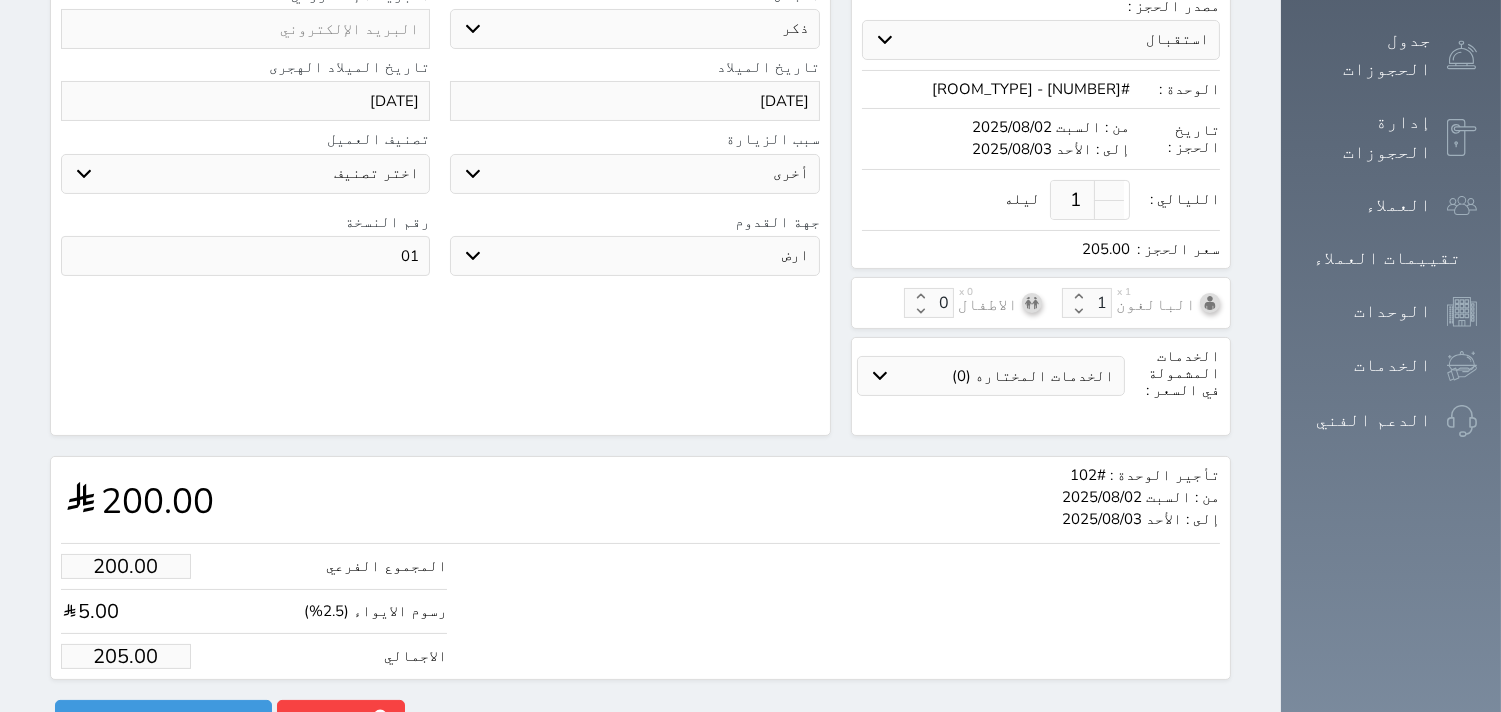 scroll, scrollTop: 473, scrollLeft: 0, axis: vertical 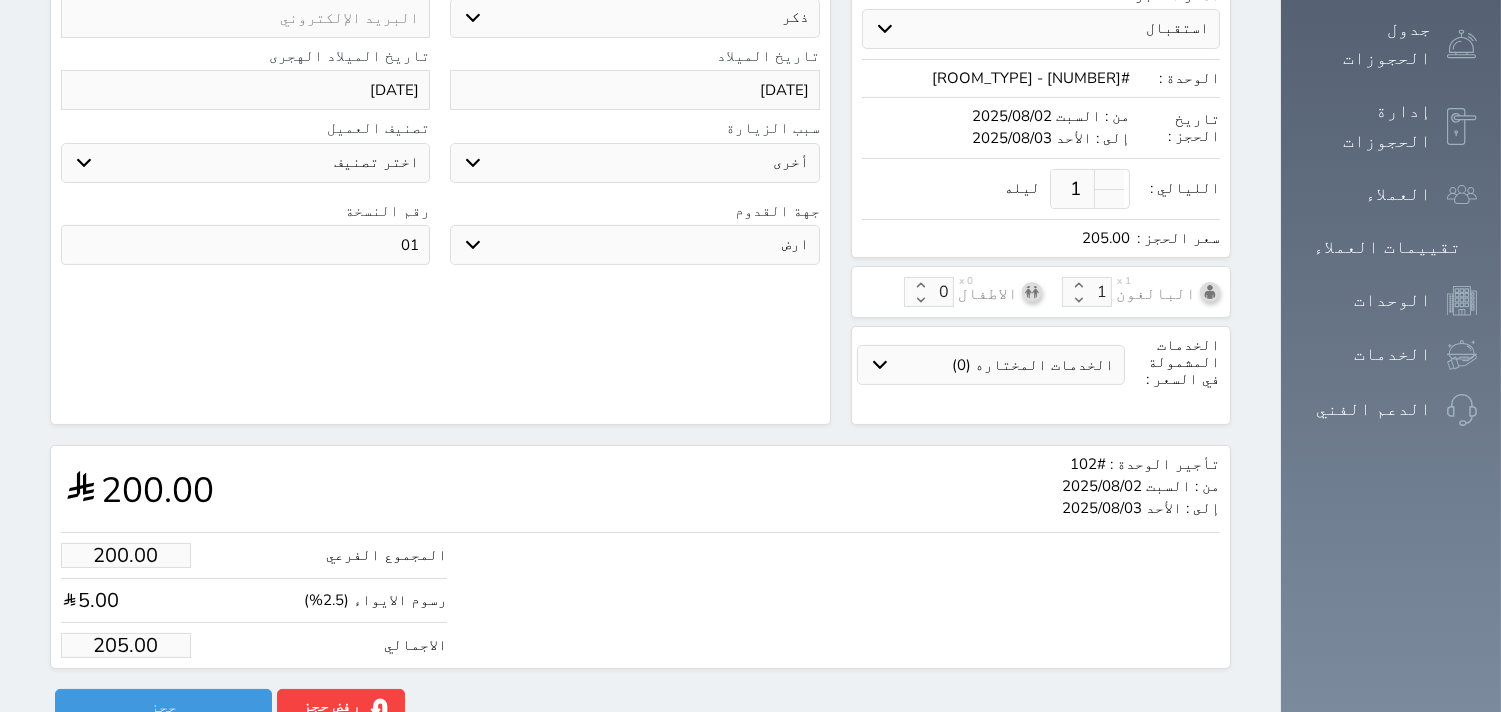click on "205.00" at bounding box center (126, 645) 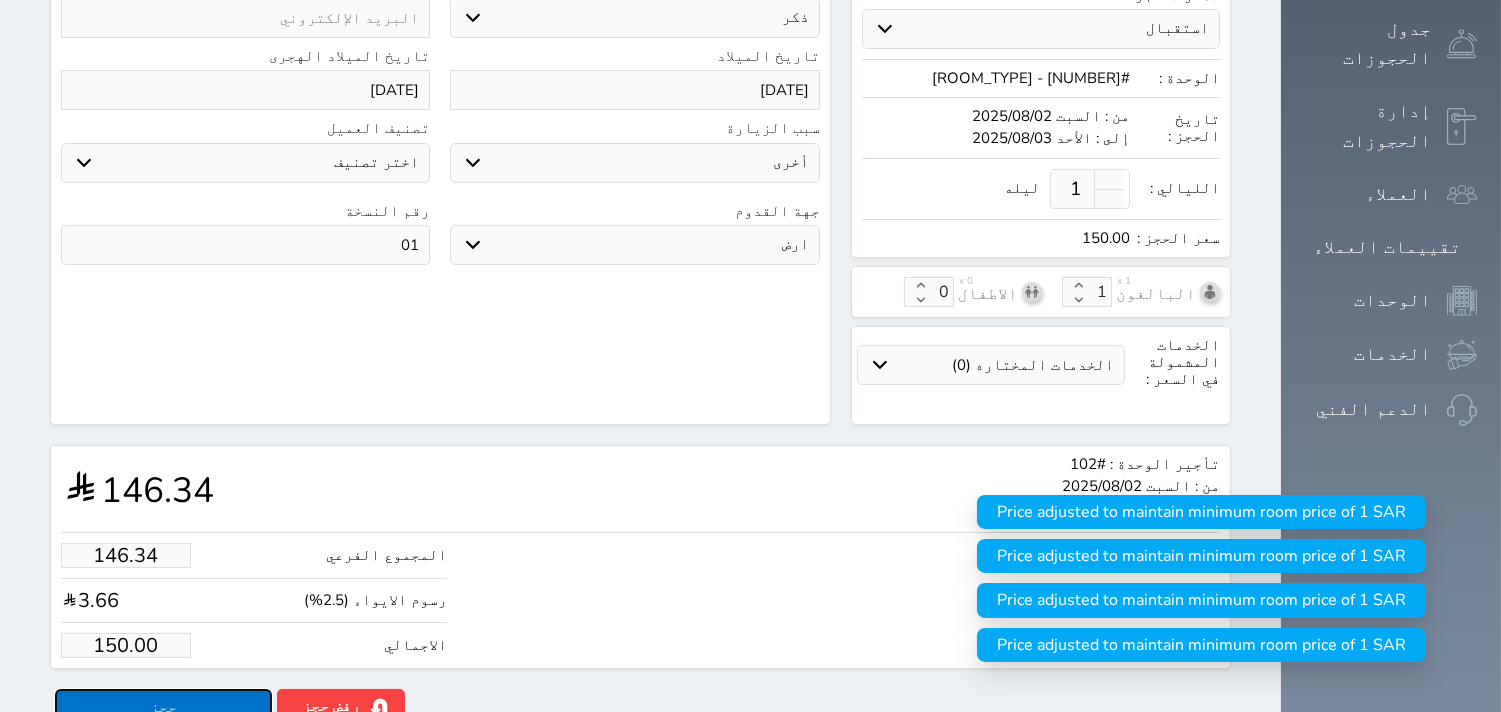 click on "حجز" at bounding box center (163, 706) 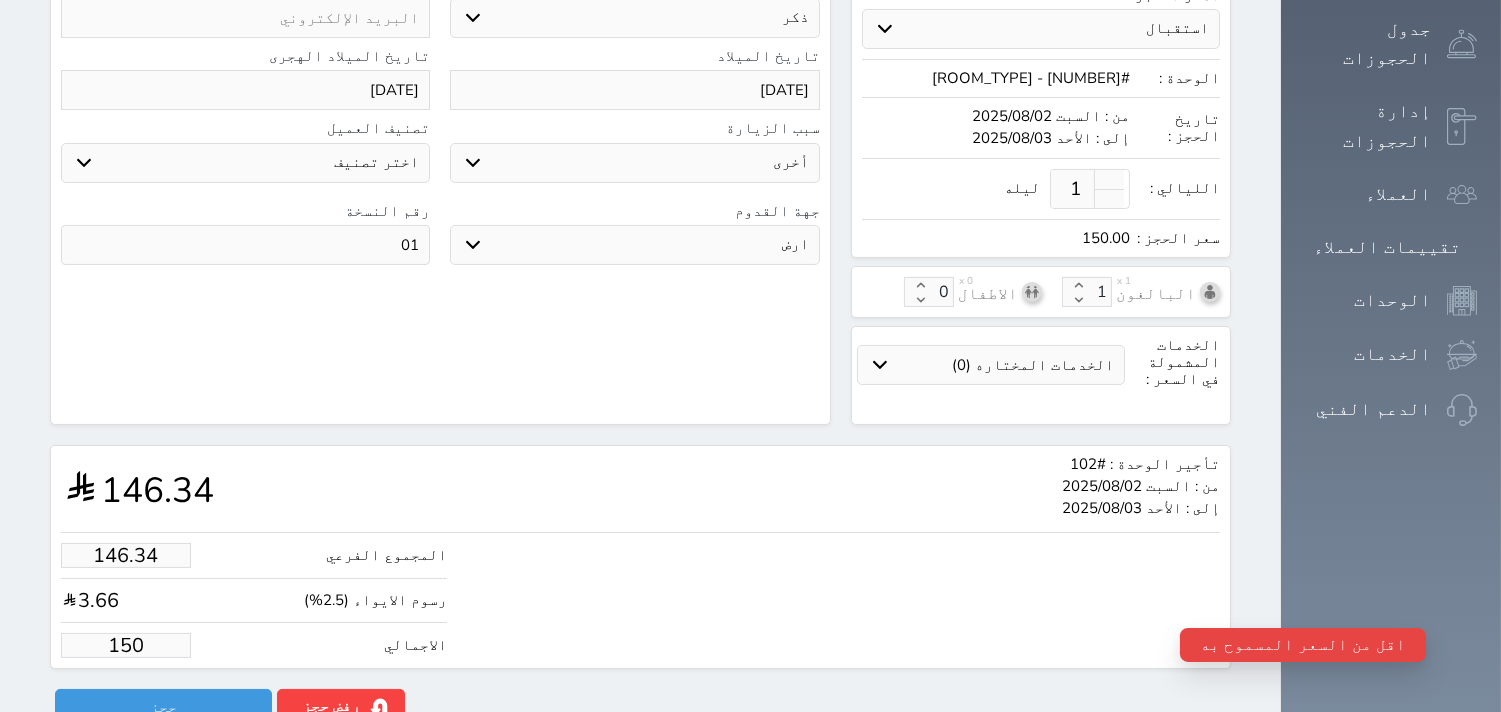 click on "150" at bounding box center [126, 645] 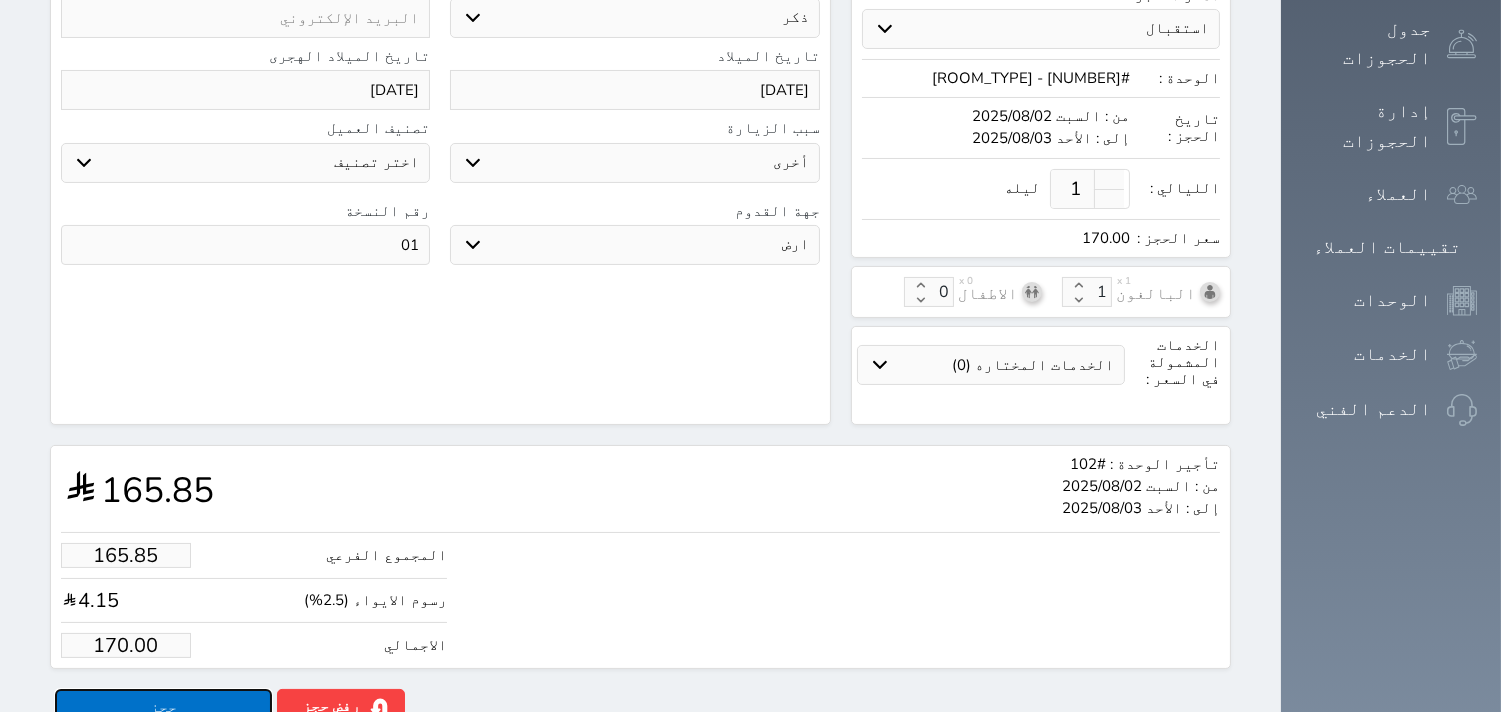 click on "حجز" at bounding box center (163, 706) 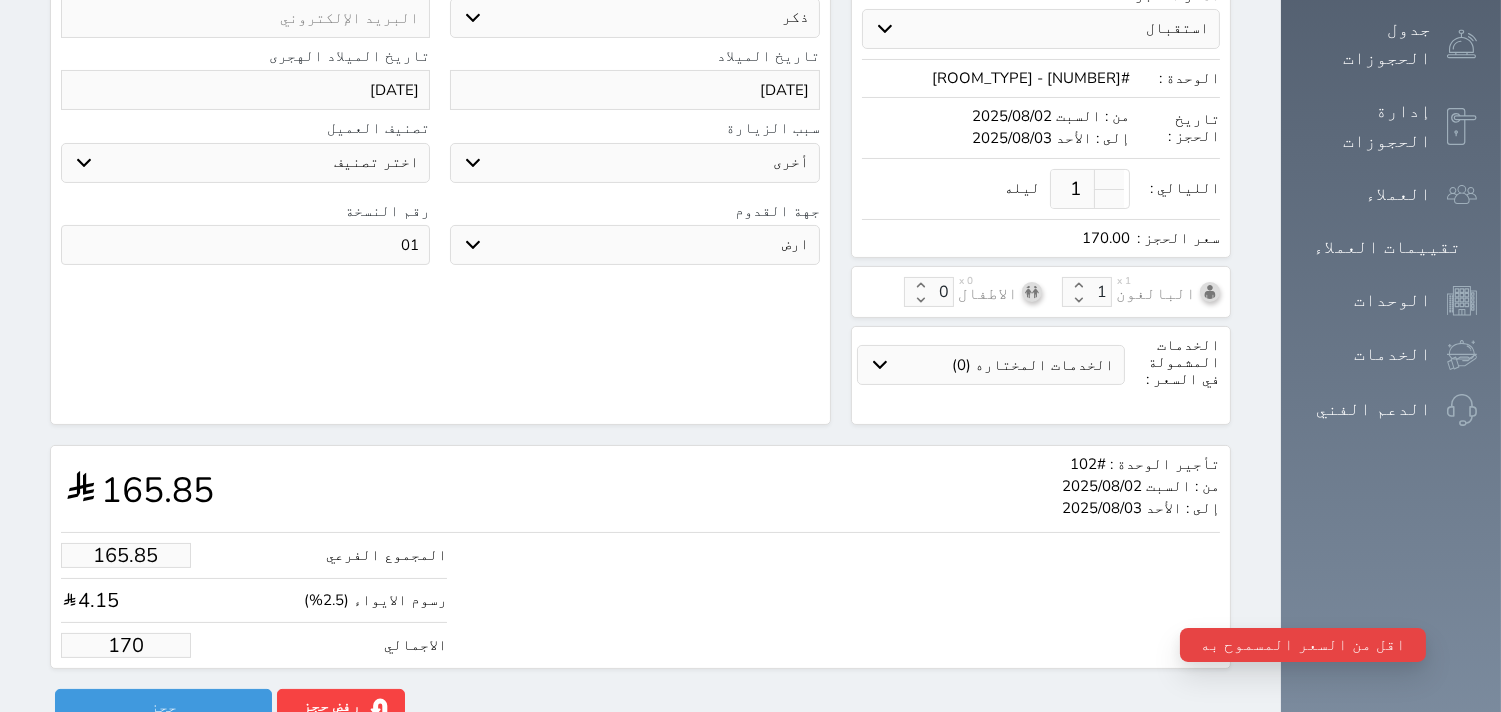 click on "170" at bounding box center [126, 645] 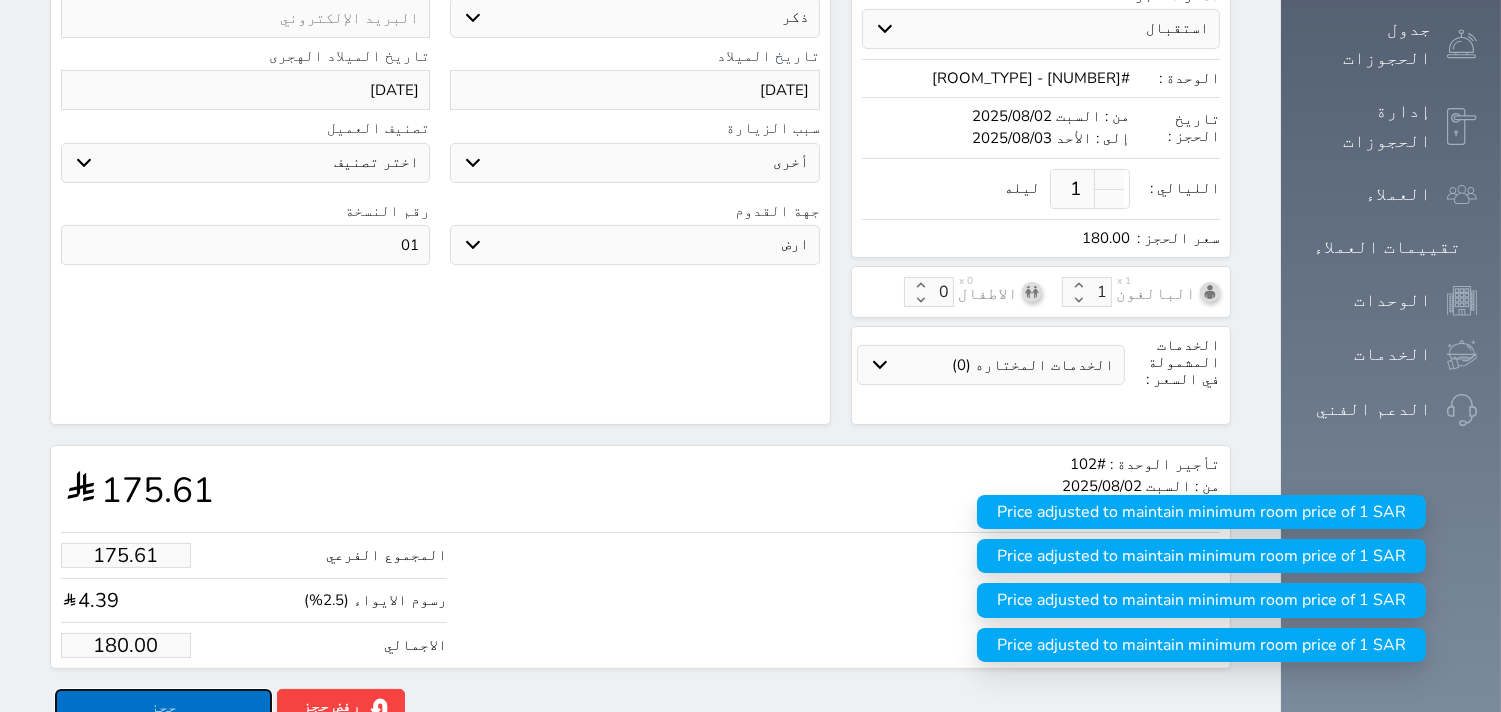 click on "حجز" at bounding box center [163, 706] 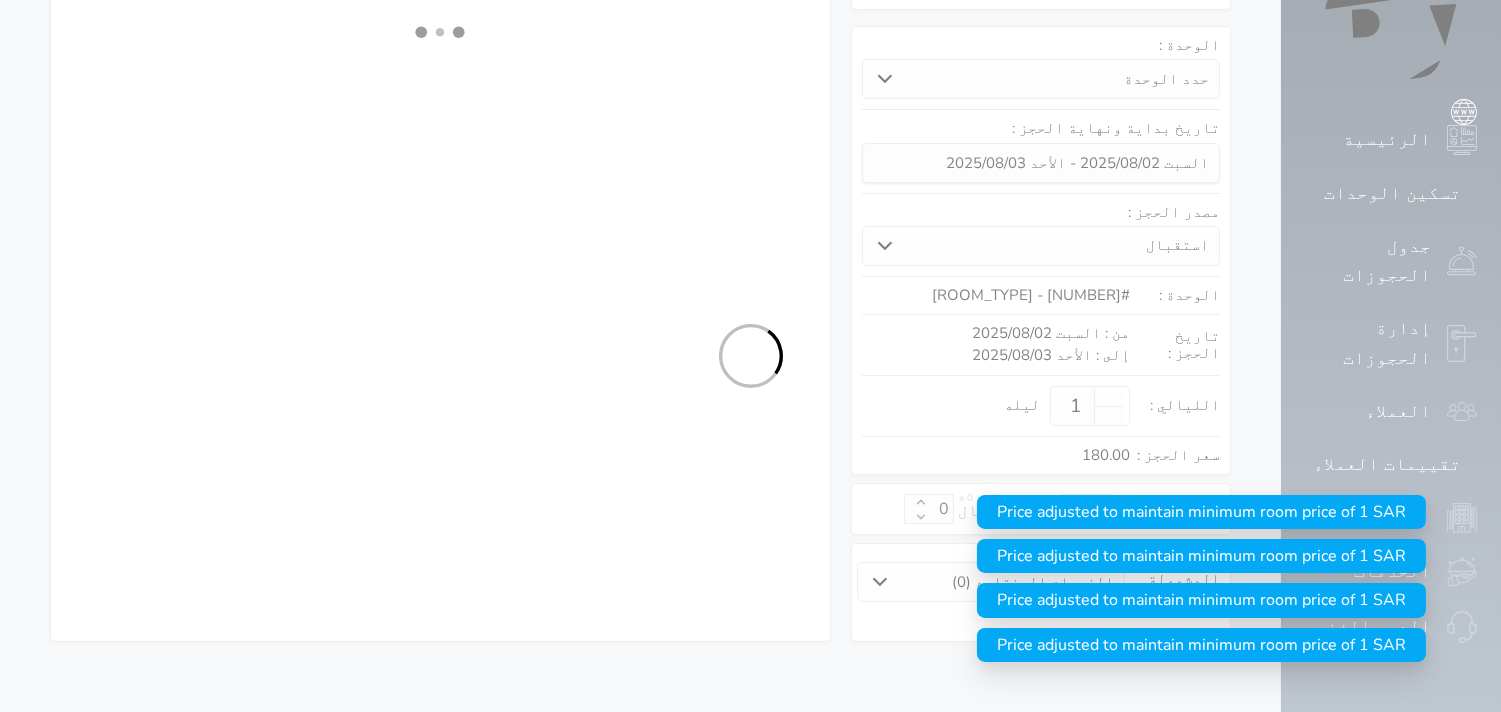 scroll, scrollTop: 192, scrollLeft: 0, axis: vertical 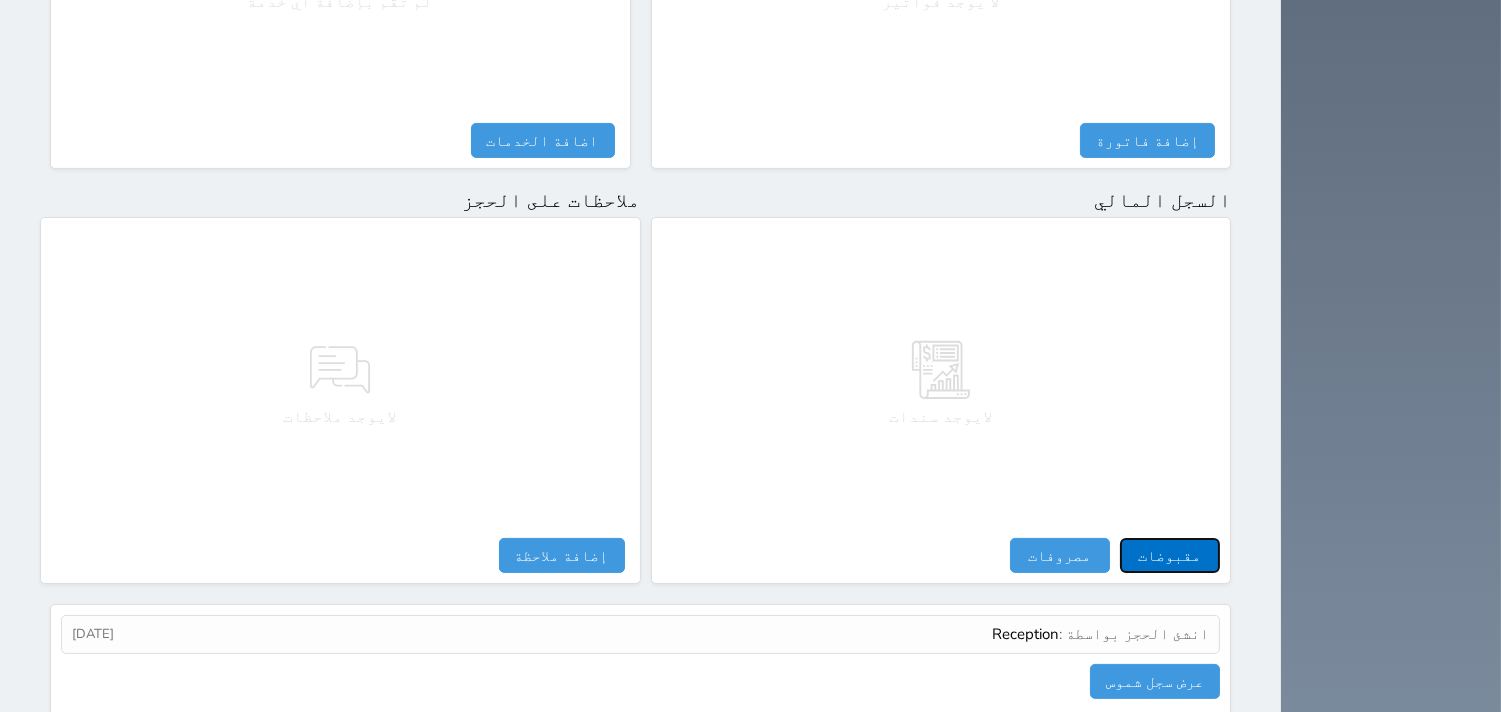 click on "مقبوضات" at bounding box center (1170, 555) 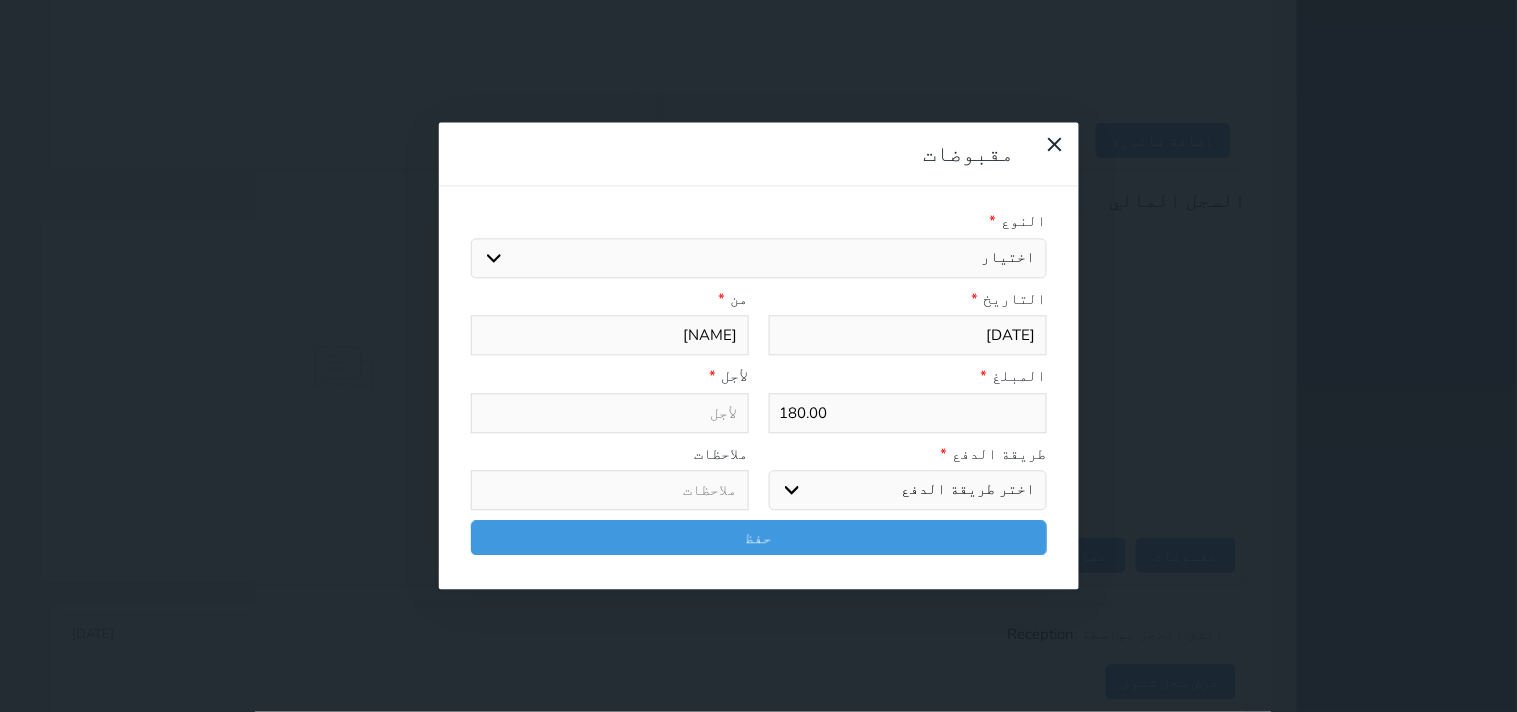 click on "180.00" at bounding box center (908, 413) 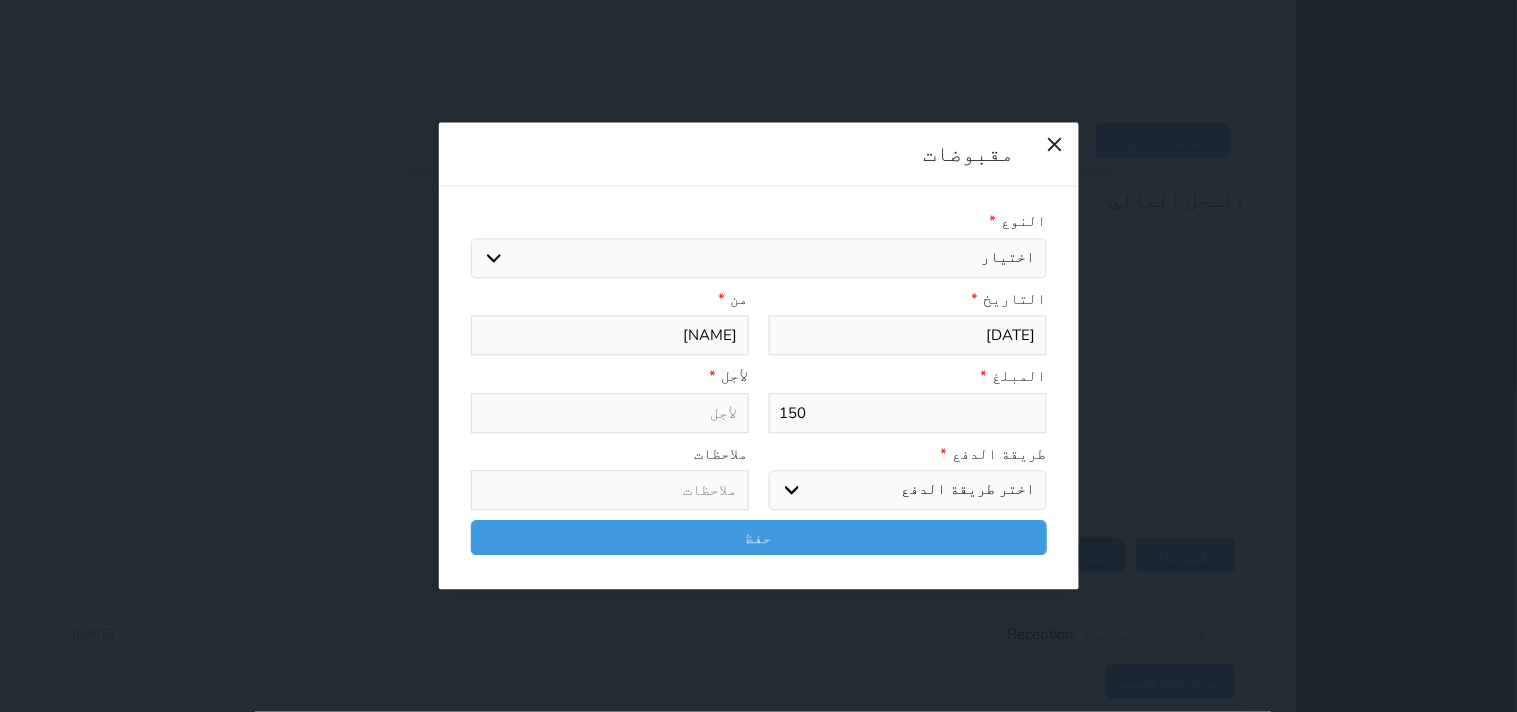 click on "اختر طريقة الدفع   دفع نقدى   تحويل بنكى   مدى   بطاقة ائتمان   آجل" at bounding box center (908, 491) 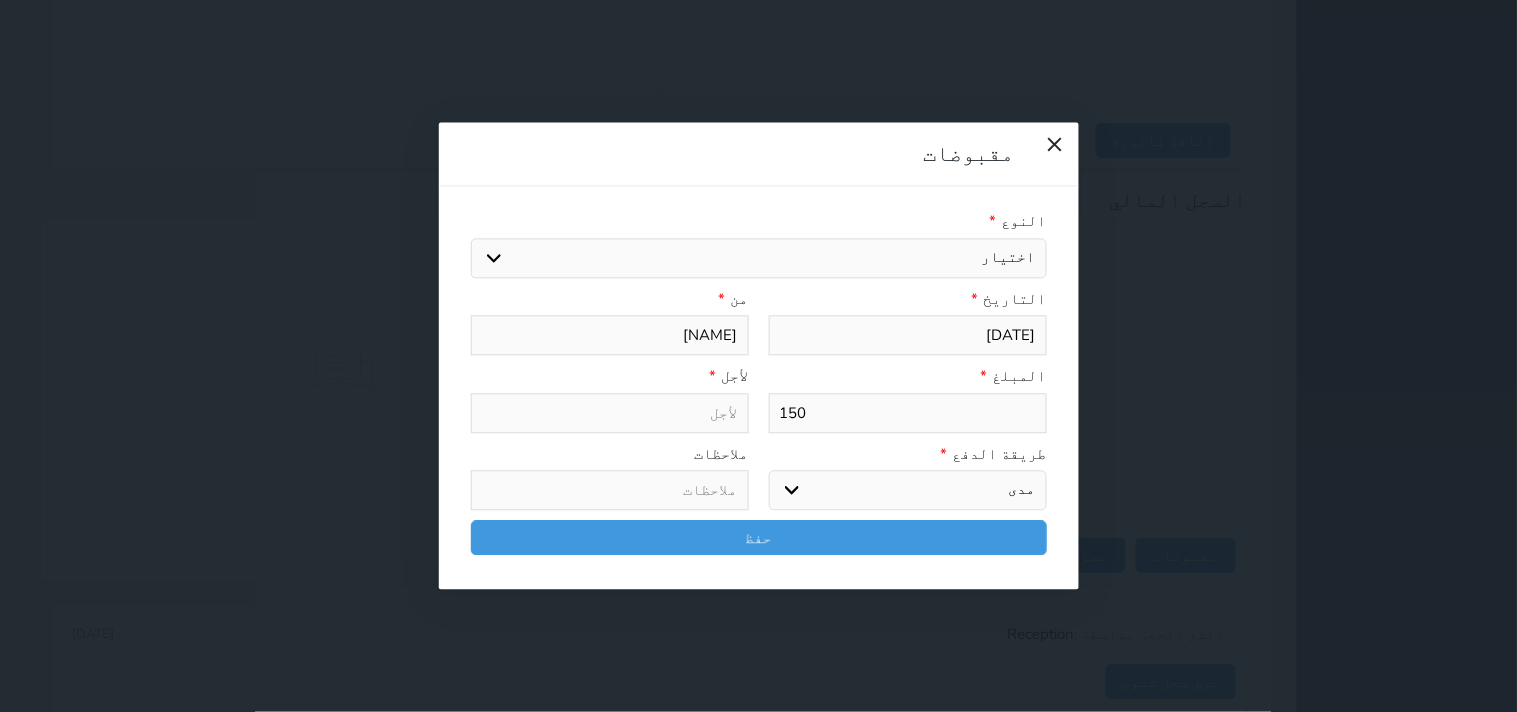 click on "اختر طريقة الدفع   دفع نقدى   تحويل بنكى   مدى   بطاقة ائتمان   آجل" at bounding box center (908, 491) 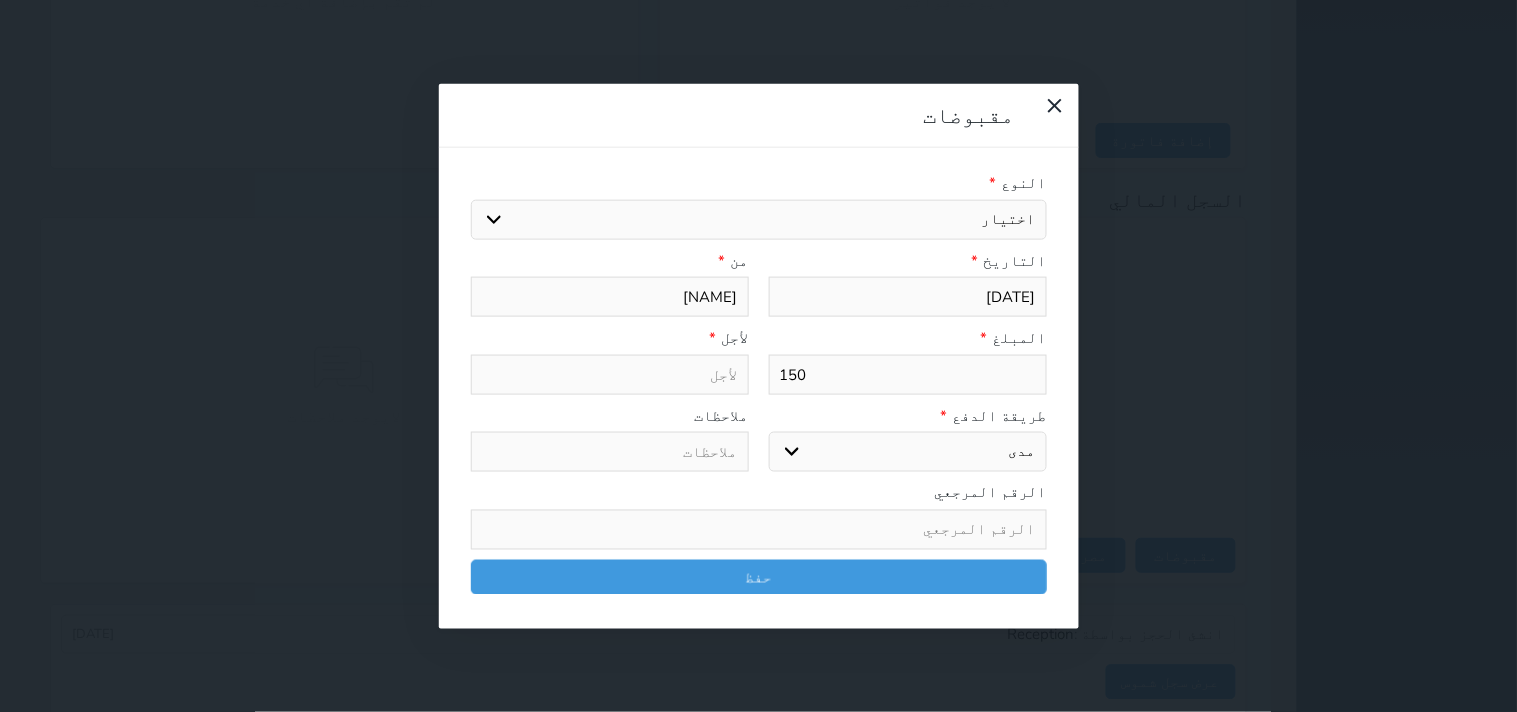 click on "اختيار   مقبوضات عامة قيمة إيجار فواتير تامين عربون لا ينطبق آخر مغسلة واي فاي - الإنترنت مواقف السيارات طعام الأغذية والمشروبات مشروبات المشروبات الباردة المشروبات الساخنة الإفطار غداء عشاء مخبز و كعك حمام سباحة الصالة الرياضية سبا و خدمات الجمال اختيار وإسقاط (خدمات النقل) ميني بار كابل - تلفزيون سرير إضافي تصفيف الشعر التسوق خدمات الجولات السياحية المنظمة خدمات الدليل السياحي" at bounding box center (759, 219) 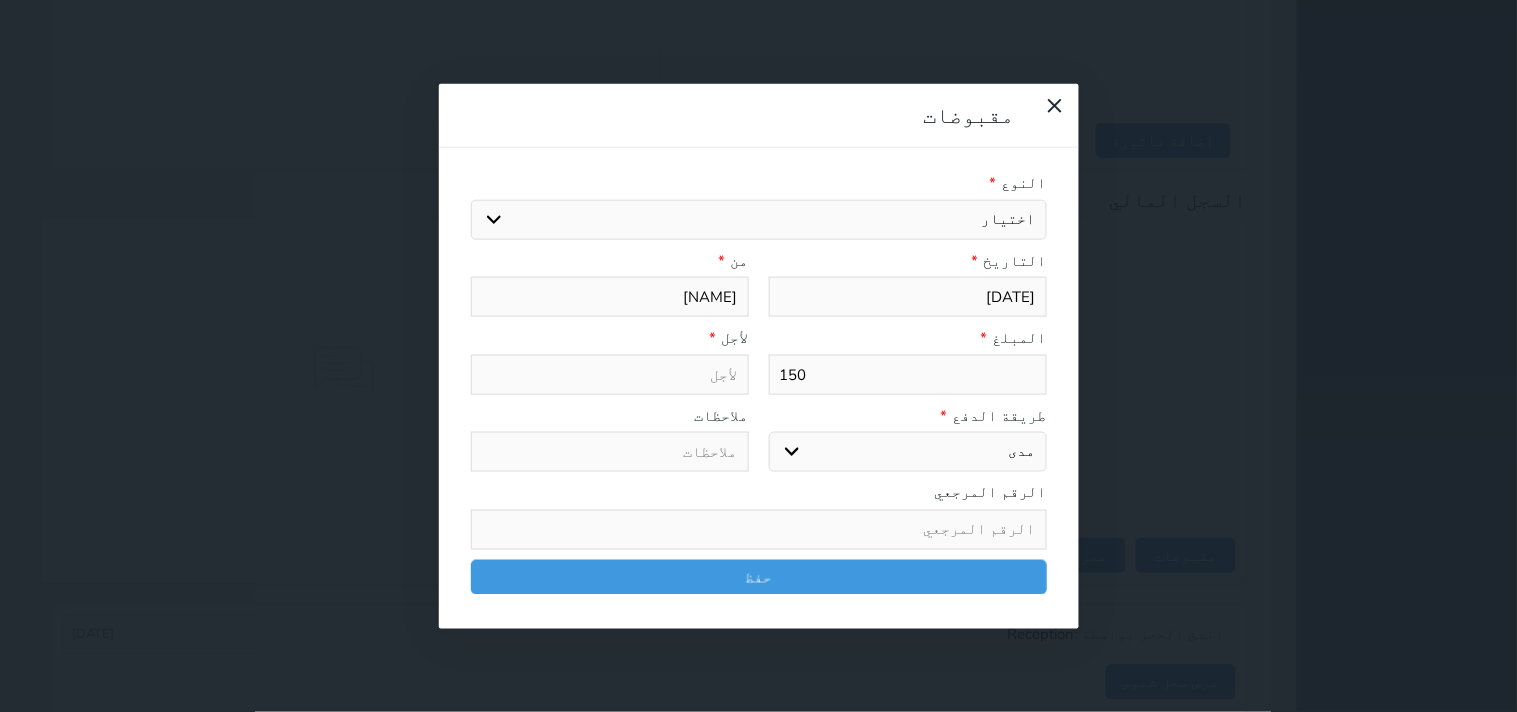 click on "اختيار   مقبوضات عامة قيمة إيجار فواتير تامين عربون لا ينطبق آخر مغسلة واي فاي - الإنترنت مواقف السيارات طعام الأغذية والمشروبات مشروبات المشروبات الباردة المشروبات الساخنة الإفطار غداء عشاء مخبز و كعك حمام سباحة الصالة الرياضية سبا و خدمات الجمال اختيار وإسقاط (خدمات النقل) ميني بار كابل - تلفزيون سرير إضافي تصفيف الشعر التسوق خدمات الجولات السياحية المنظمة خدمات الدليل السياحي" at bounding box center (759, 219) 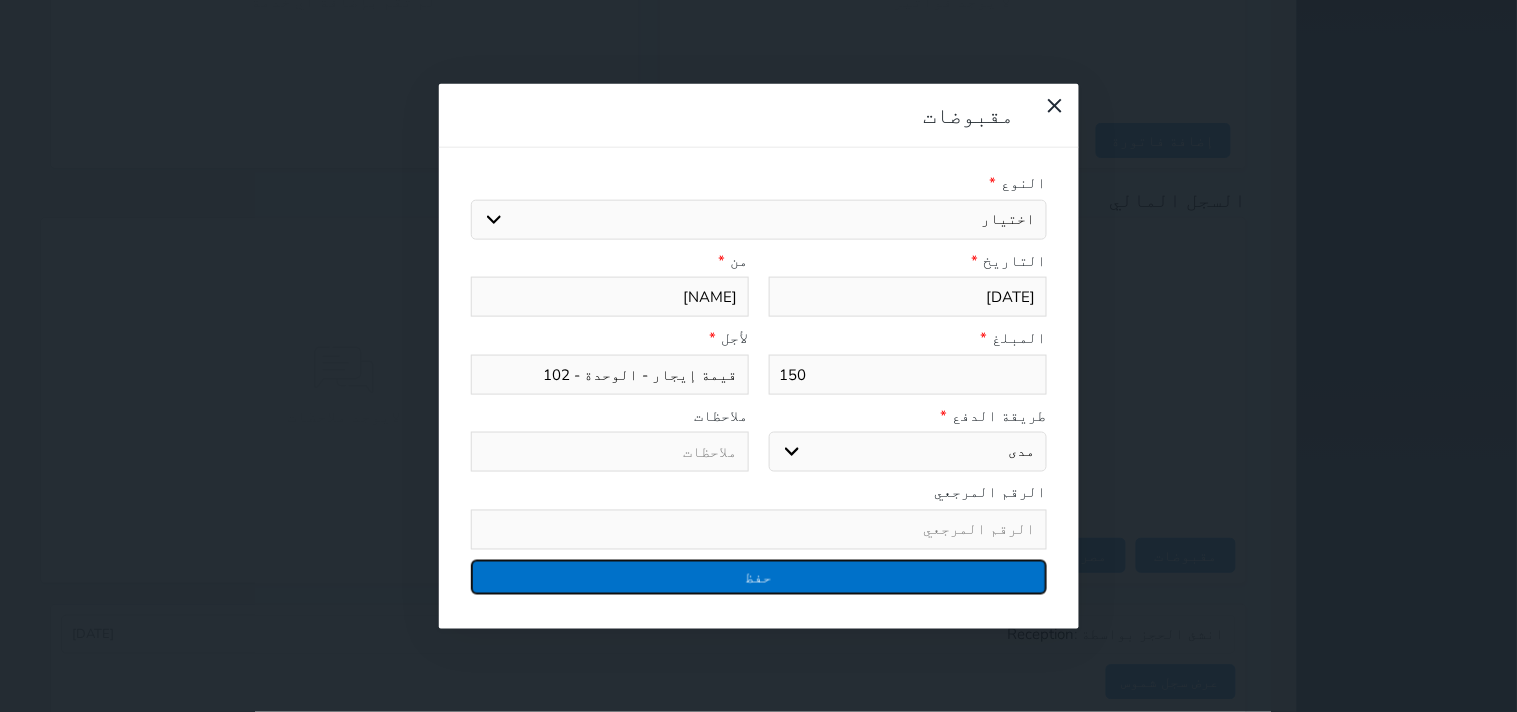 click on "حفظ" at bounding box center [759, 576] 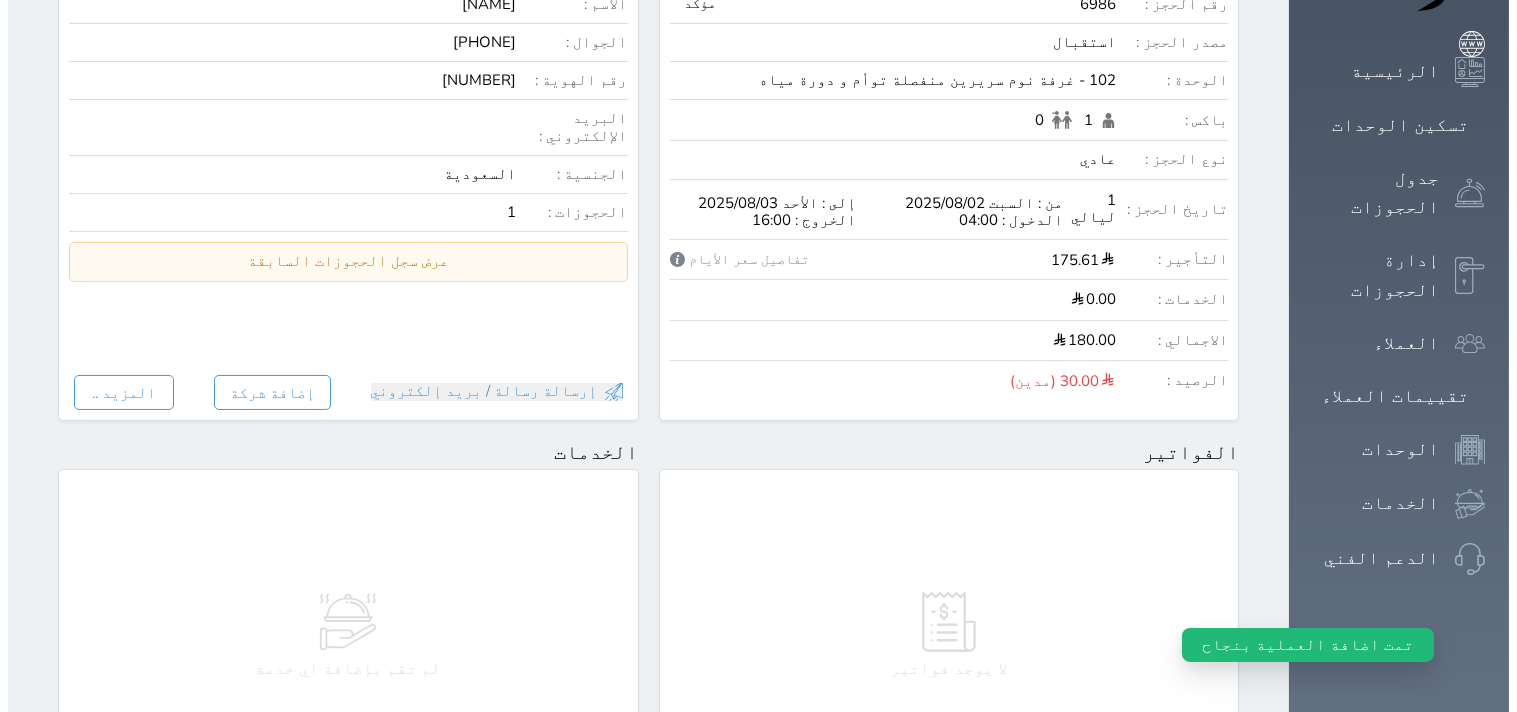 scroll, scrollTop: 991, scrollLeft: 0, axis: vertical 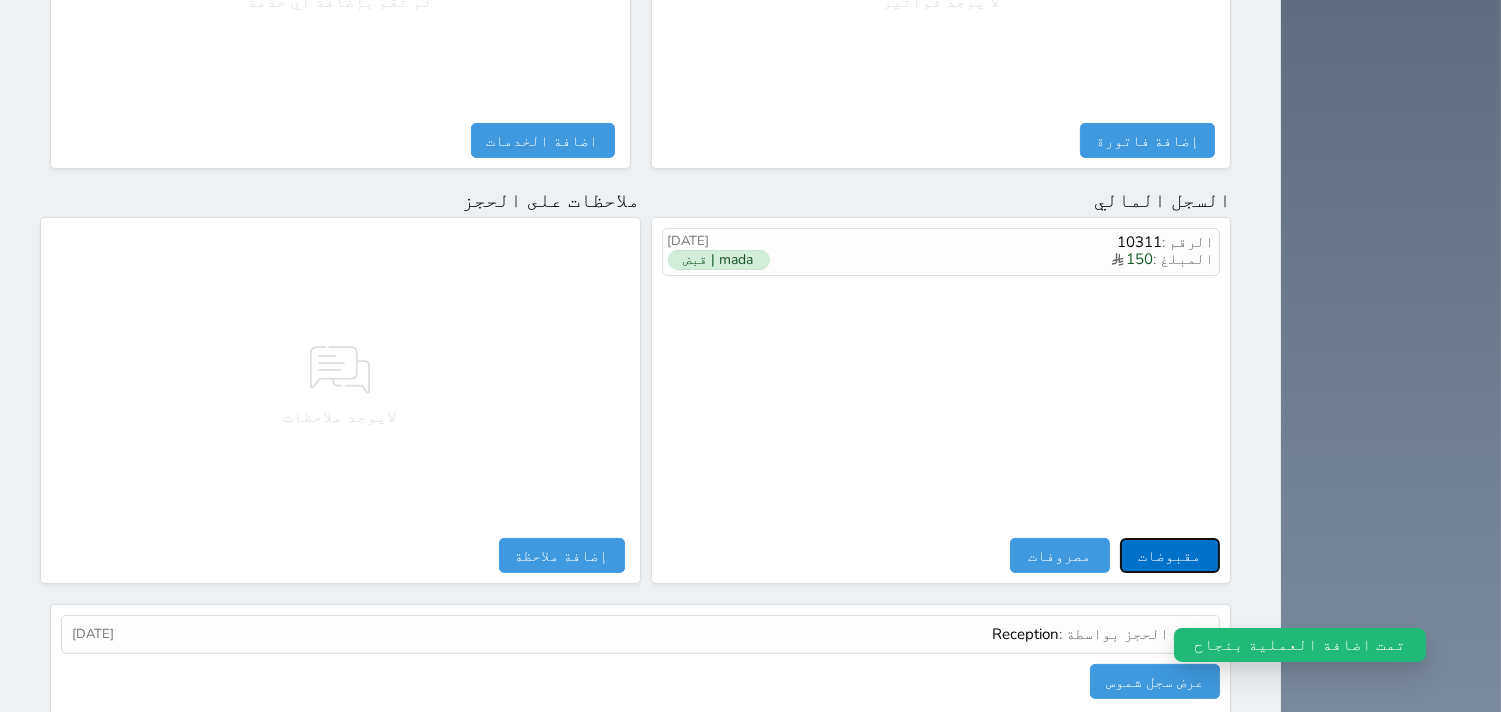 click on "مقبوضات" at bounding box center [1170, 555] 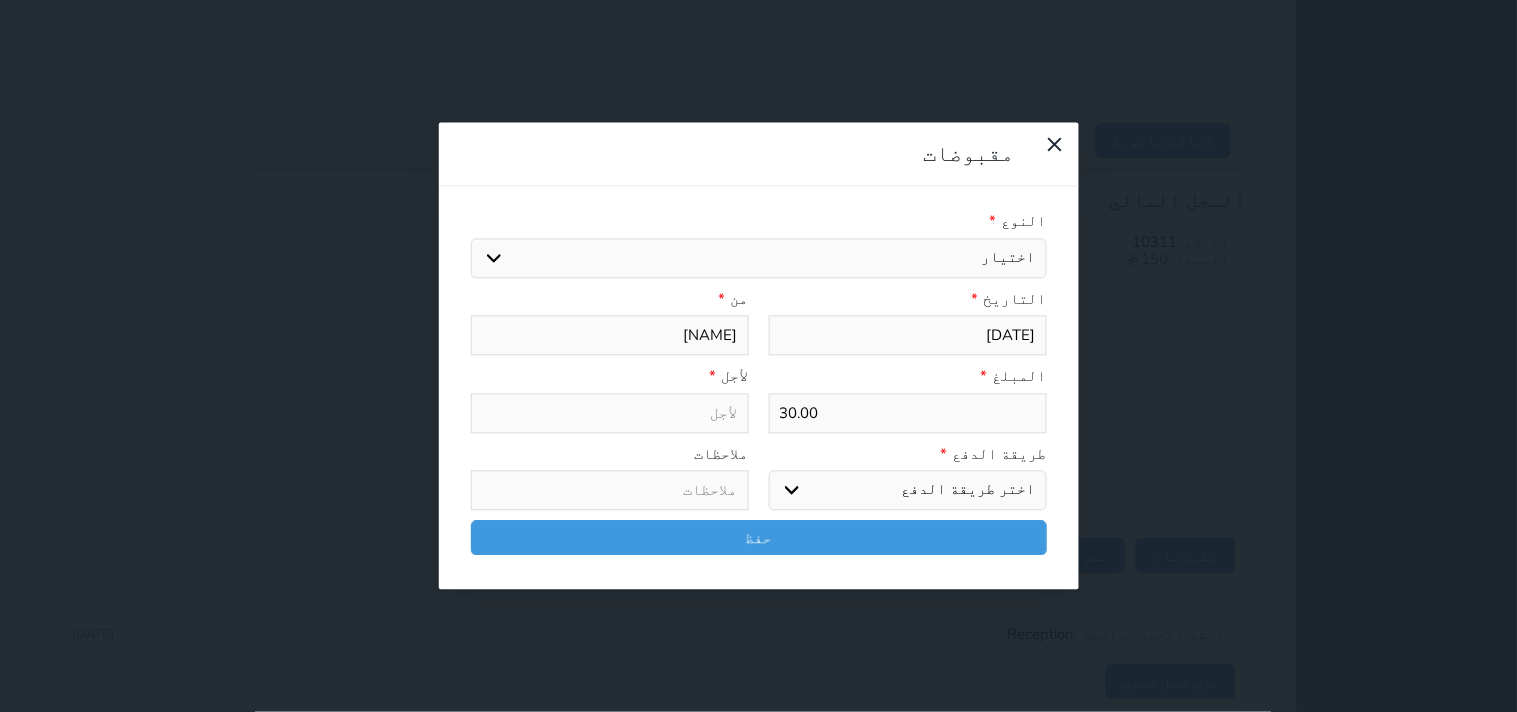 click on "30.00" at bounding box center (908, 413) 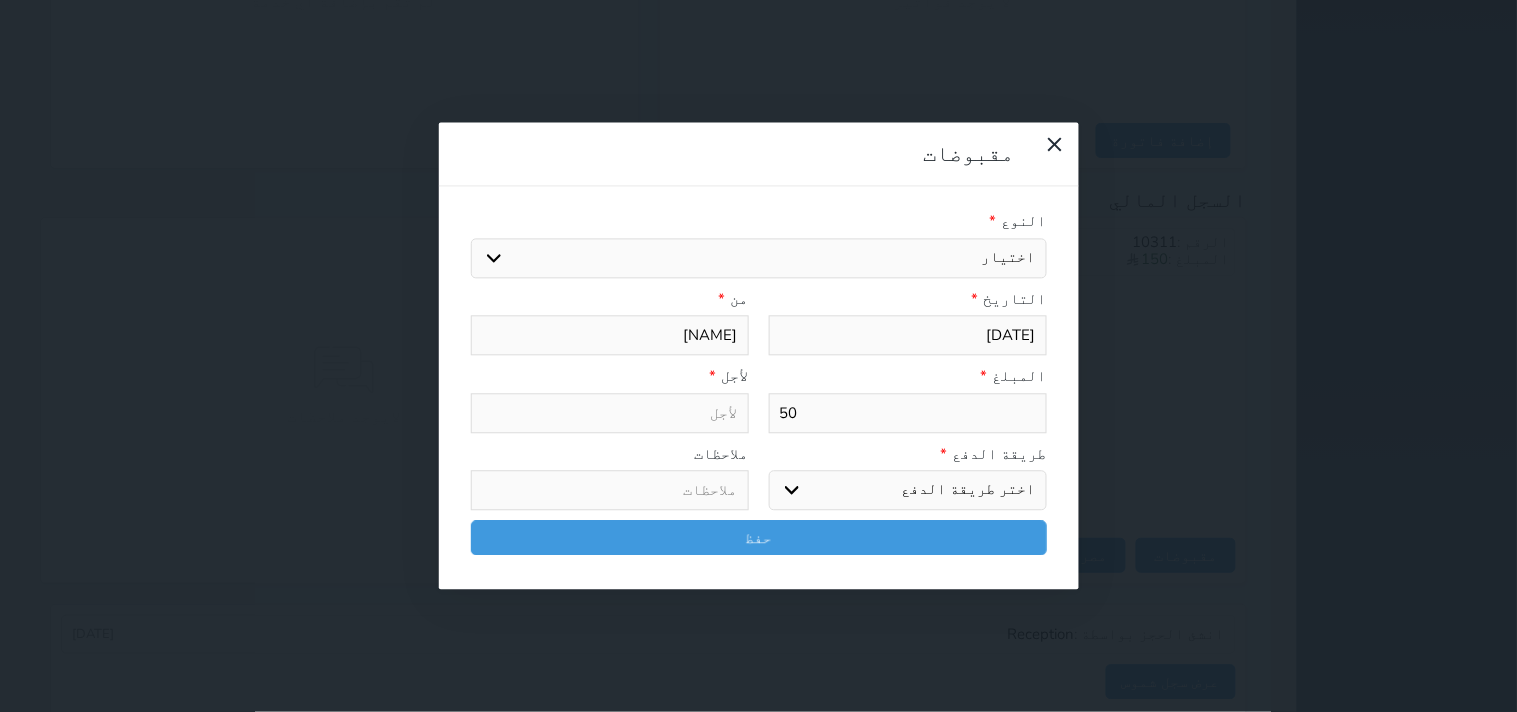 click on "اختيار   مقبوضات عامة قيمة إيجار فواتير تامين عربون لا ينطبق آخر مغسلة واي فاي - الإنترنت مواقف السيارات طعام الأغذية والمشروبات مشروبات المشروبات الباردة المشروبات الساخنة الإفطار غداء عشاء مخبز و كعك حمام سباحة الصالة الرياضية سبا و خدمات الجمال اختيار وإسقاط (خدمات النقل) ميني بار كابل - تلفزيون سرير إضافي تصفيف الشعر التسوق خدمات الجولات السياحية المنظمة خدمات الدليل السياحي" at bounding box center (759, 258) 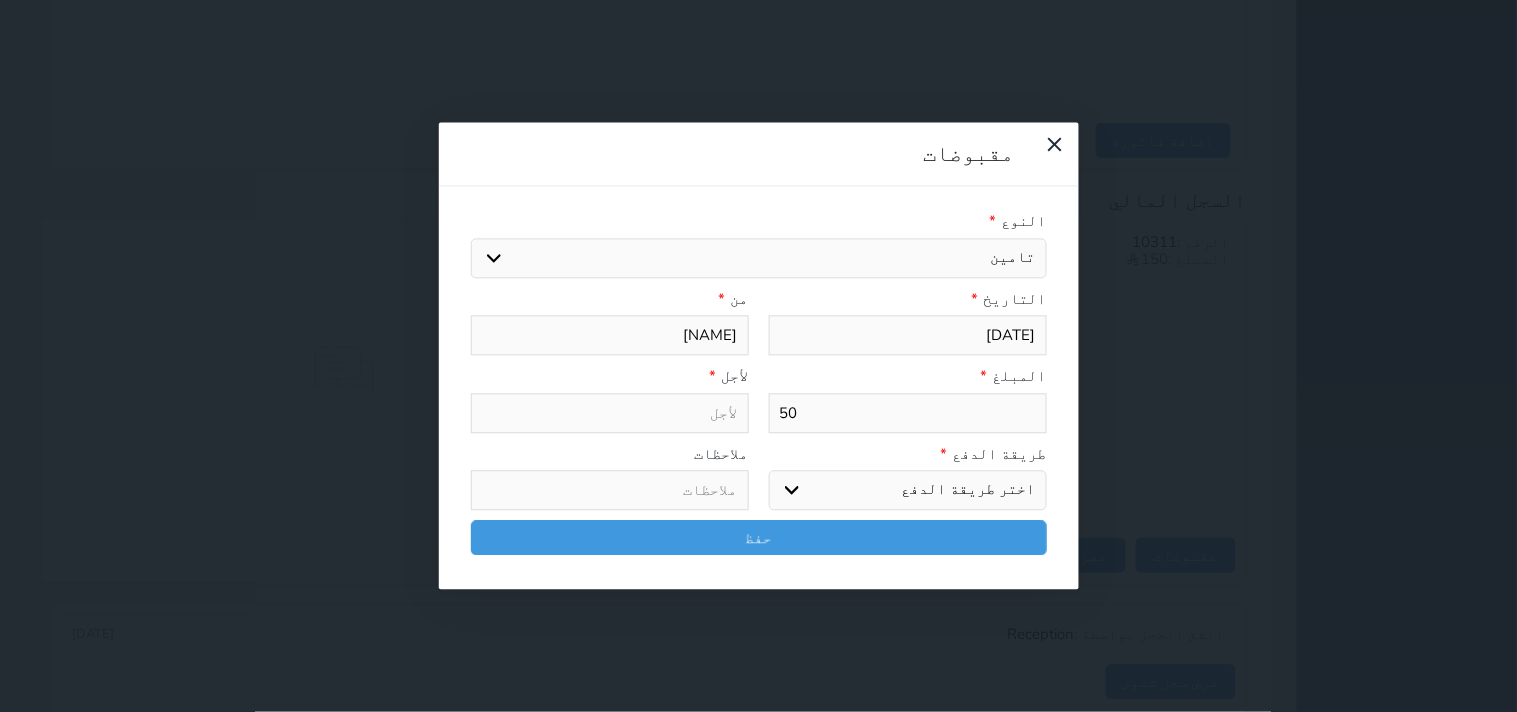 click on "اختيار   مقبوضات عامة قيمة إيجار فواتير تامين عربون لا ينطبق آخر مغسلة واي فاي - الإنترنت مواقف السيارات طعام الأغذية والمشروبات مشروبات المشروبات الباردة المشروبات الساخنة الإفطار غداء عشاء مخبز و كعك حمام سباحة الصالة الرياضية سبا و خدمات الجمال اختيار وإسقاط (خدمات النقل) ميني بار كابل - تلفزيون سرير إضافي تصفيف الشعر التسوق خدمات الجولات السياحية المنظمة خدمات الدليل السياحي" at bounding box center (759, 258) 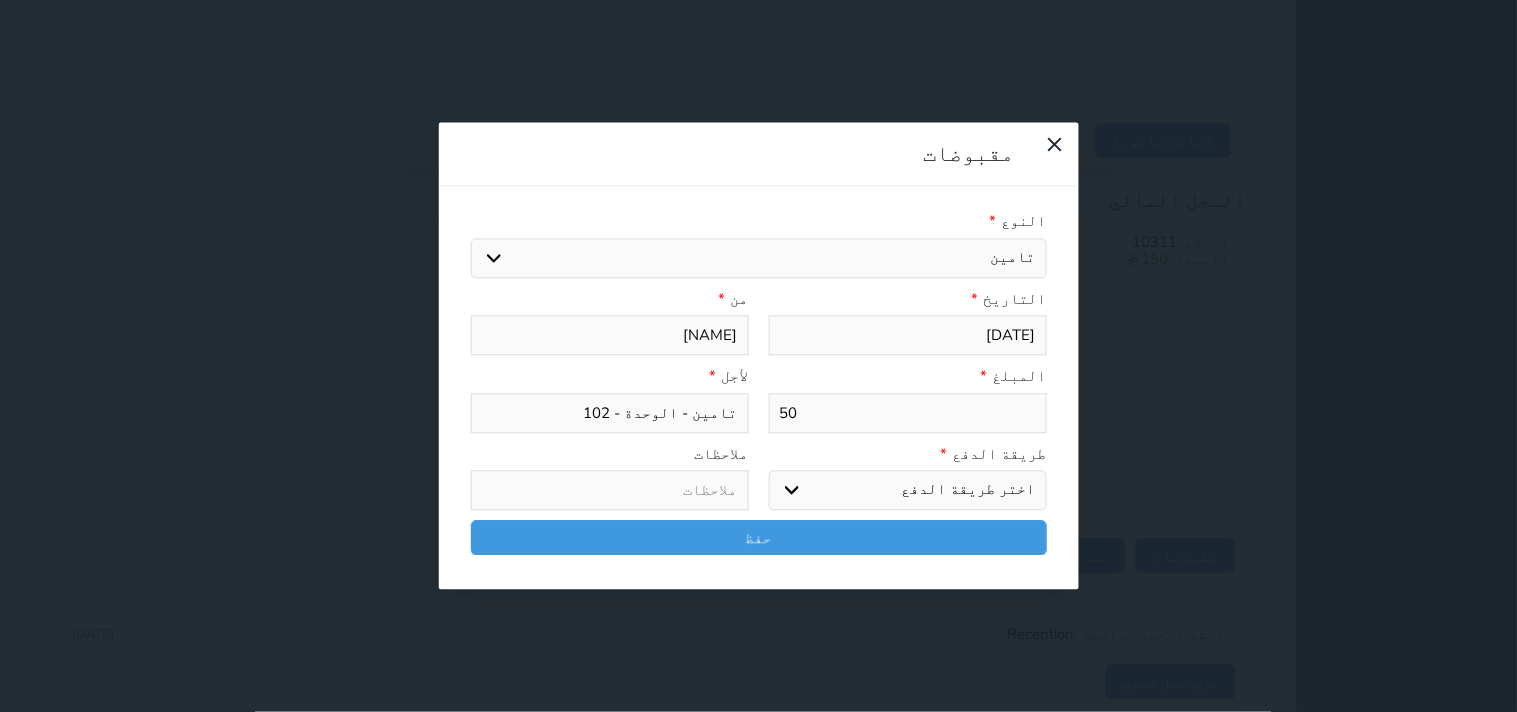 click on "اختر طريقة الدفع   دفع نقدى   تحويل بنكى   مدى   بطاقة ائتمان   آجل" at bounding box center (908, 491) 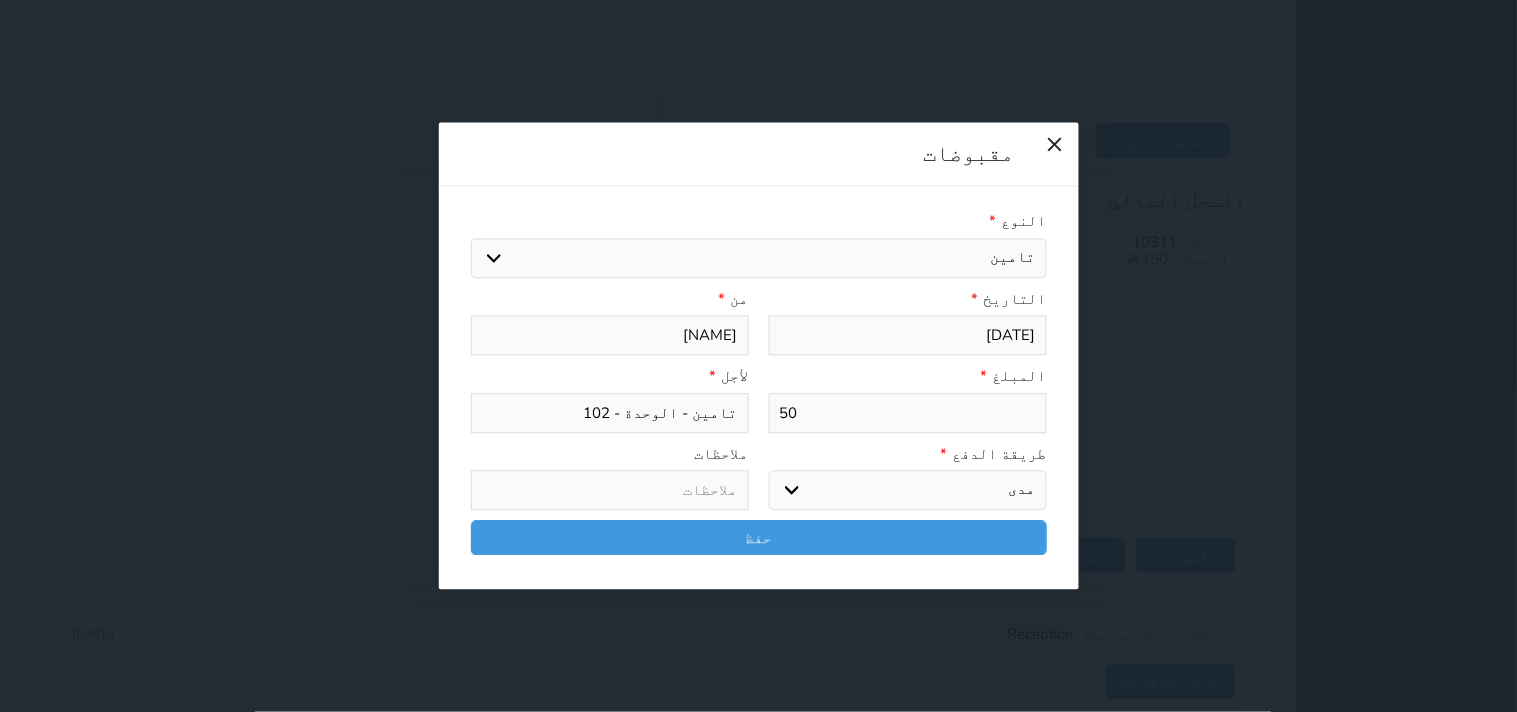 click on "اختر طريقة الدفع   دفع نقدى   تحويل بنكى   مدى   بطاقة ائتمان   آجل" at bounding box center (908, 491) 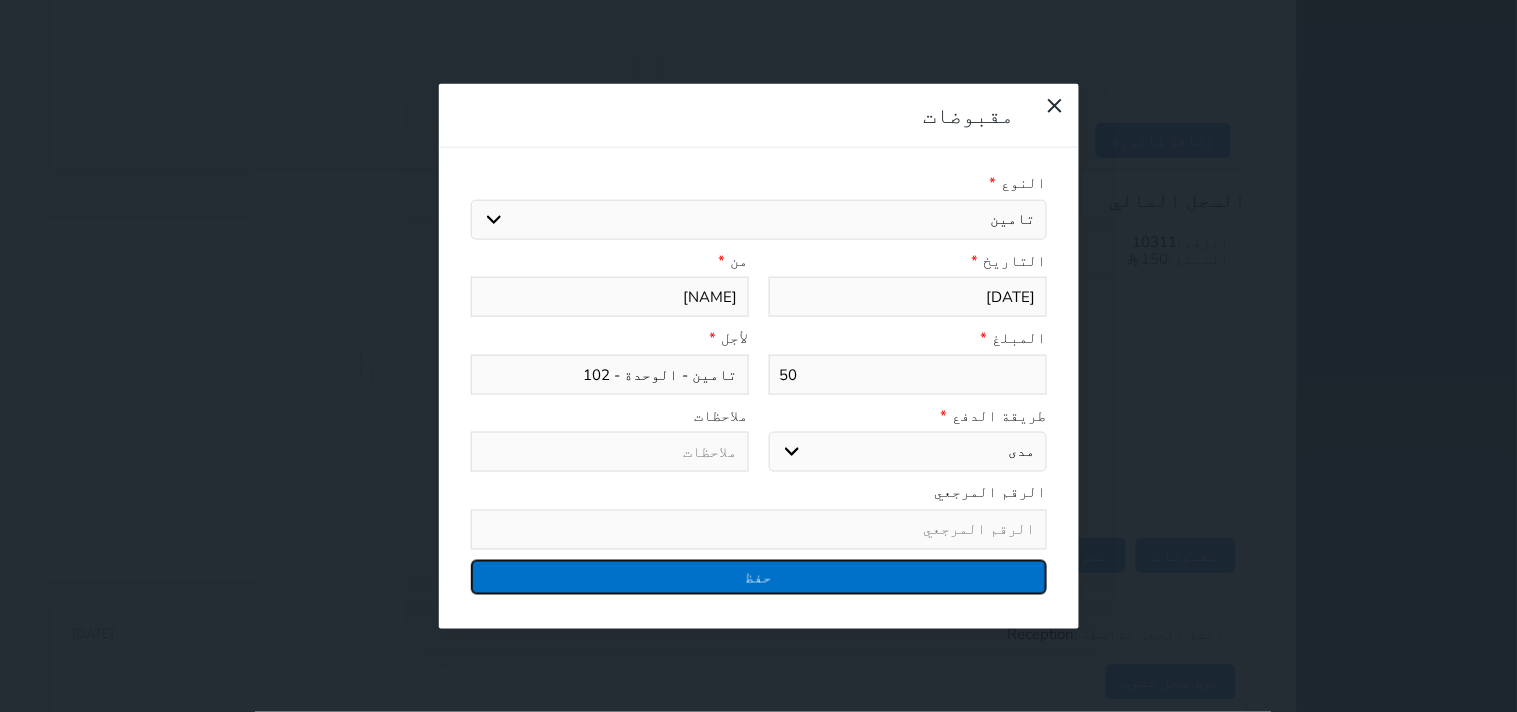 click on "حفظ" at bounding box center [759, 576] 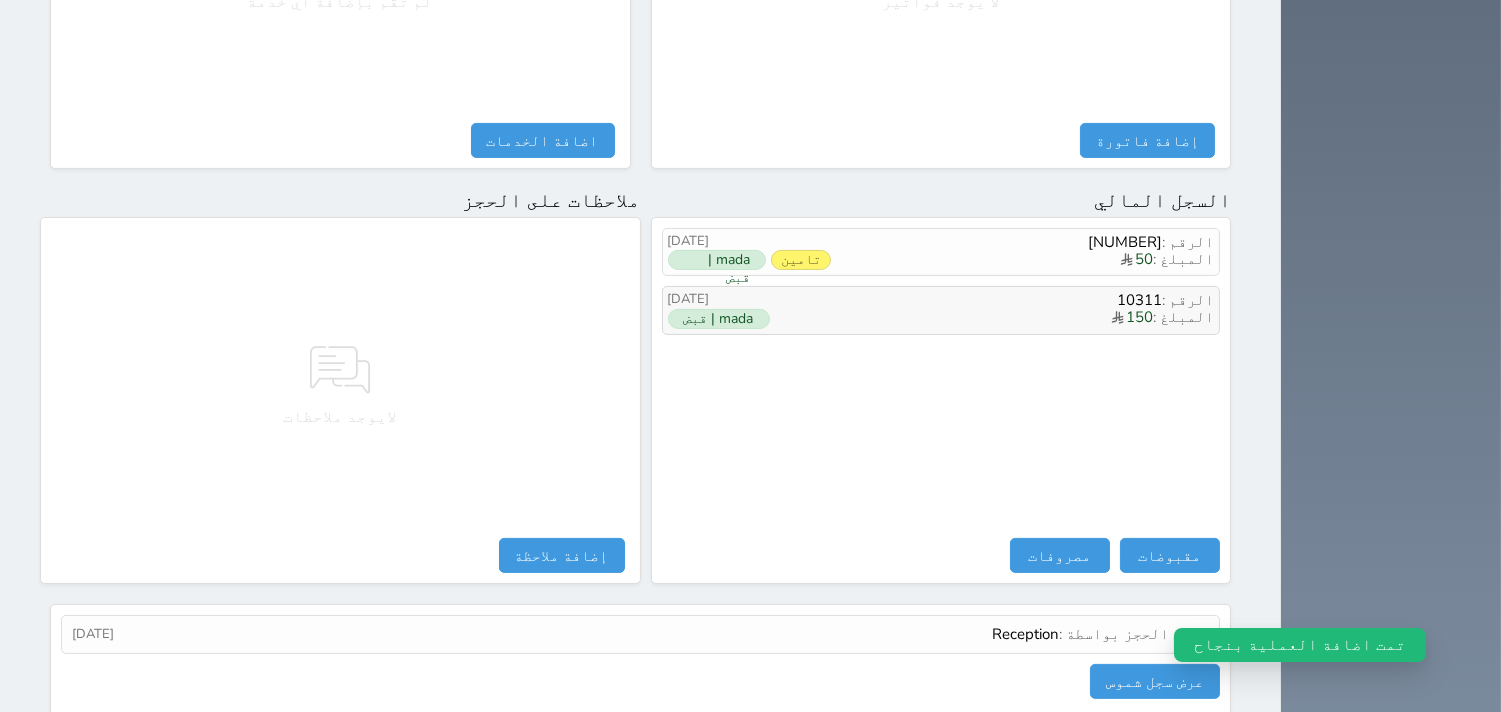 click on "الرقم : [NUMBER]" at bounding box center (1022, 300) 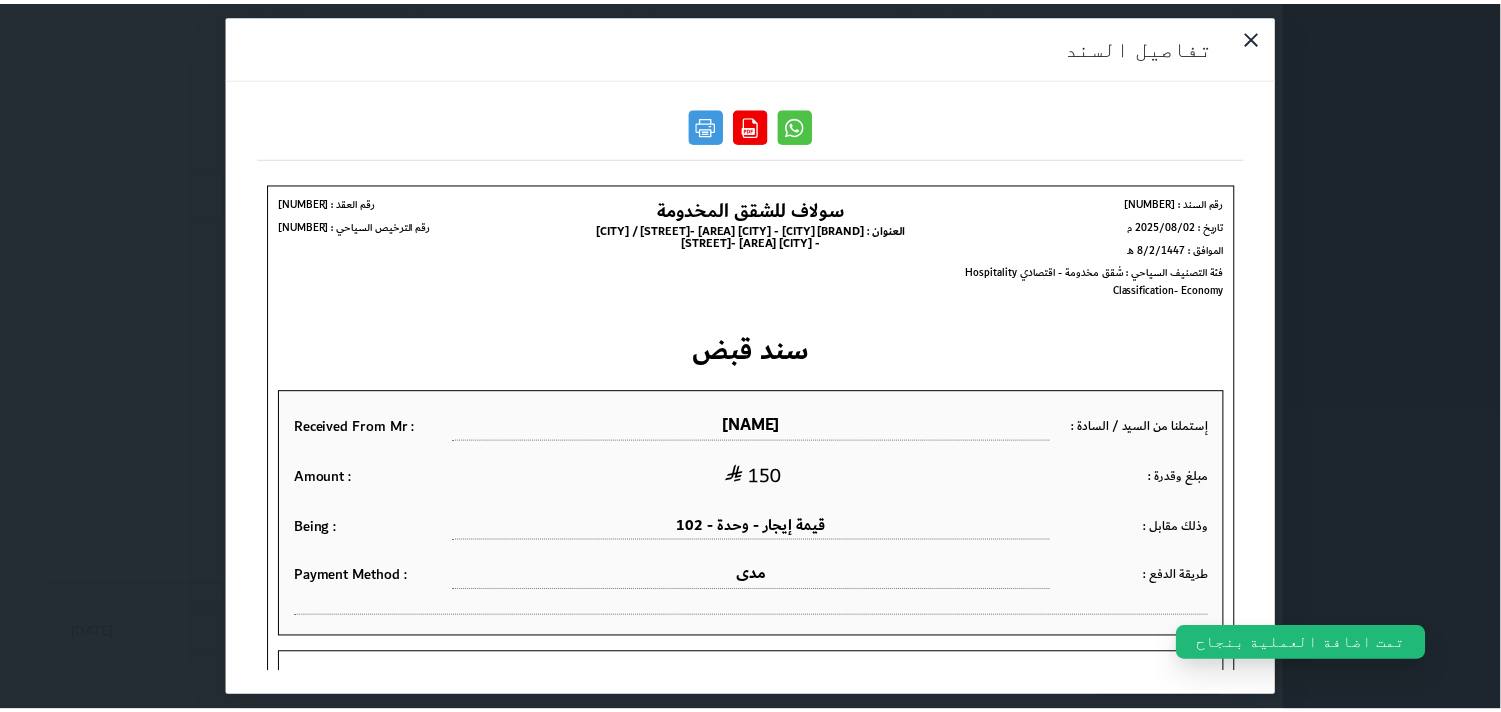scroll, scrollTop: 0, scrollLeft: 0, axis: both 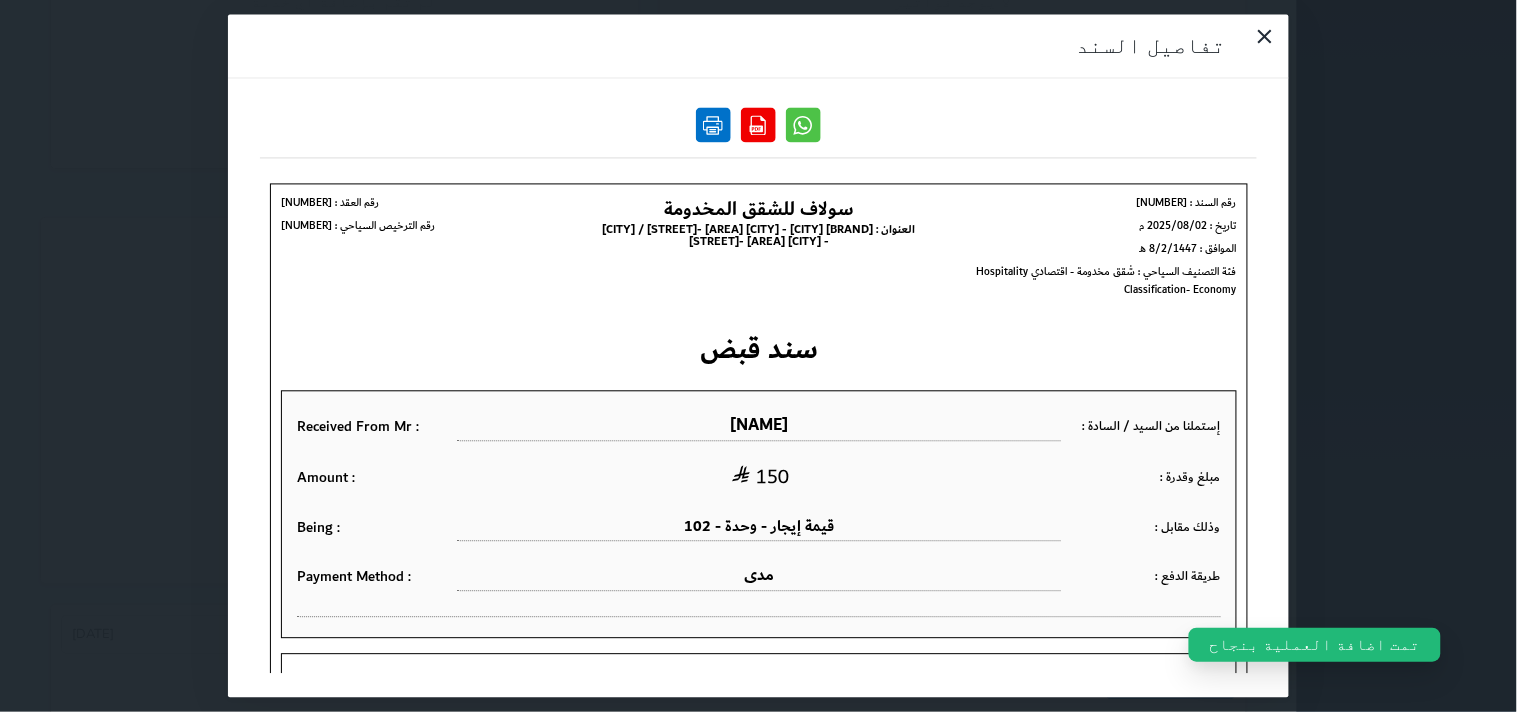 click at bounding box center [713, 125] 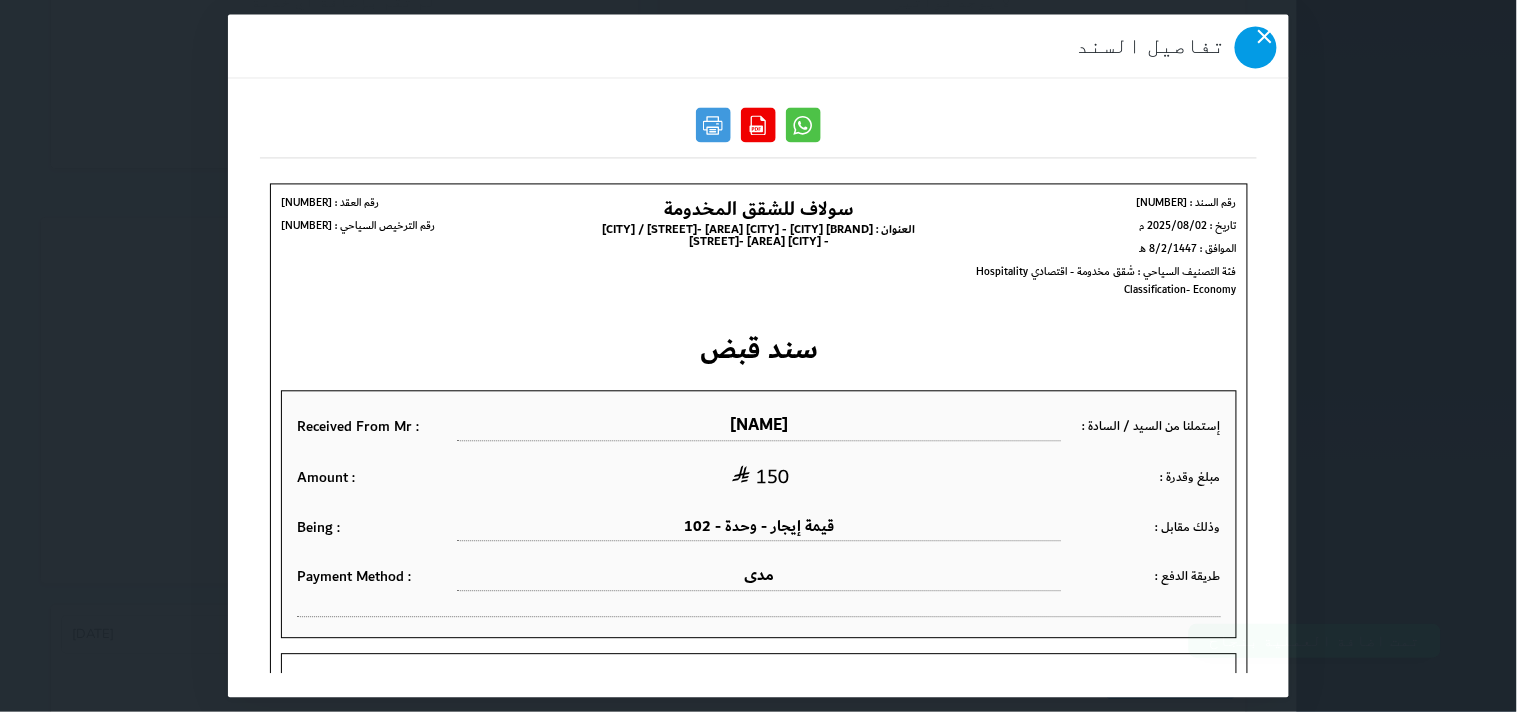 click 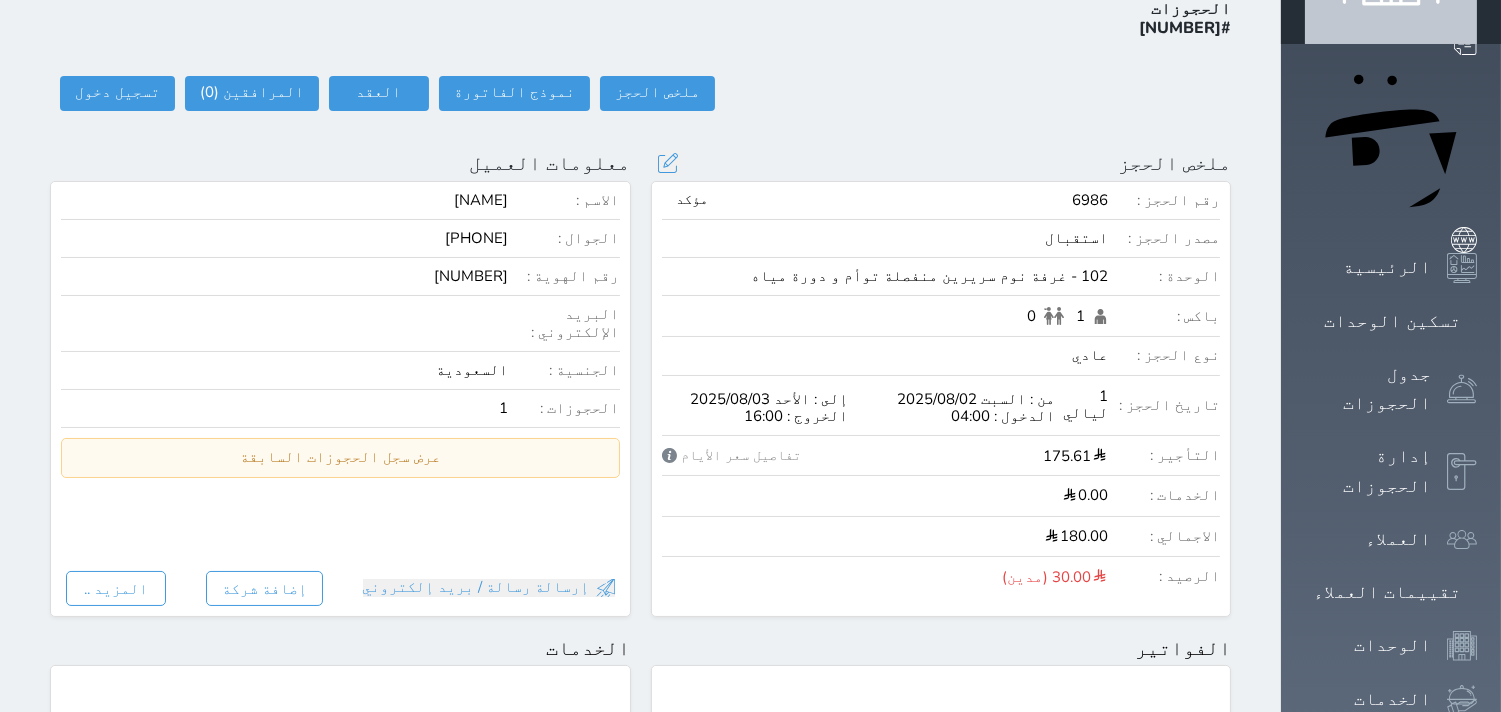 scroll, scrollTop: 0, scrollLeft: 0, axis: both 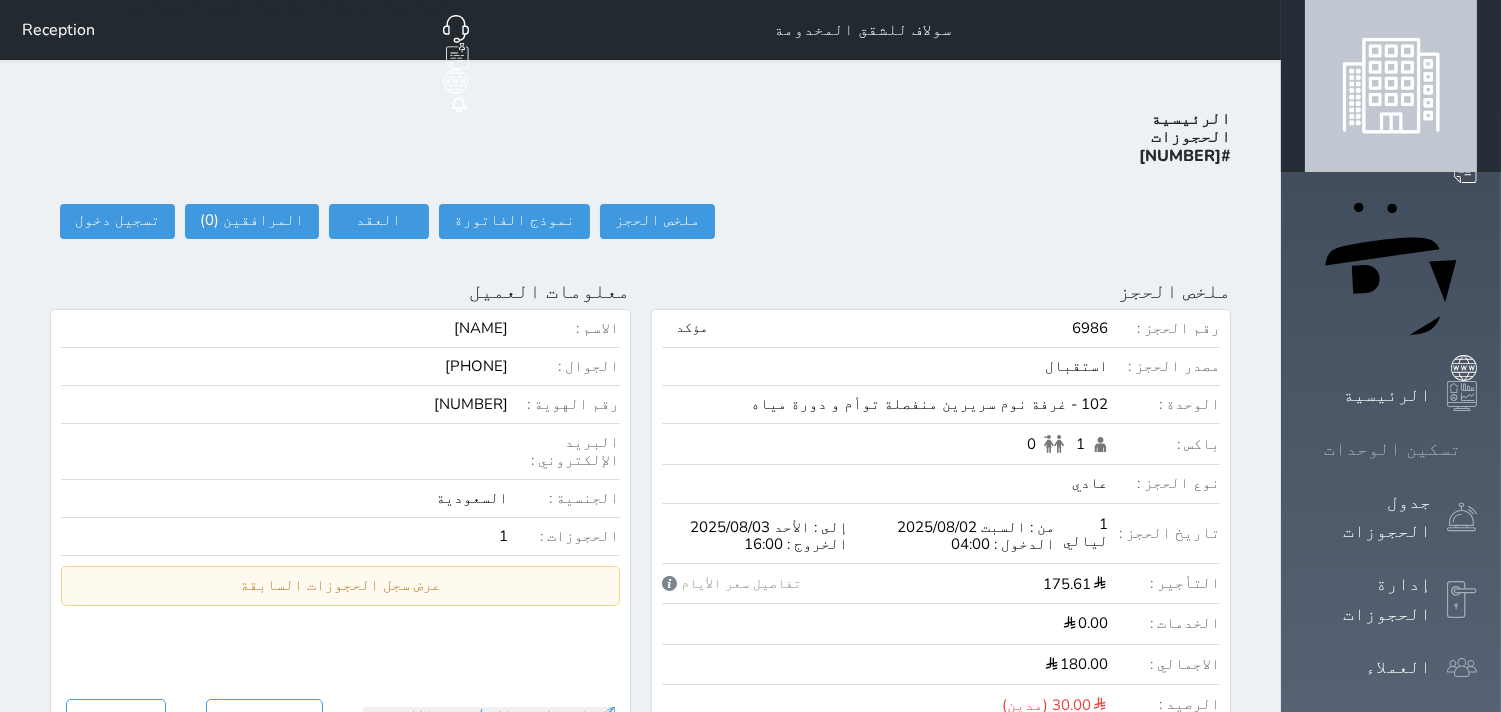 click at bounding box center [1477, 449] 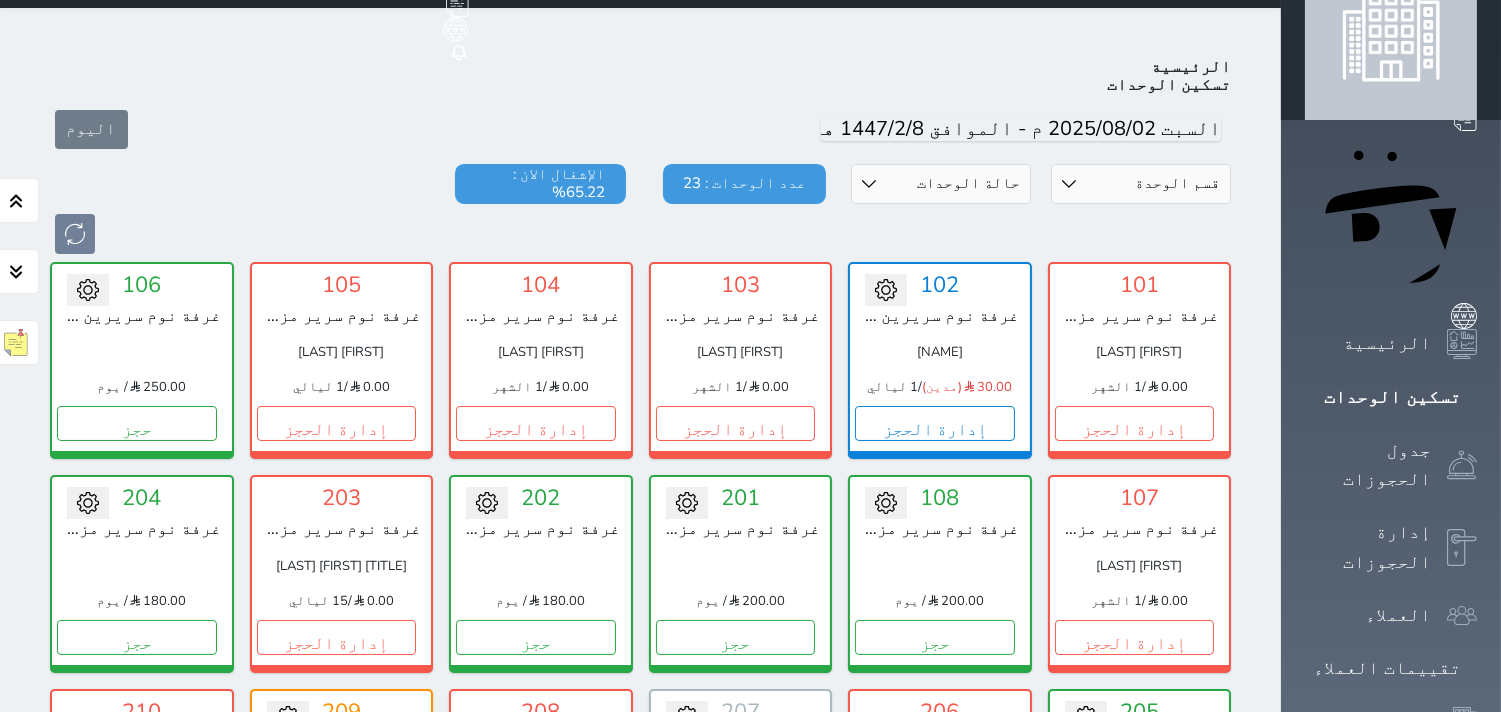 scroll, scrollTop: 77, scrollLeft: 0, axis: vertical 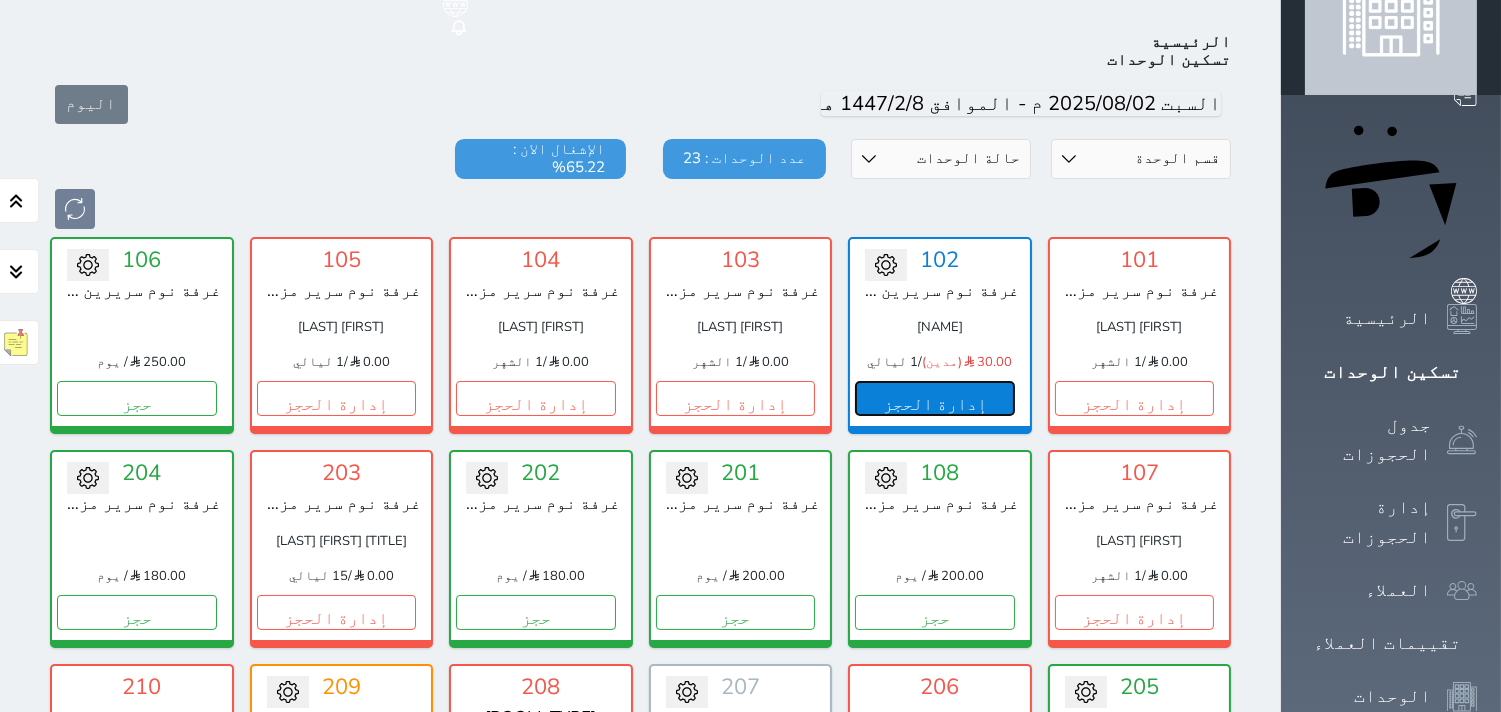 click on "إدارة الحجز" at bounding box center [935, 398] 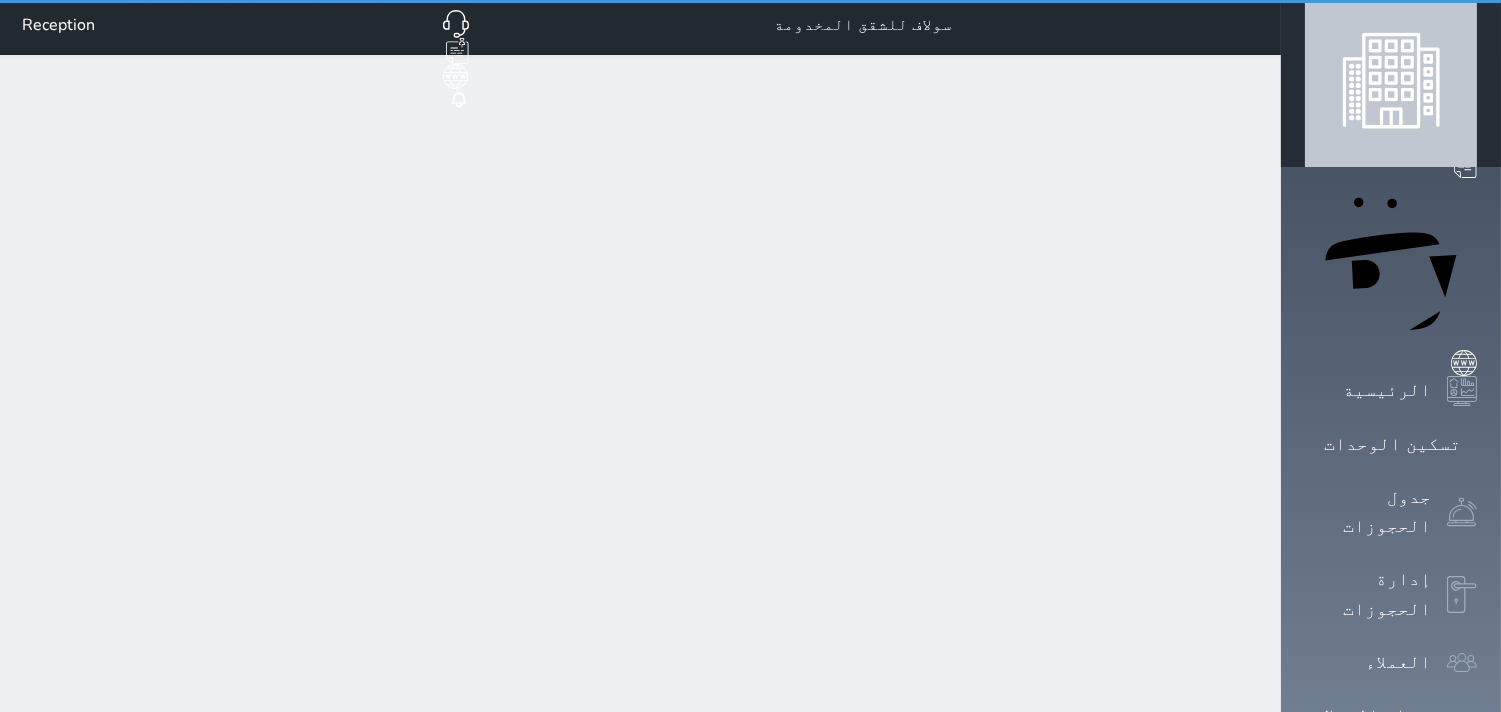 scroll, scrollTop: 0, scrollLeft: 0, axis: both 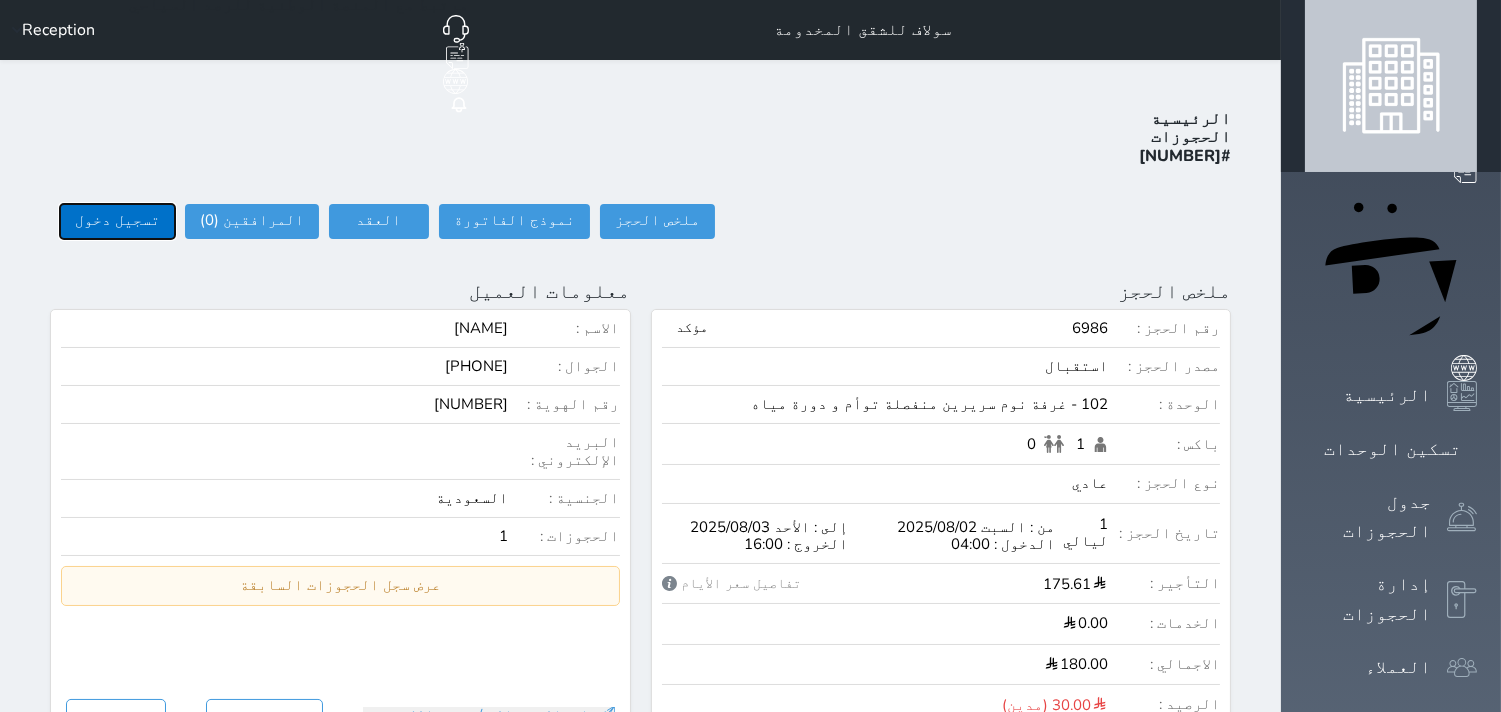 click on "تسجيل دخول" at bounding box center (117, 221) 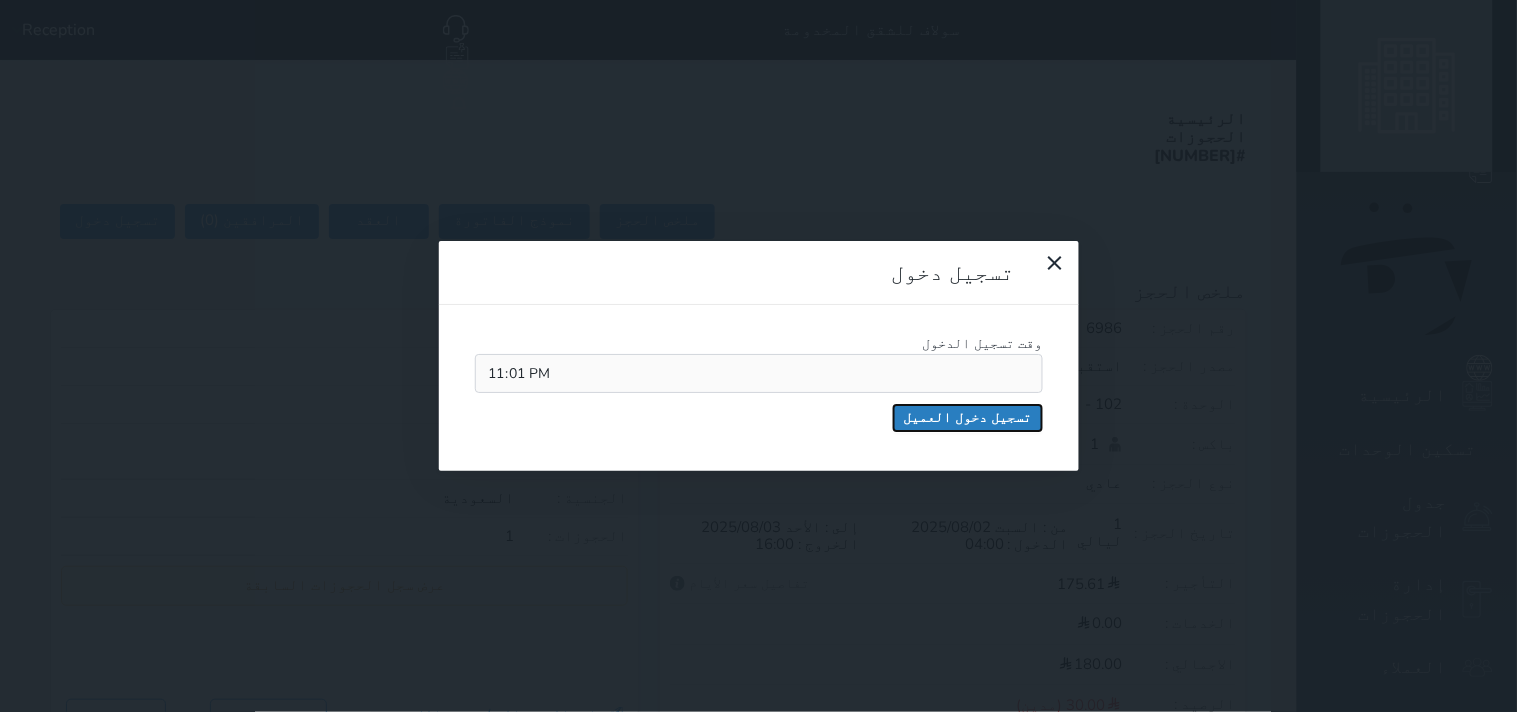 click on "تسجيل دخول العميل" at bounding box center [968, 418] 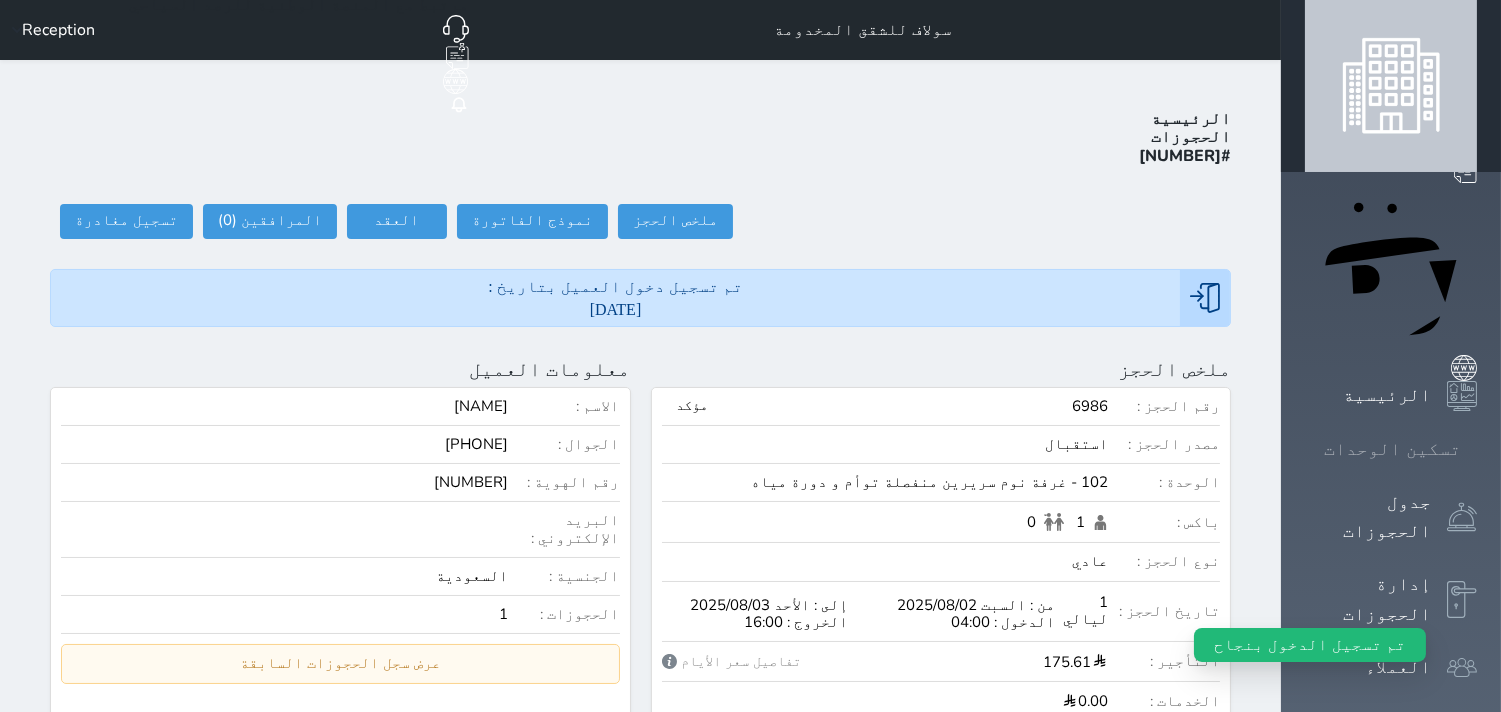 click 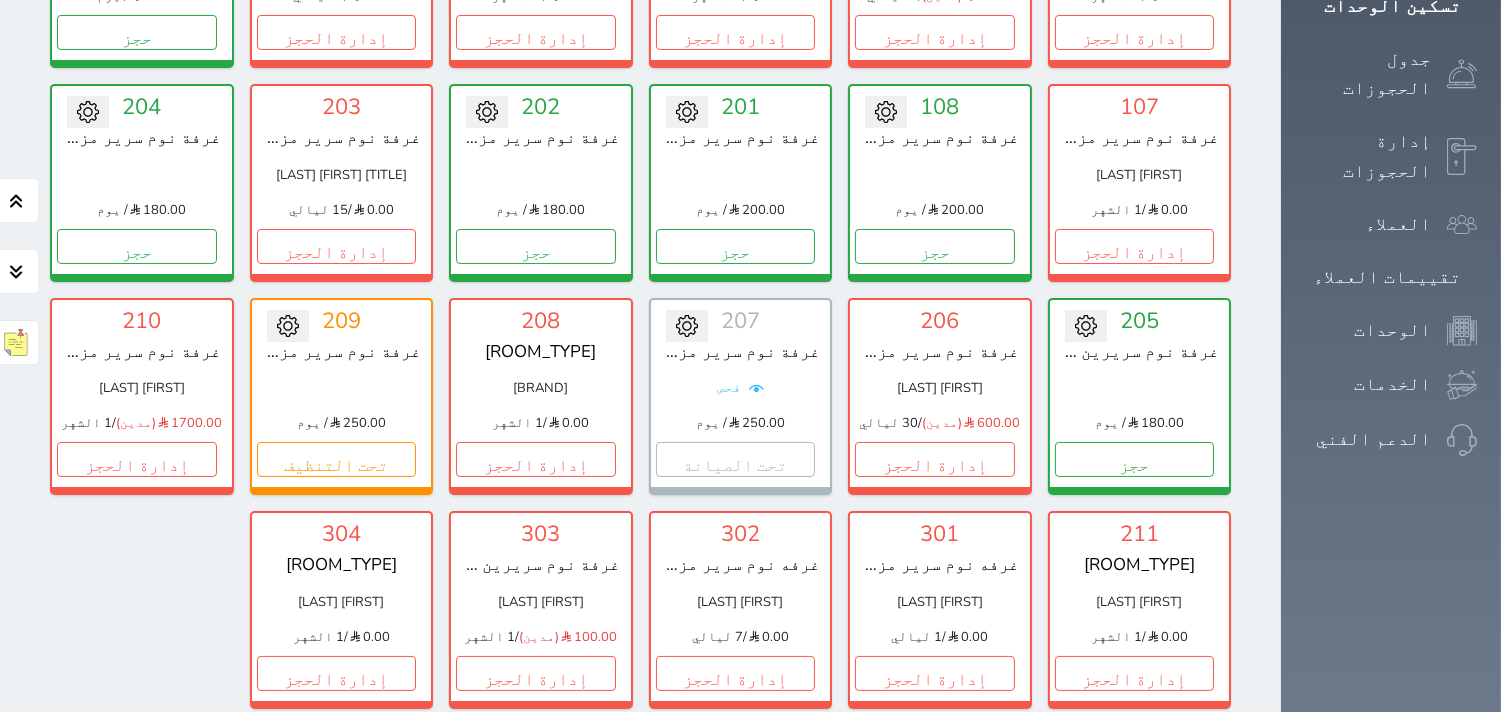 scroll, scrollTop: 444, scrollLeft: 0, axis: vertical 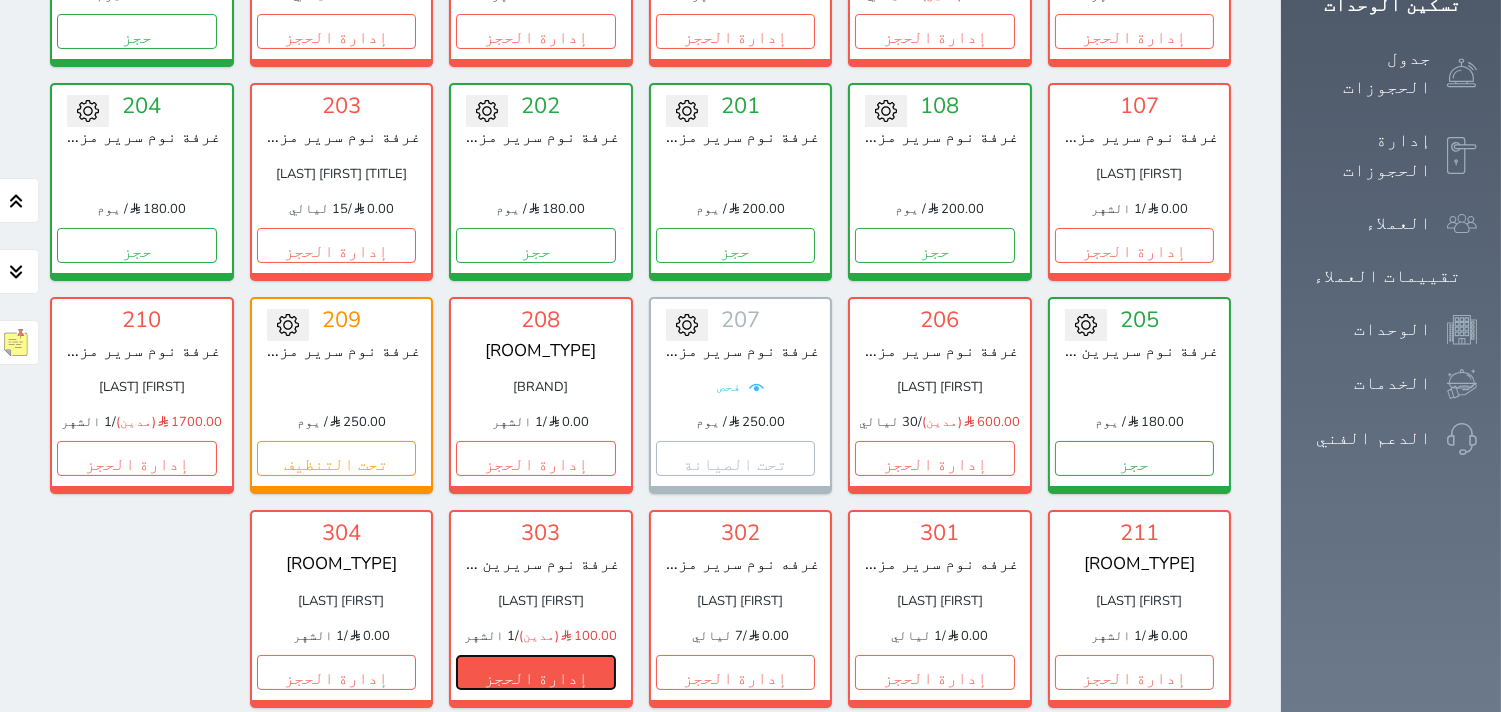 click on "إدارة الحجز" at bounding box center (536, 672) 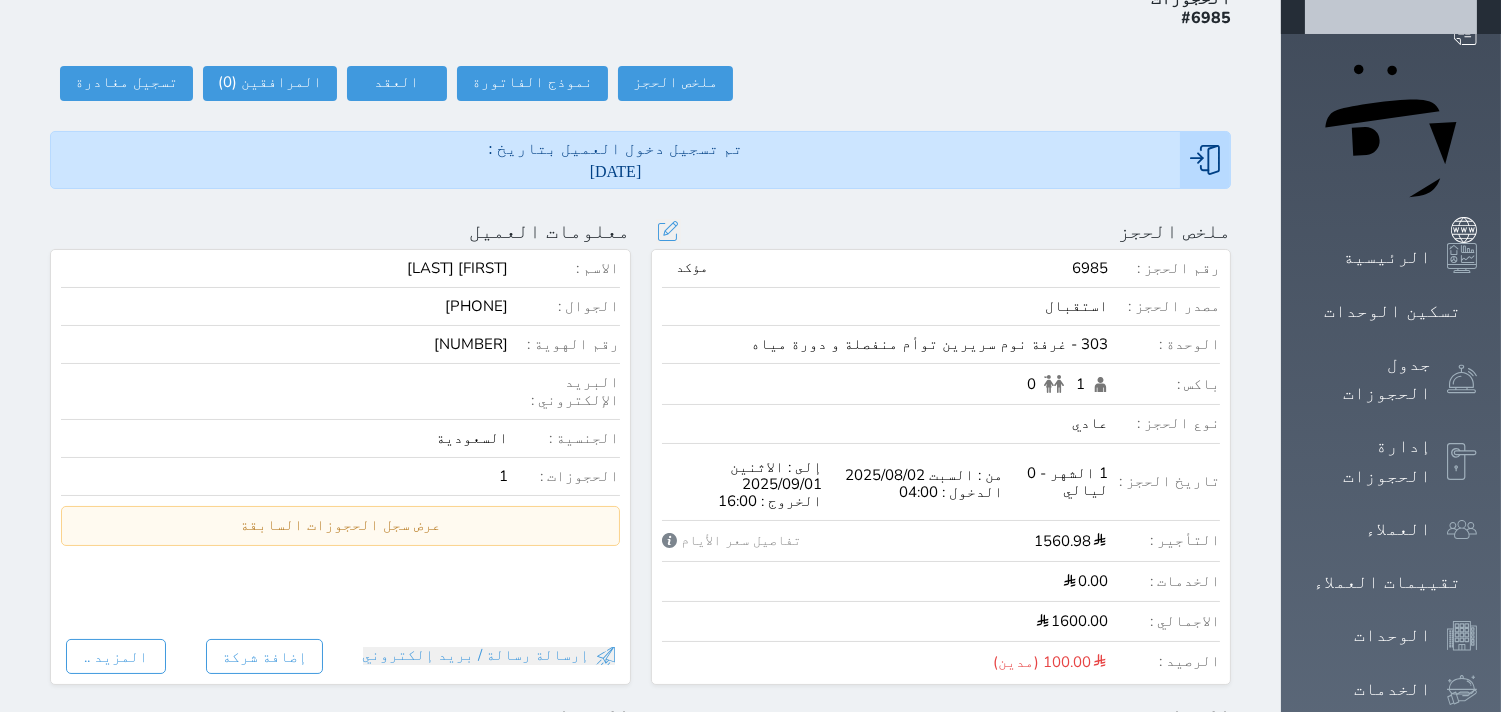 scroll, scrollTop: 0, scrollLeft: 0, axis: both 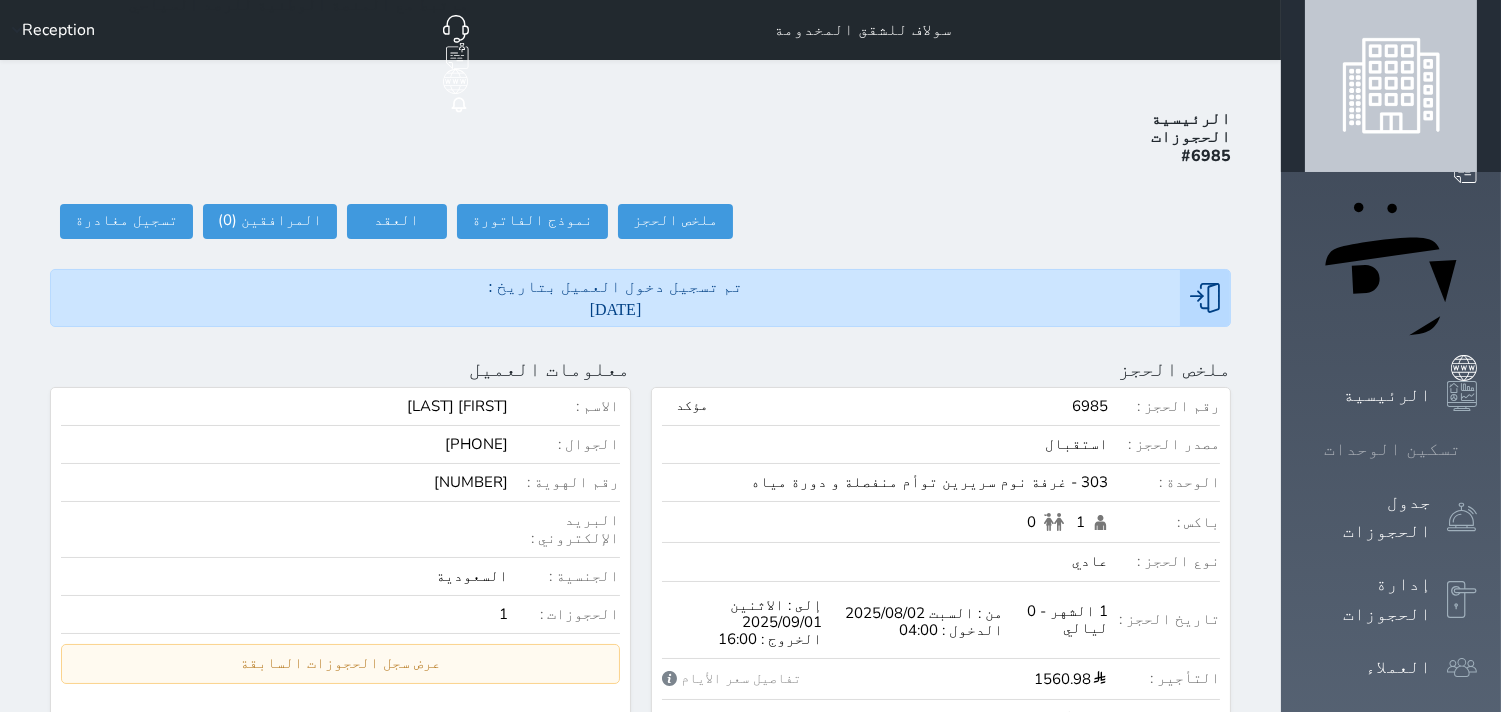 click 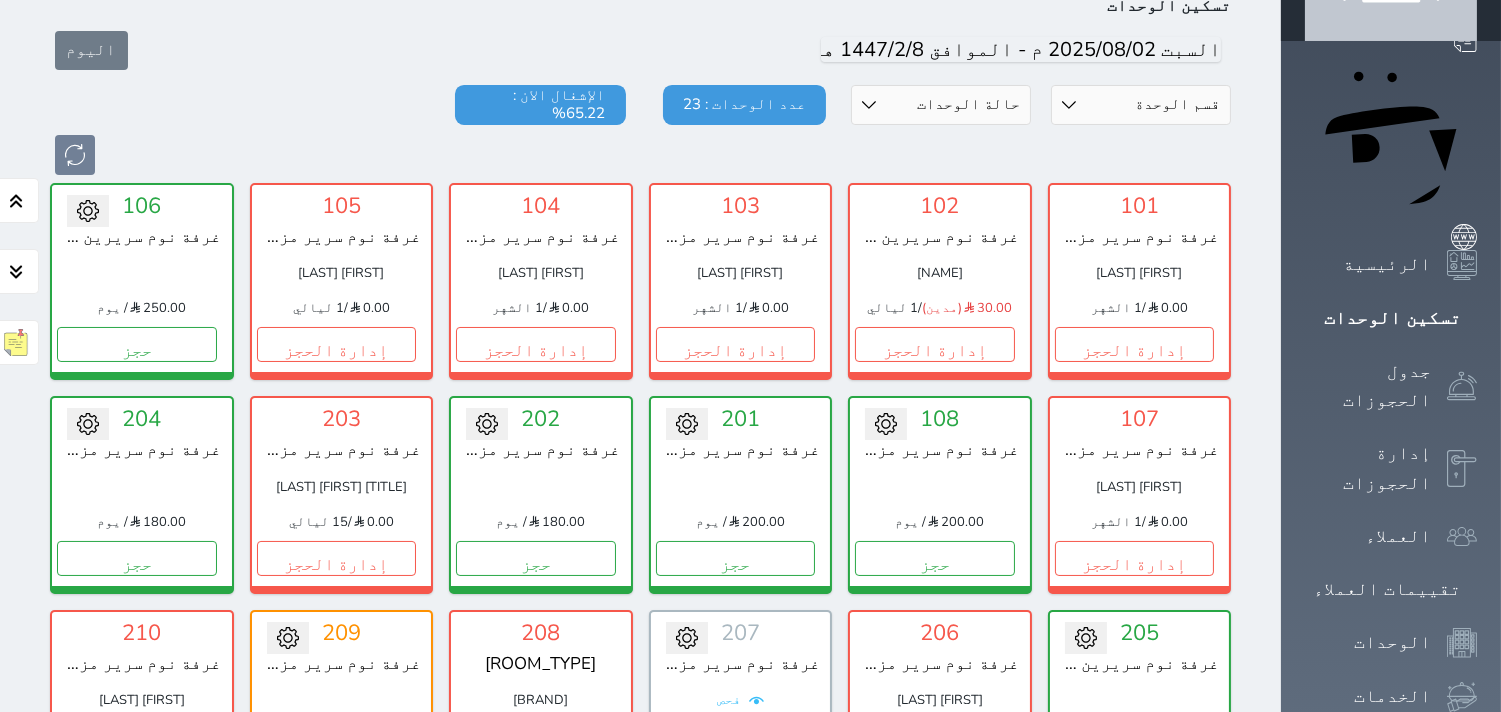scroll, scrollTop: 111, scrollLeft: 0, axis: vertical 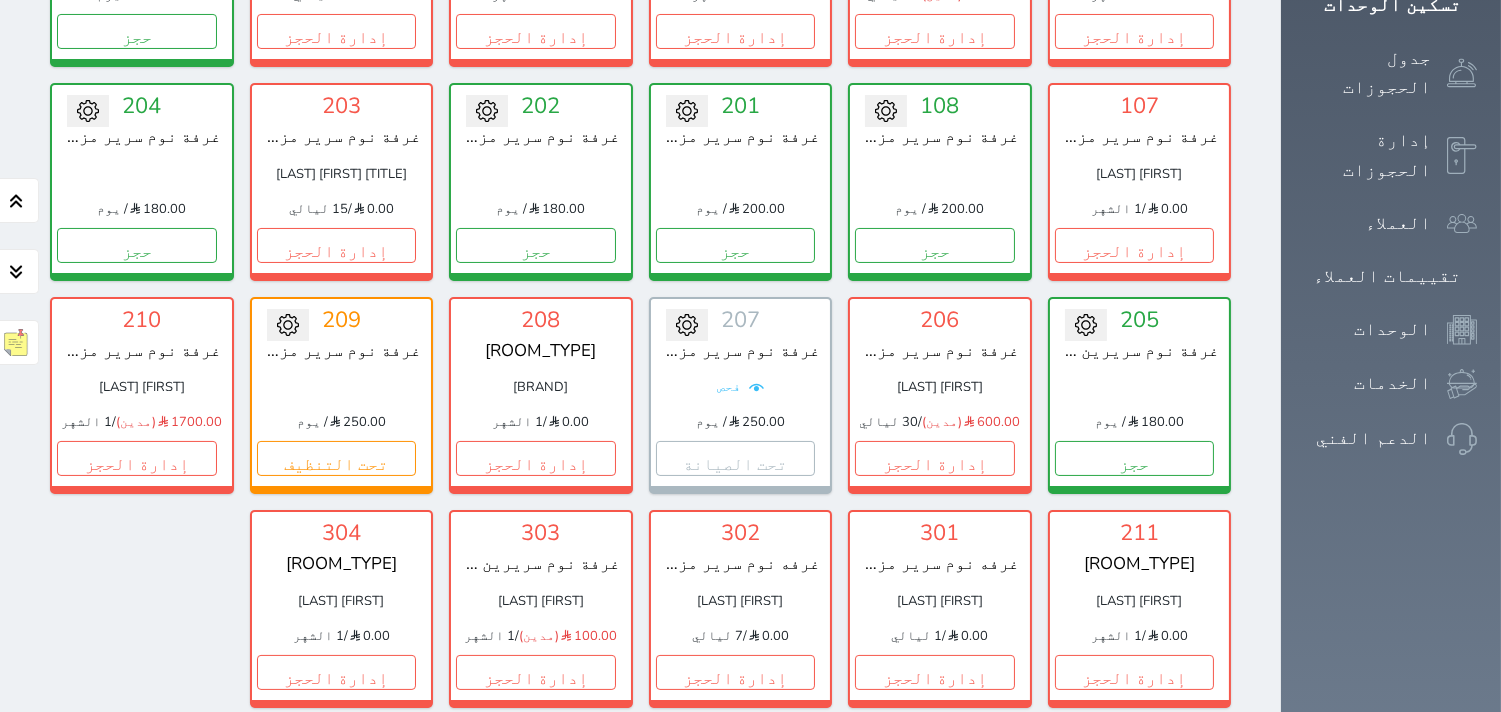 click 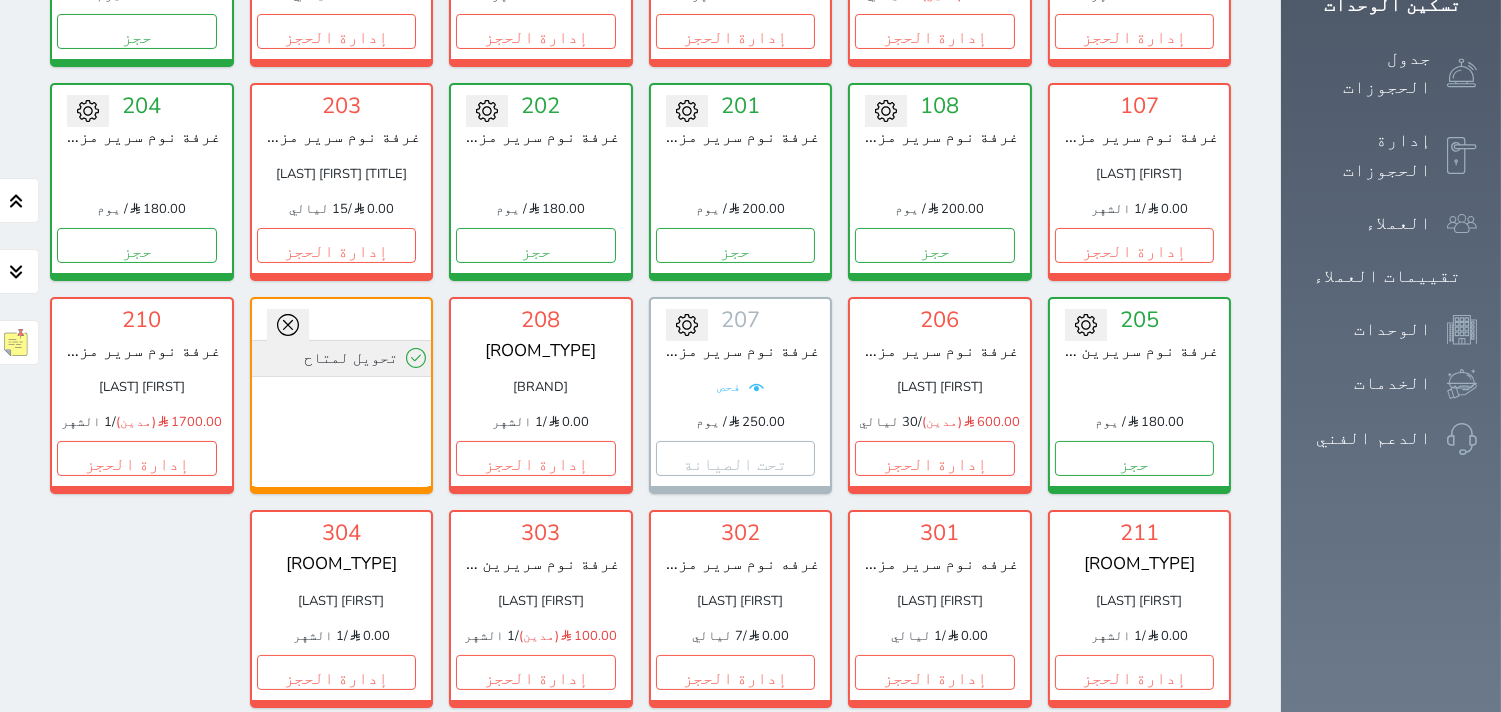 click on "تحويل لمتاح" at bounding box center [342, 358] 